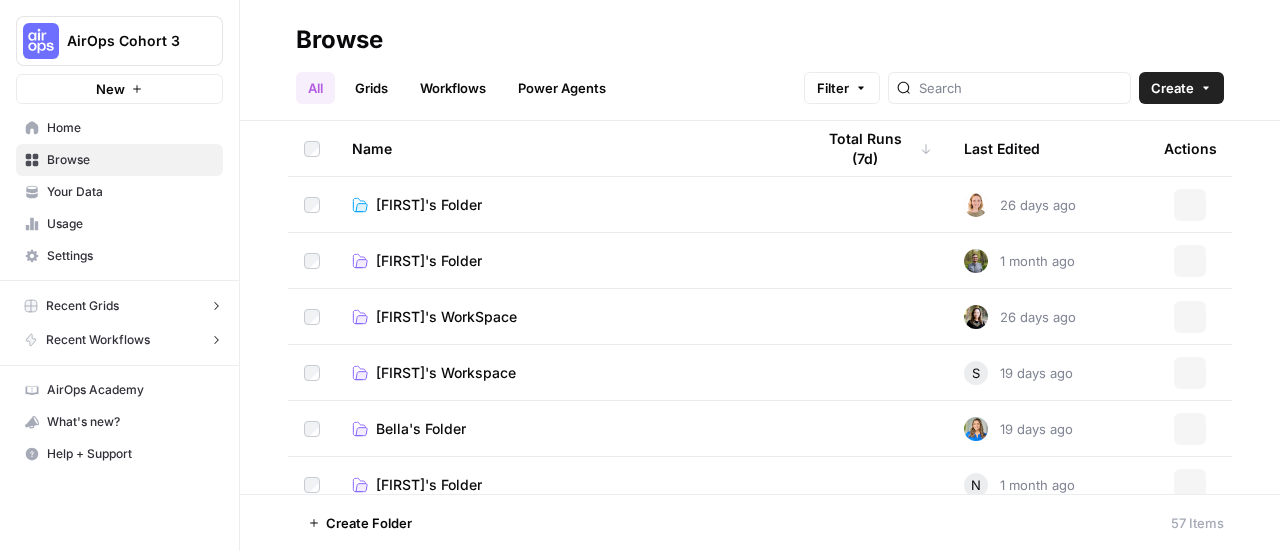 scroll, scrollTop: 0, scrollLeft: 0, axis: both 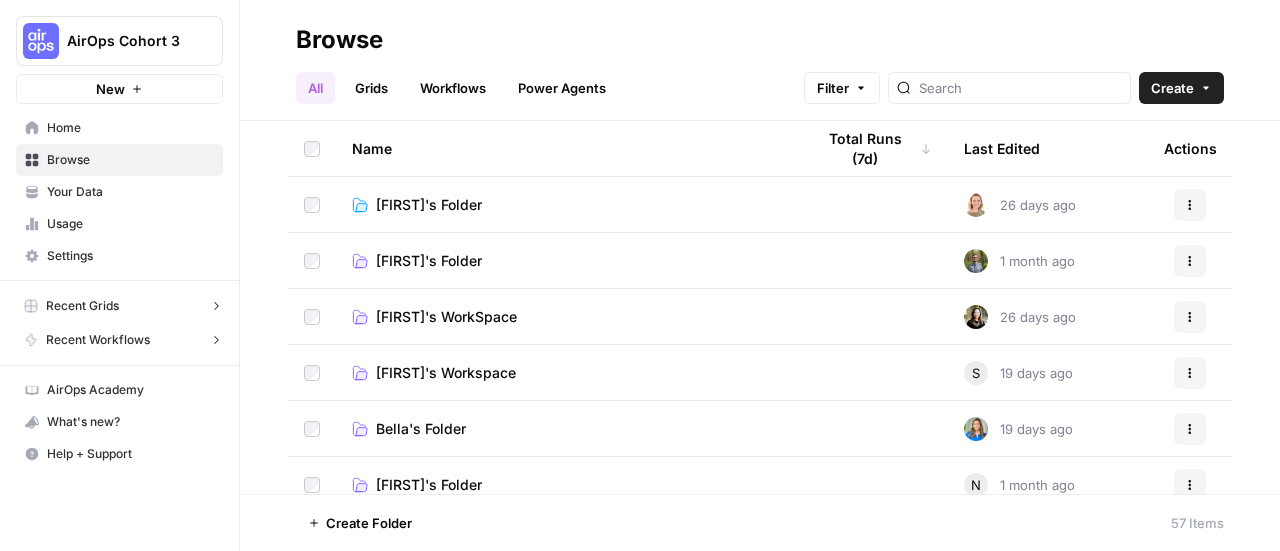 click on "AirOps Cohort 3" at bounding box center [119, 41] 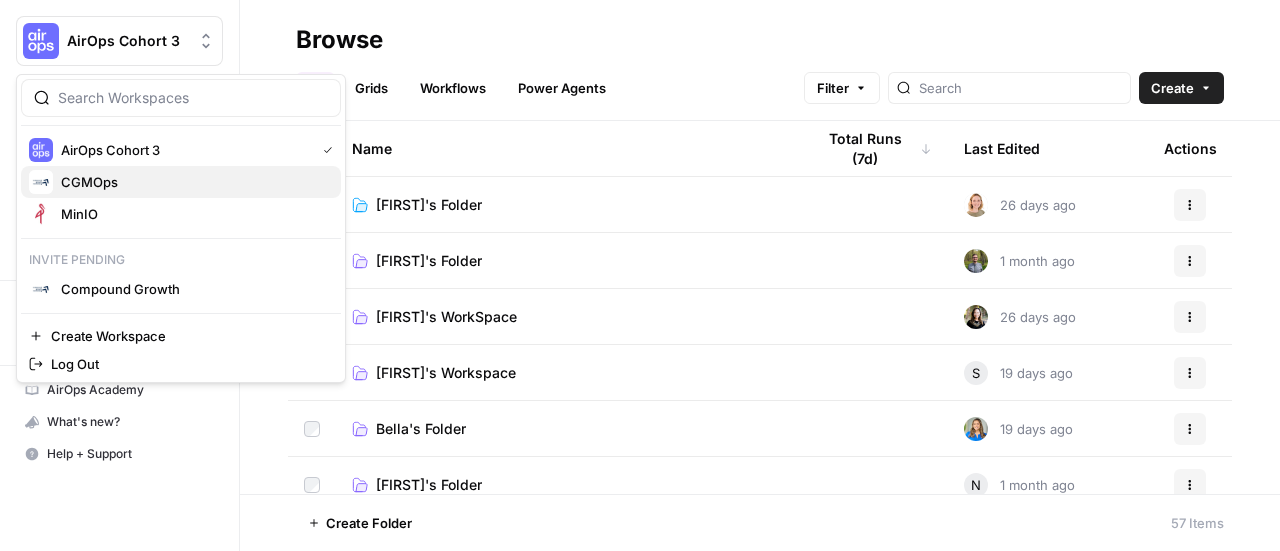 click on "CGMOps" at bounding box center [181, 182] 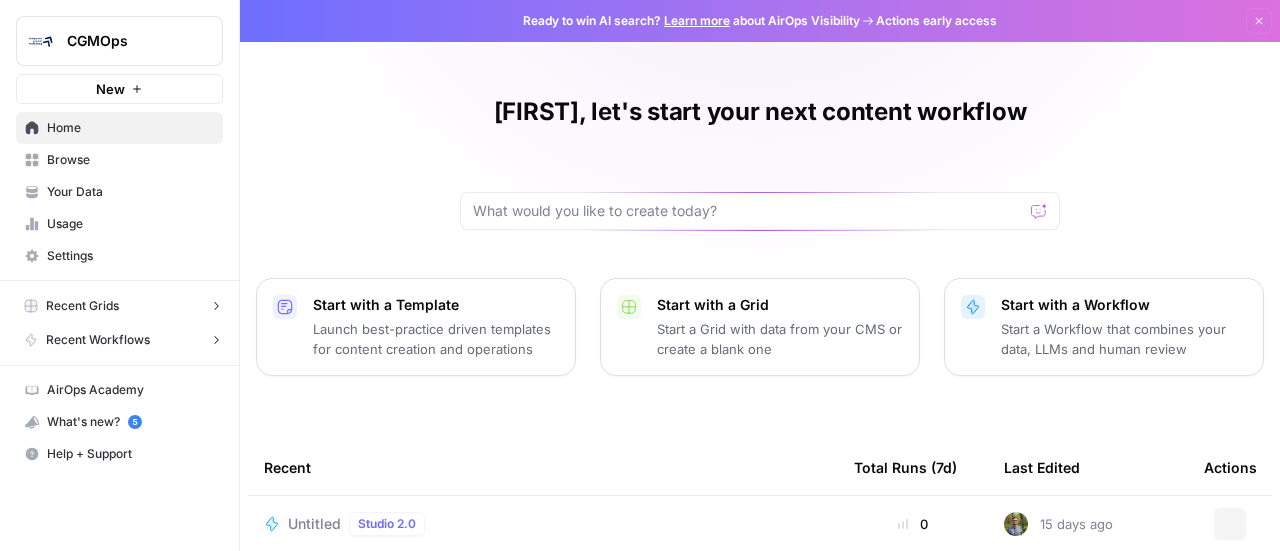 scroll, scrollTop: 0, scrollLeft: 0, axis: both 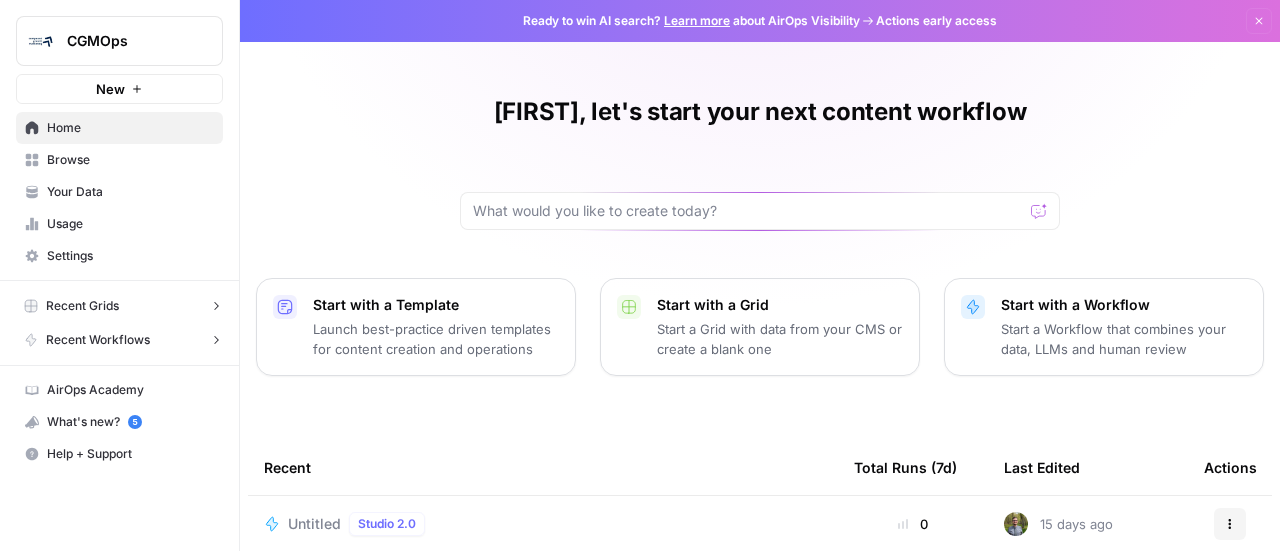 click on "[FIRST], let's start your next content workflow Start with a Template Launch best-practice driven templates for content creation and operations Start with a Grid Start a Grid with data from your CMS or create a blank one Start with a Workflow Start a Workflow that combines your data, LLMs and human review Recent Total Runs (7d) Last Edited Actions Untitled Studio 2.0 0 15 days ago Actions Linkedin post ideas Studio 2.0 0 Yesterday Actions New Lead research Grid 1 2 days ago Actions Linkedin post ideas Grid 2 2 days ago Actions Internal Link Finder by Zawad Studio 2.0 0 7 days ago Actions Automated Research on new leads Studio 2.0 0 8 days ago Actions Create a paragraph based on most relevant case study Studio 2.0 0 8 days ago Actions" at bounding box center (760, 460) 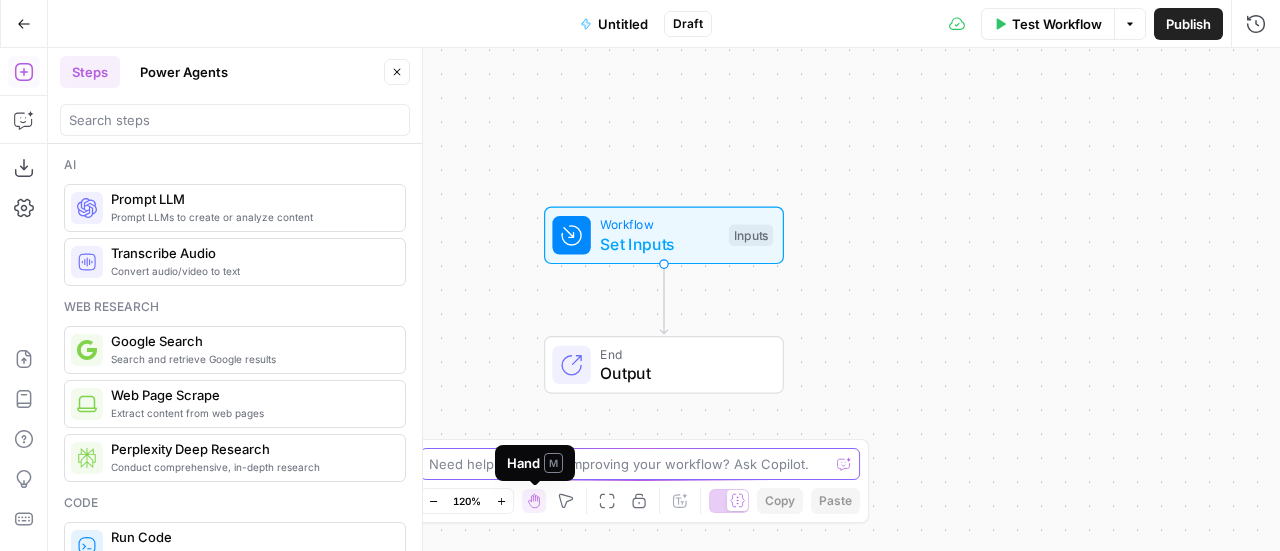click at bounding box center (629, 464) 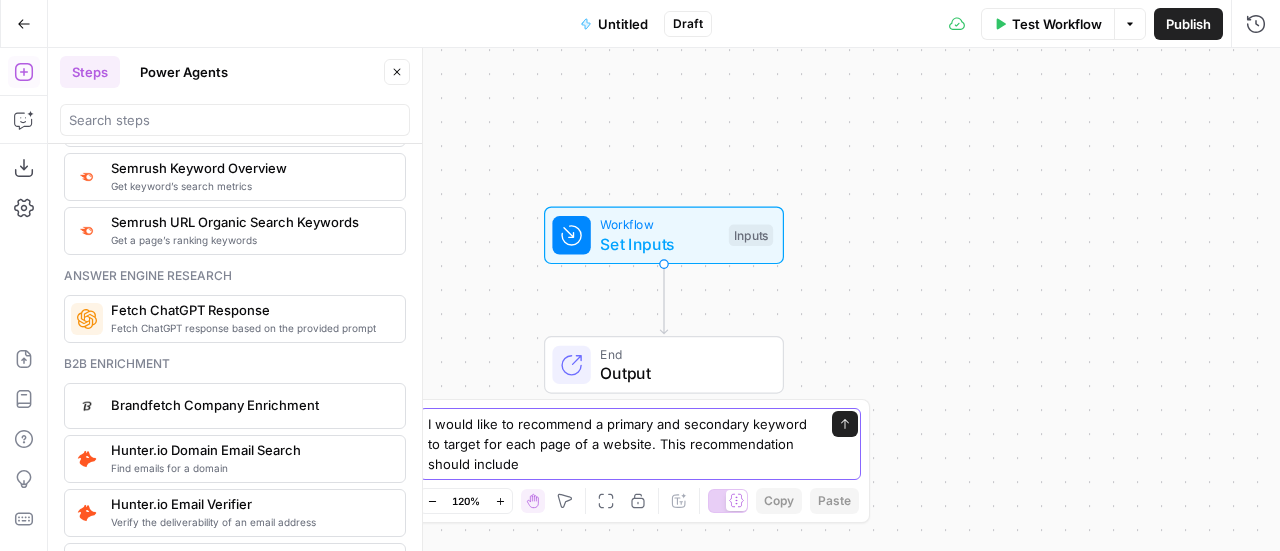 scroll, scrollTop: 2600, scrollLeft: 0, axis: vertical 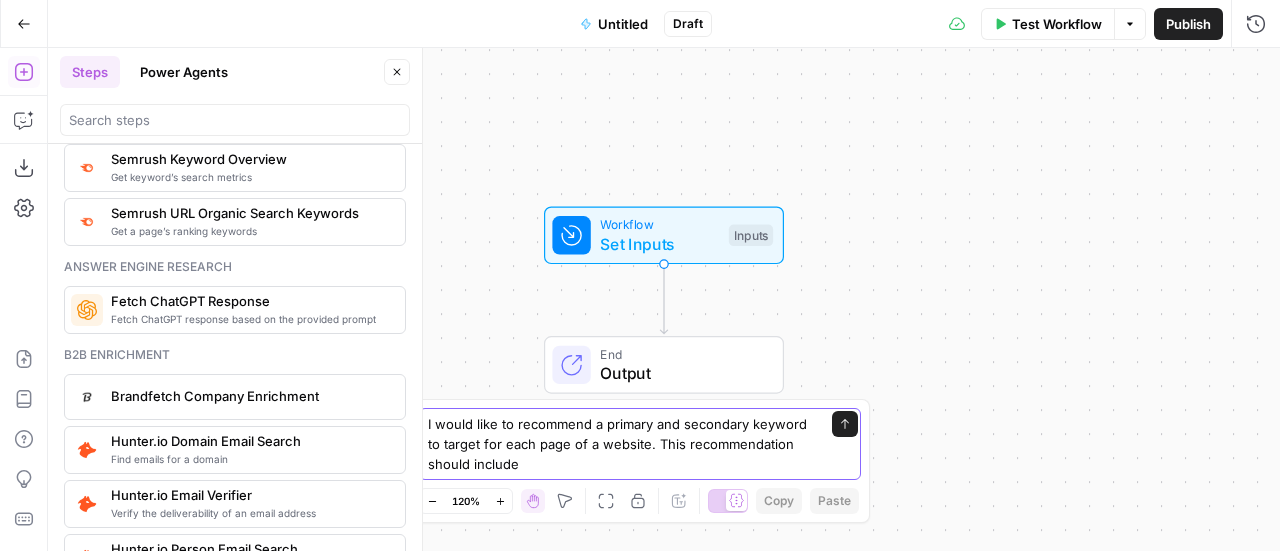 drag, startPoint x: 542, startPoint y: 460, endPoint x: 428, endPoint y: 425, distance: 119.25183 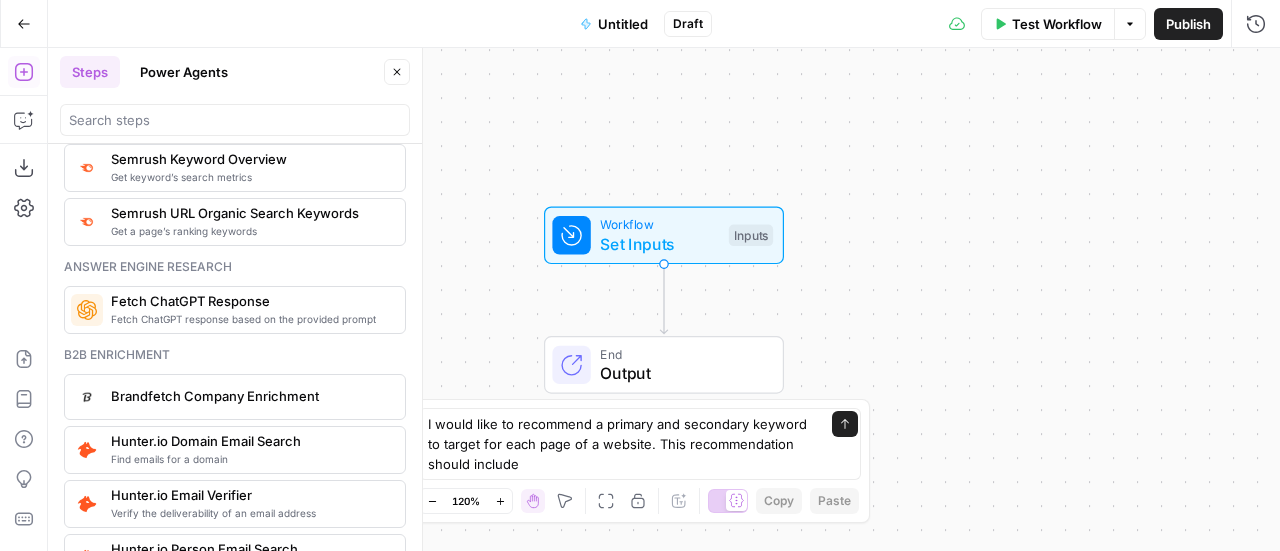 click on "Power Agents" at bounding box center (184, 72) 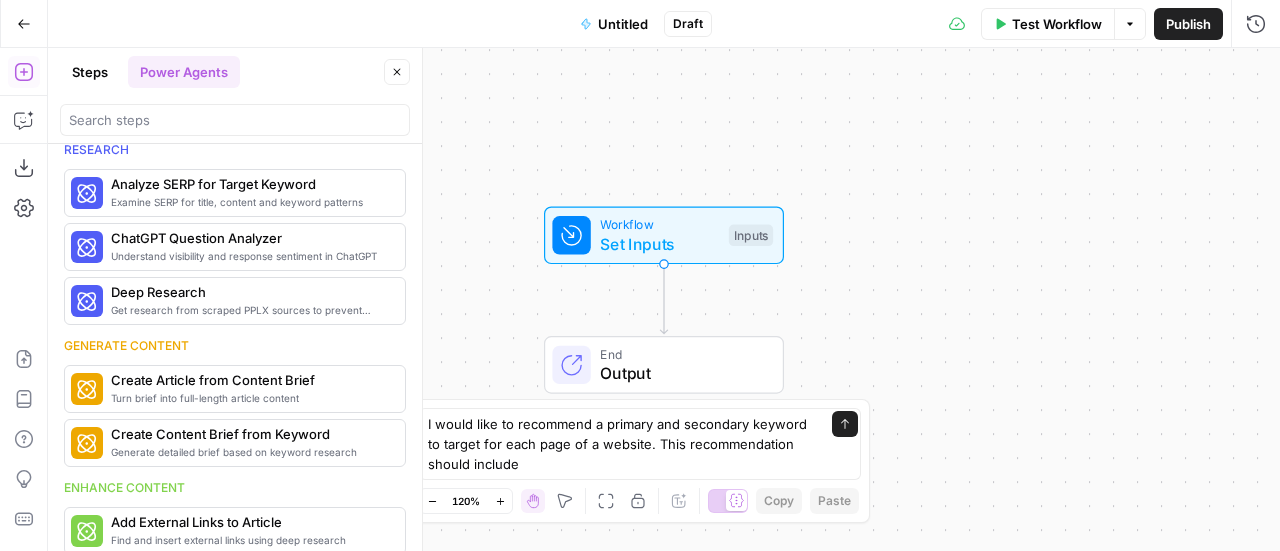 scroll, scrollTop: 0, scrollLeft: 0, axis: both 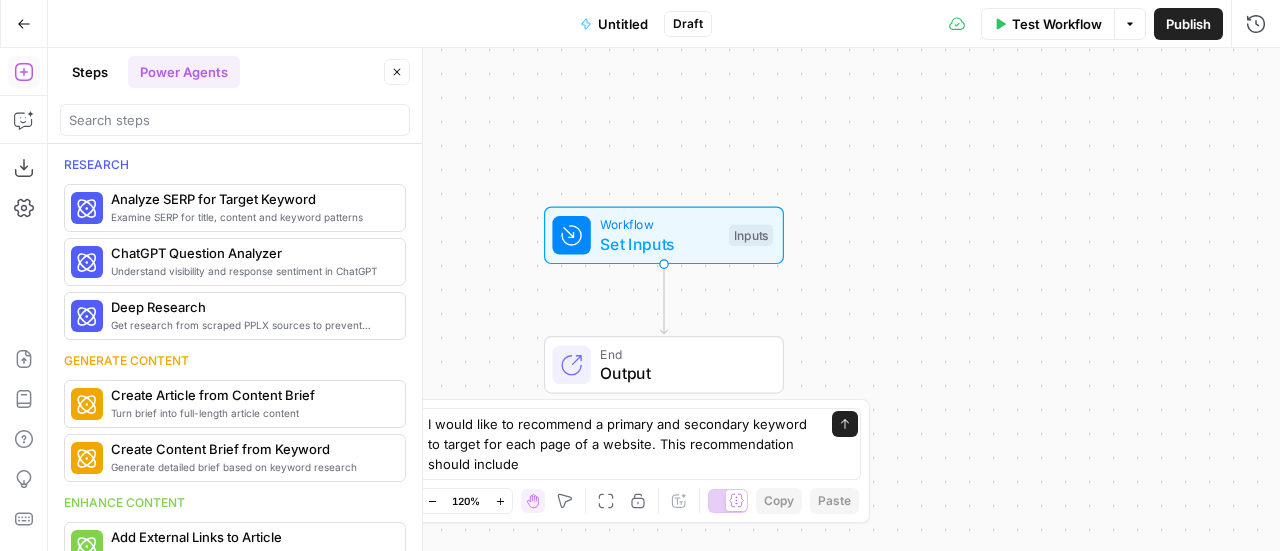 click on "Steps" at bounding box center [90, 72] 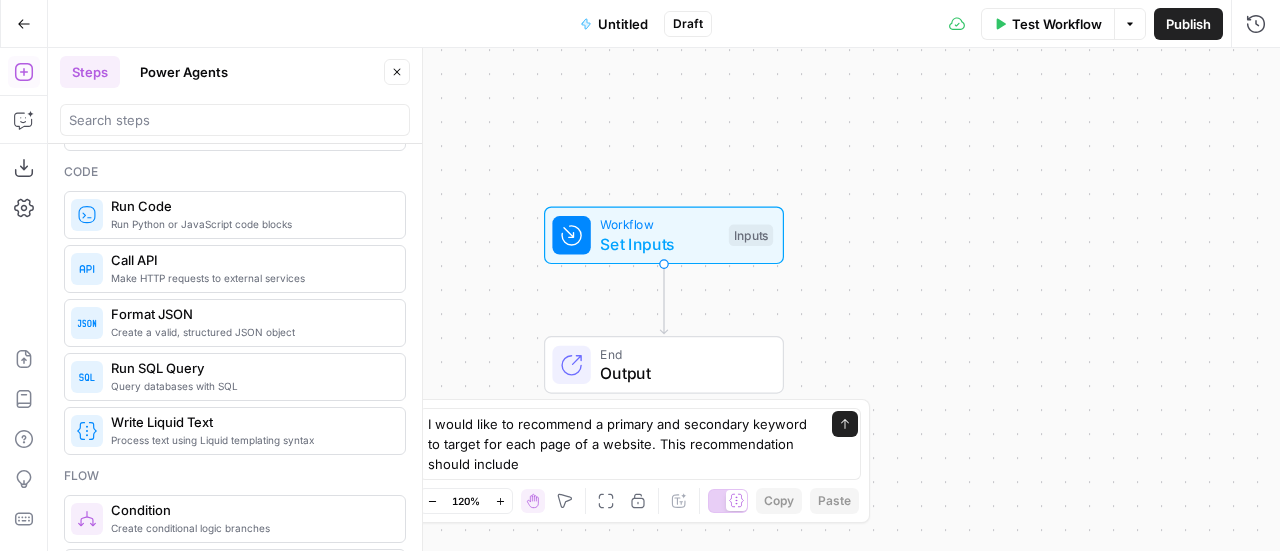 scroll, scrollTop: 300, scrollLeft: 0, axis: vertical 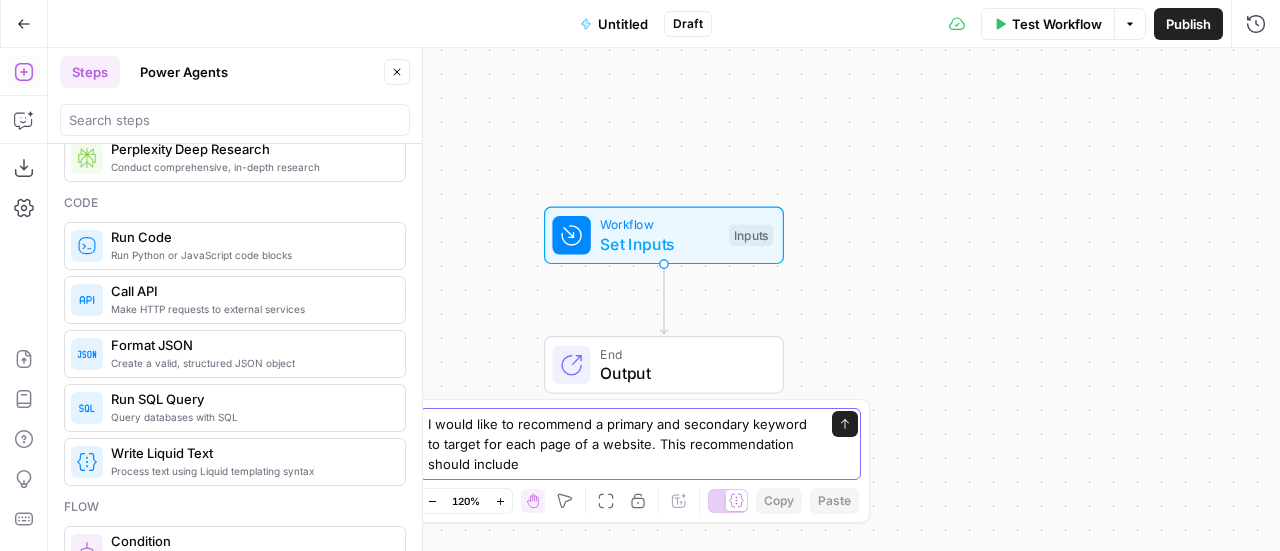 click on "I would like to recommend a primary and secondary keyword to target for each page of a website. This recommendation should include" at bounding box center (620, 444) 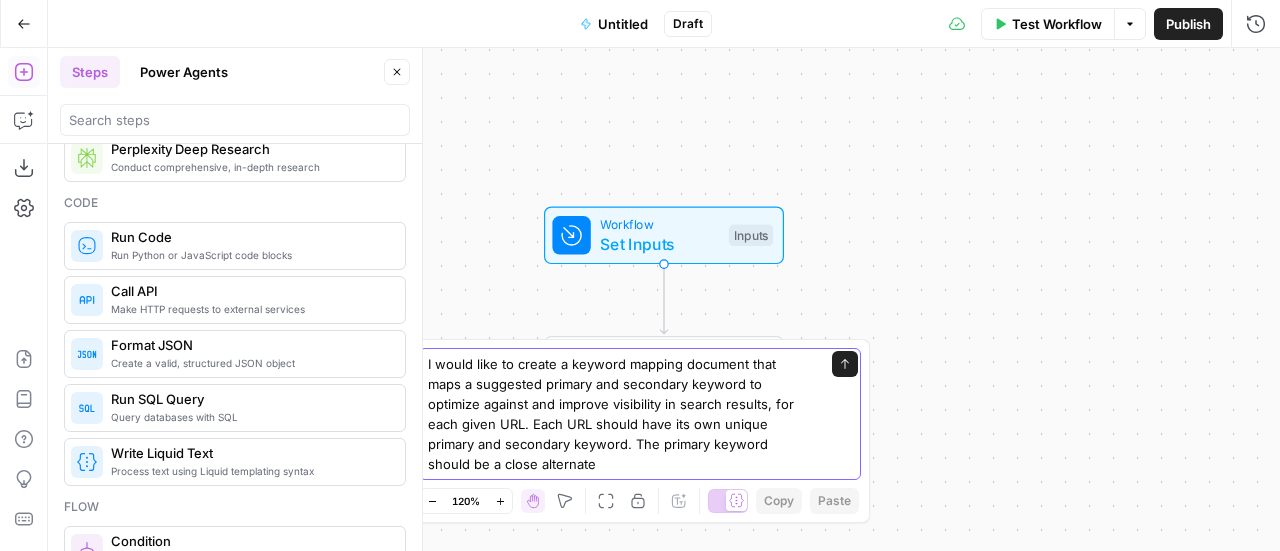 click on "I would like to create a keyword mapping document that maps a suggested primary and secondary keyword to optimize against and improve visibility in search results, for each given URL. Each URL should have its own unique primary and secondary keyword. The primary keyword should be a close alternate" at bounding box center (620, 414) 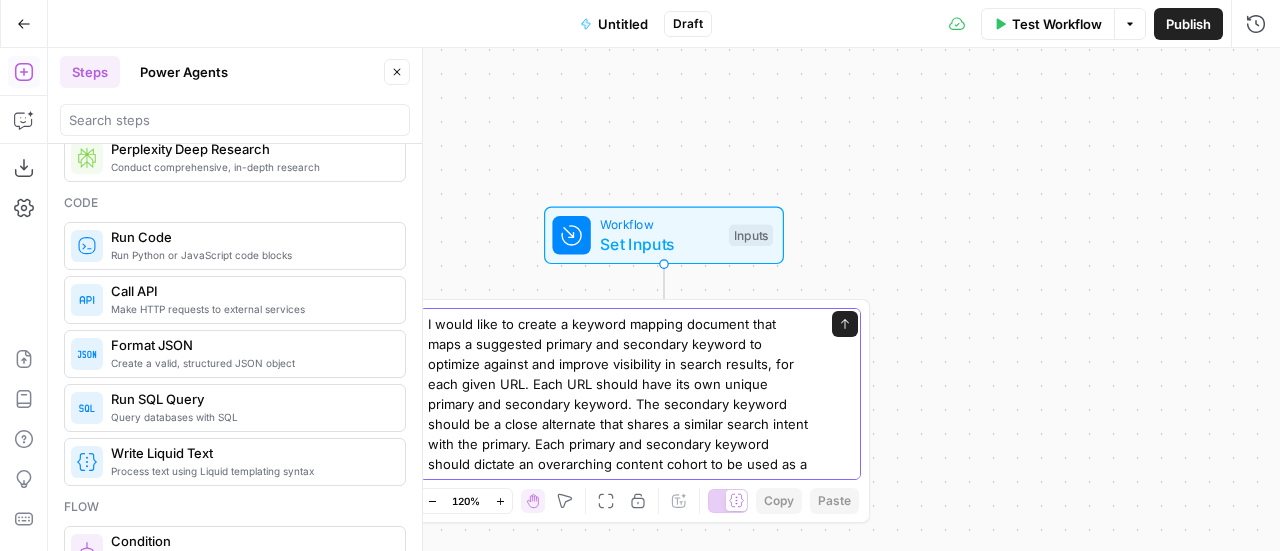 scroll, scrollTop: 12, scrollLeft: 0, axis: vertical 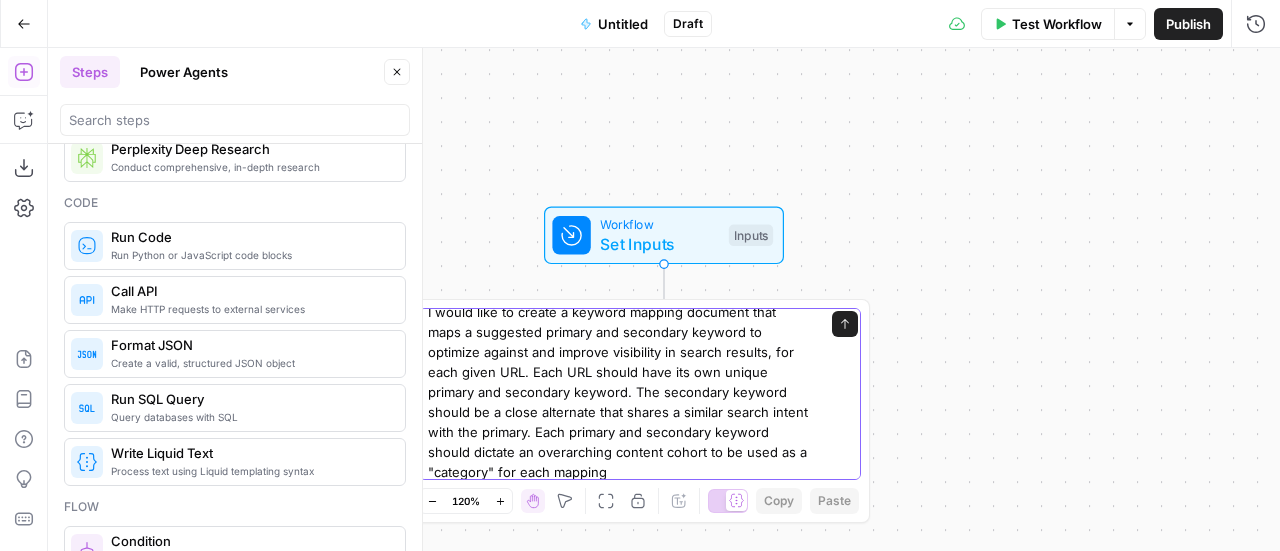 type on "I would like to create a keyword mapping document that maps a suggested primary and secondary keyword to optimize against and improve visibility in search results, for each given URL. Each URL should have its own unique primary and secondary keyword. The secondary keyword should be a close alternate that shares a similar search intent with the primary. Each primary and secondary keyword should dictate an overarching content cohort to be used as a "category" for each mapping." 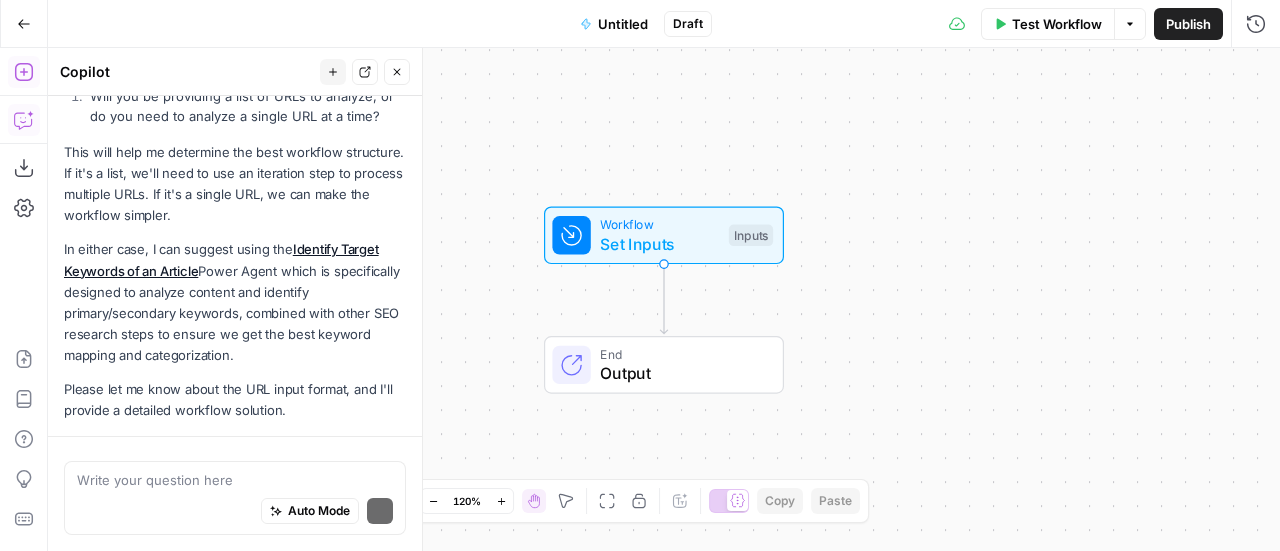 scroll, scrollTop: 682, scrollLeft: 0, axis: vertical 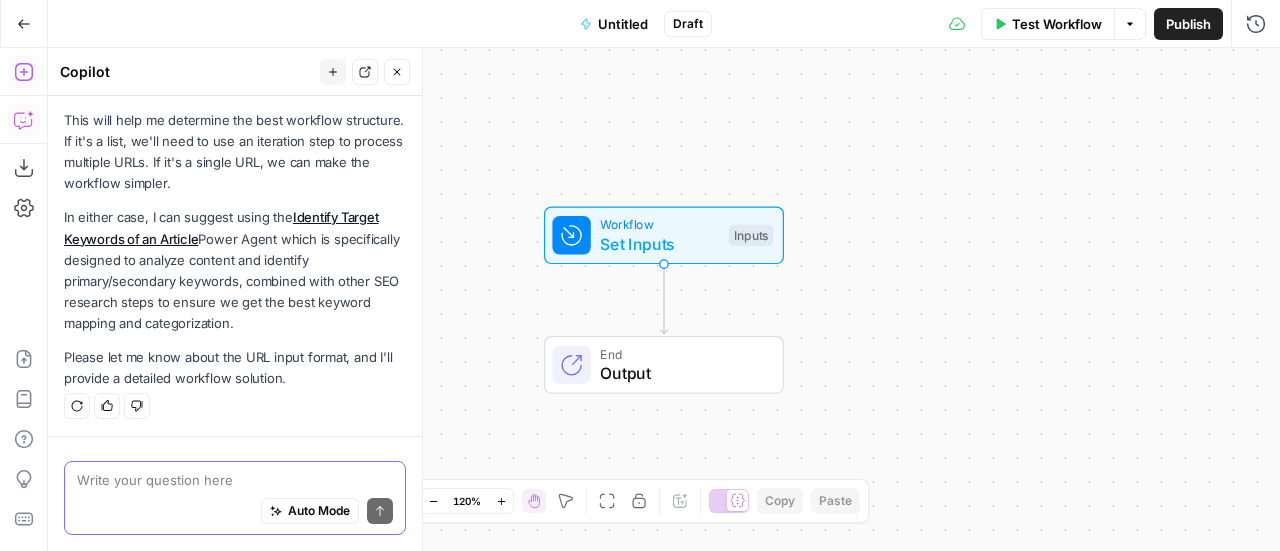 click at bounding box center (235, 480) 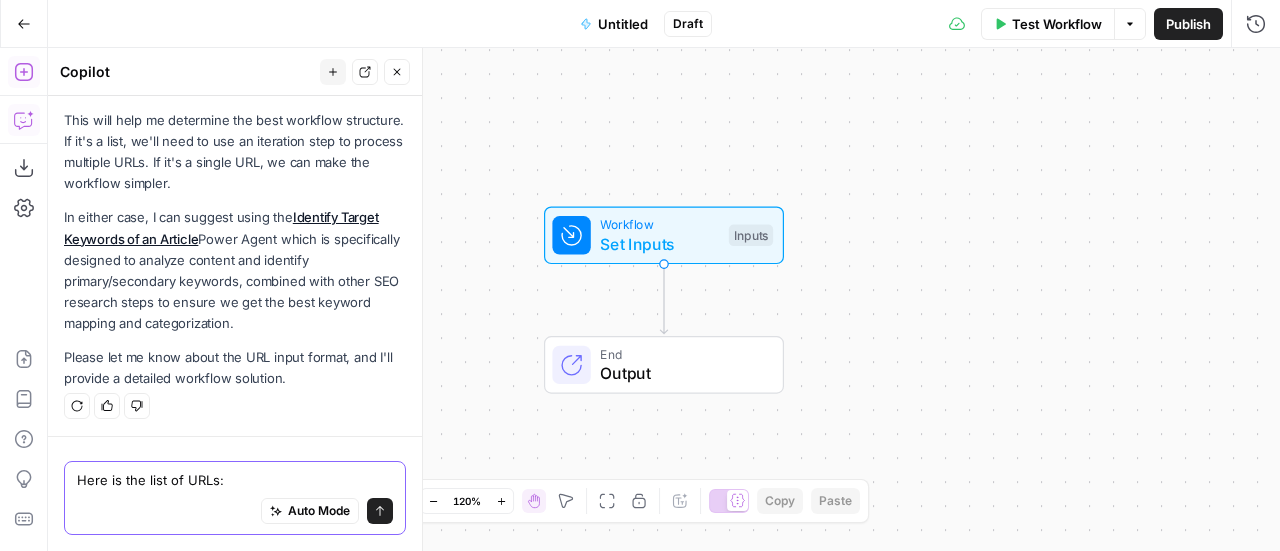 type on "Here is the list of URLs:" 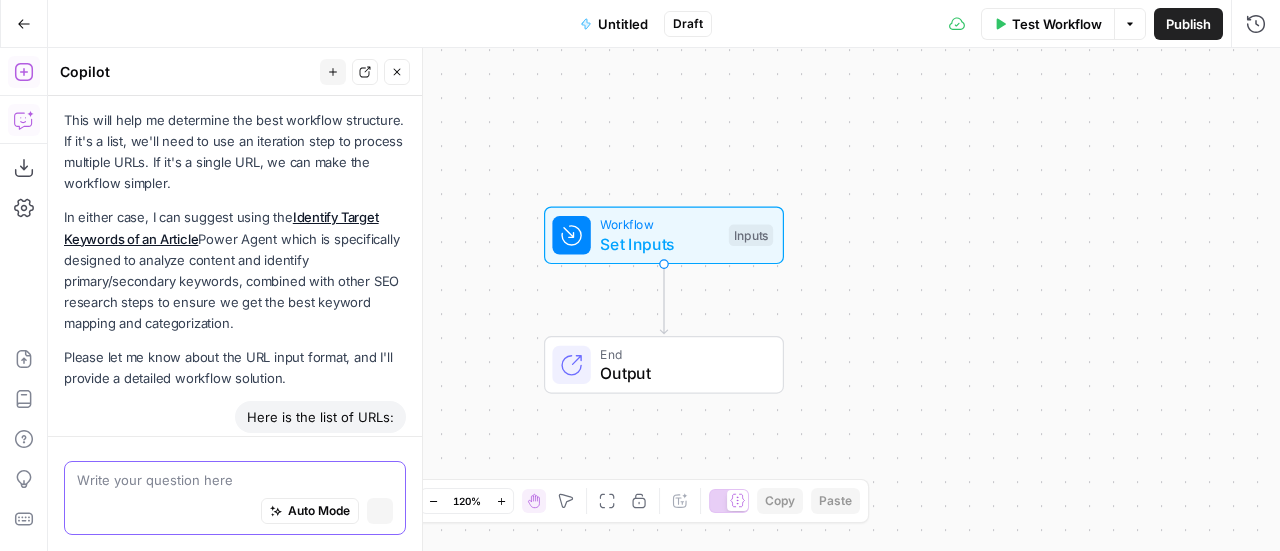 scroll, scrollTop: 726, scrollLeft: 0, axis: vertical 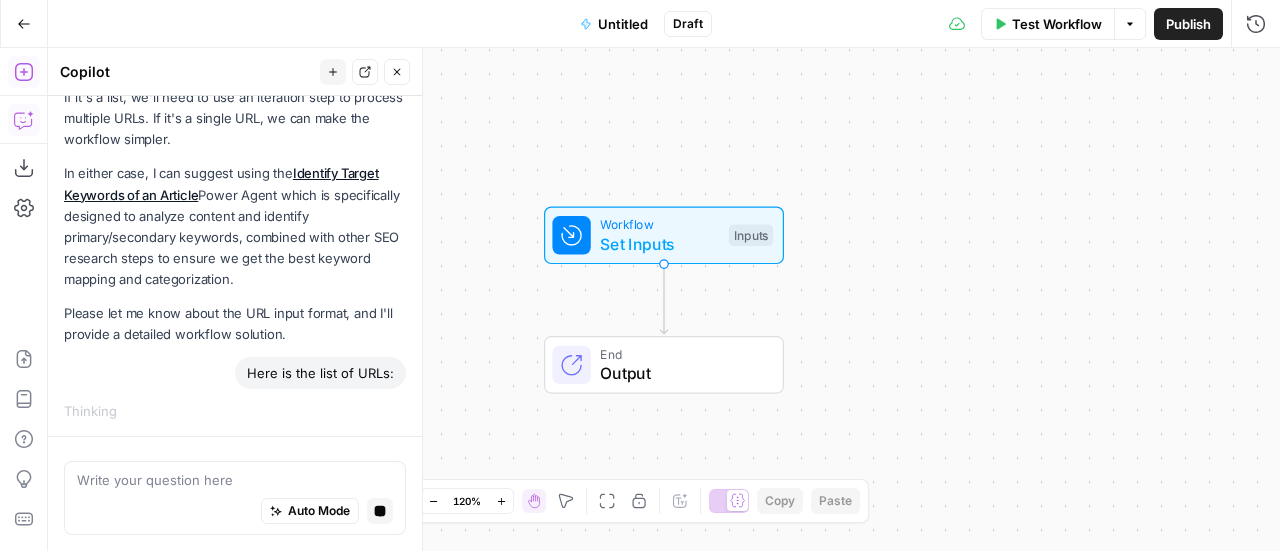 drag, startPoint x: 339, startPoint y: 383, endPoint x: 337, endPoint y: 395, distance: 12.165525 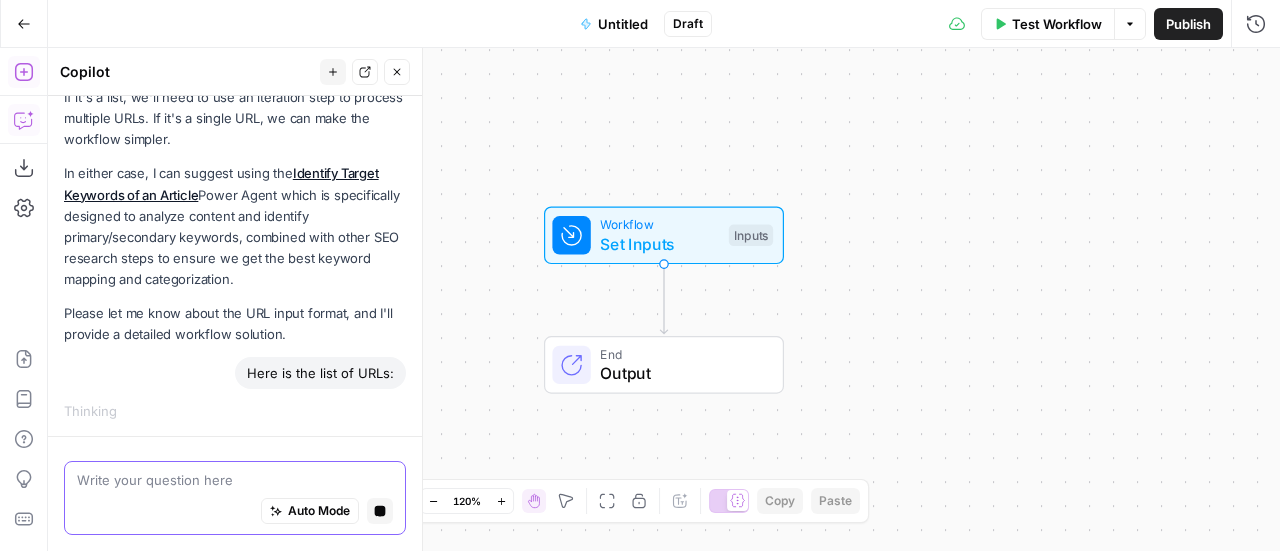 click at bounding box center [235, 480] 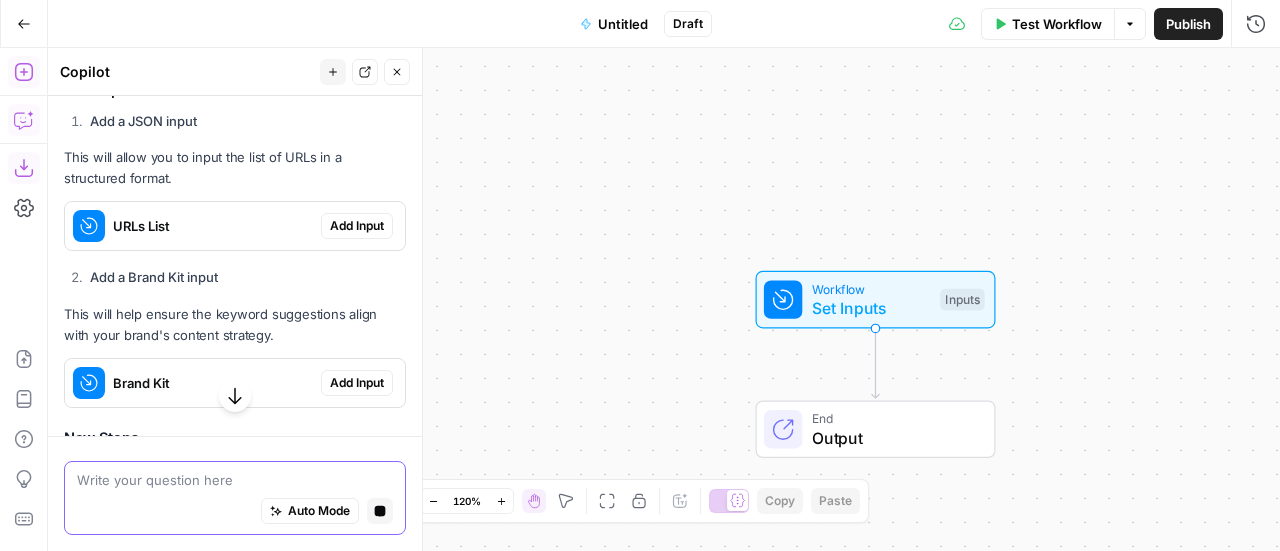scroll, scrollTop: 1443, scrollLeft: 0, axis: vertical 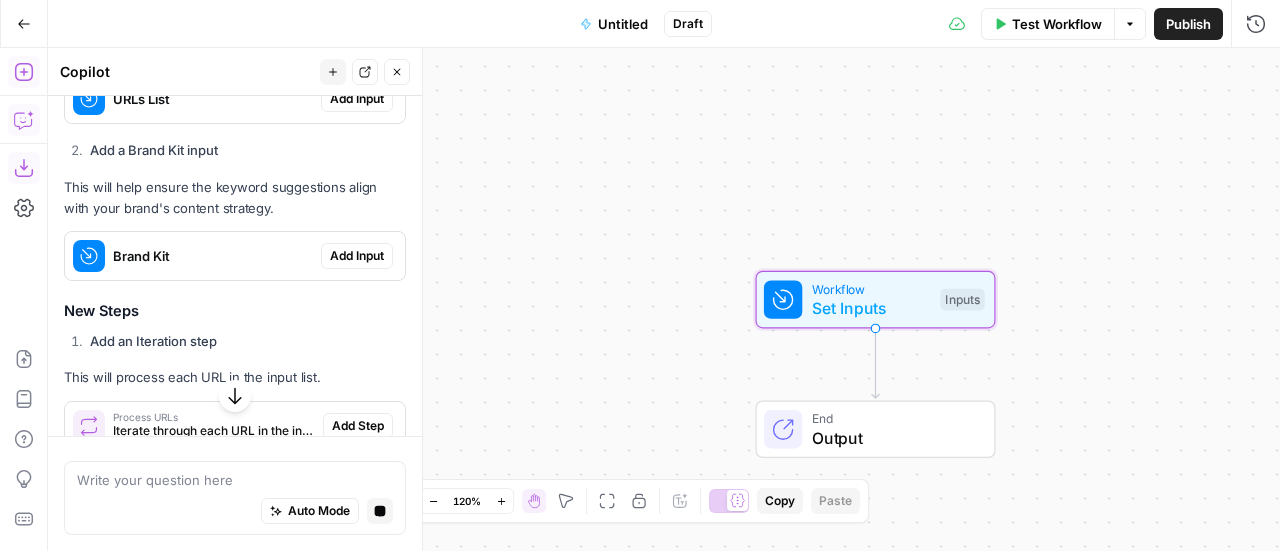 click on "Add Input" at bounding box center (357, 99) 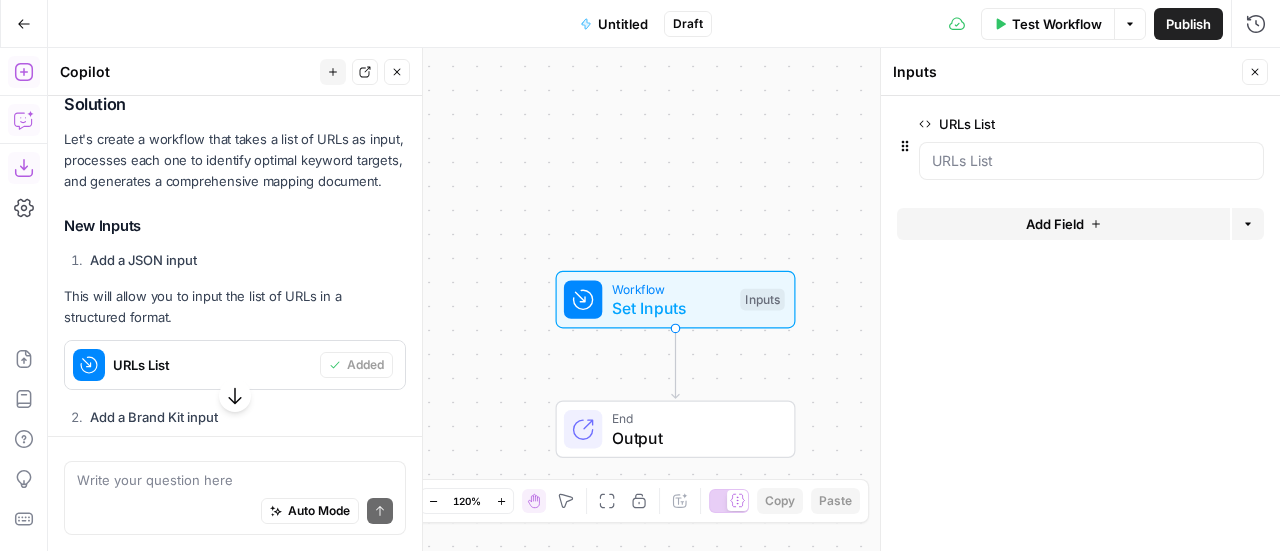 scroll, scrollTop: 1314, scrollLeft: 0, axis: vertical 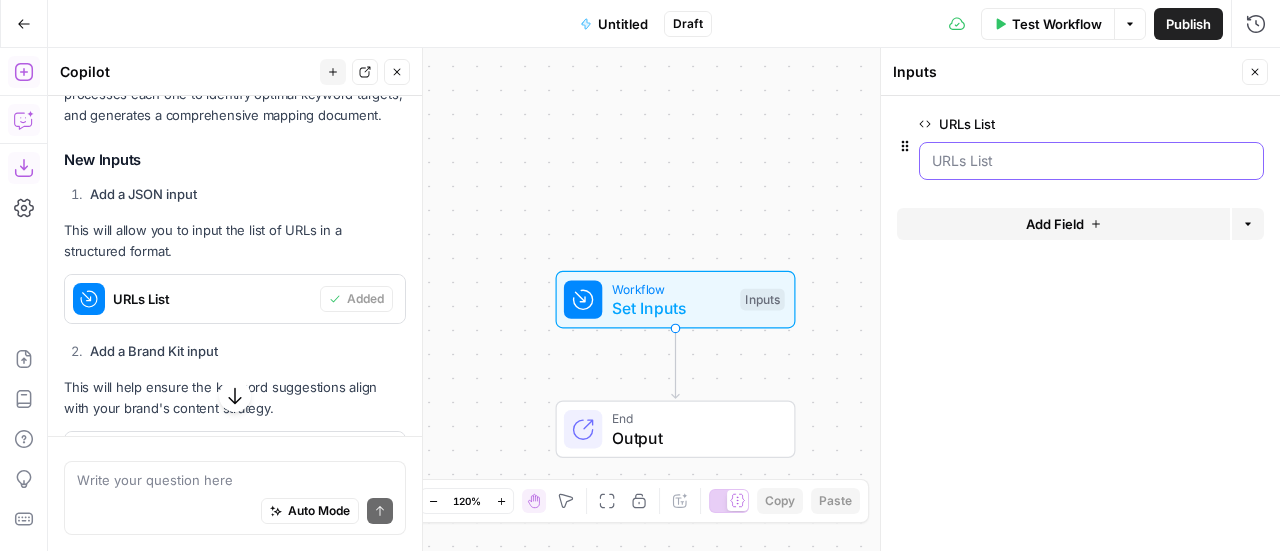 click on "URLs List" at bounding box center [1091, 161] 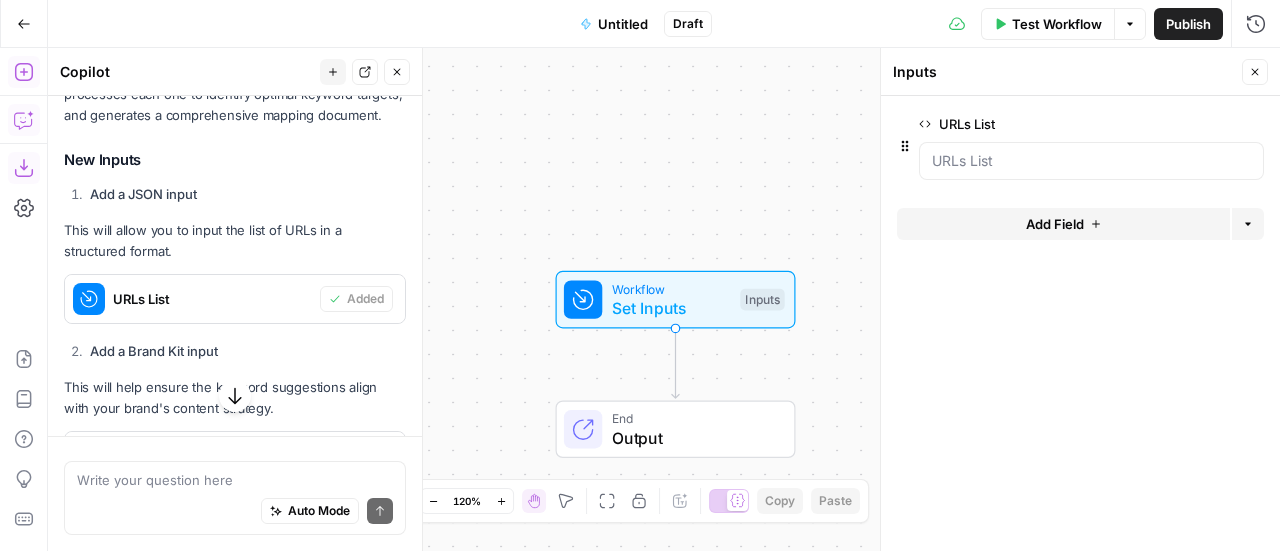 click on "edit field" at bounding box center [1197, 124] 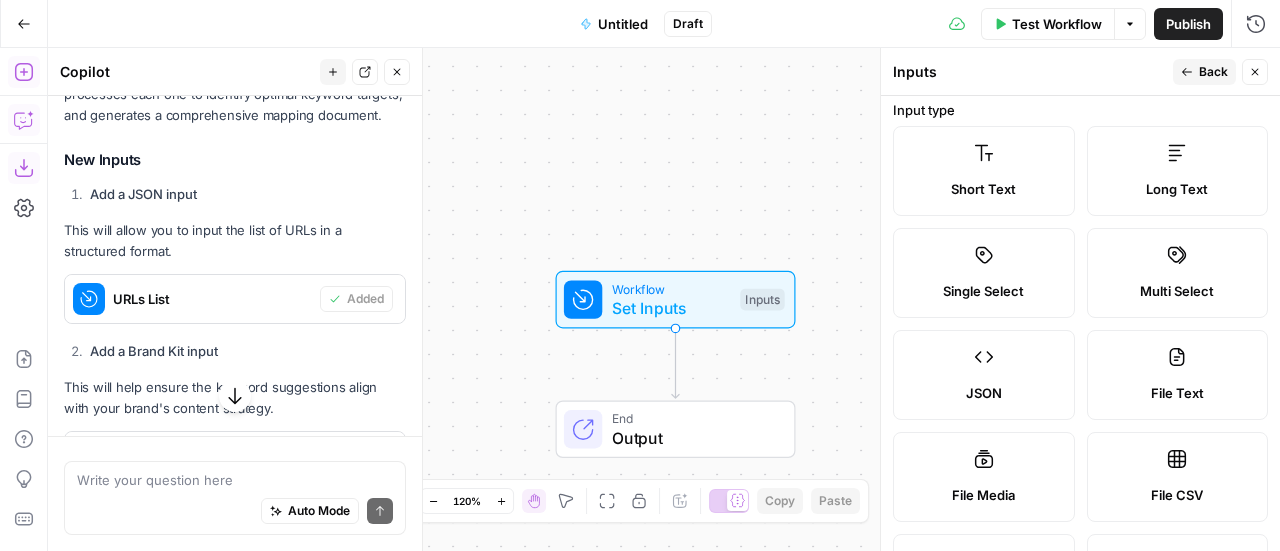 scroll, scrollTop: 0, scrollLeft: 0, axis: both 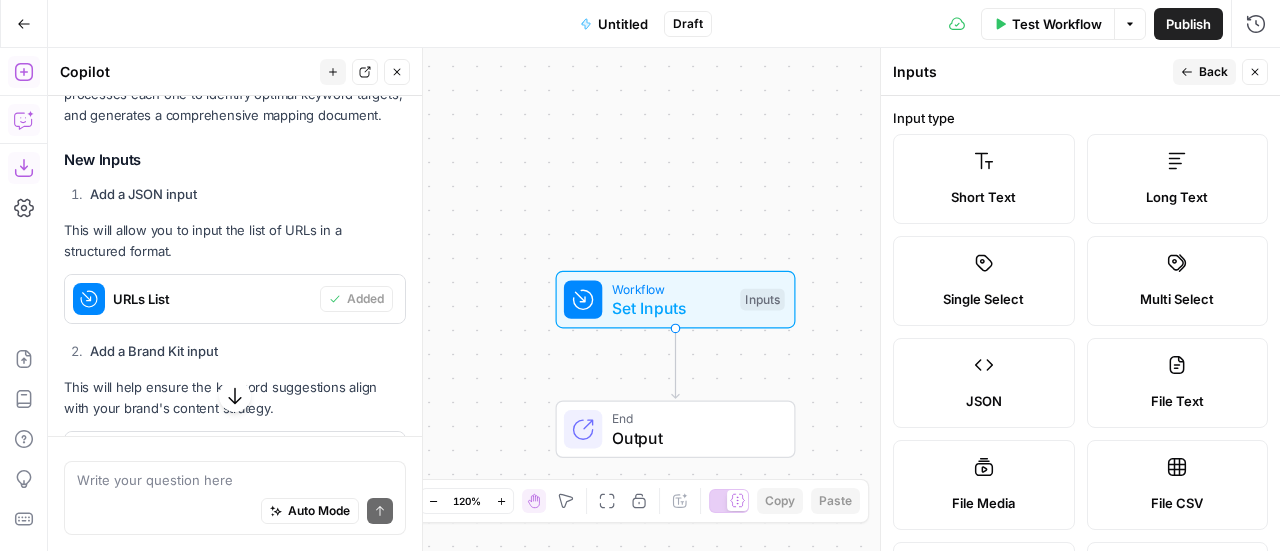 click on "Long Text" at bounding box center [1178, 179] 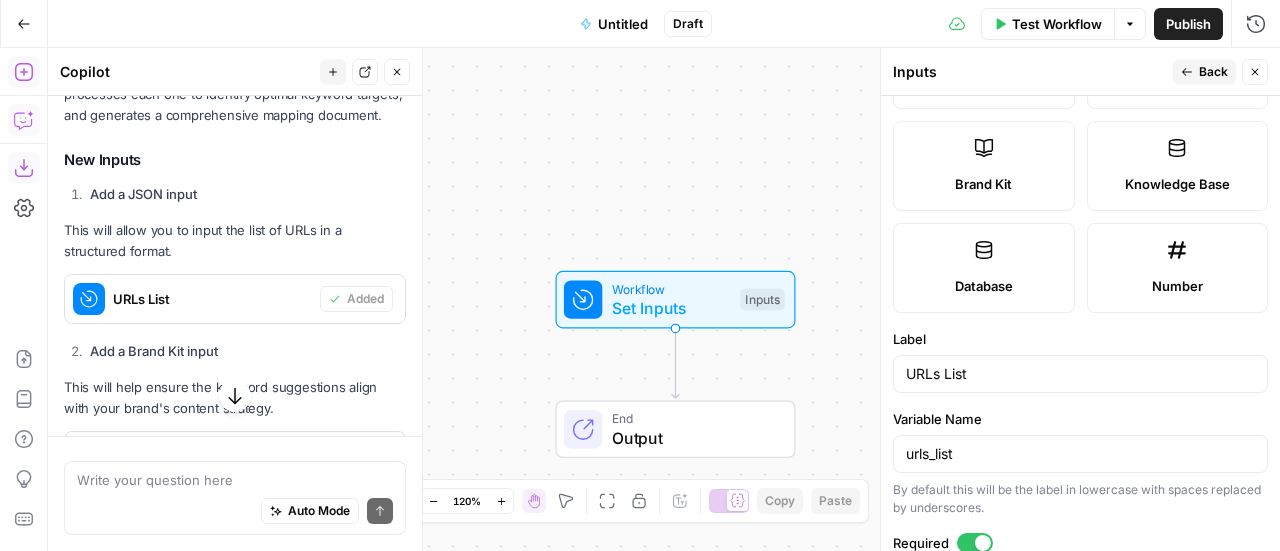 scroll, scrollTop: 0, scrollLeft: 0, axis: both 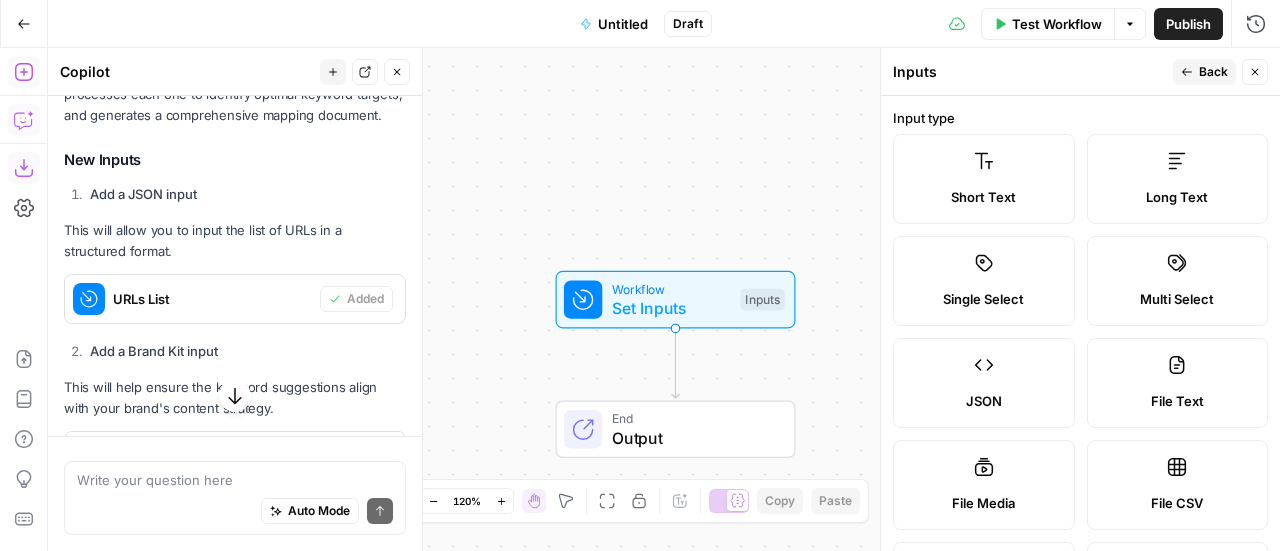 click on "Long Text" at bounding box center (1178, 179) 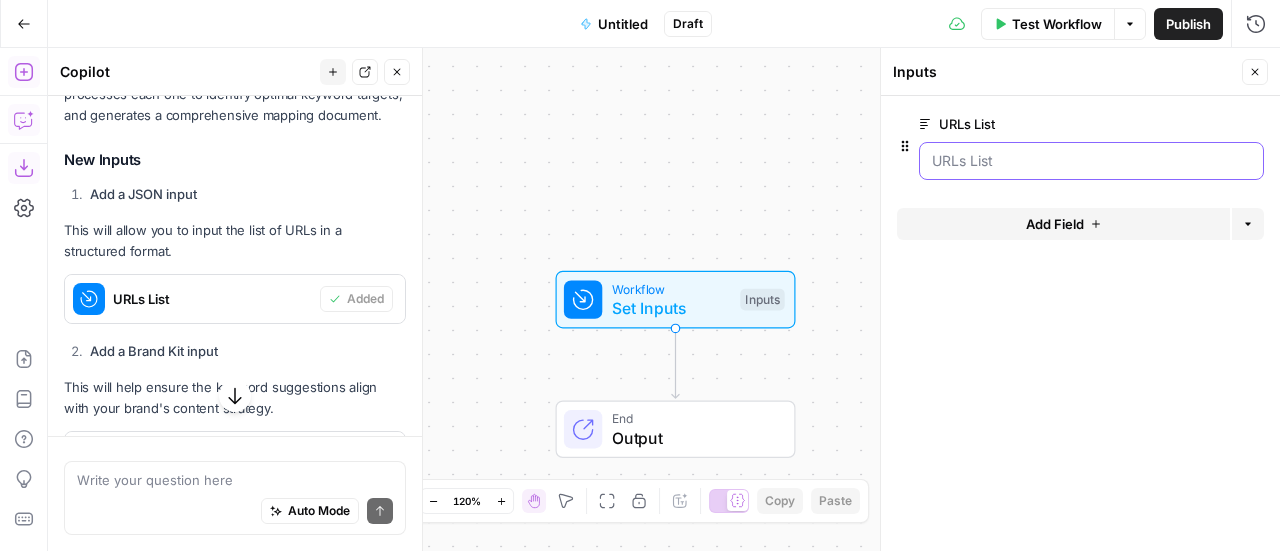 click on "URLs List" at bounding box center (1091, 161) 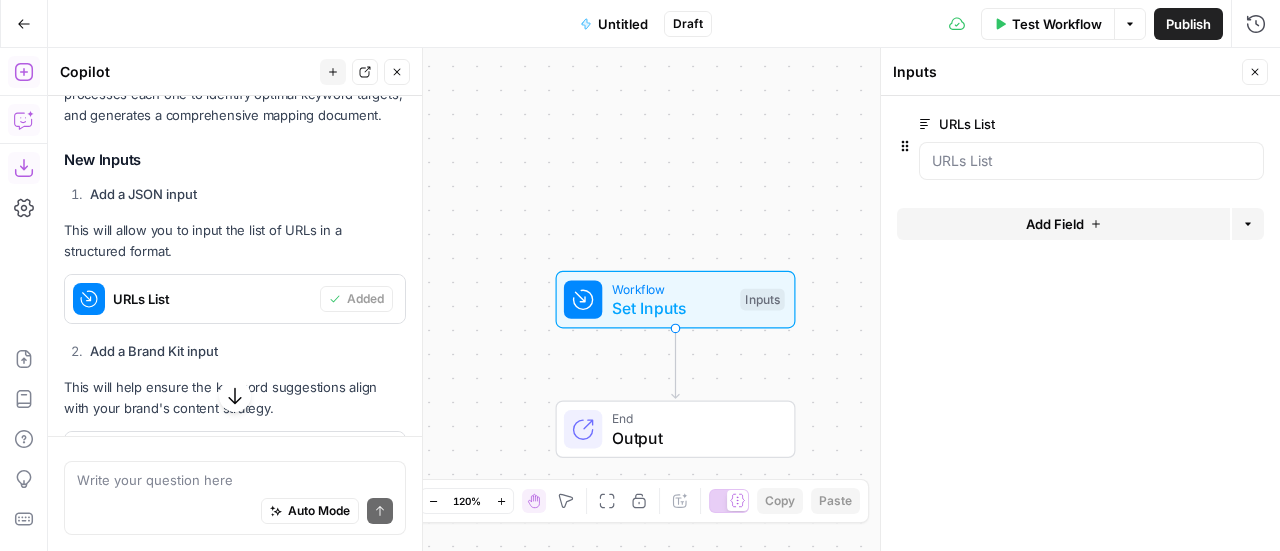 click at bounding box center [1091, 161] 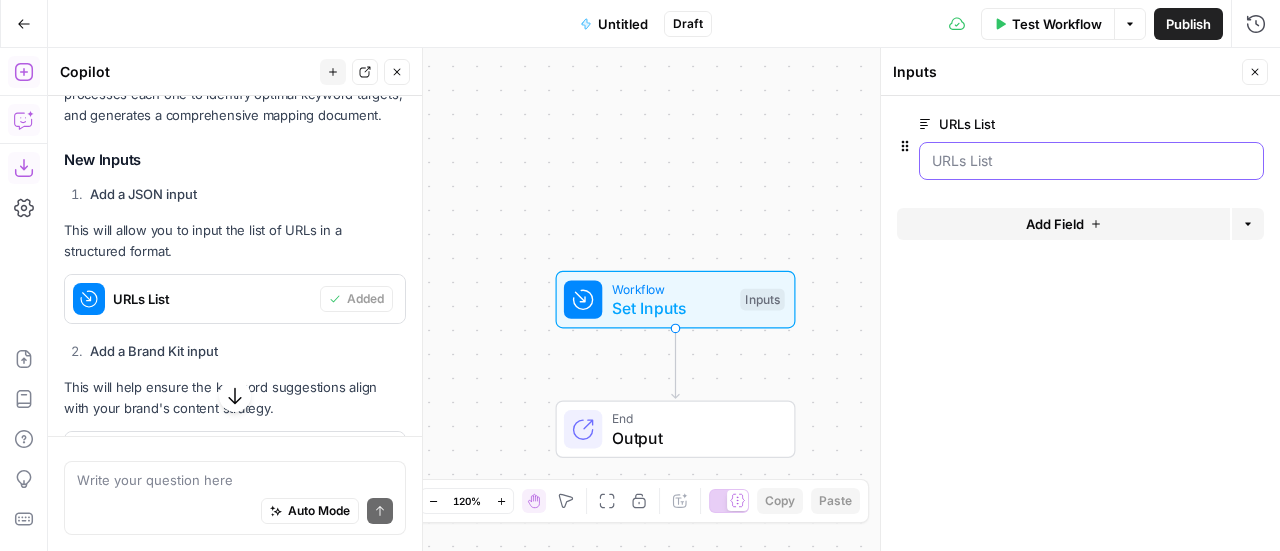 click on "URLs List" at bounding box center (1091, 161) 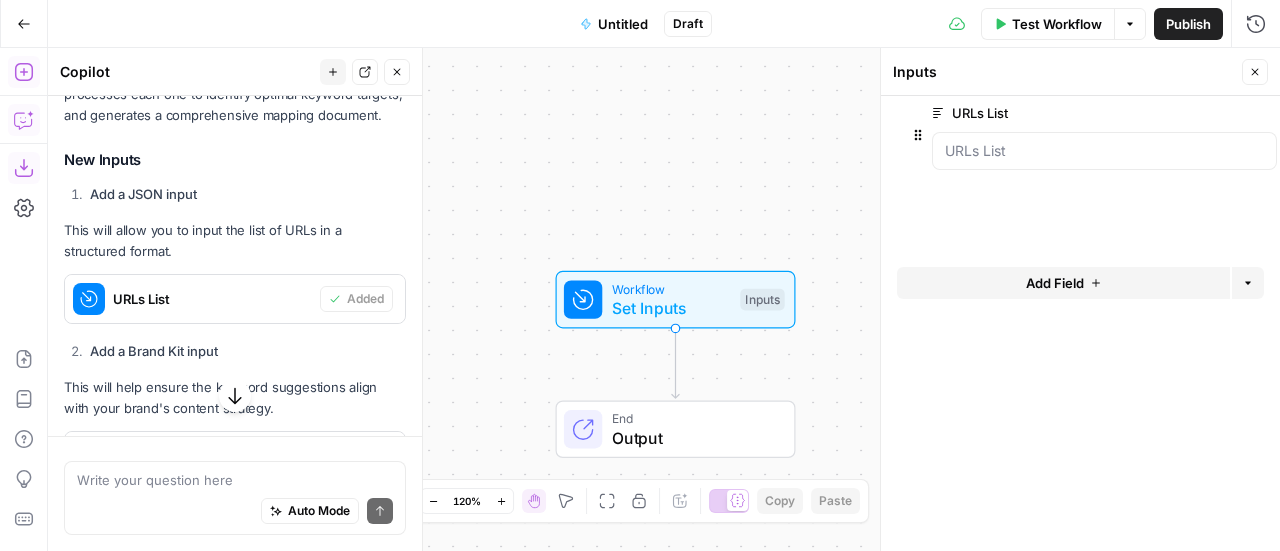 drag, startPoint x: 902, startPoint y: 148, endPoint x: 917, endPoint y: 156, distance: 17 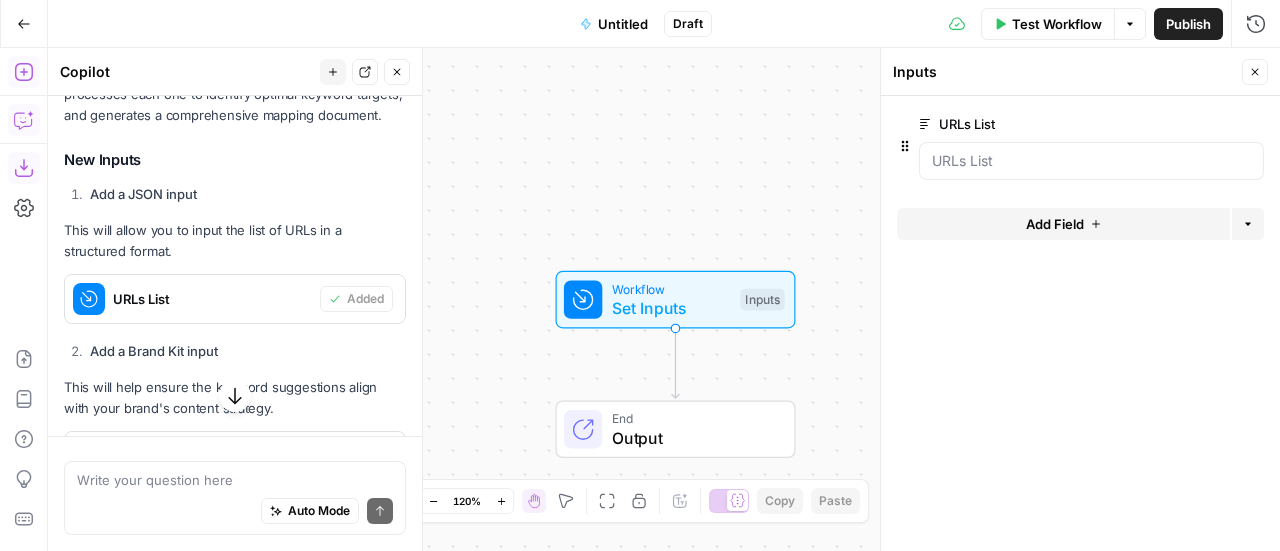 click 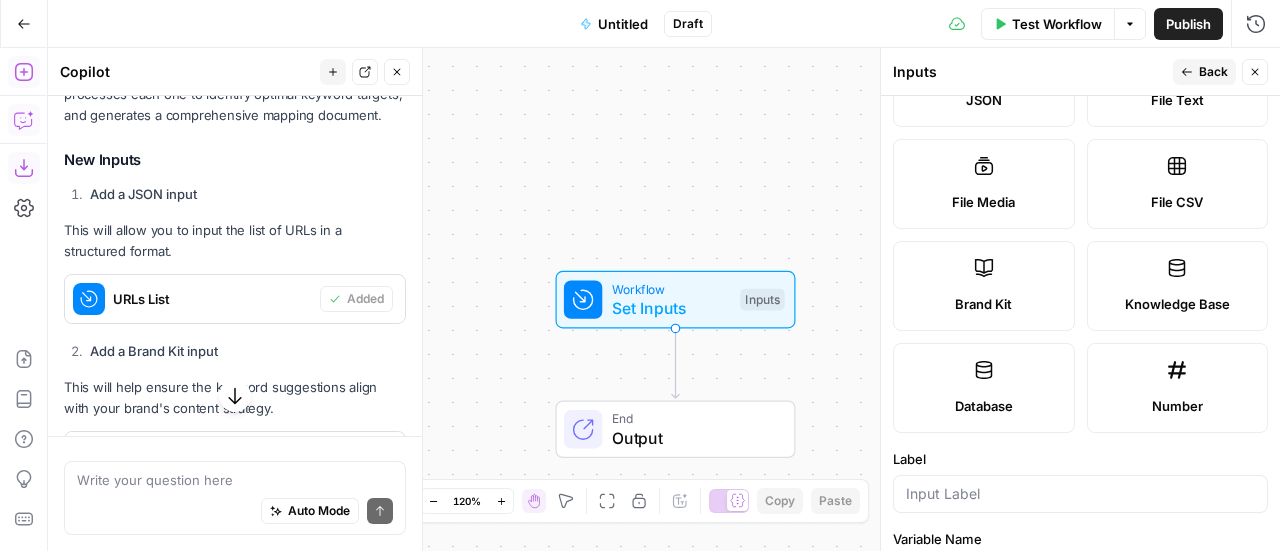 scroll, scrollTop: 400, scrollLeft: 0, axis: vertical 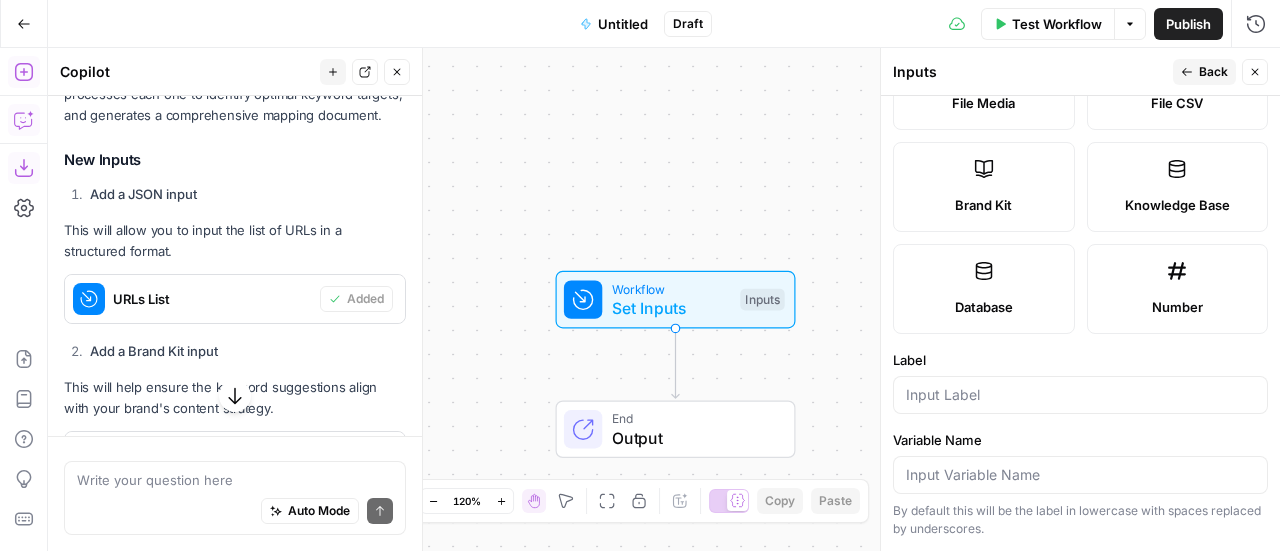 click on "Knowledge Base" at bounding box center [1178, 187] 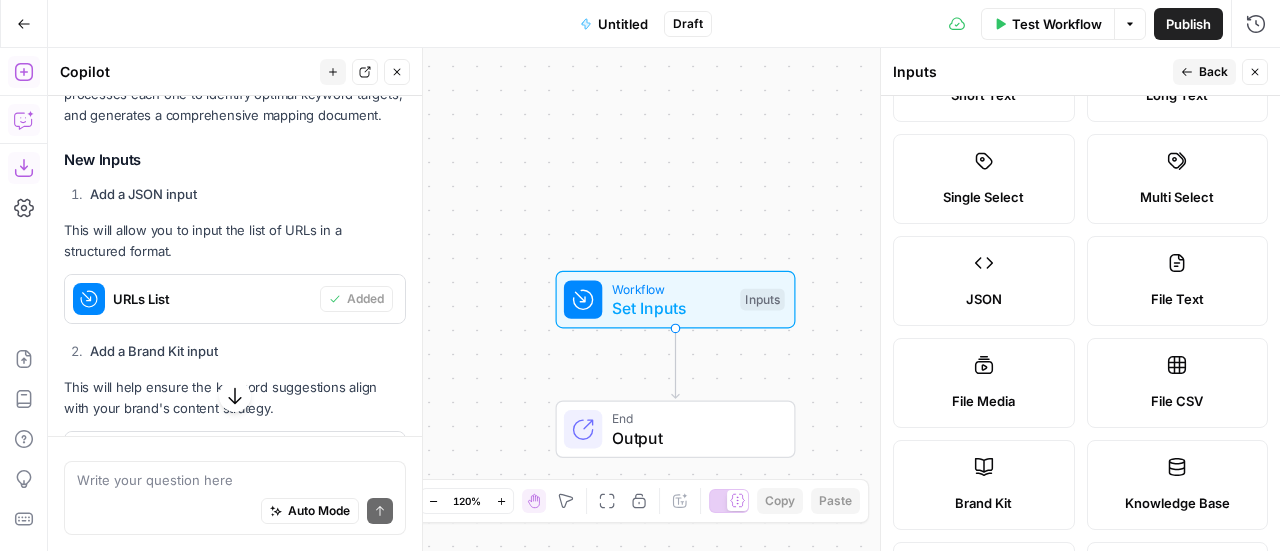 scroll, scrollTop: 100, scrollLeft: 0, axis: vertical 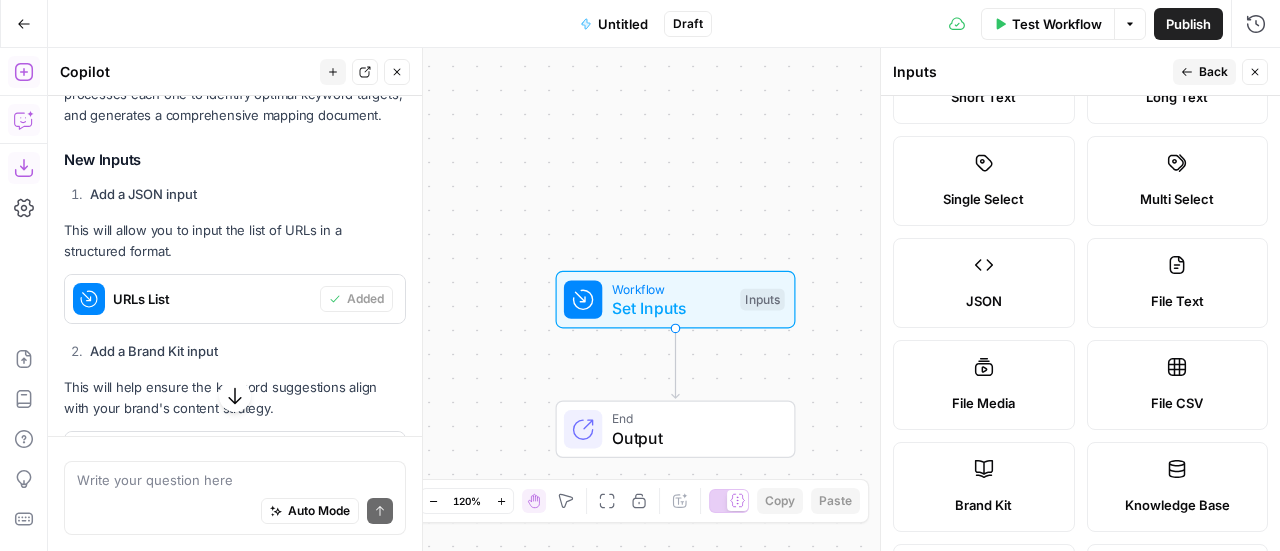 click on "Back" at bounding box center [1213, 72] 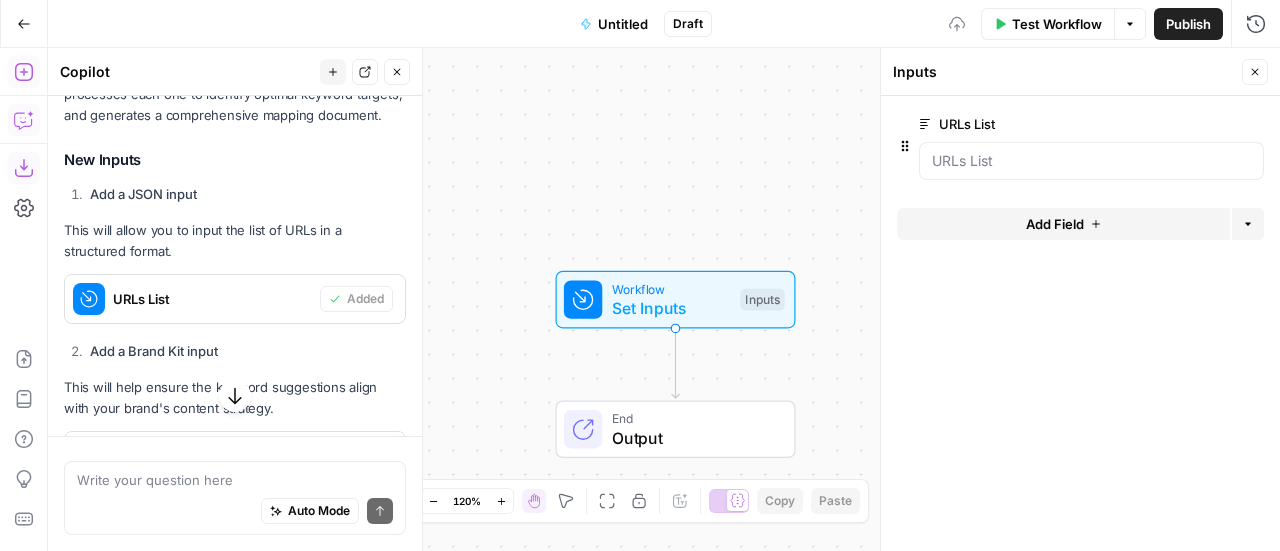 click at bounding box center (1091, 161) 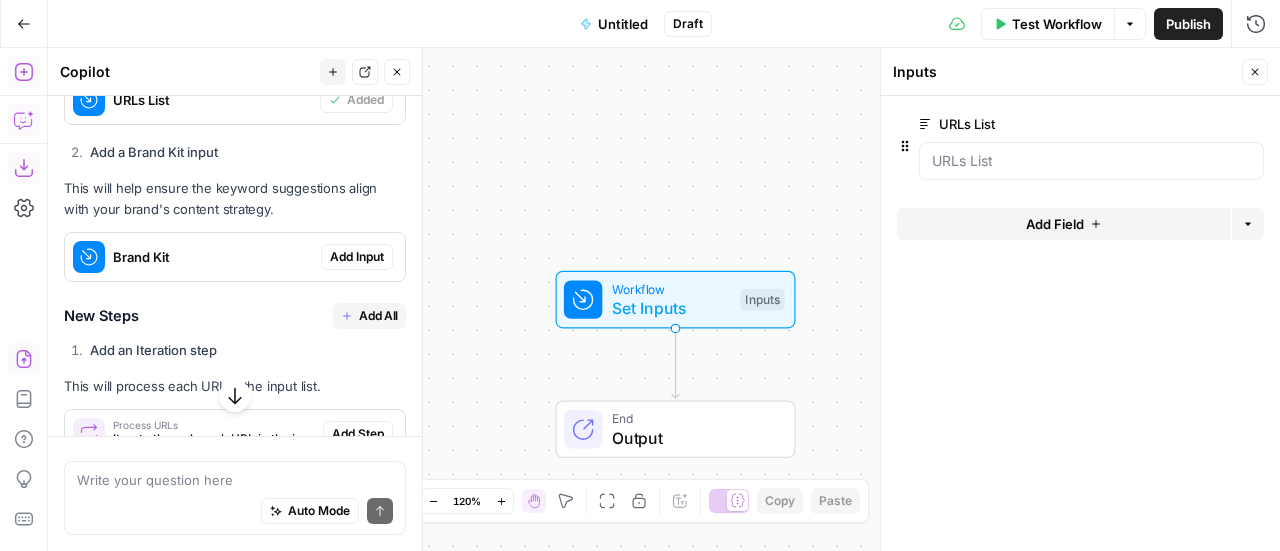 scroll, scrollTop: 1514, scrollLeft: 0, axis: vertical 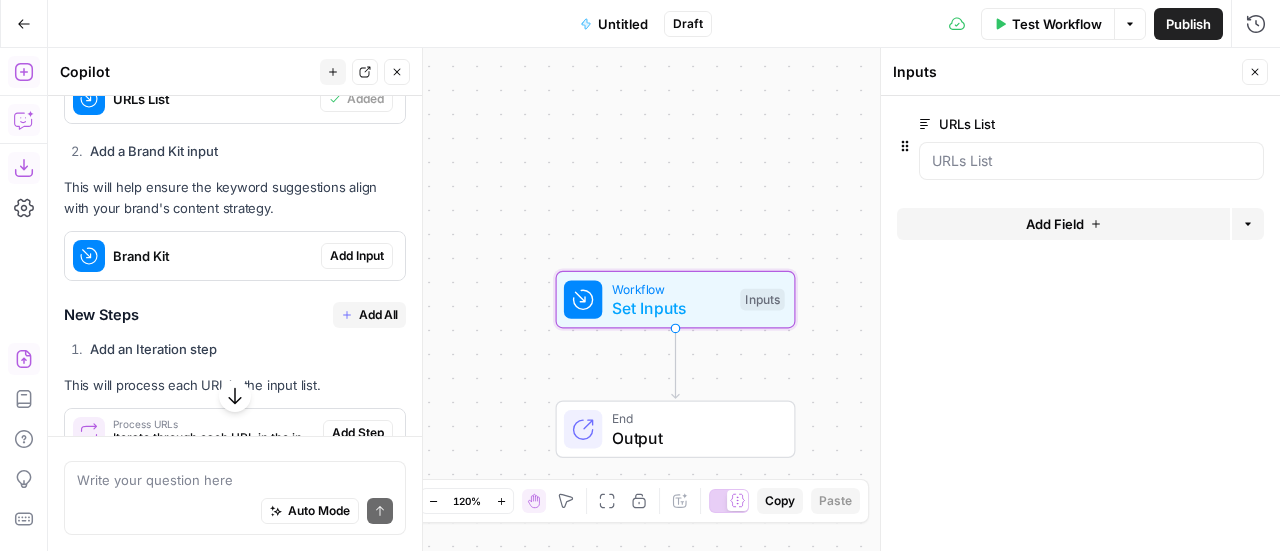 click on "Add Input" at bounding box center [357, 256] 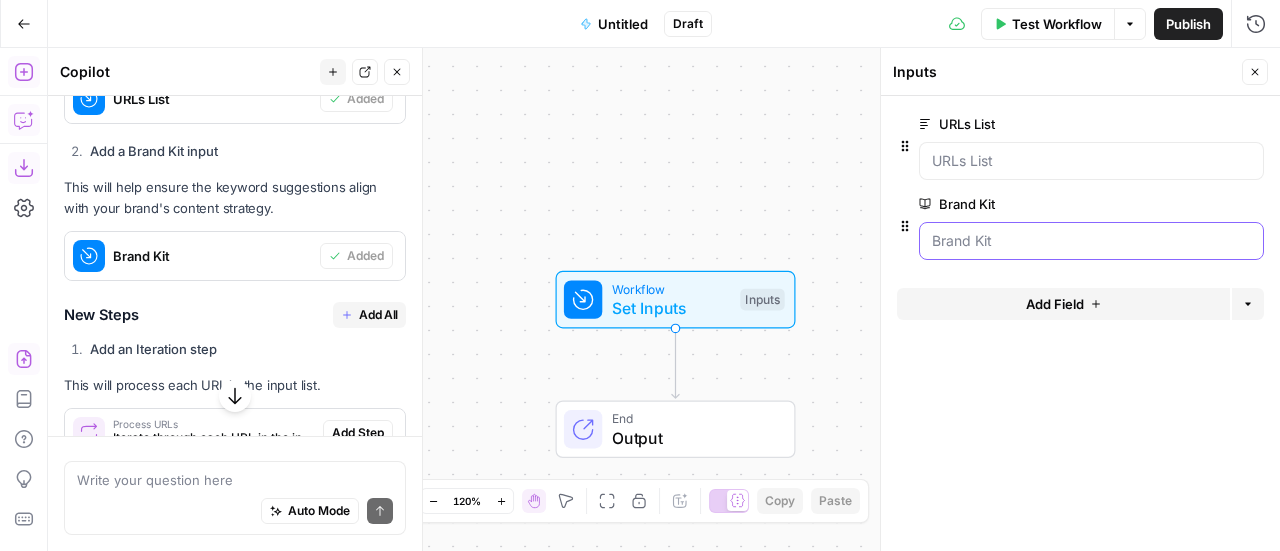 click on "Brand Kit" at bounding box center (1091, 241) 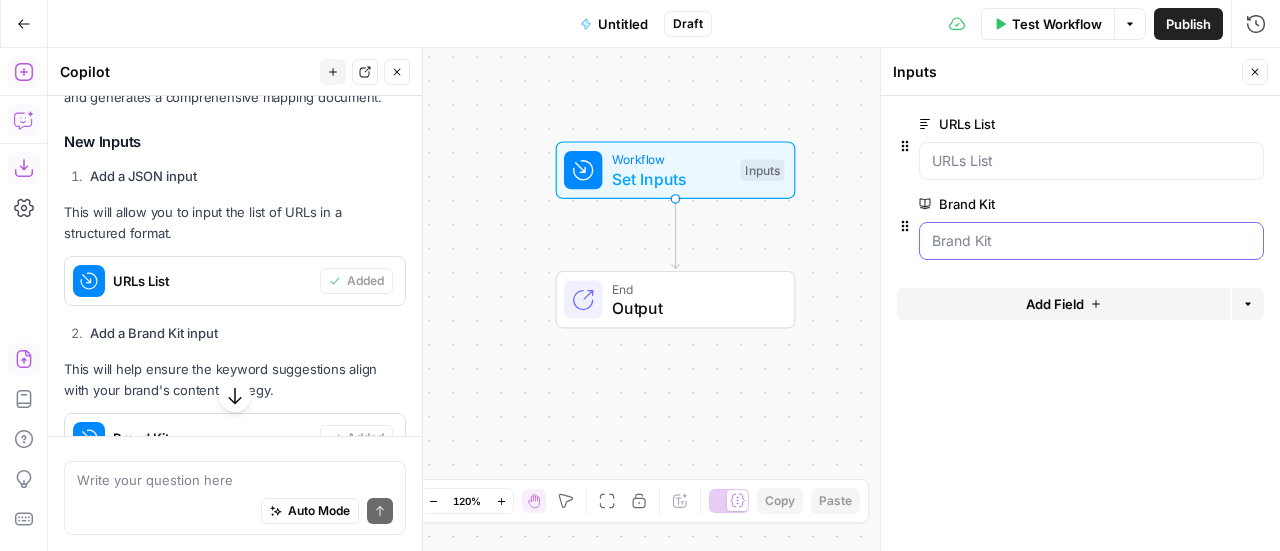 scroll, scrollTop: 1314, scrollLeft: 0, axis: vertical 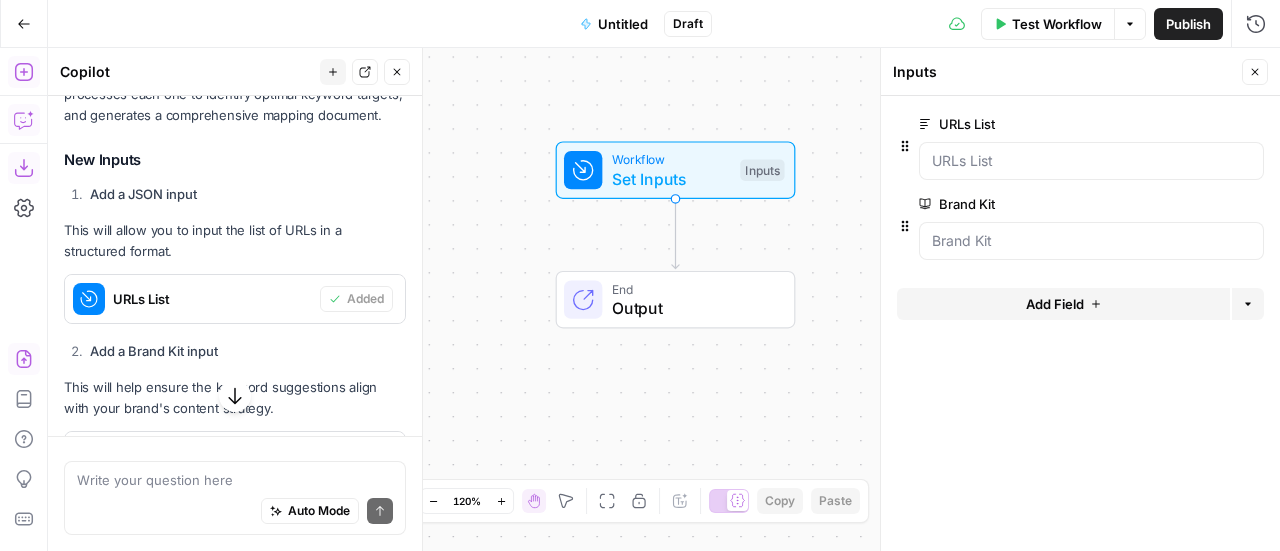 click at bounding box center (1080, 186) 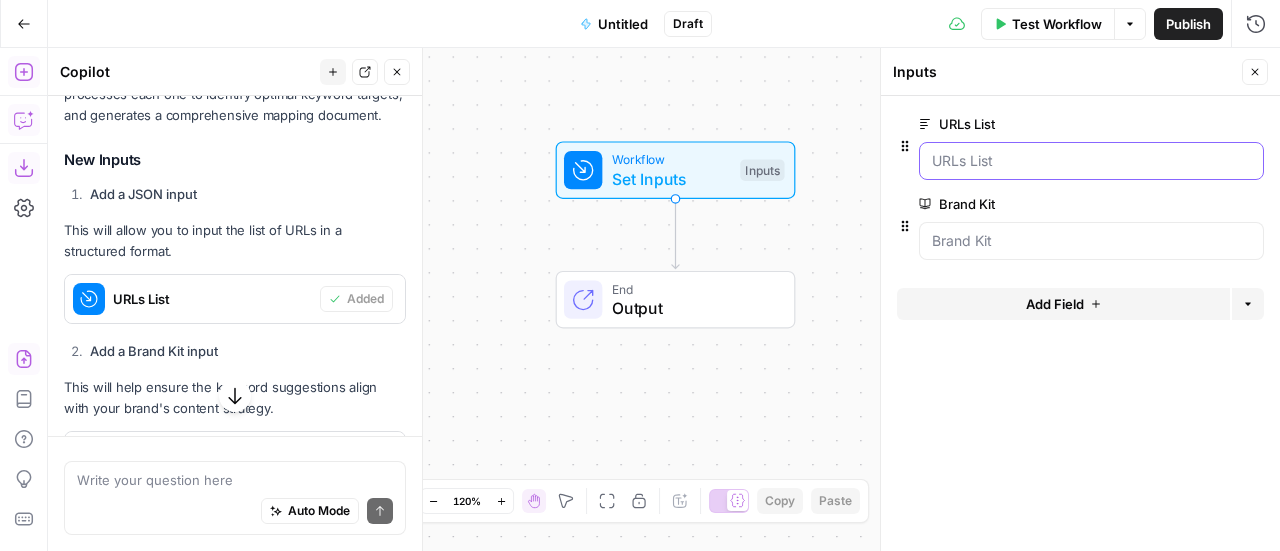 click on "URLs List" at bounding box center [1091, 161] 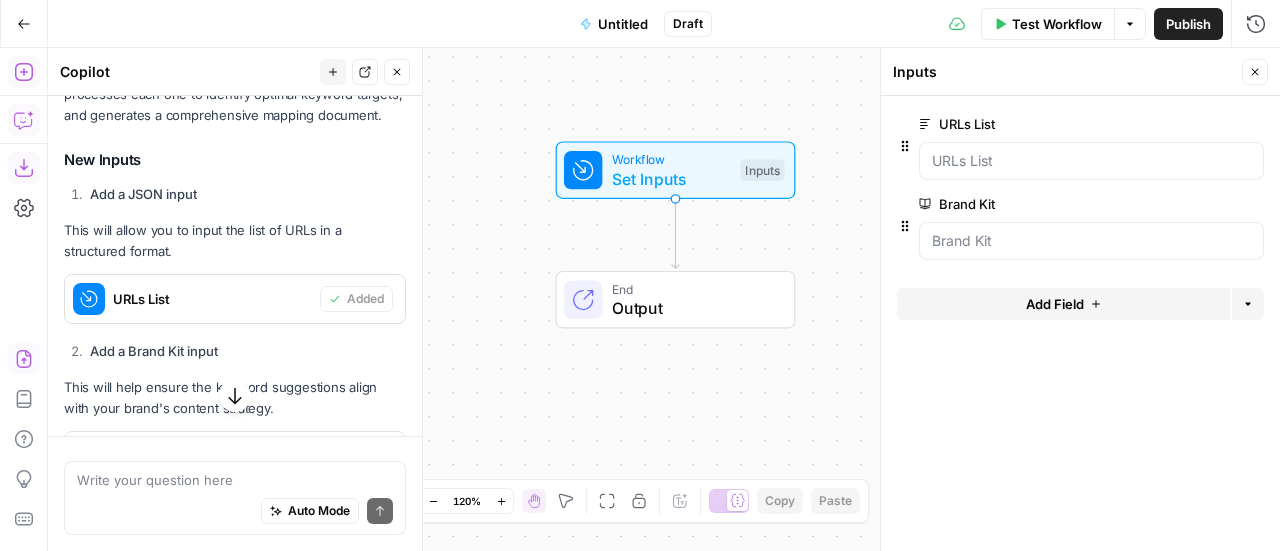 click on "edit field" at bounding box center (1189, 124) 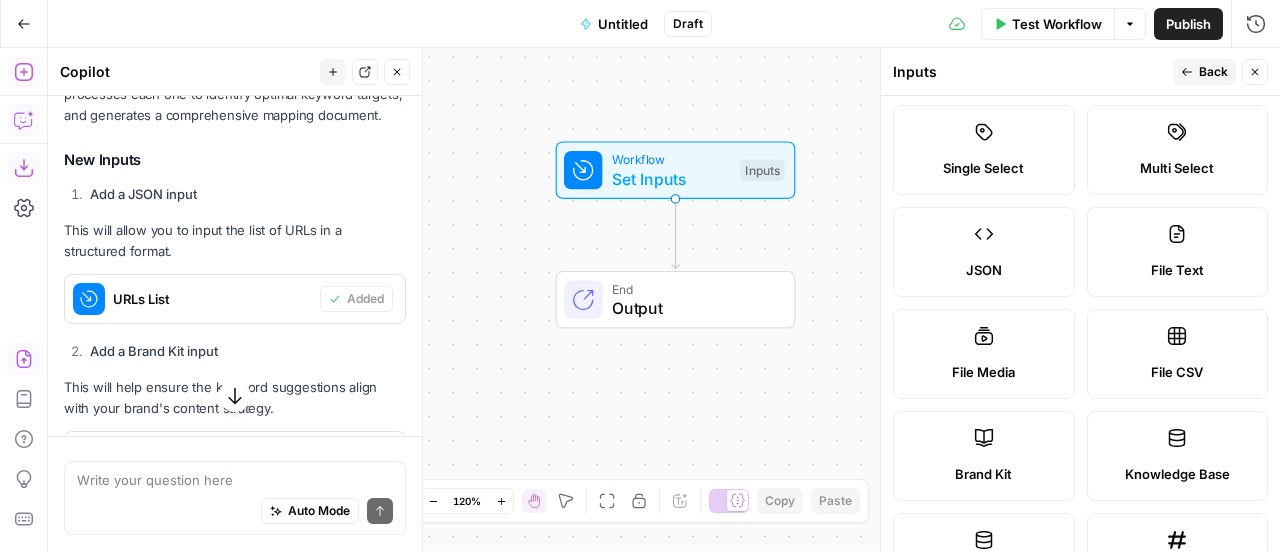 scroll, scrollTop: 100, scrollLeft: 0, axis: vertical 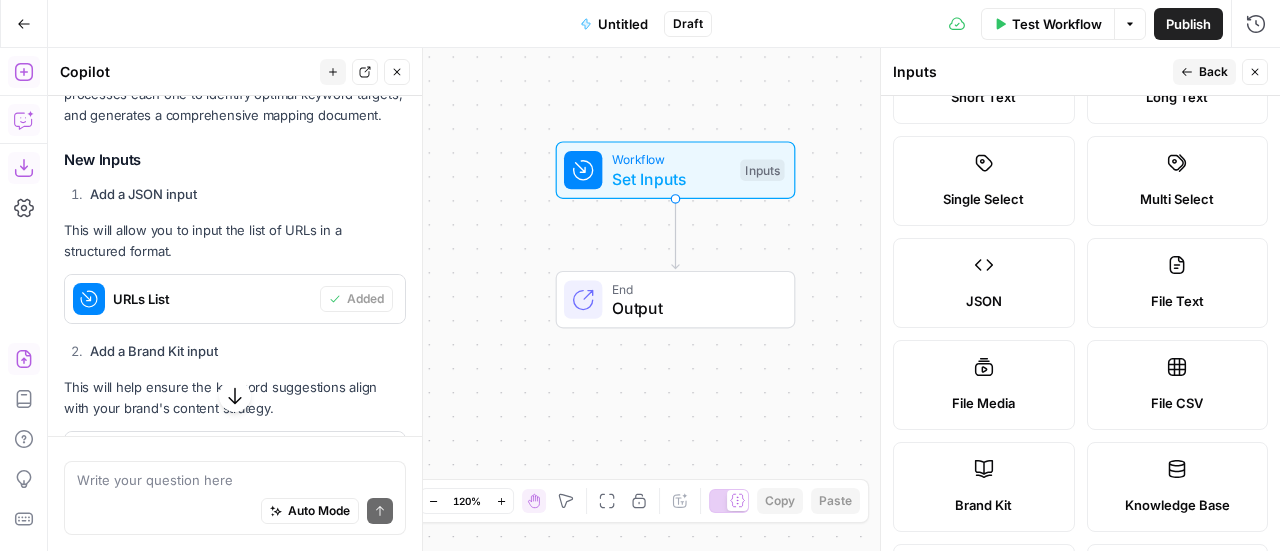 click 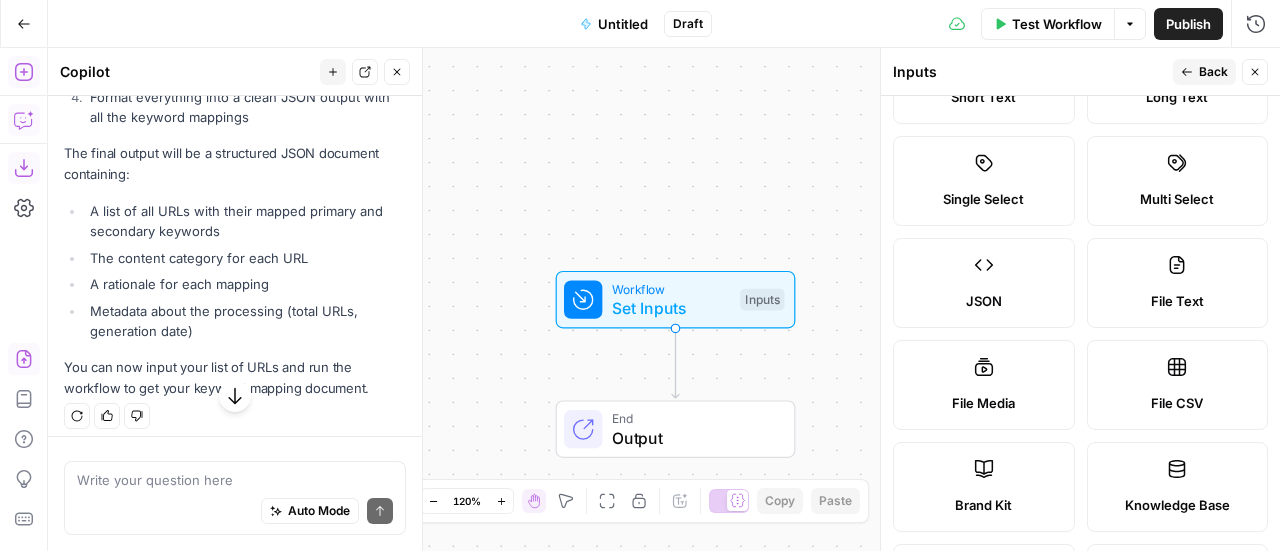 scroll, scrollTop: 2573, scrollLeft: 0, axis: vertical 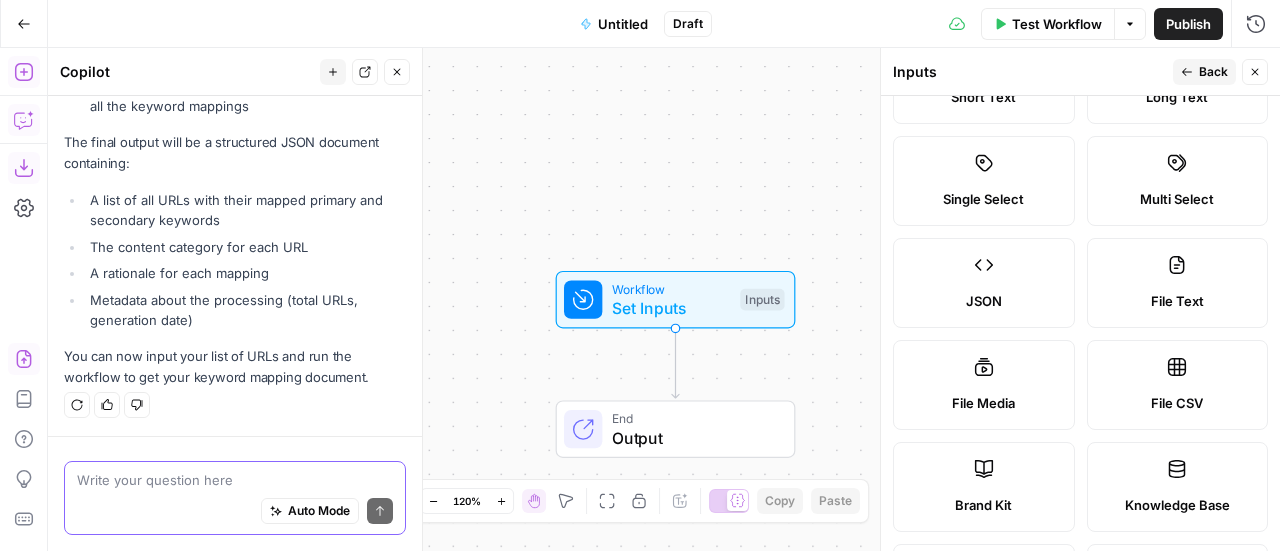 click at bounding box center (235, 480) 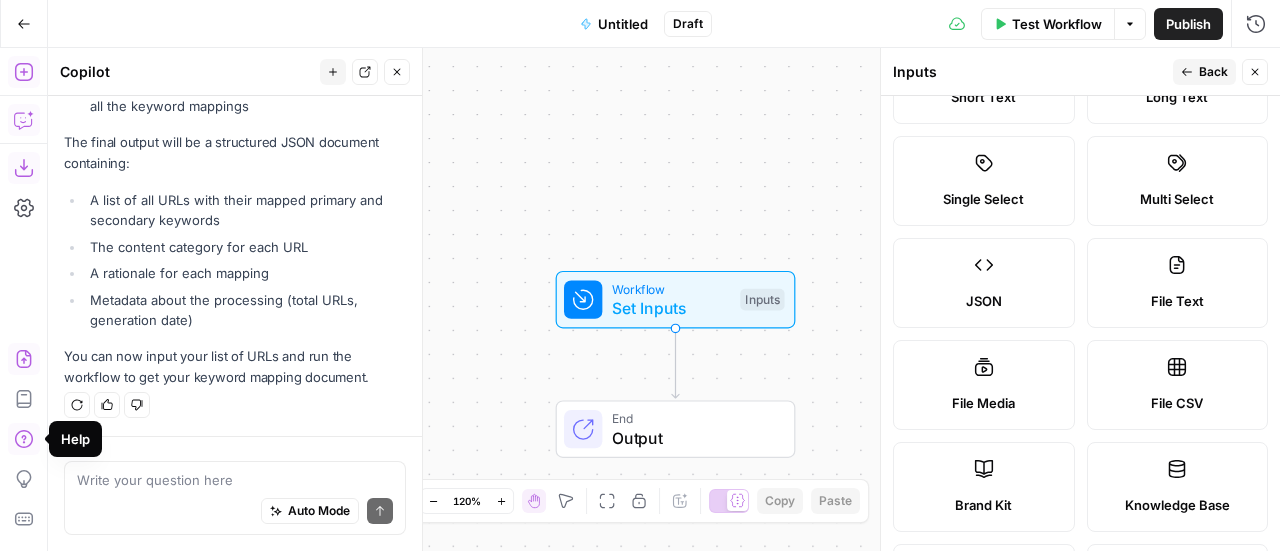 click on "Auto Mode Send" at bounding box center [235, 512] 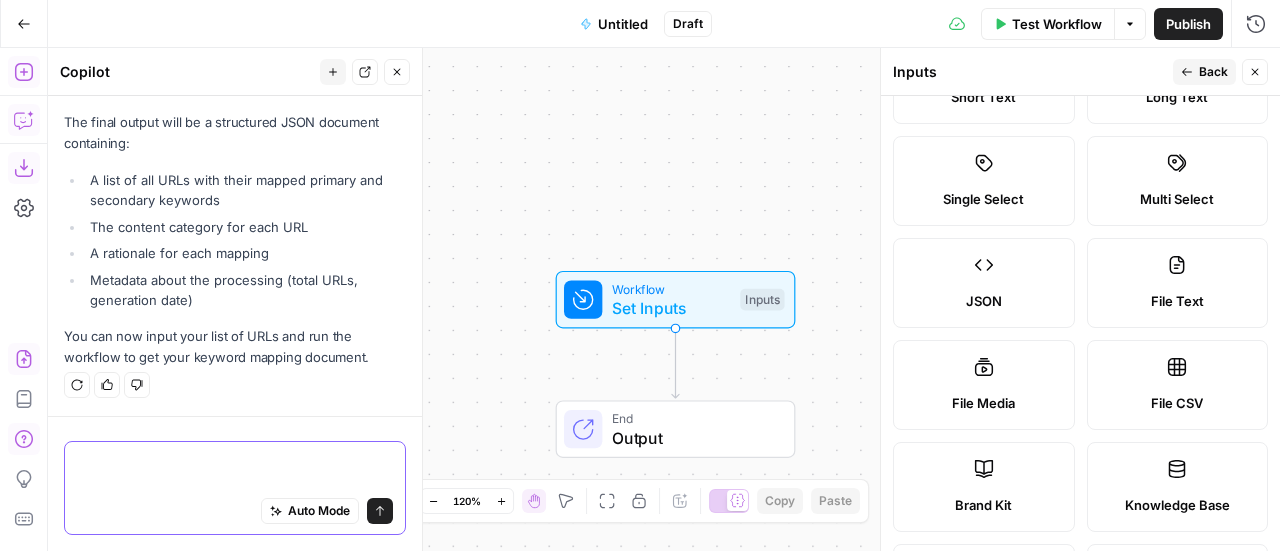 scroll, scrollTop: 2613, scrollLeft: 0, axis: vertical 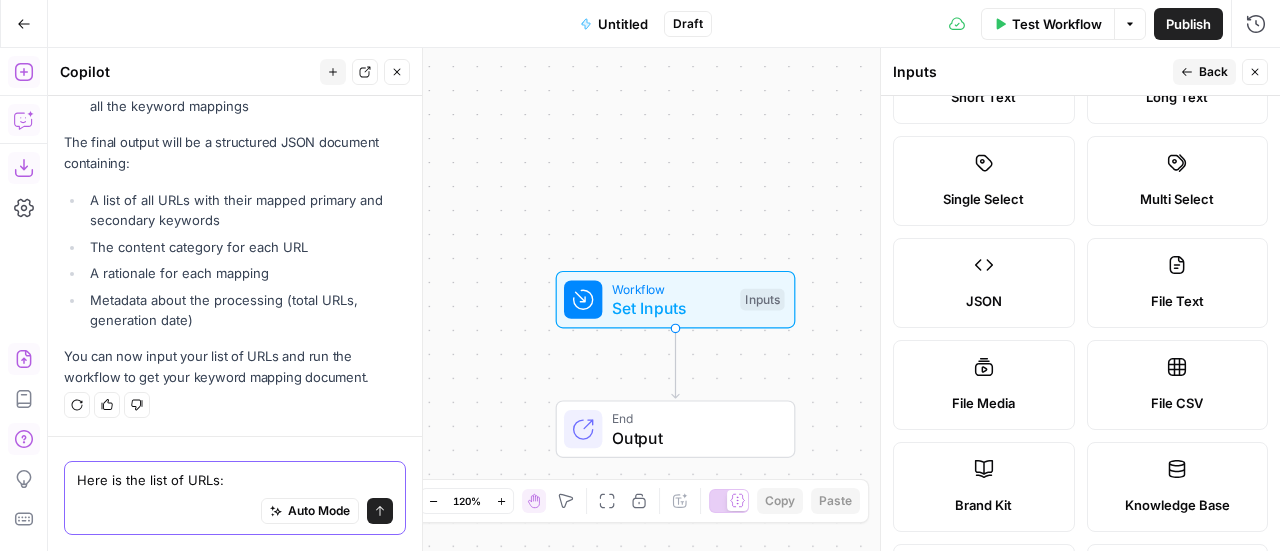 paste on "[URL]
[URL]
[URL]
[URL]
[URL]
[URL]
[URL]
[URL]
[URL]
[URL]
[URL]
[URL]
[URL]
[URL]
[URL]
[URL]
[URL]" 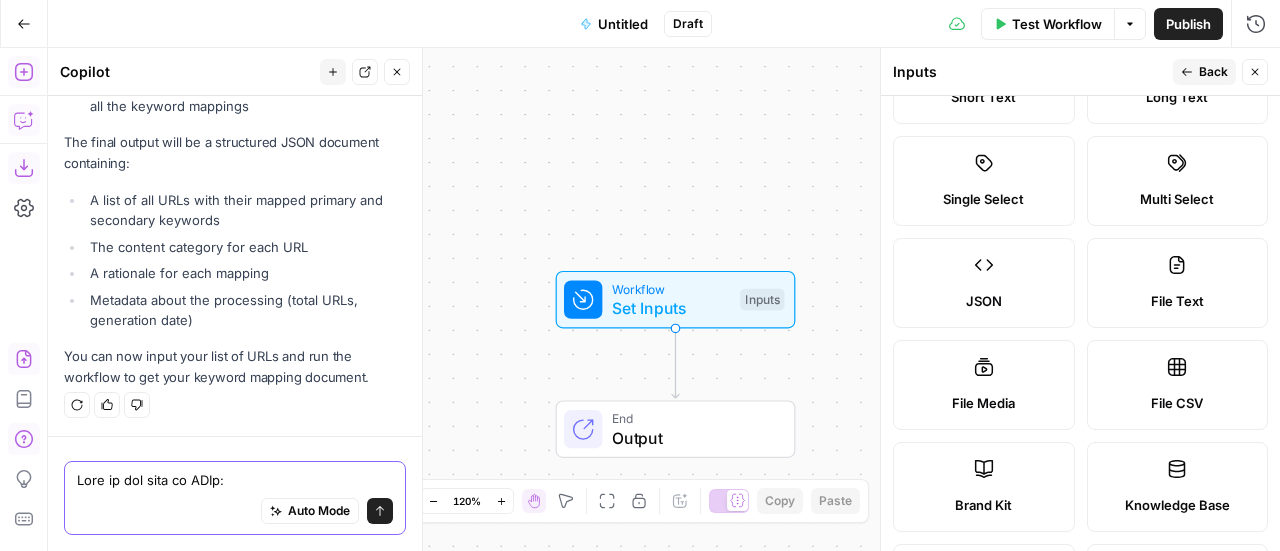 scroll, scrollTop: 2818, scrollLeft: 0, axis: vertical 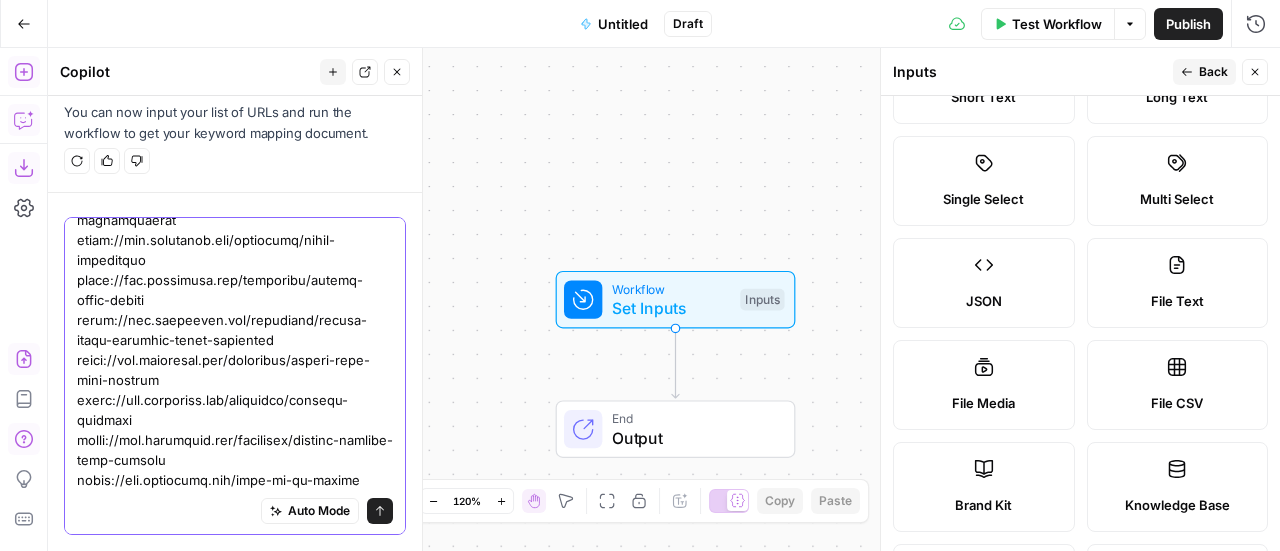 type 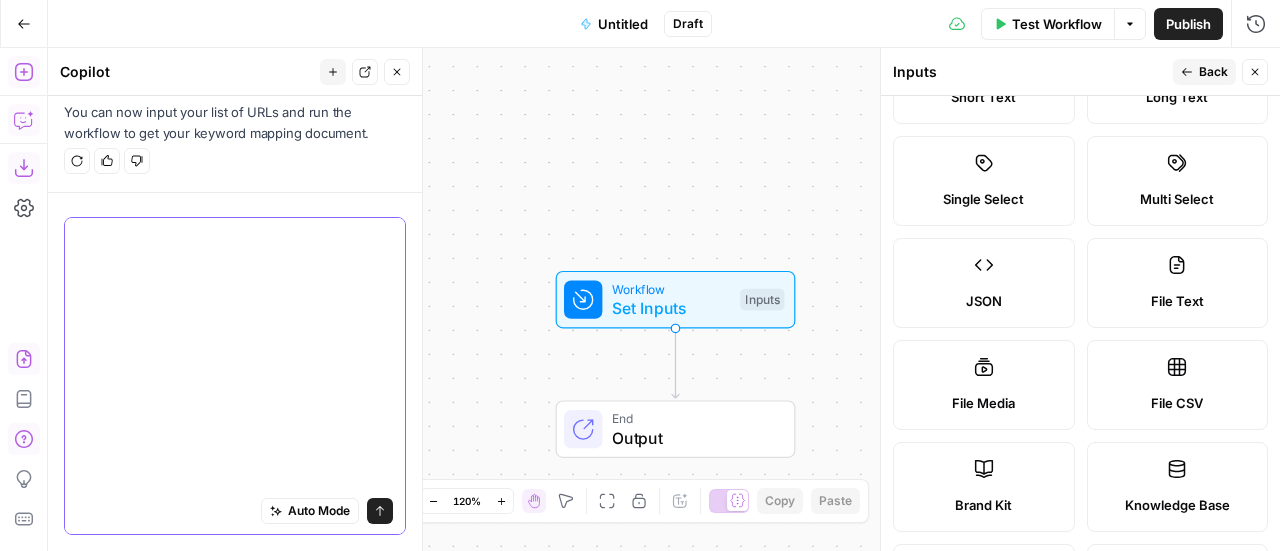 scroll, scrollTop: 5222, scrollLeft: 0, axis: vertical 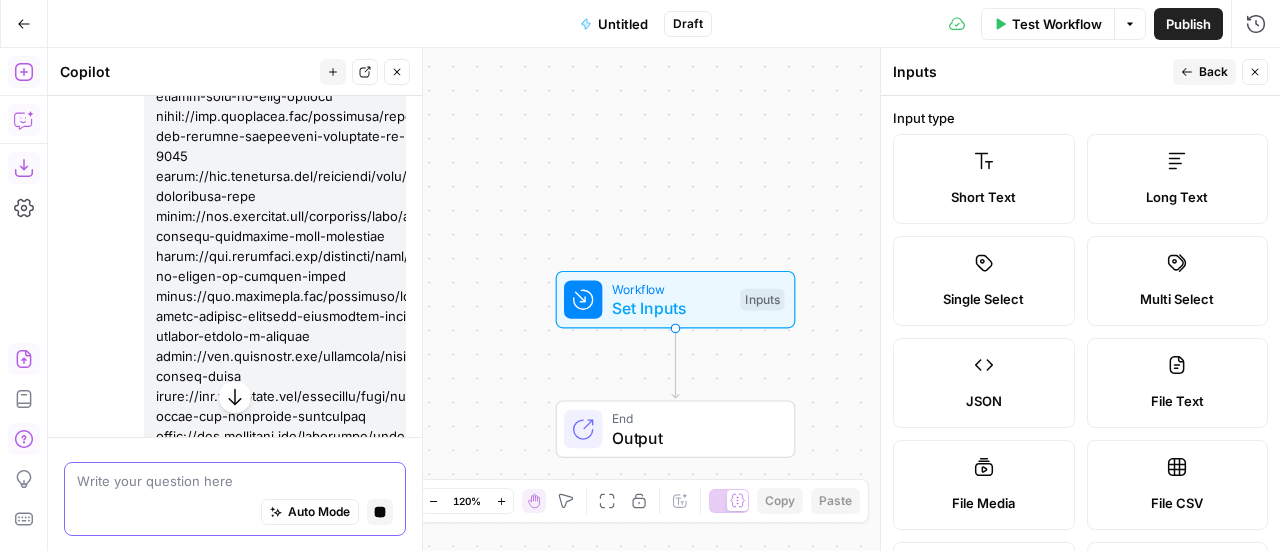 click on "Stop generating" at bounding box center (380, 511) 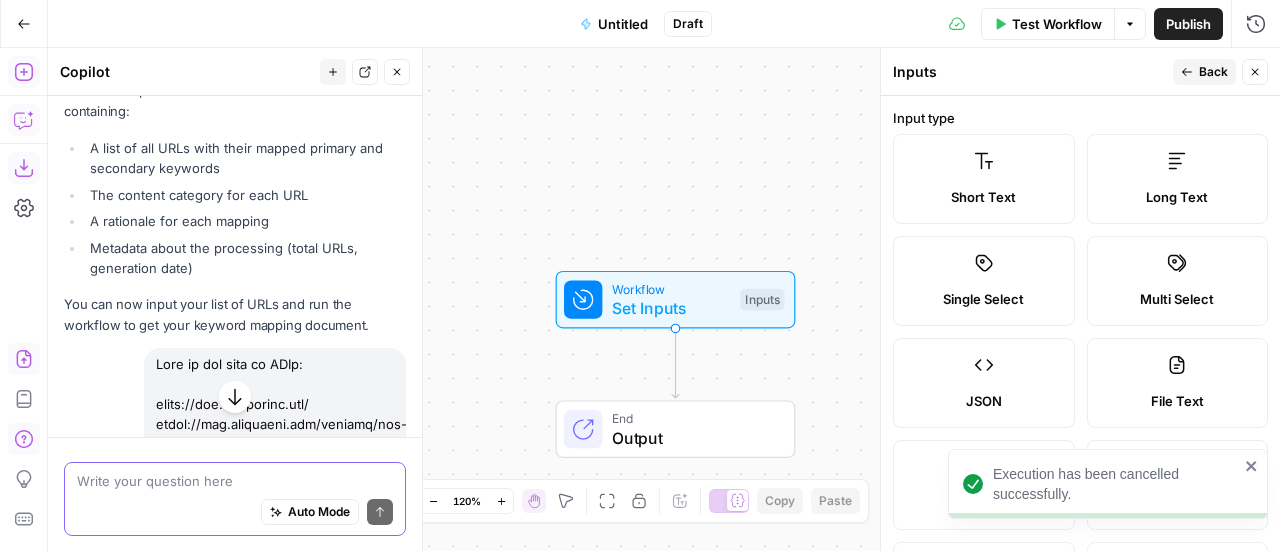 scroll, scrollTop: 2677, scrollLeft: 0, axis: vertical 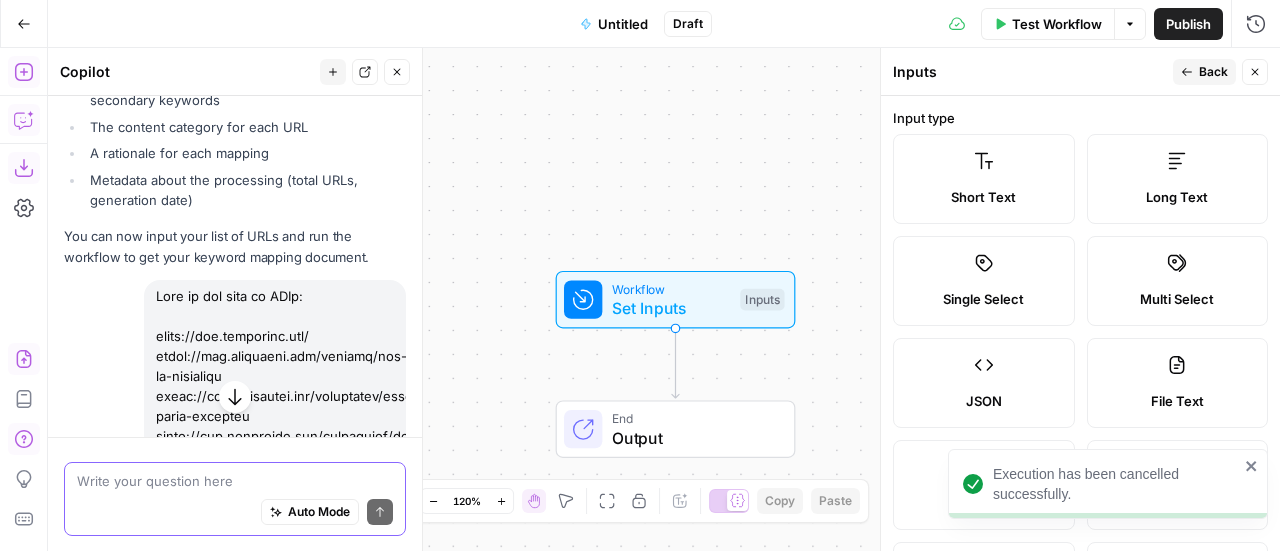 click 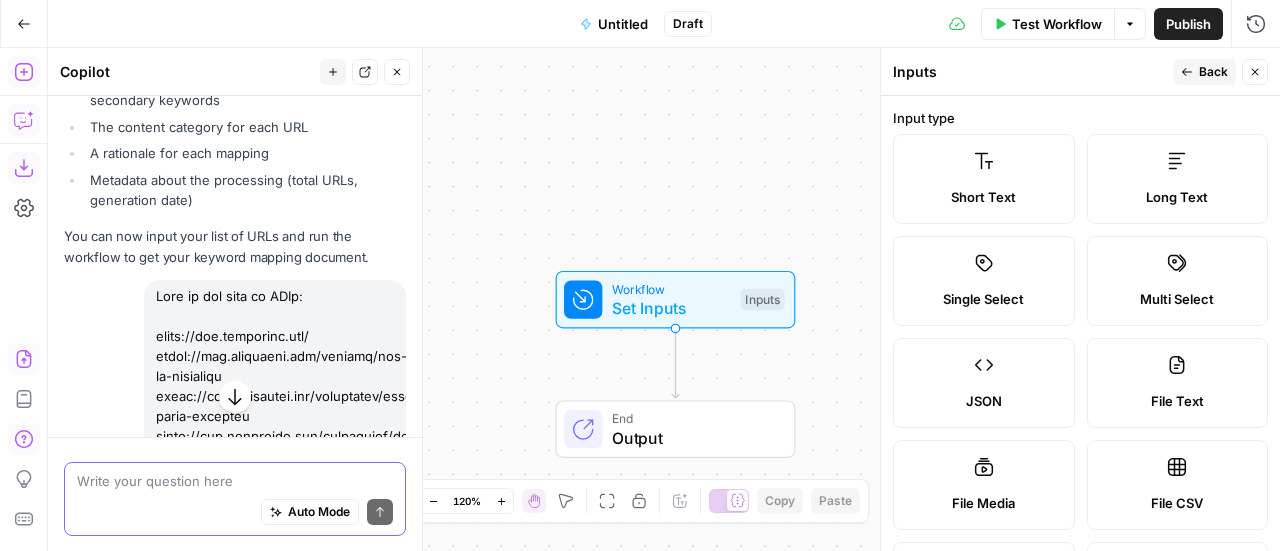click on "Long Text" at bounding box center (1177, 197) 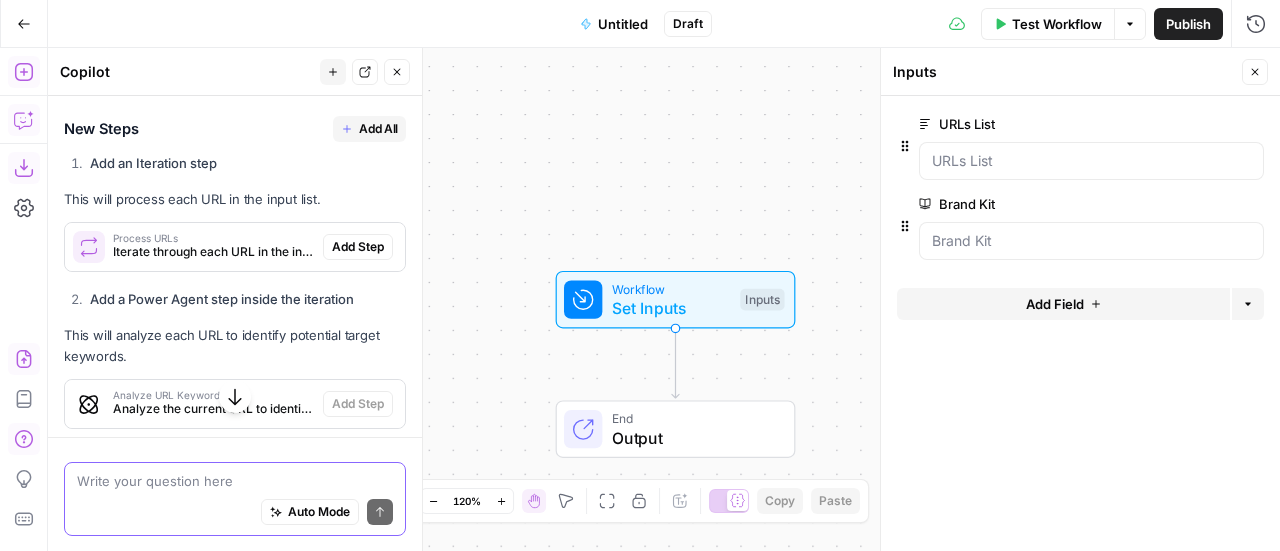 scroll, scrollTop: 1700, scrollLeft: 0, axis: vertical 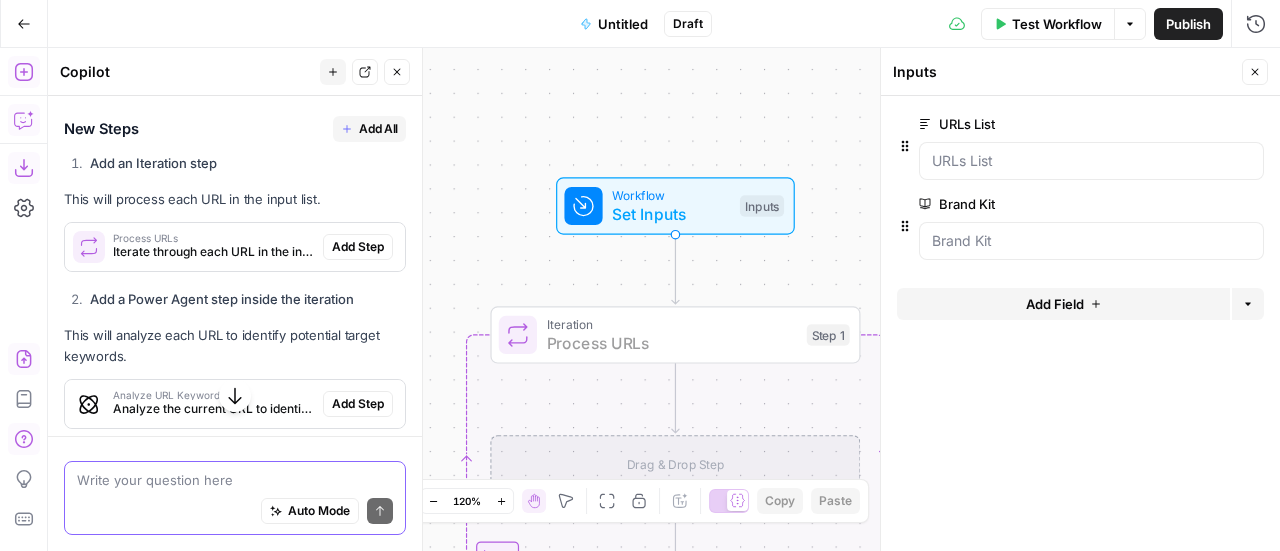 click on "Add Step" at bounding box center [358, 247] 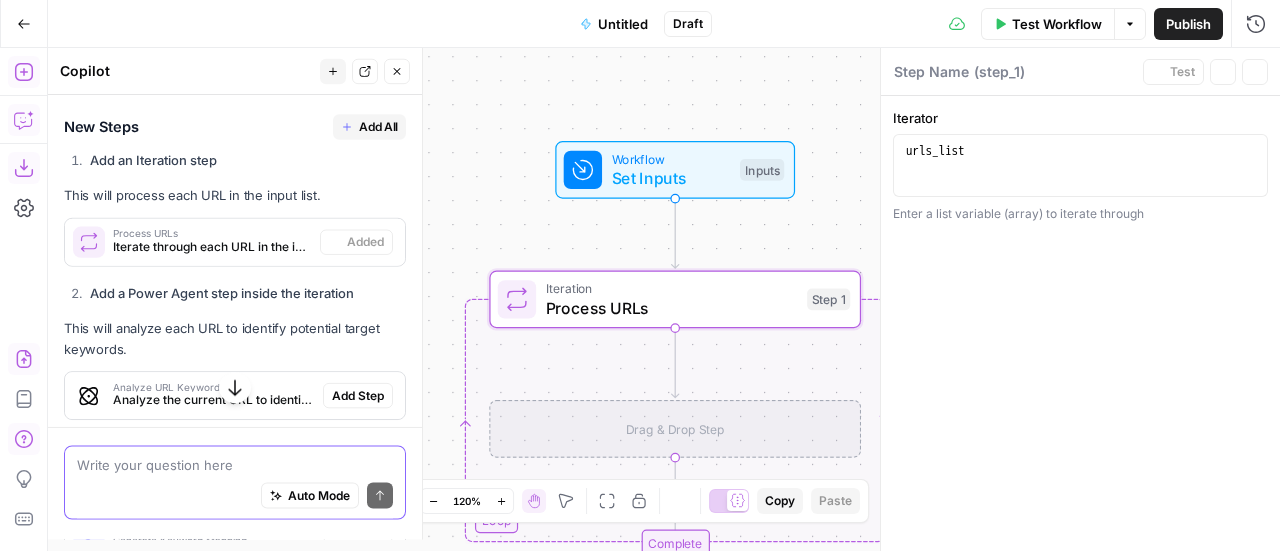 type on "Process URLs" 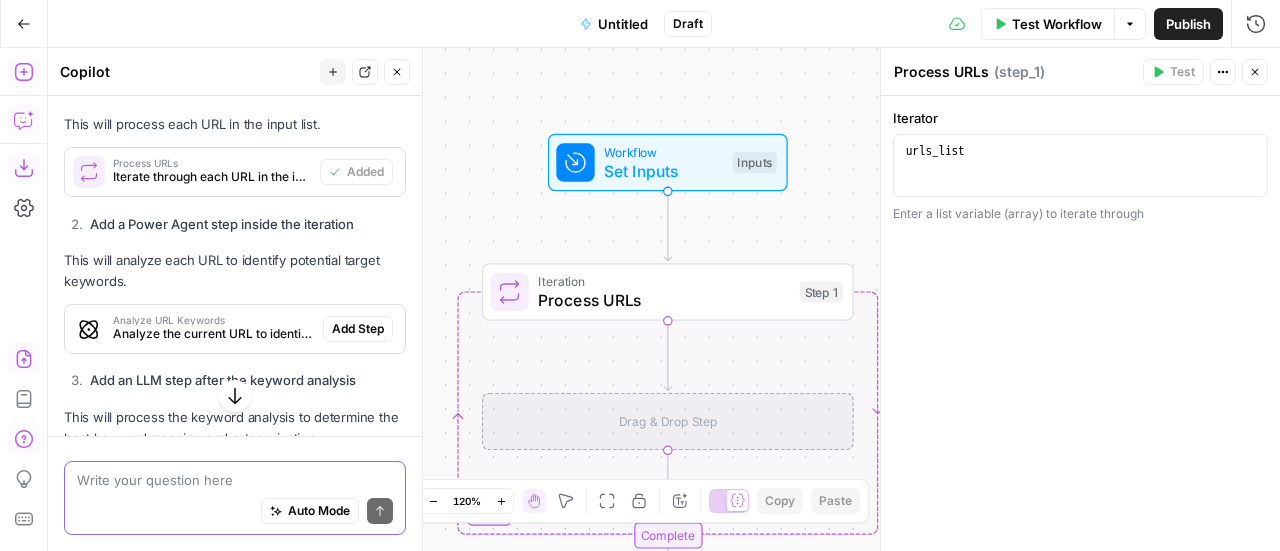 scroll, scrollTop: 1800, scrollLeft: 0, axis: vertical 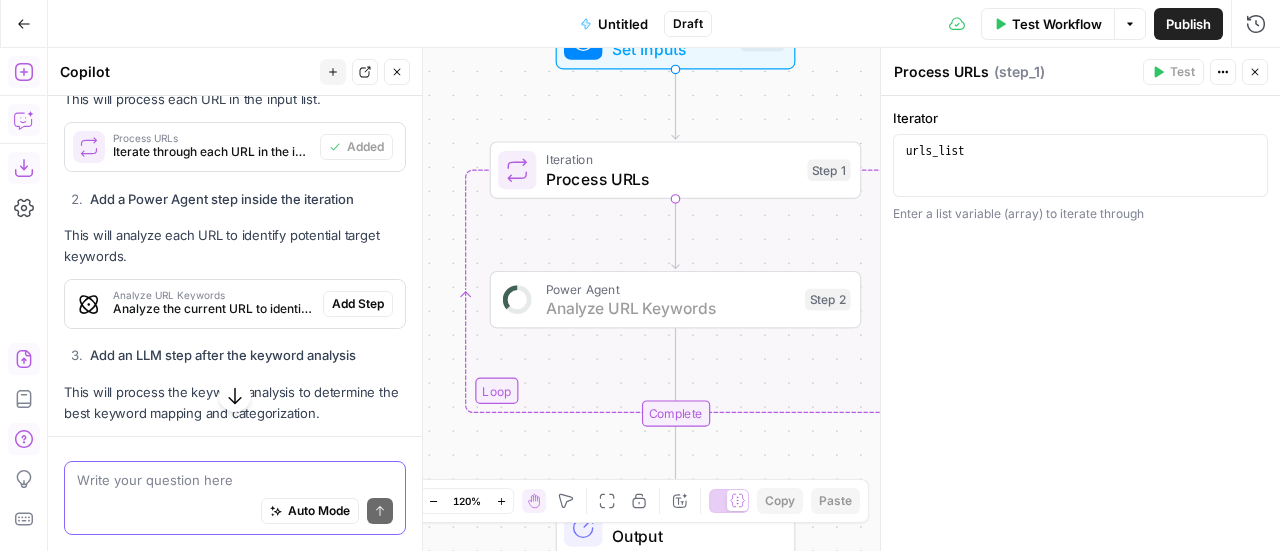 click on "Add Step" at bounding box center (358, 304) 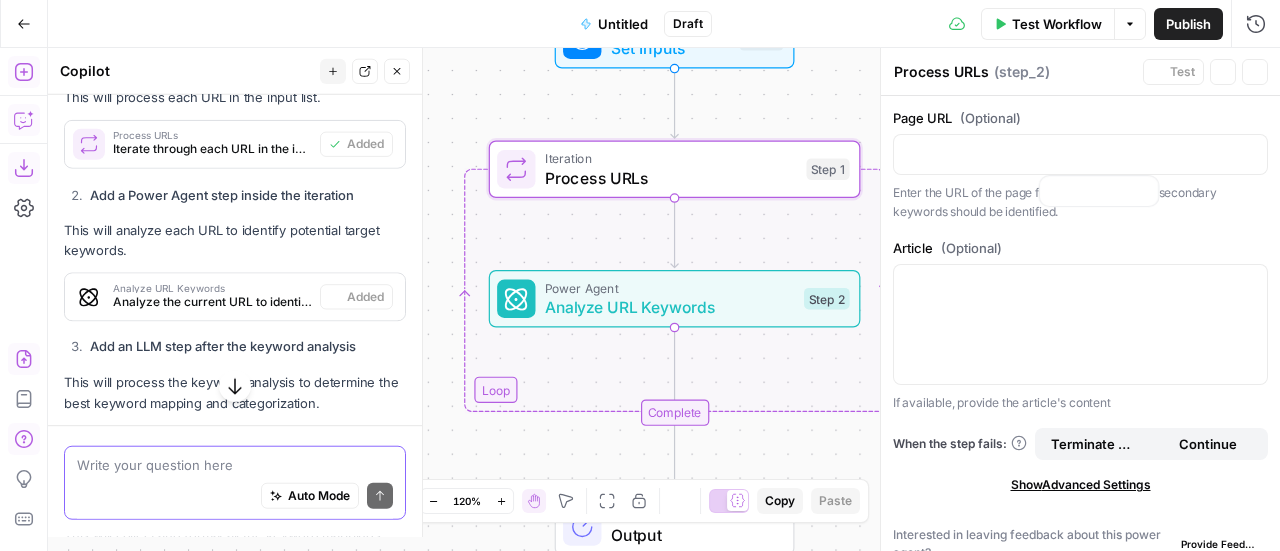 type on "Analyze URL Keywords" 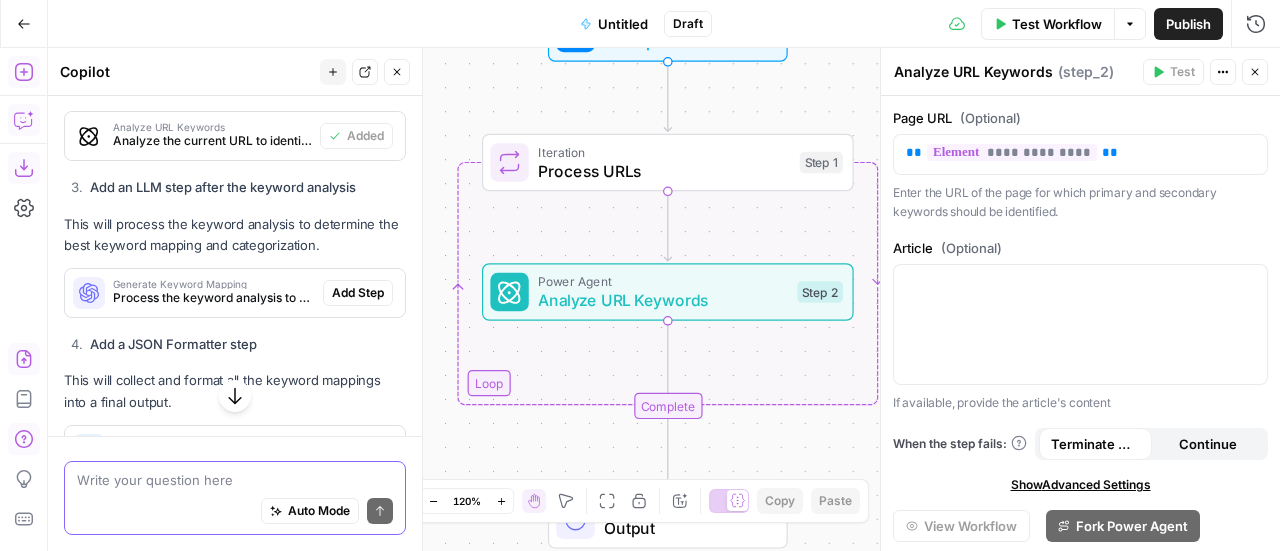 scroll, scrollTop: 2000, scrollLeft: 0, axis: vertical 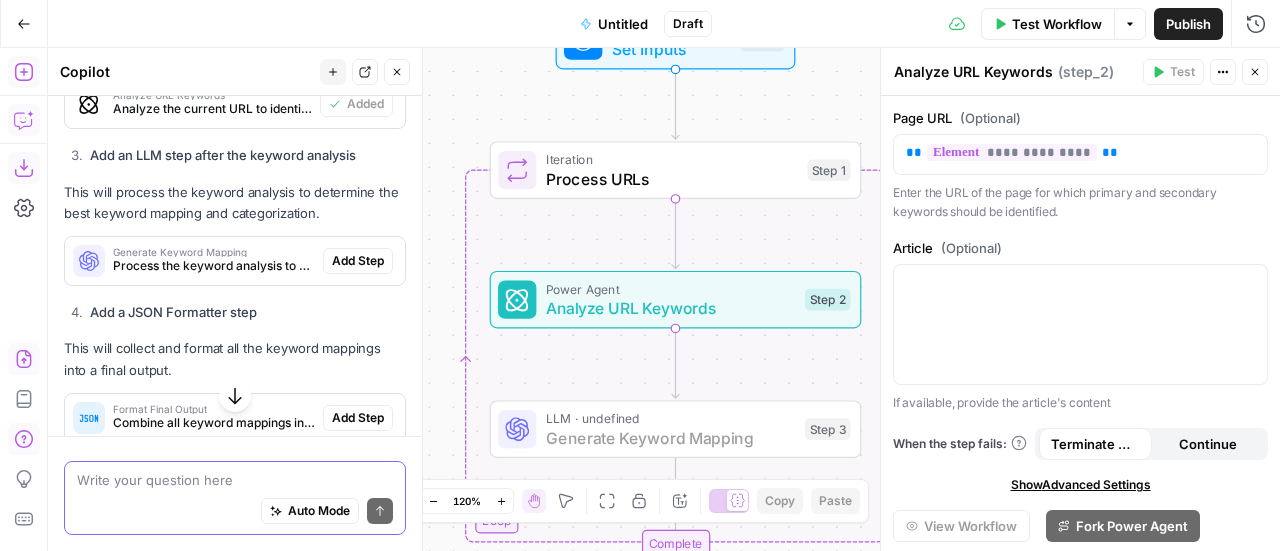 click on "Add Step" at bounding box center [358, 261] 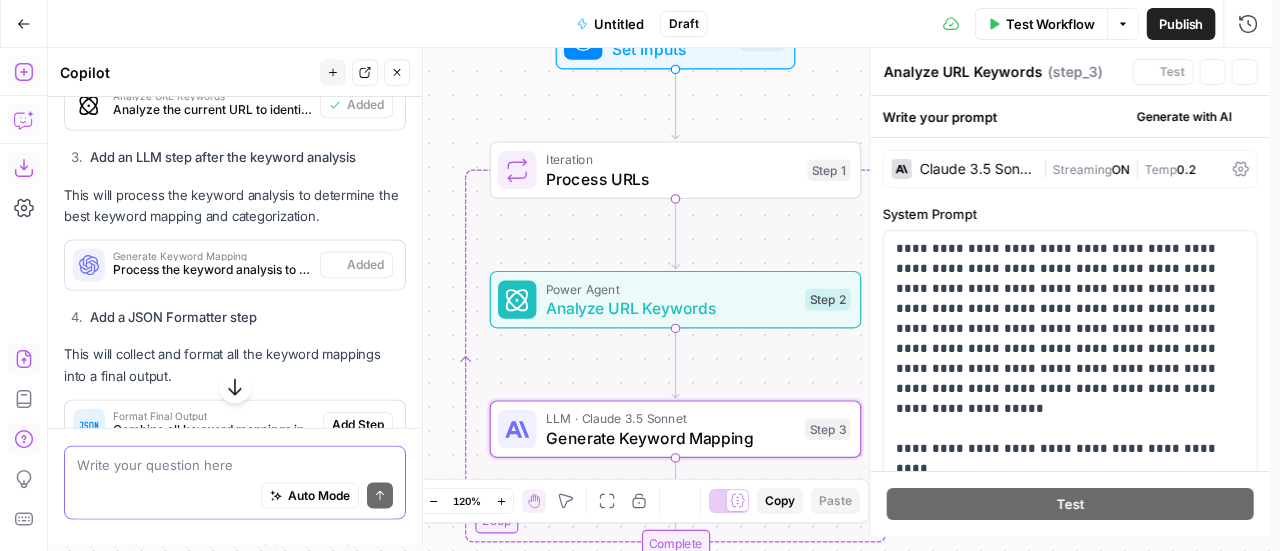 type on "Generate Keyword Mapping" 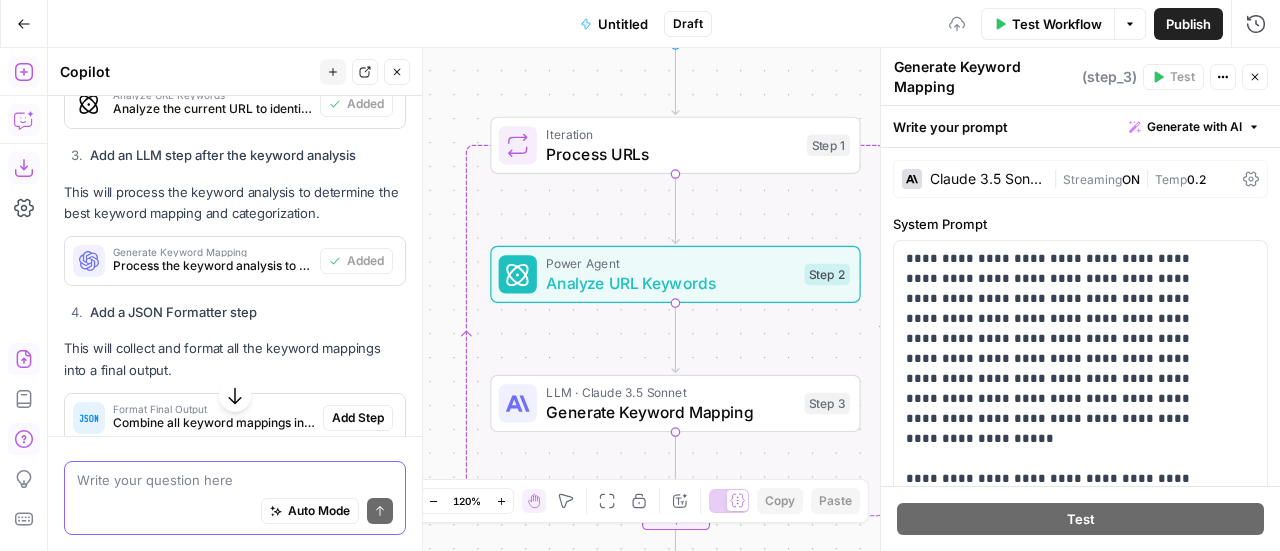 scroll, scrollTop: 2100, scrollLeft: 0, axis: vertical 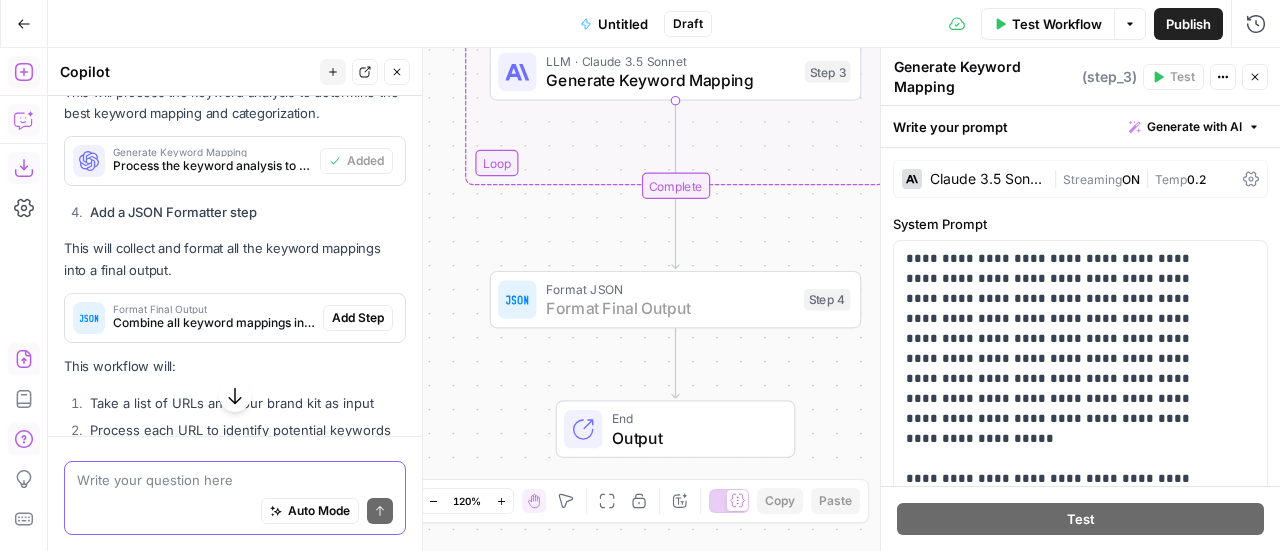 click on "Add Step" at bounding box center (358, 318) 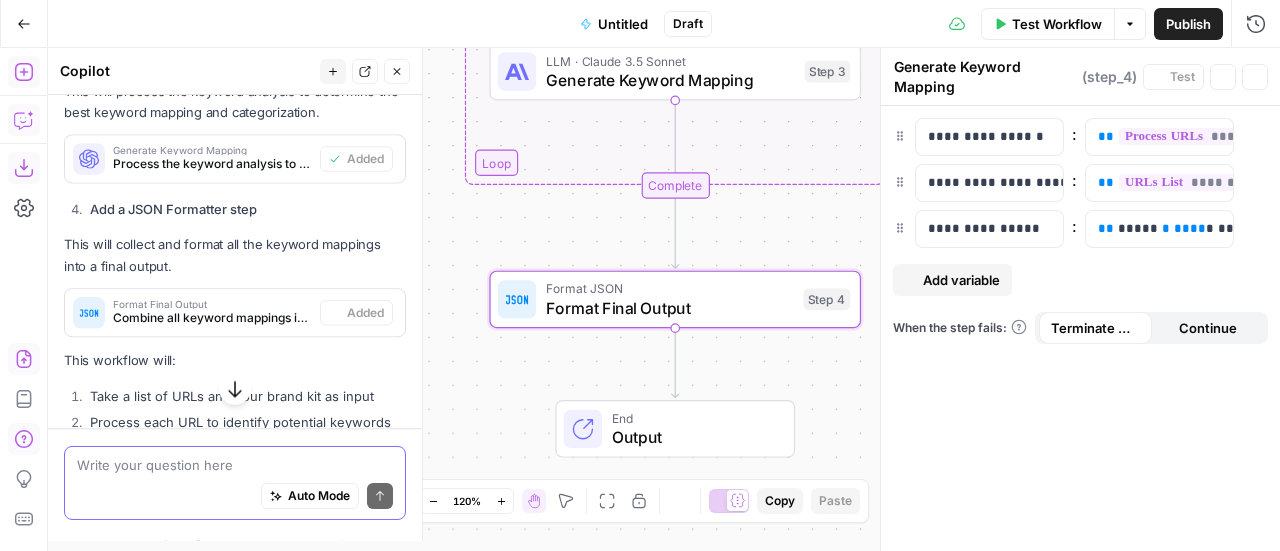 type on "Format Final Output" 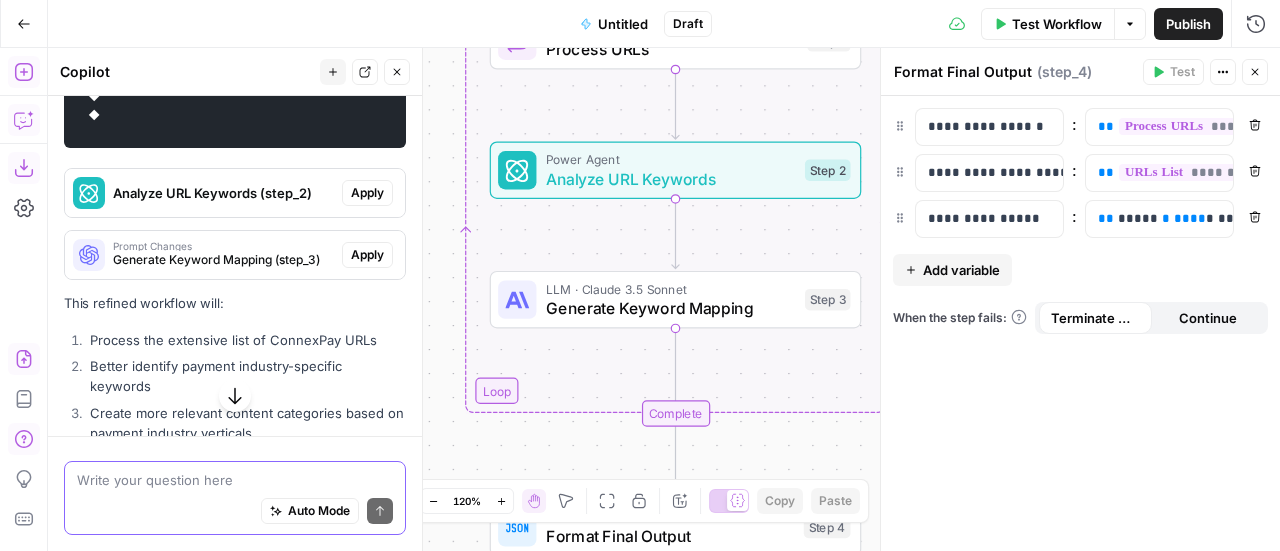 scroll, scrollTop: 5600, scrollLeft: 0, axis: vertical 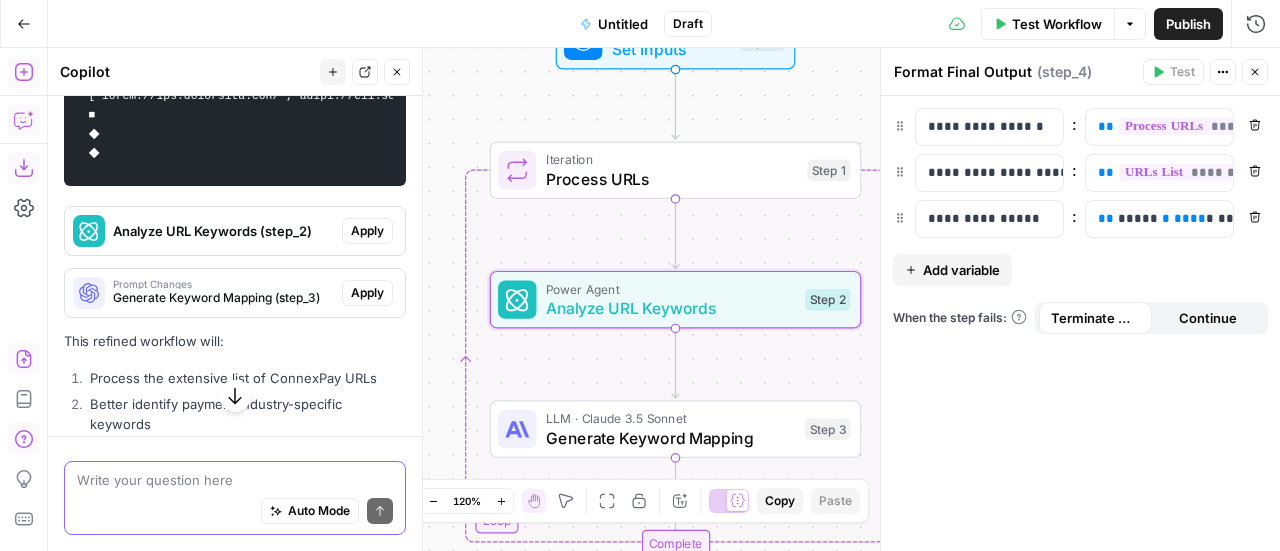 click on "Apply" at bounding box center [367, 231] 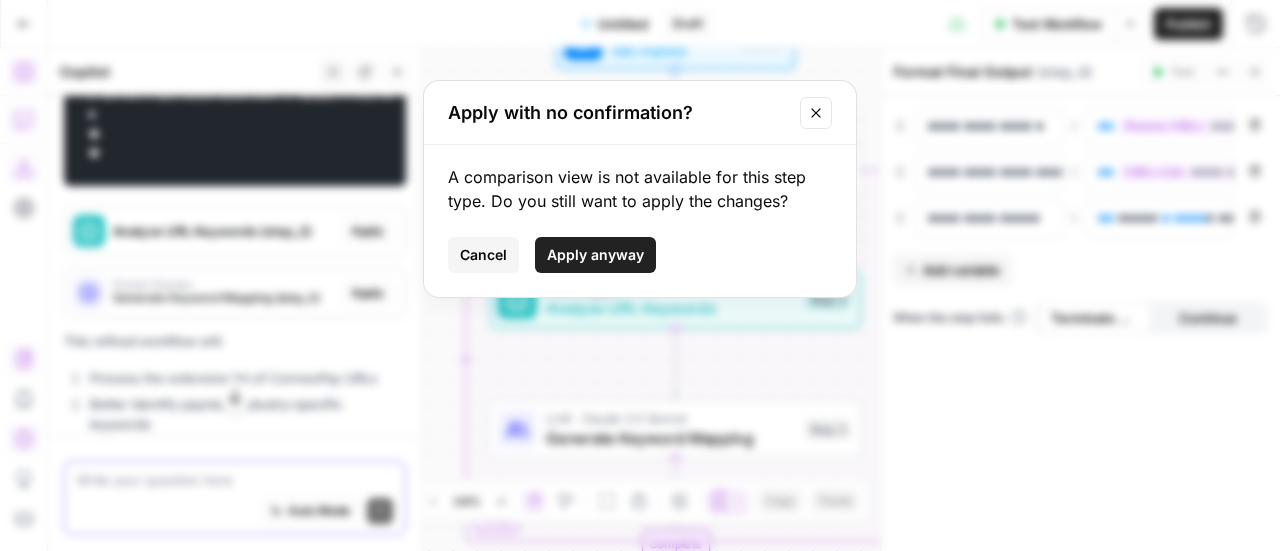 click on "Cancel" at bounding box center [483, 255] 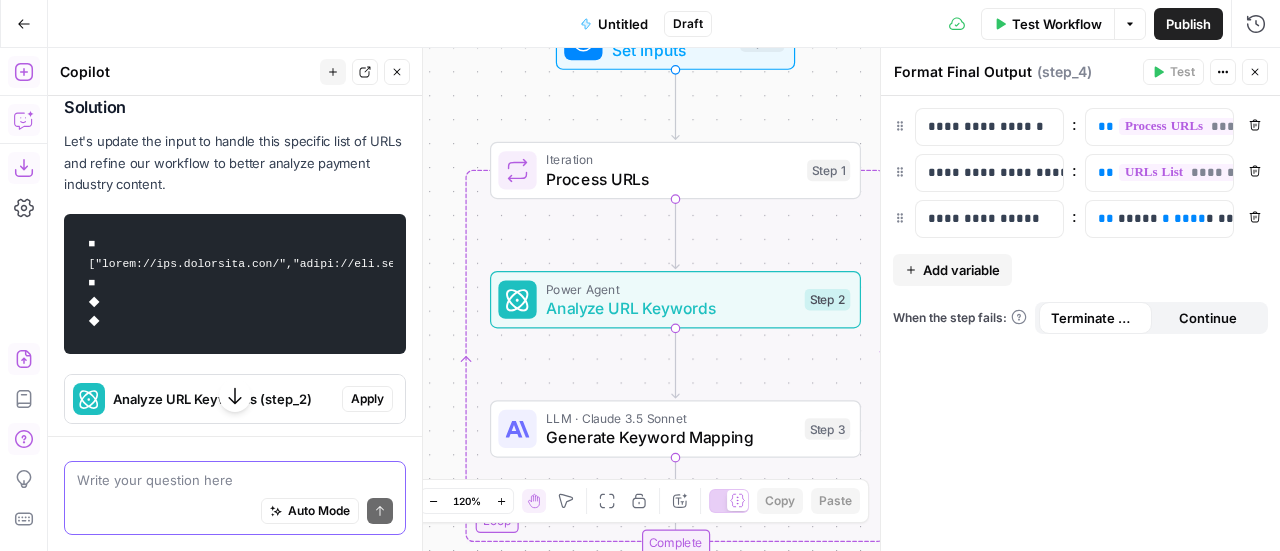 scroll, scrollTop: 5400, scrollLeft: 0, axis: vertical 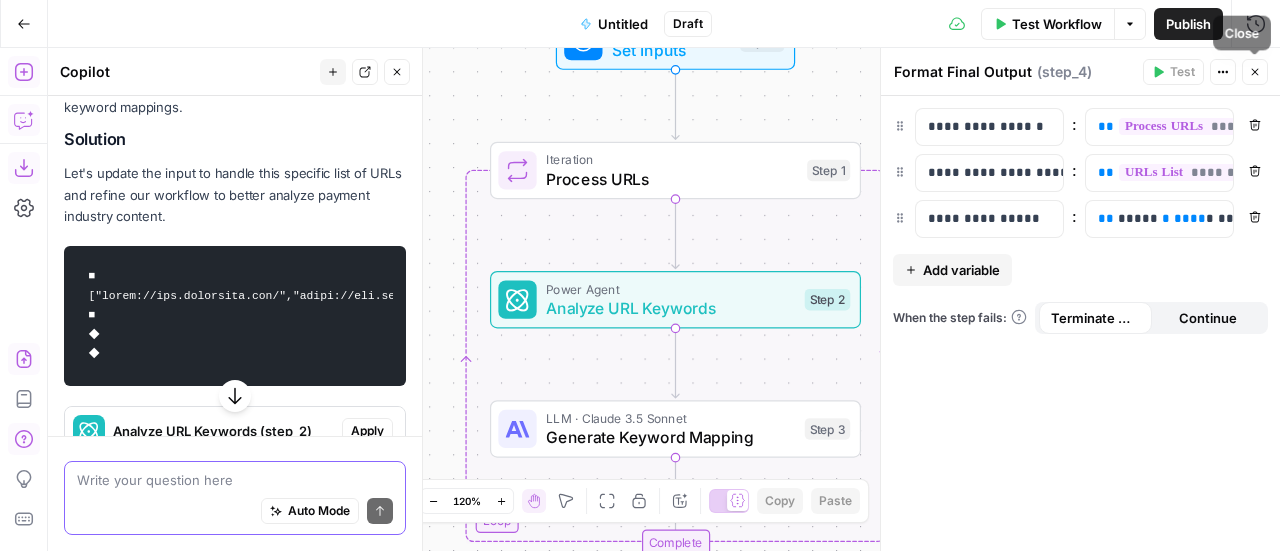 click 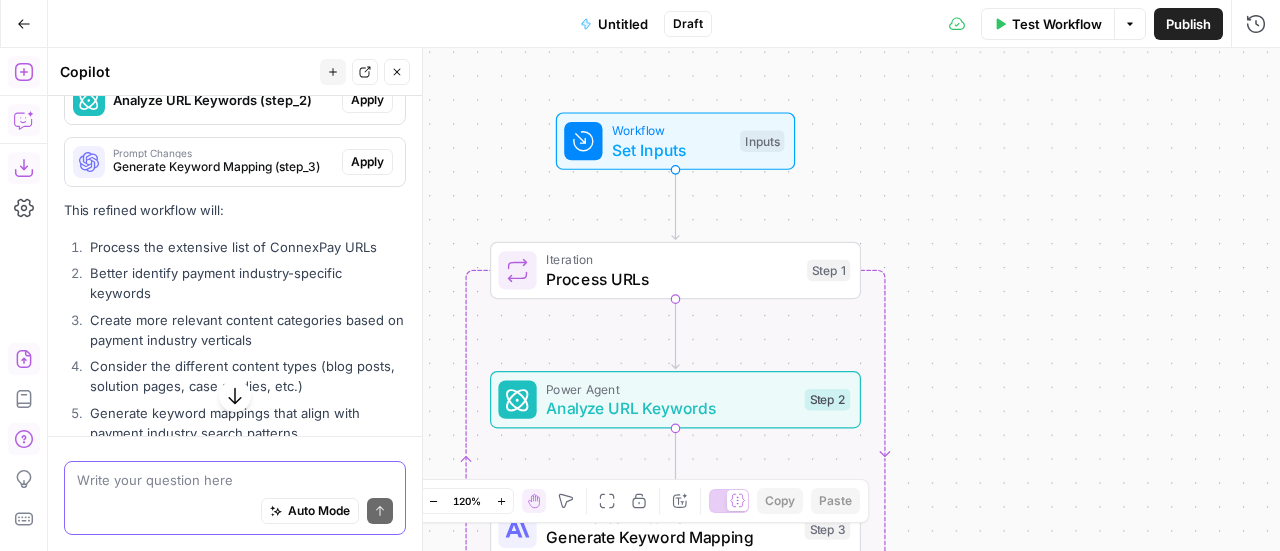 scroll, scrollTop: 5700, scrollLeft: 0, axis: vertical 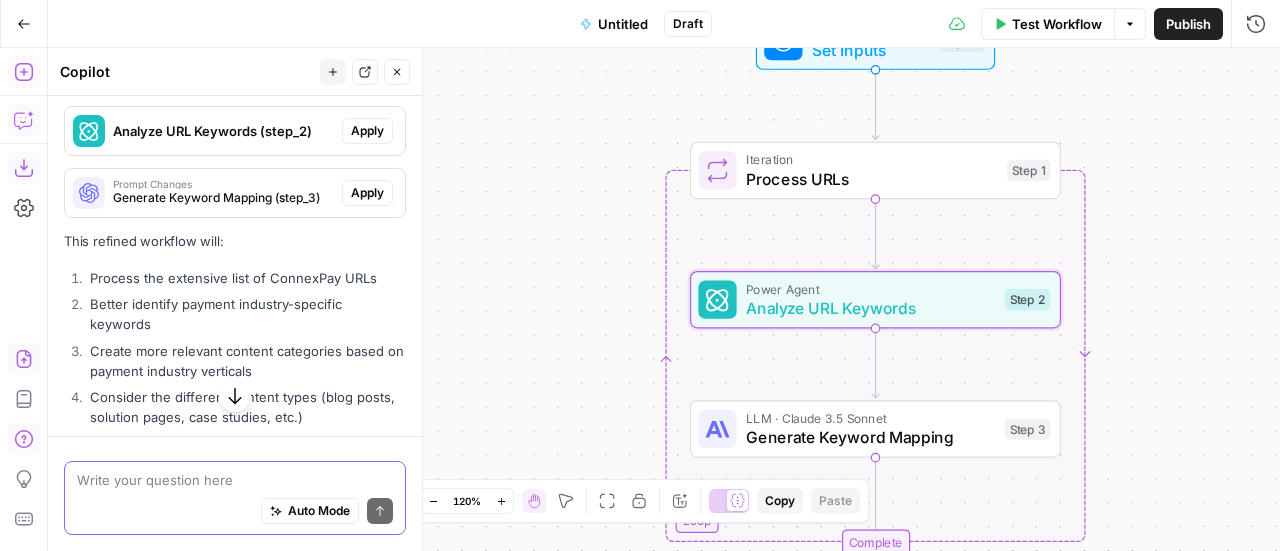 click on "Apply" at bounding box center (367, 131) 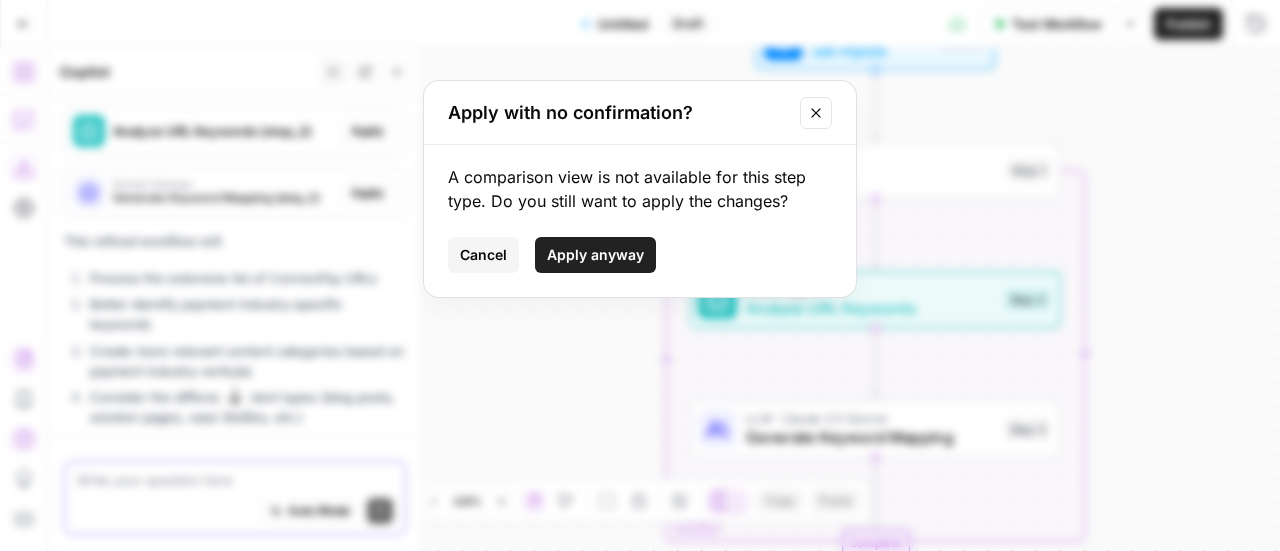 click on "Apply anyway" at bounding box center [595, 255] 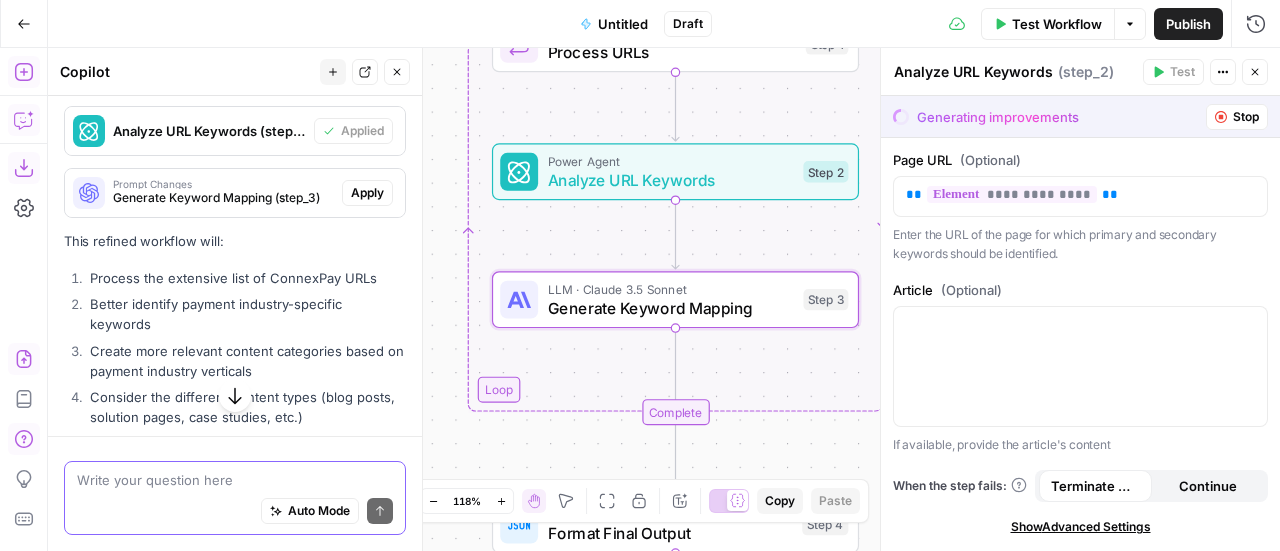 click on "Apply" at bounding box center [367, 193] 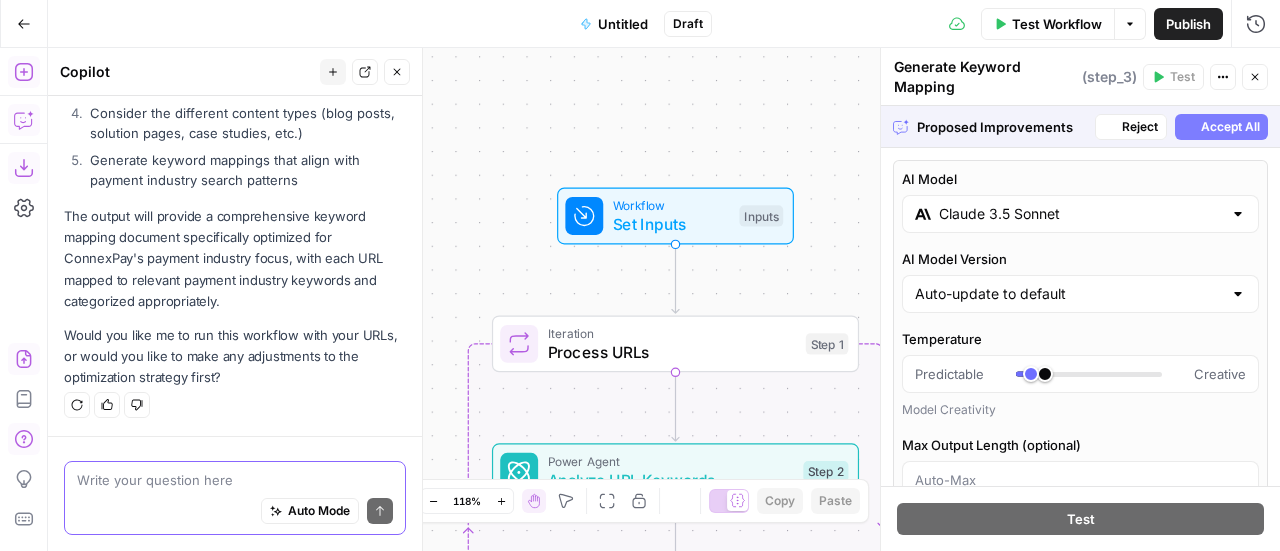 scroll, scrollTop: 5978, scrollLeft: 0, axis: vertical 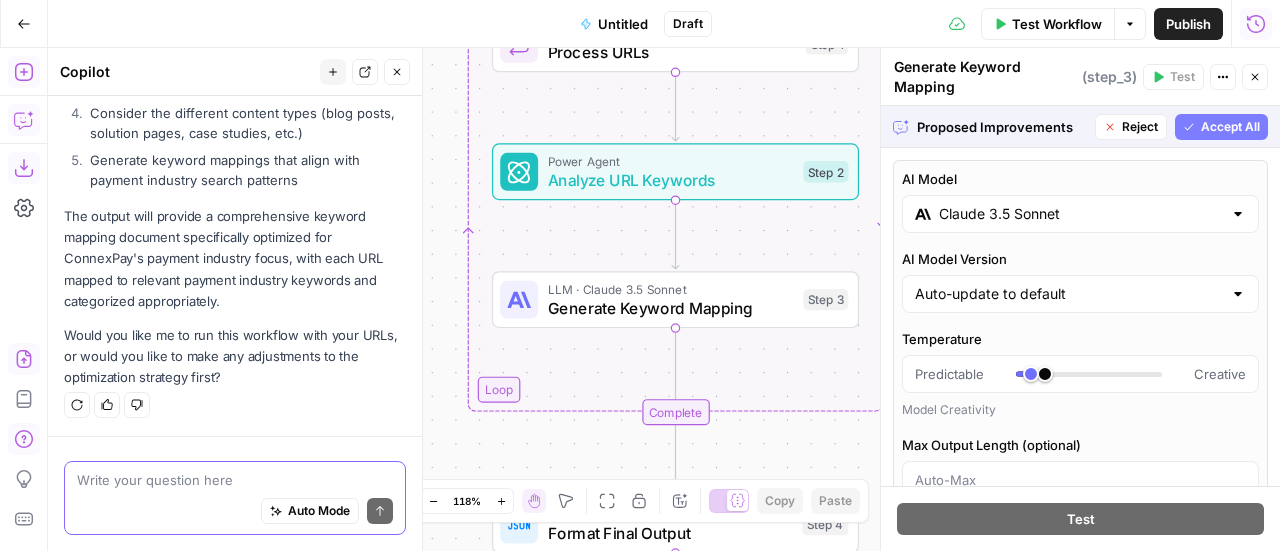 click on "Accept All" at bounding box center (1230, 127) 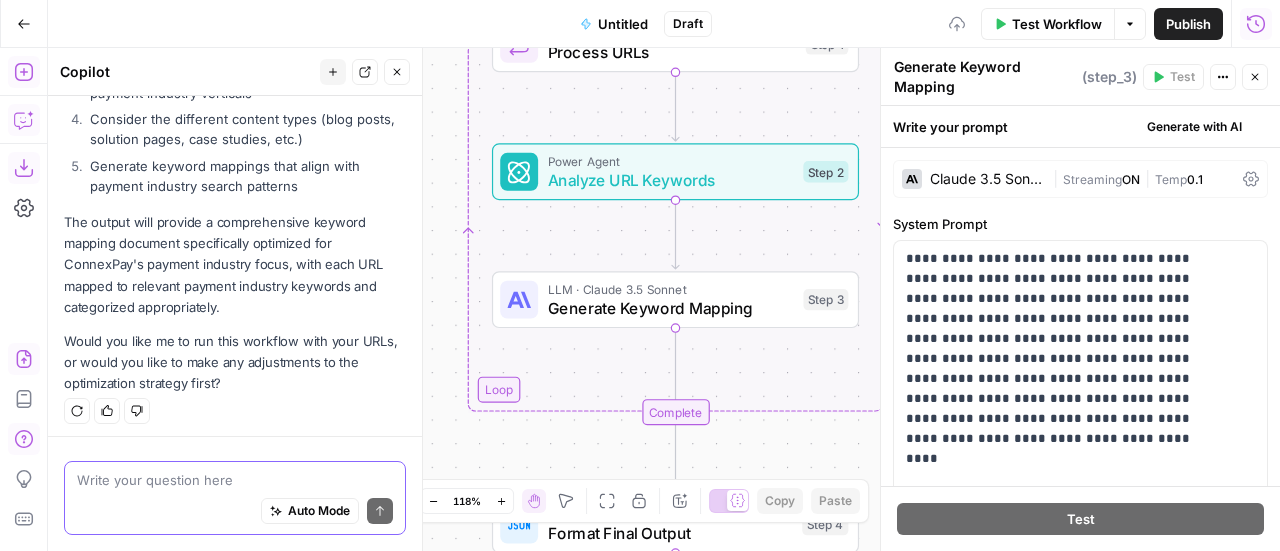 scroll, scrollTop: 6074, scrollLeft: 0, axis: vertical 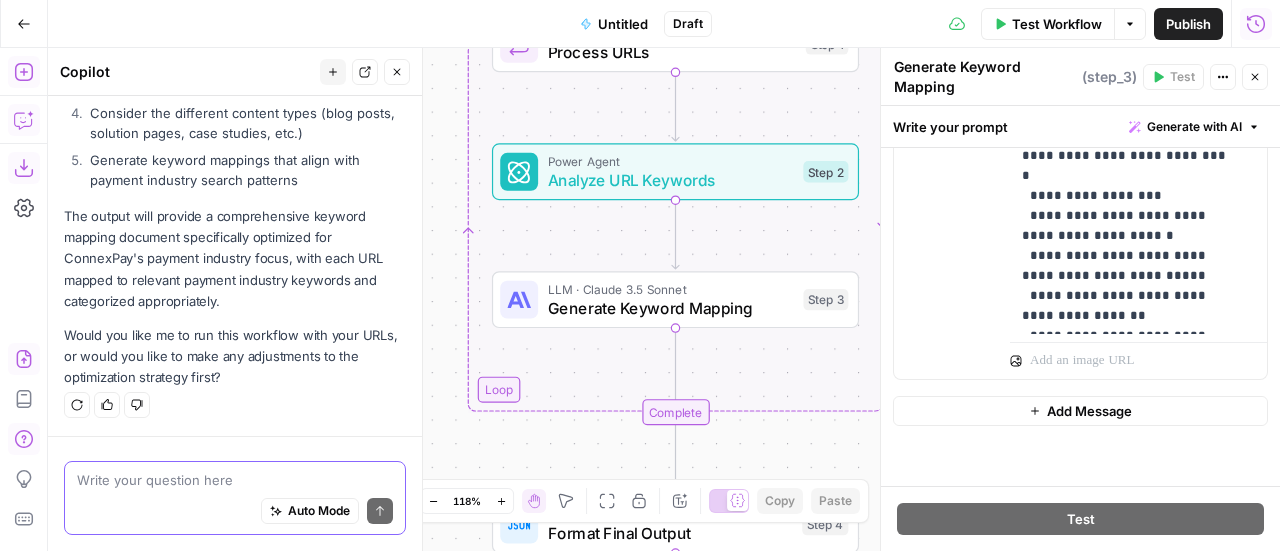 click on "Test Workflow Options Publish Run History" at bounding box center (996, 23) 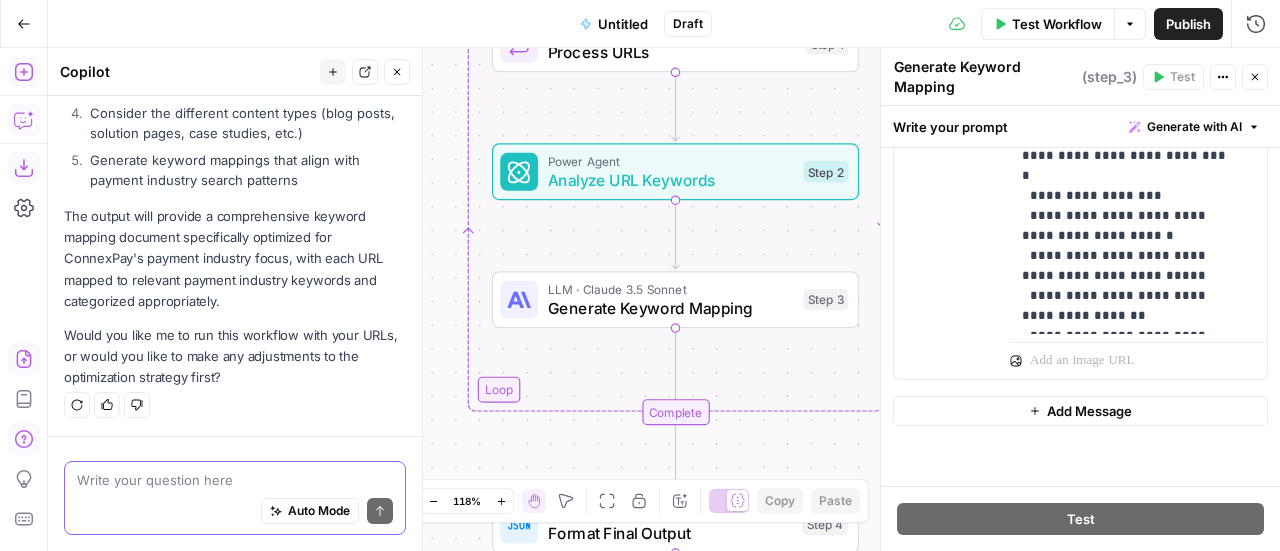 click on "Publish" at bounding box center (1188, 24) 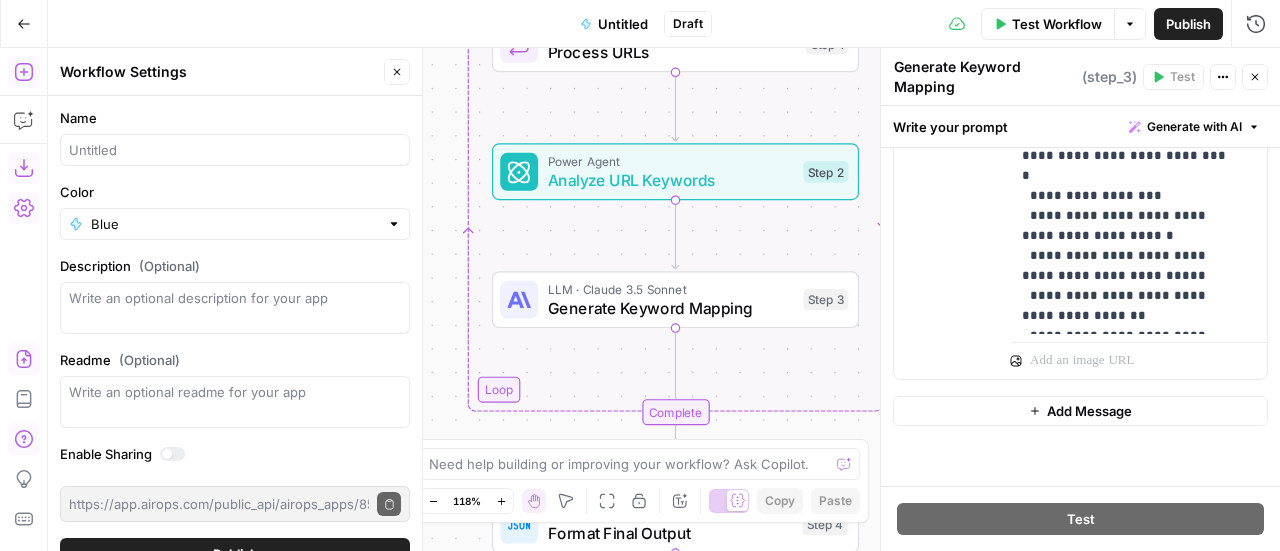 scroll, scrollTop: 0, scrollLeft: 0, axis: both 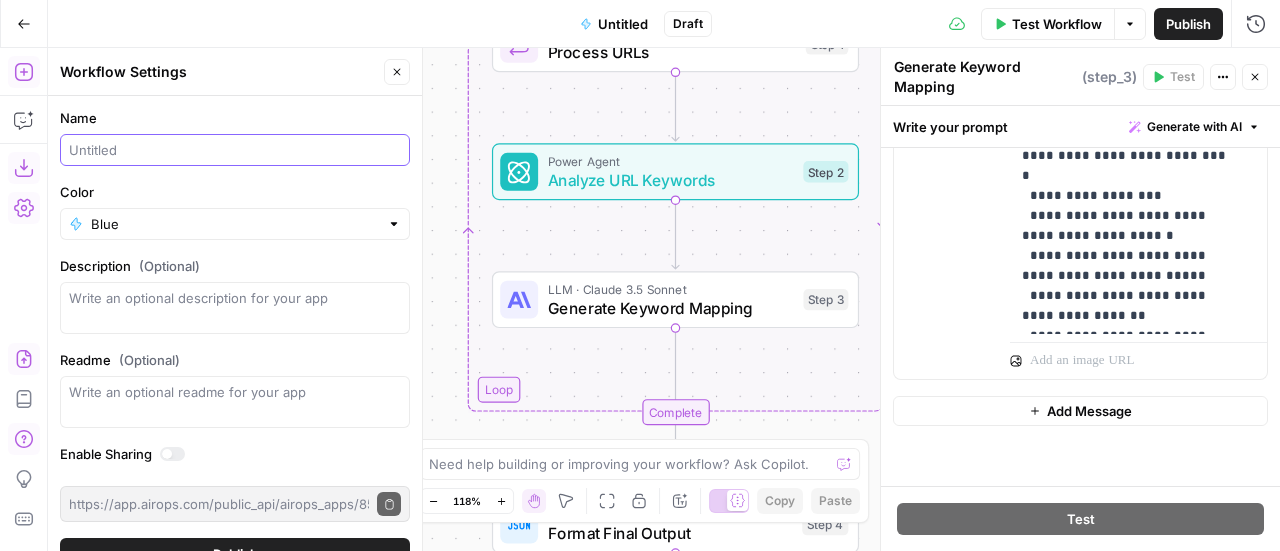 click on "Name" at bounding box center (235, 150) 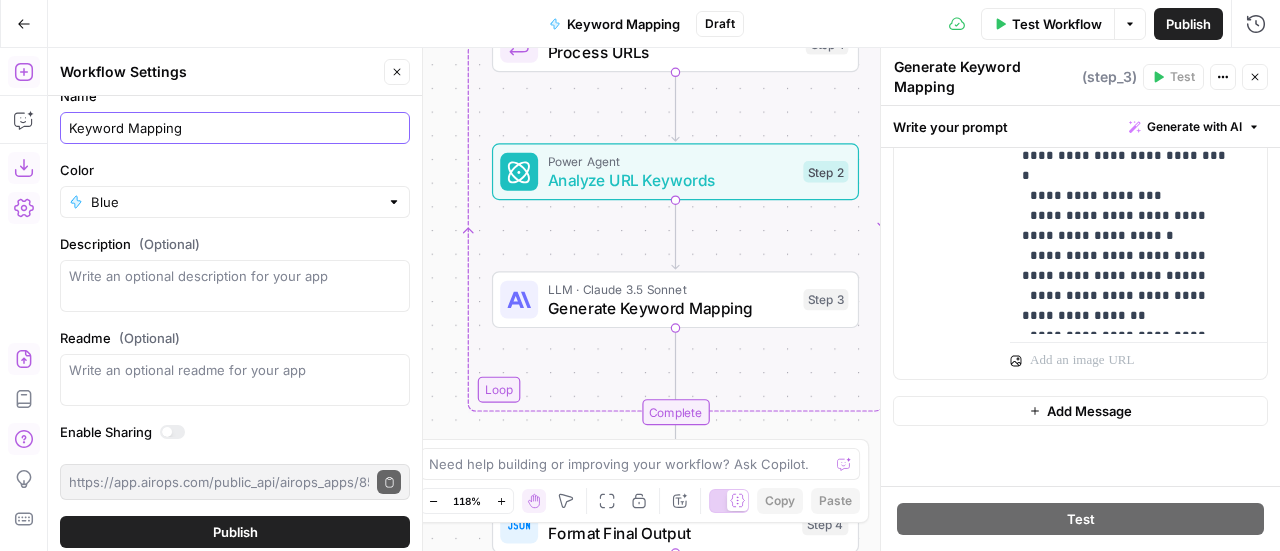 scroll, scrollTop: 28, scrollLeft: 0, axis: vertical 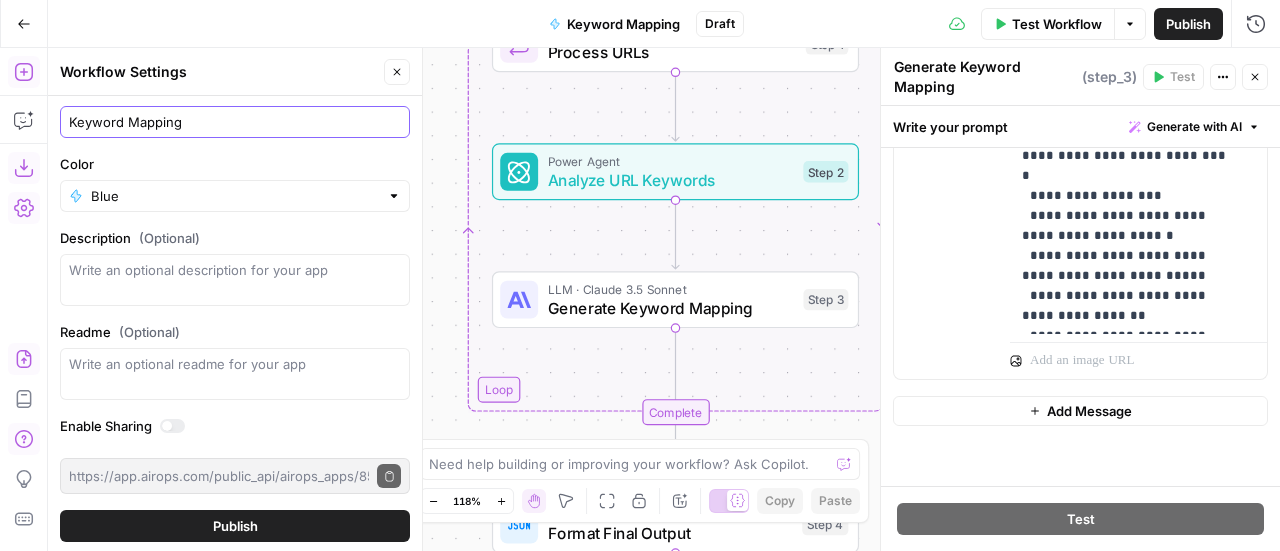 type on "Keyword Mapping" 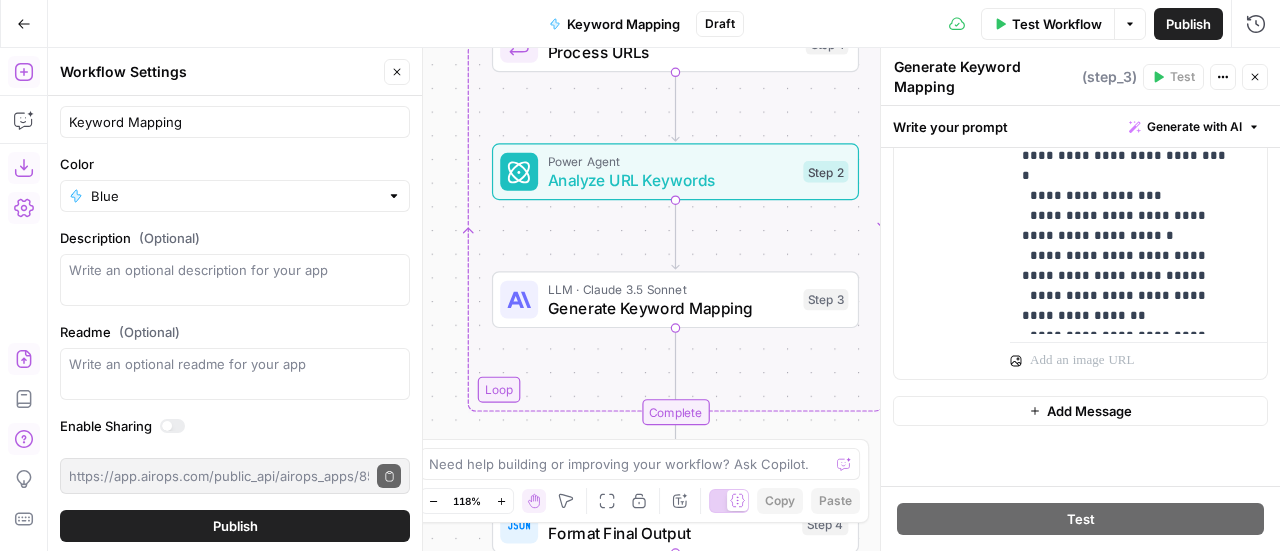 click 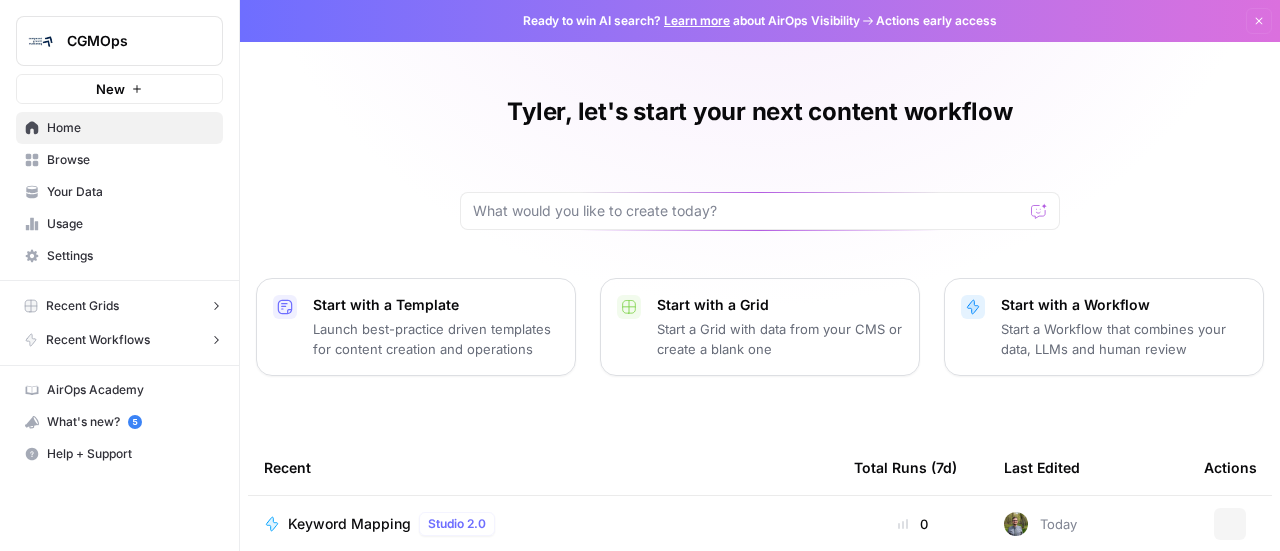 scroll, scrollTop: 0, scrollLeft: 0, axis: both 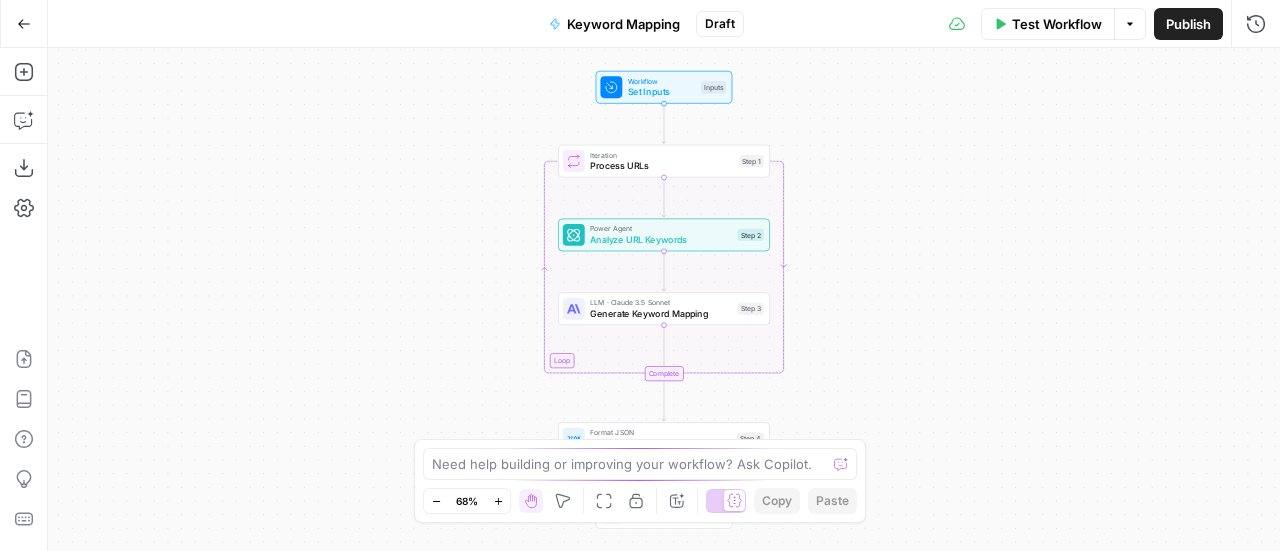 click on "Test Workflow" at bounding box center (1057, 24) 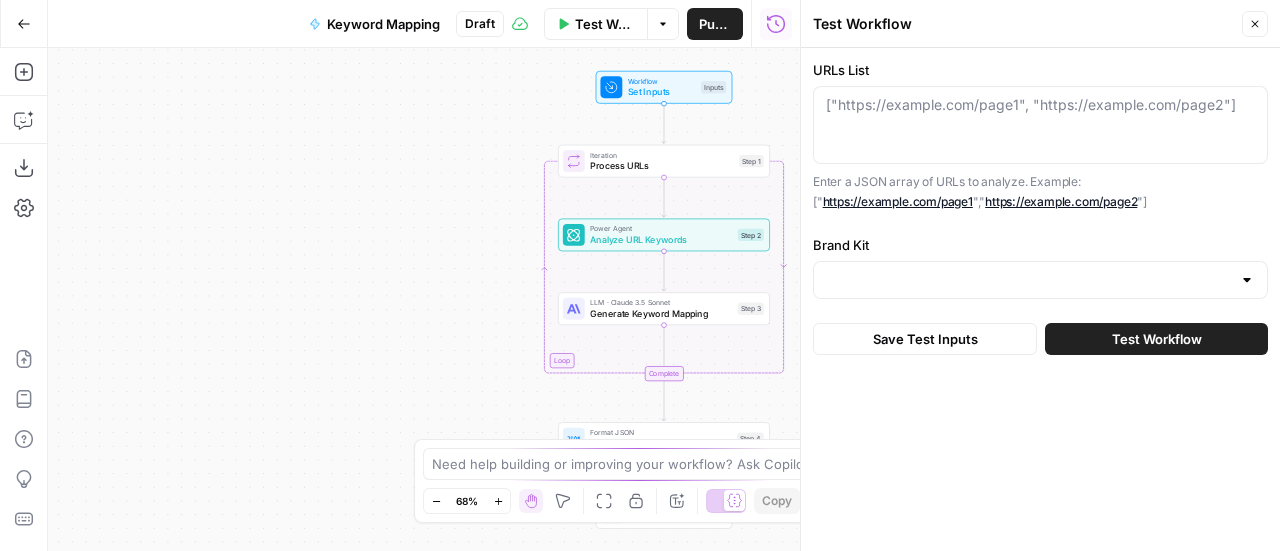click on "["https://example.com/page1", "https://example.com/page2"]" at bounding box center [1040, 125] 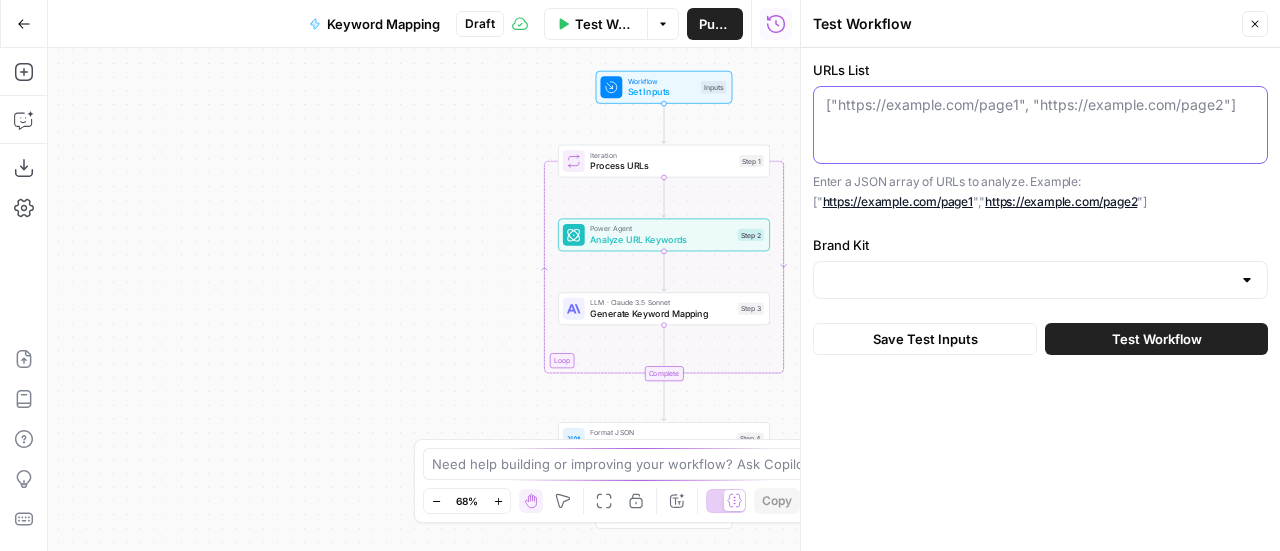 paste on "https://www.connexpay.com/
https://www.connexpay.com/company/the-founding-story-of-connexpay
https://www.connexpay.com/industries/advertising-and-media-payments
https://www.connexpay.com/industries/business-travel-payments
https://www.connexpay.com/industries/embedded-payments
https://www.connexpay.com/industries/insurance-payments
https://www.connexpay.com/industries/leisure-travel-payments
https://www.connexpay.com/platform
https://www.connexpay.com/pricing
https://www.connexpay.com/pricing/embedded-payments
https://www.connexpay.com/pricing/pay-suppliers-directly
https://www.connexpay.com/resources/blog
https://www.connexpay.com/resources/blog/7-things-to-look-for-from-online-marketplace-payments-solutions
https://www.connexpay.com/resources/blog/9-reasons-to-choose-connexpay-as-your-online-payment-solution-provider-connexpay
https://www.connexpay.com/resources/blog/a-unified-payments-platform-purpose-built-for-travel-companies
https://www.connexpay.com/resources/blog/benefits-automated-reconciliation-p..." 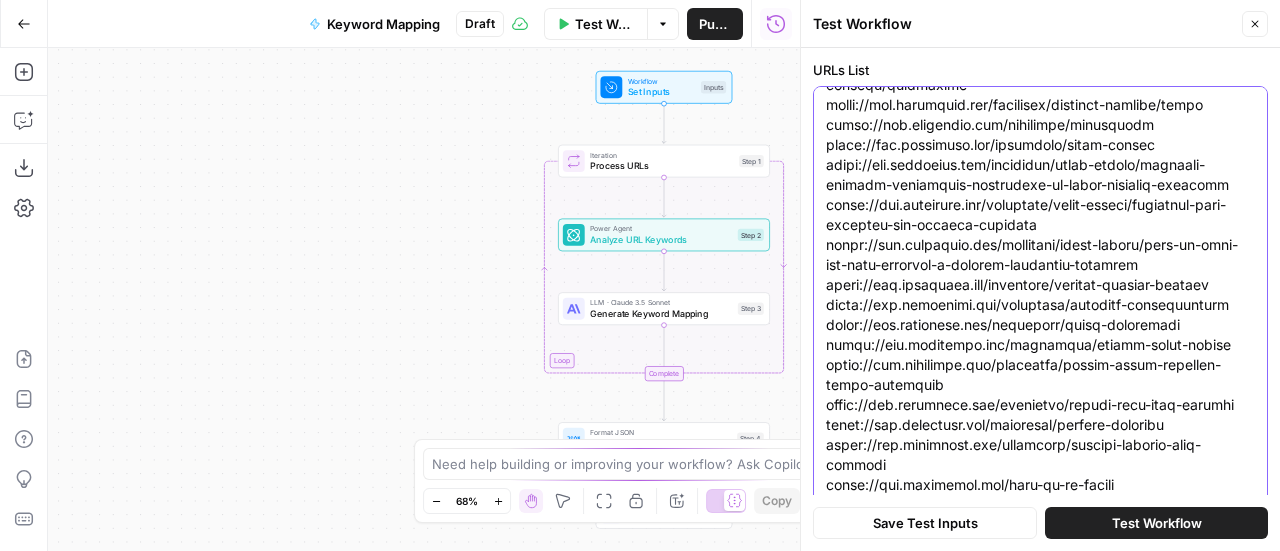 scroll, scrollTop: 1999, scrollLeft: 0, axis: vertical 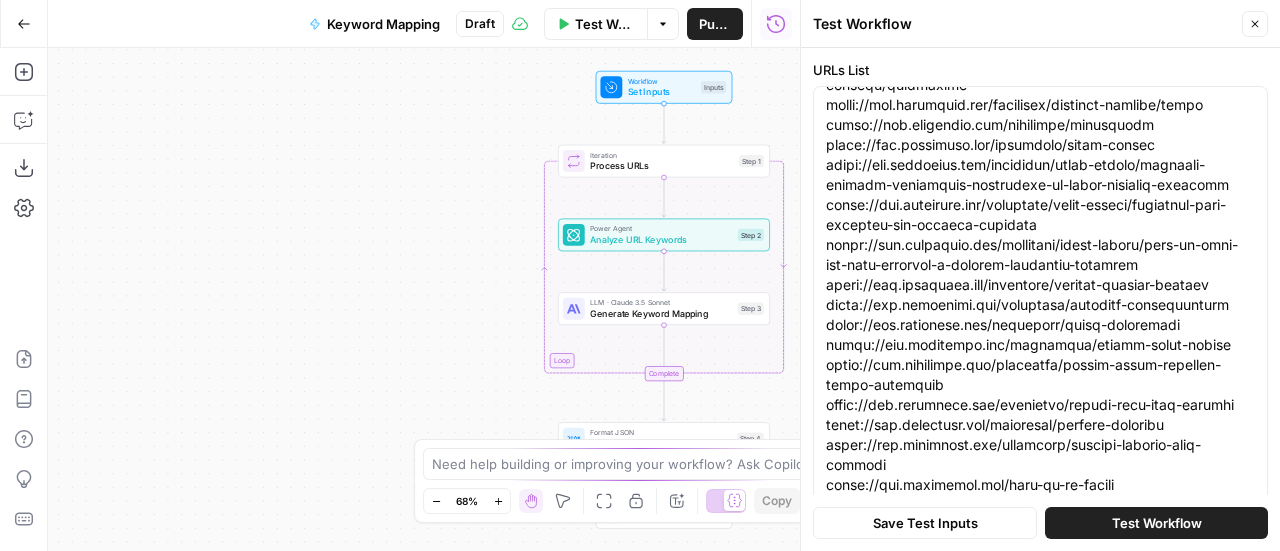 click on "Save Test Inputs" at bounding box center [925, 523] 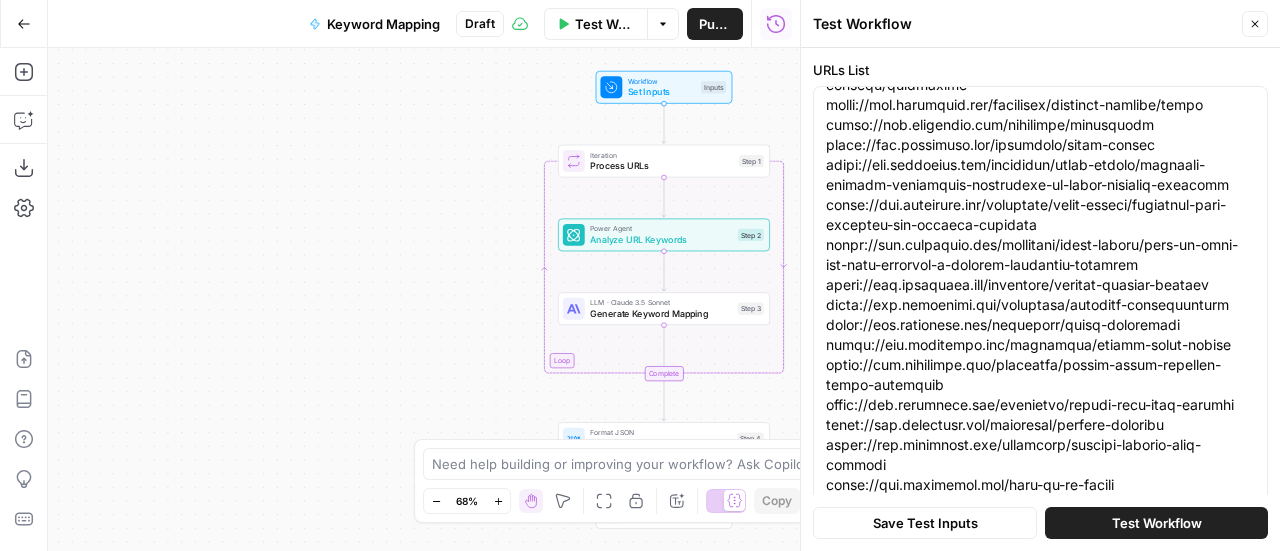 scroll, scrollTop: 1999, scrollLeft: 0, axis: vertical 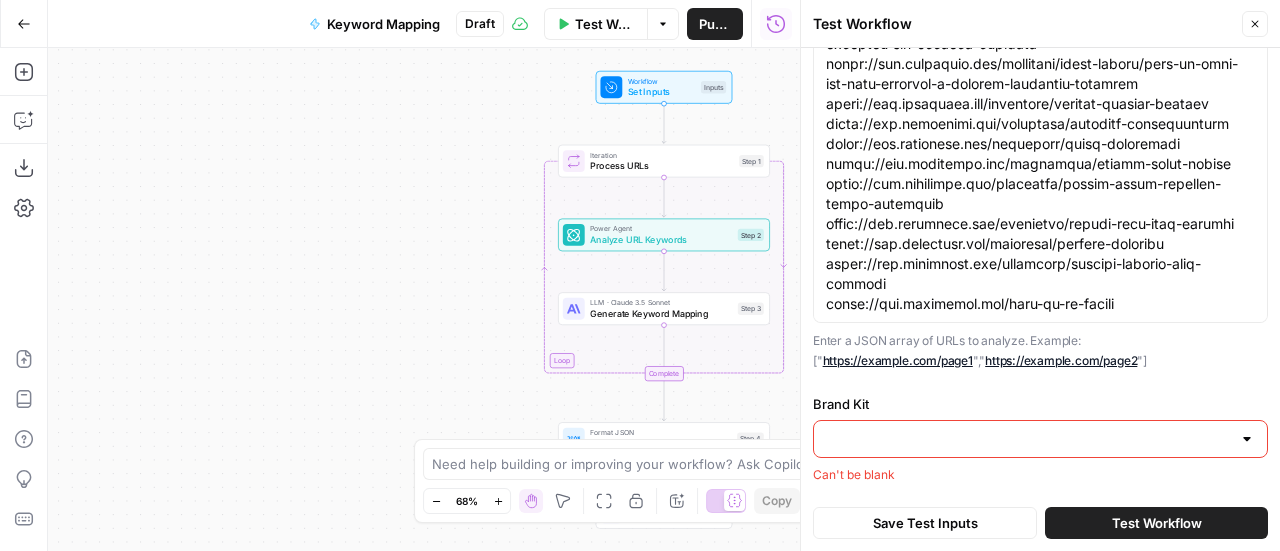 click on "Brand Kit" at bounding box center [1028, 439] 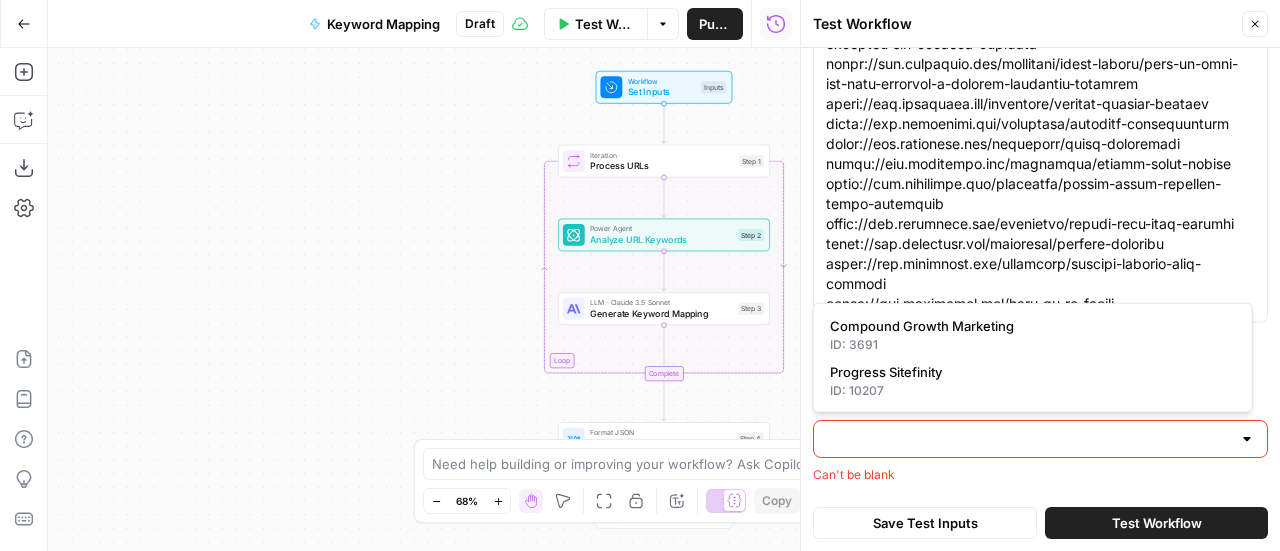 click on "URLs List Enter a JSON array of URLs to analyze. Example: [" https://example.com/page1 ",  " https://example.com/page2 "] Brand Kit Can't be blank Save Test Inputs Test Workflow" at bounding box center (1040, 299) 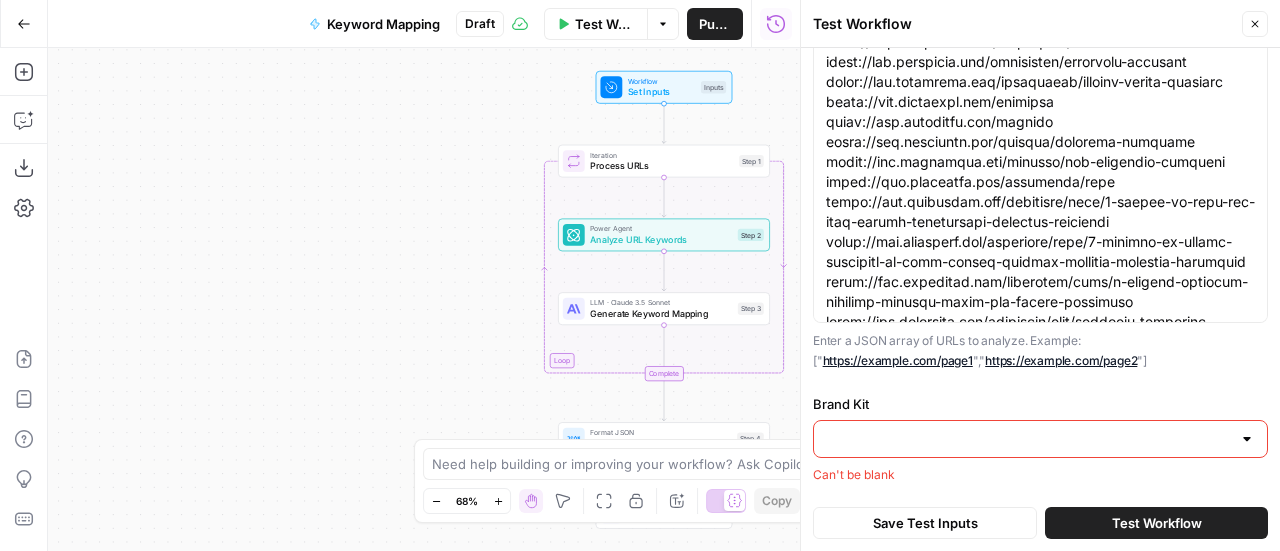 scroll, scrollTop: 0, scrollLeft: 0, axis: both 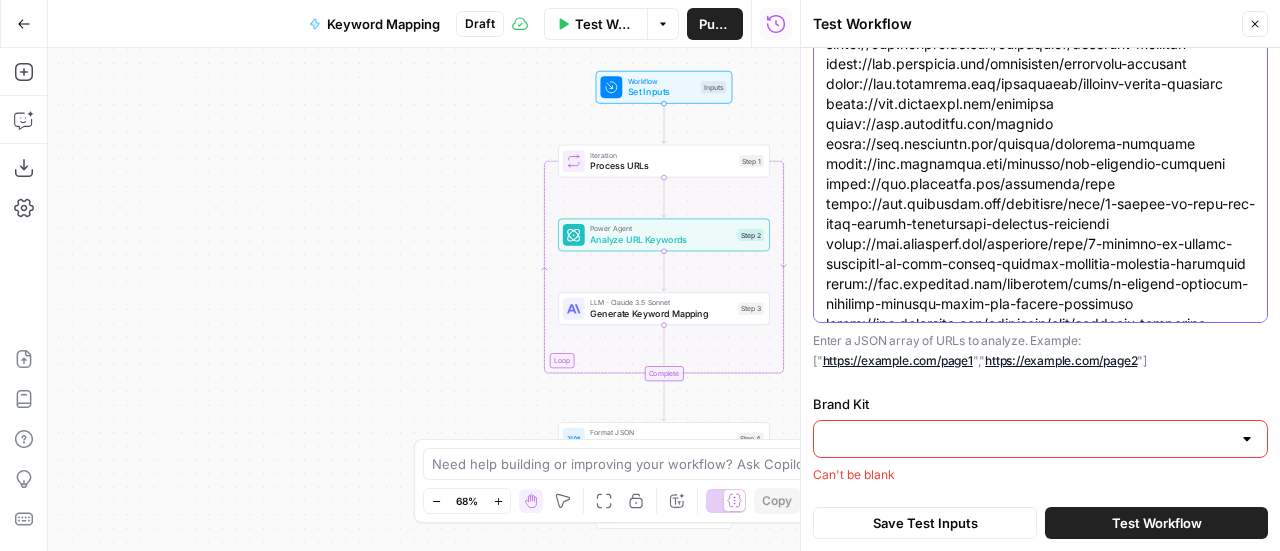 click on "URLs List" at bounding box center [1040, 944] 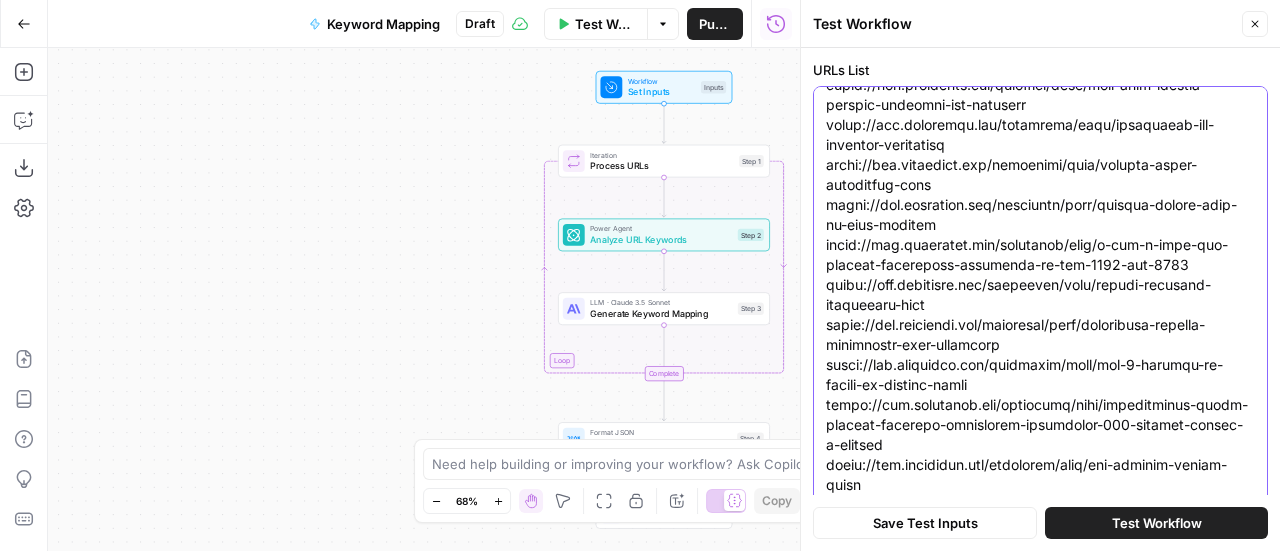 scroll, scrollTop: 1999, scrollLeft: 0, axis: vertical 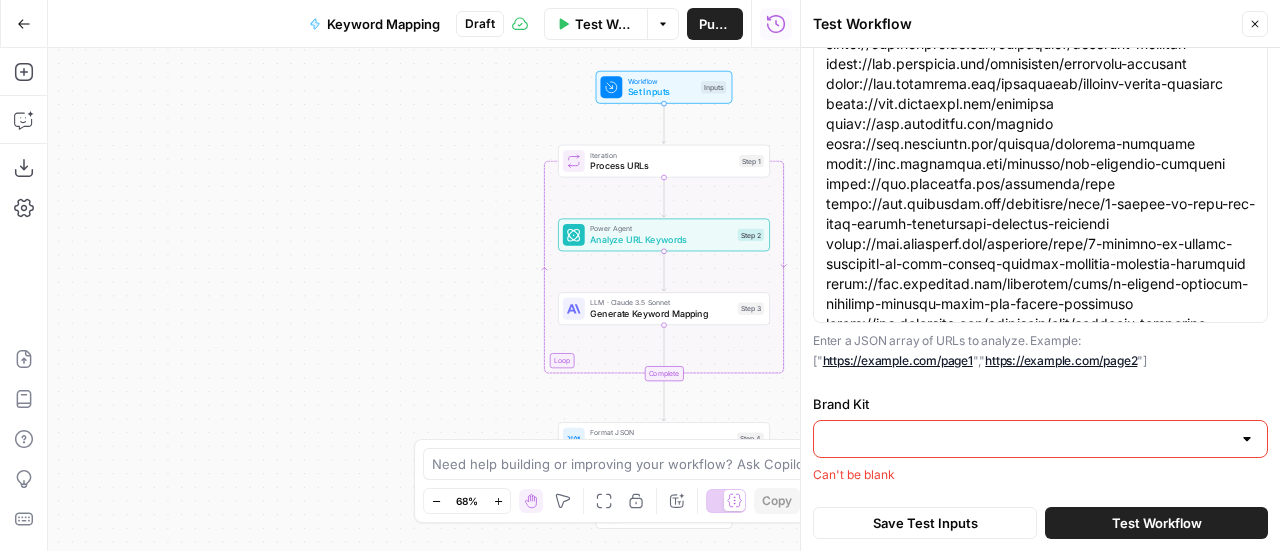 click on "Close" at bounding box center [1255, 24] 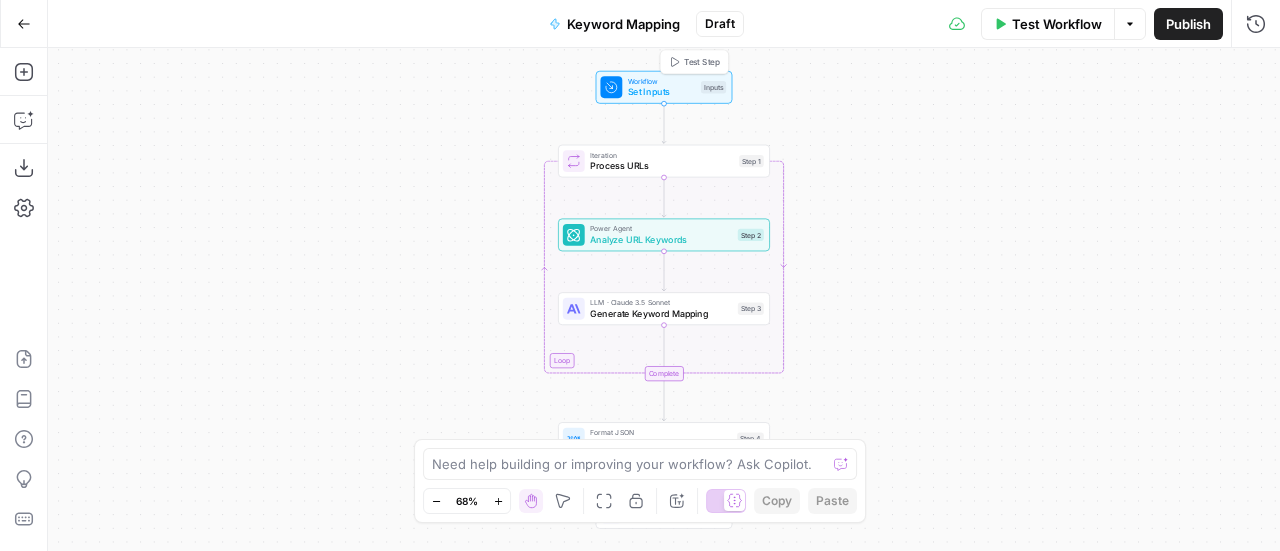 click on "Set Inputs" at bounding box center [662, 92] 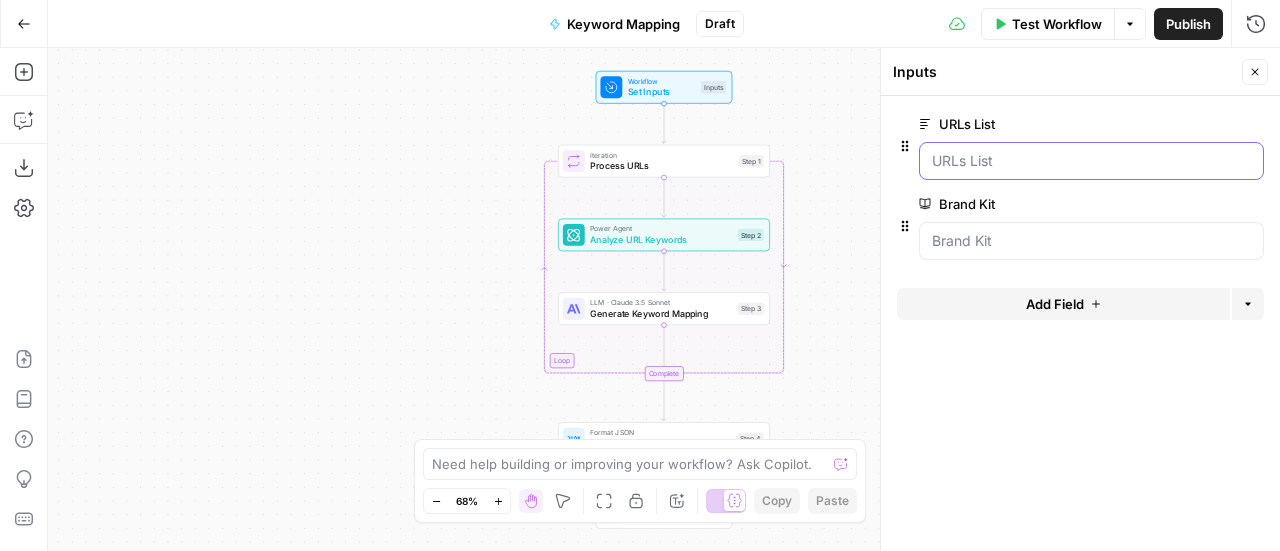 click on "URLs List" at bounding box center [1091, 161] 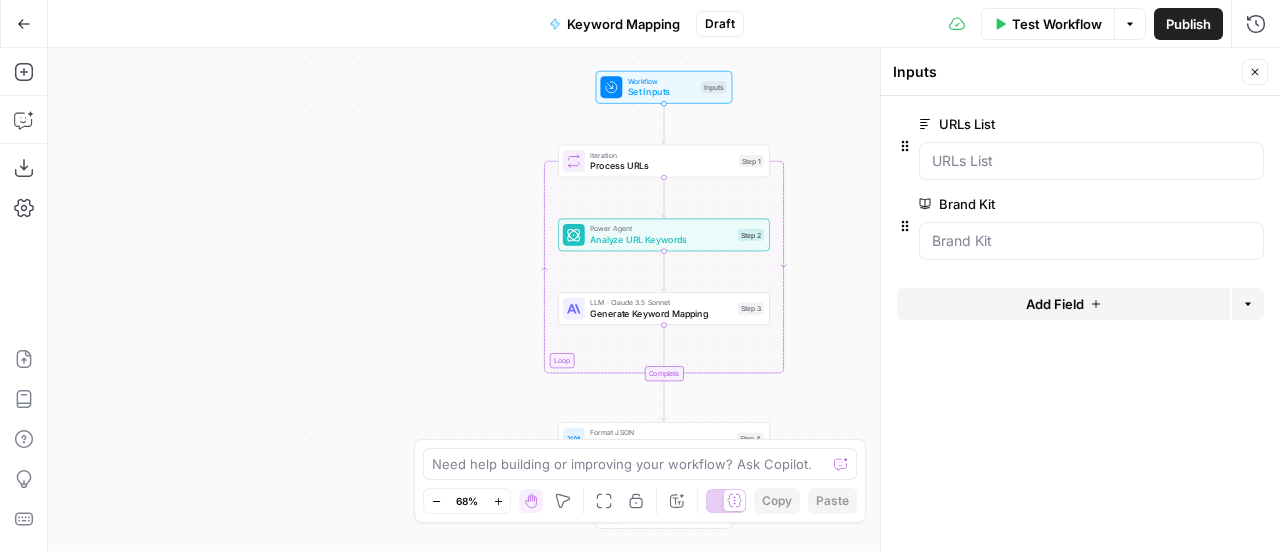 click at bounding box center [1080, 108] 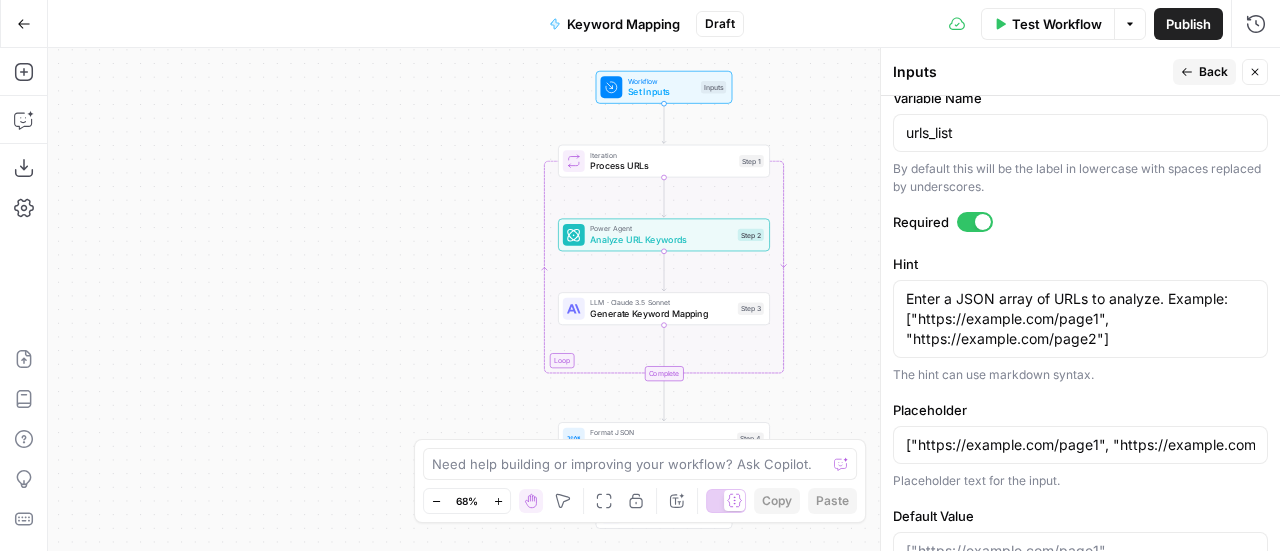 scroll, scrollTop: 700, scrollLeft: 0, axis: vertical 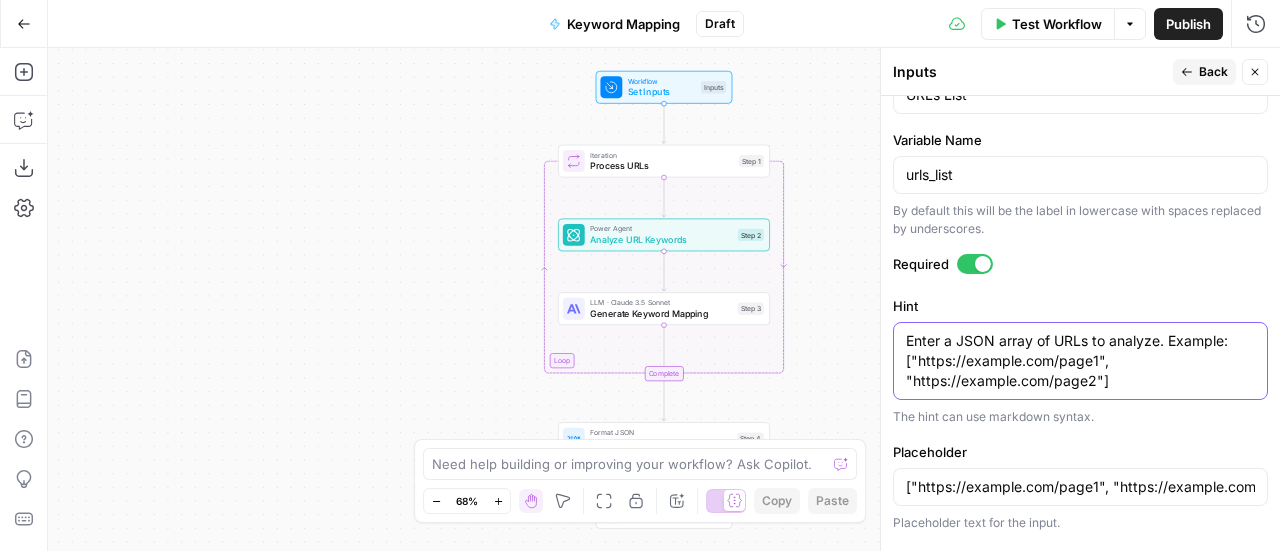 click on "Enter a JSON array of URLs to analyze. Example: ["https://example.com/page1", "https://example.com/page2"]" at bounding box center (1080, 361) 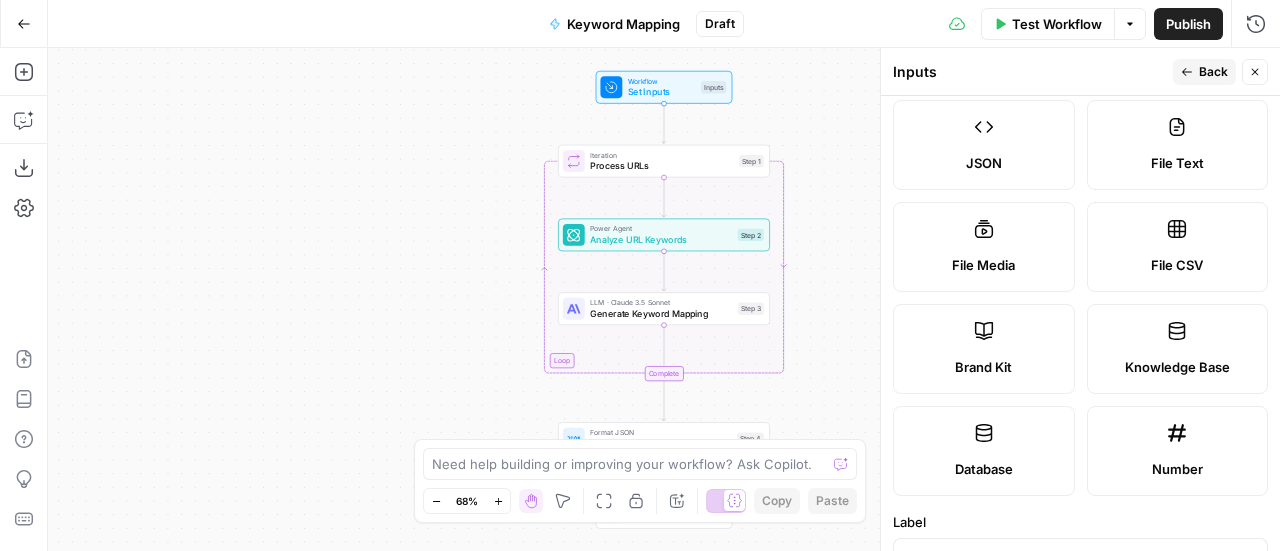 scroll, scrollTop: 234, scrollLeft: 0, axis: vertical 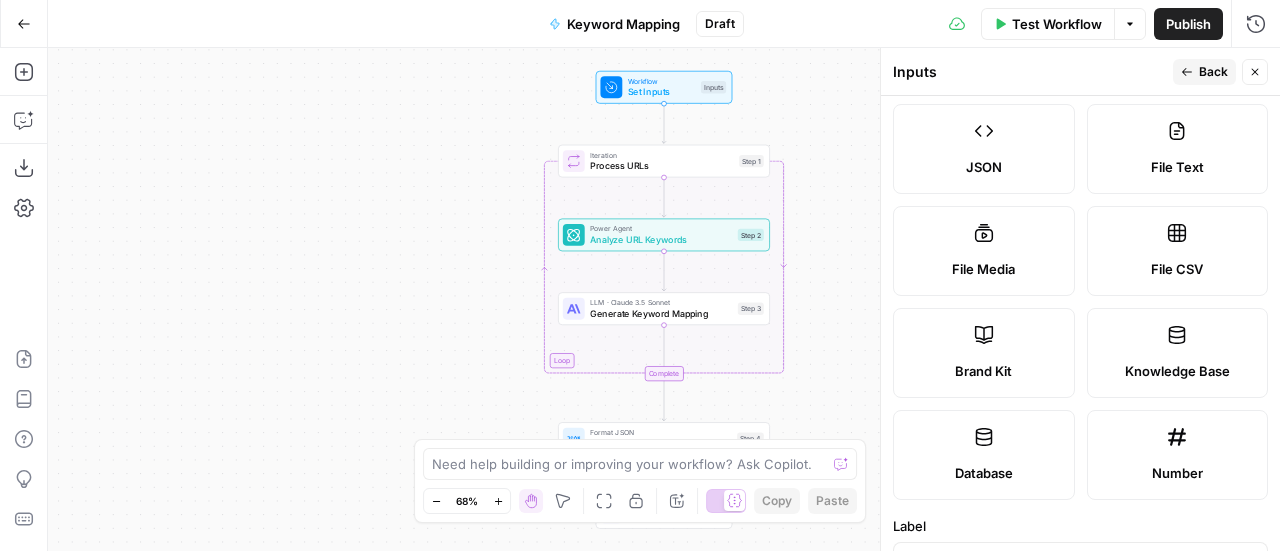 click on "Back" at bounding box center (1213, 72) 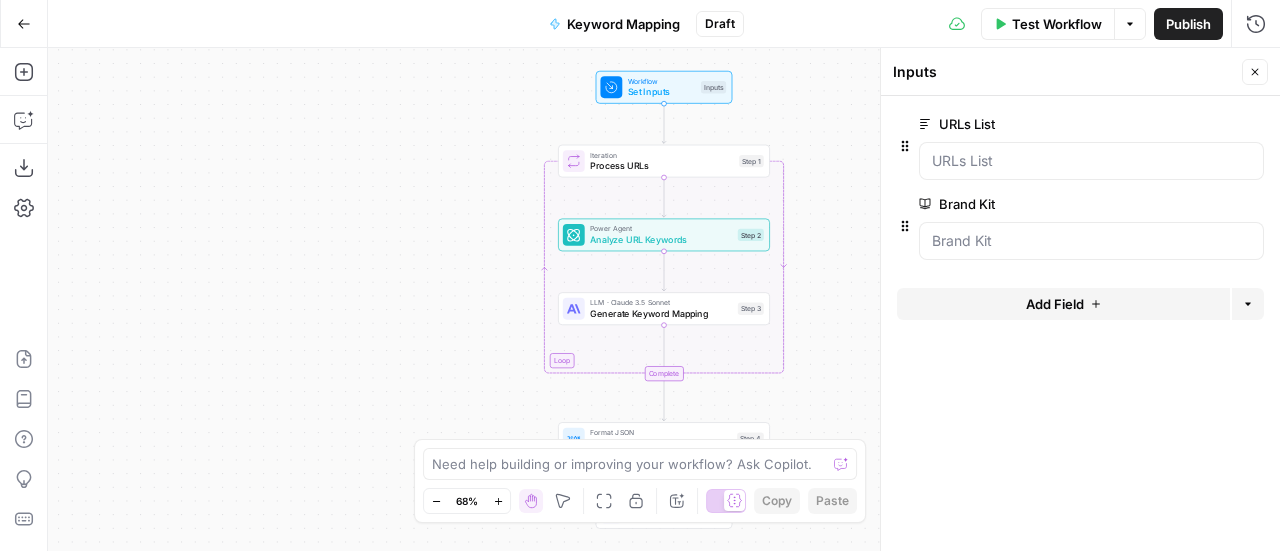 click 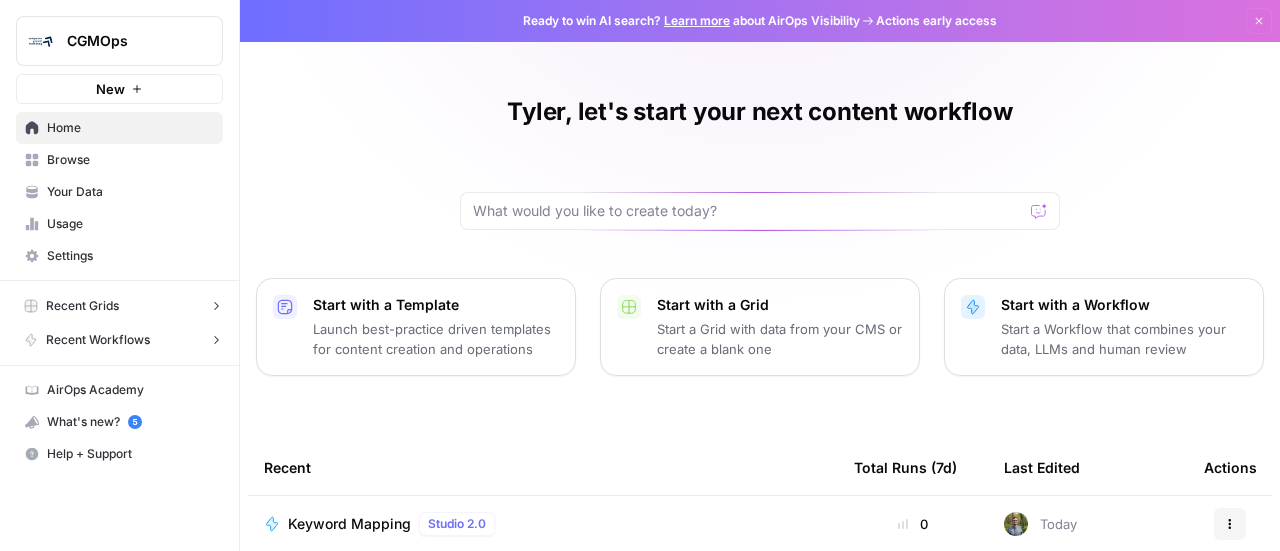 click on "Your Data" at bounding box center [130, 192] 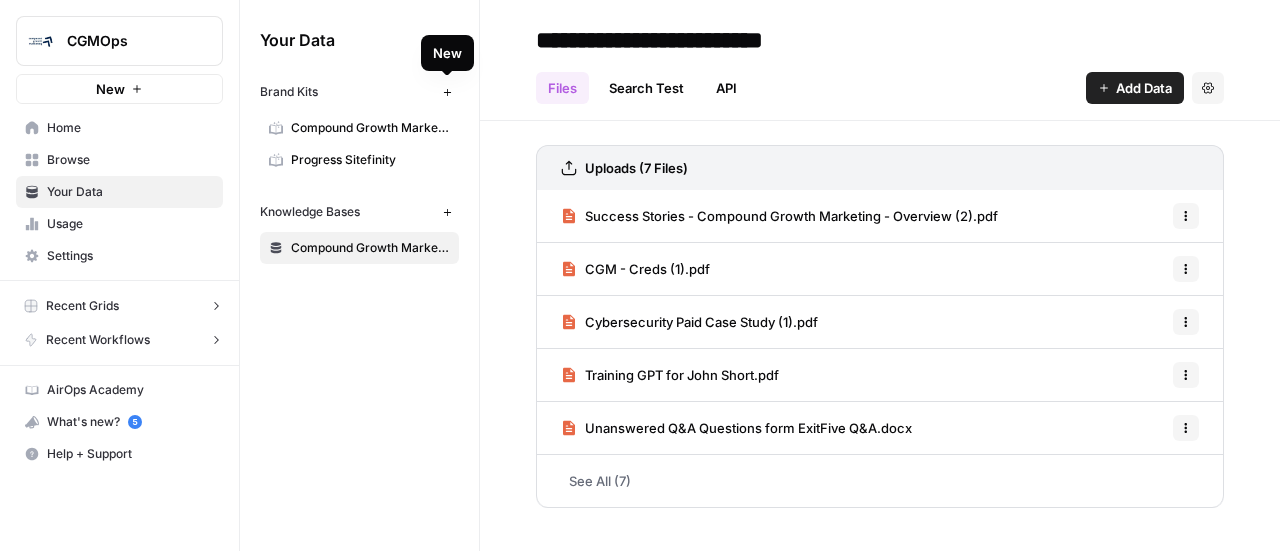 click on "New" at bounding box center [447, 92] 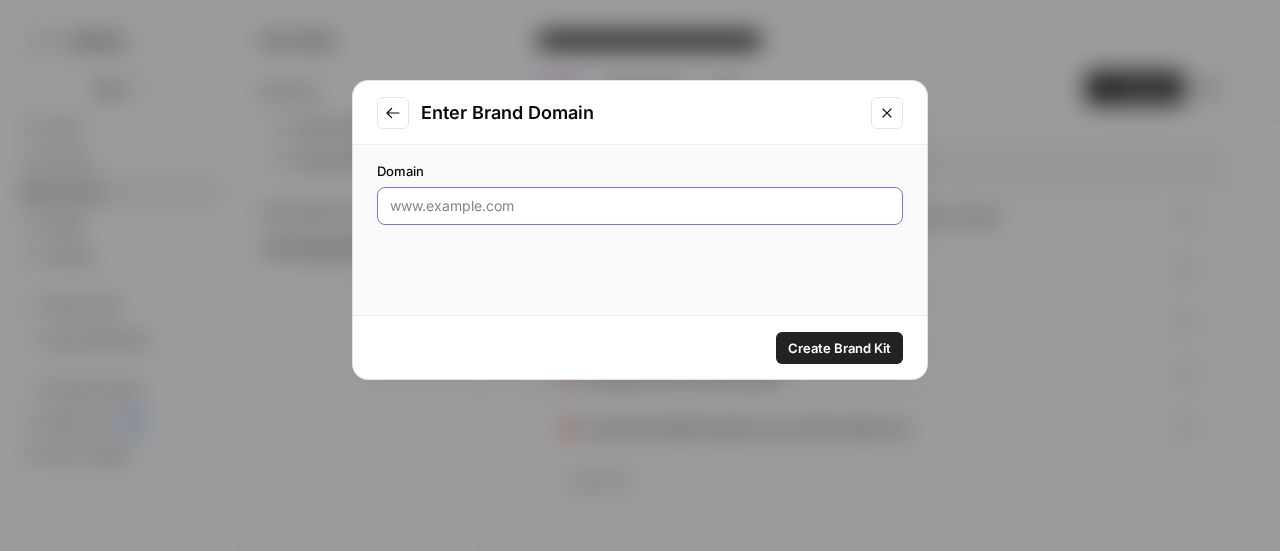 click on "Domain" at bounding box center [640, 206] 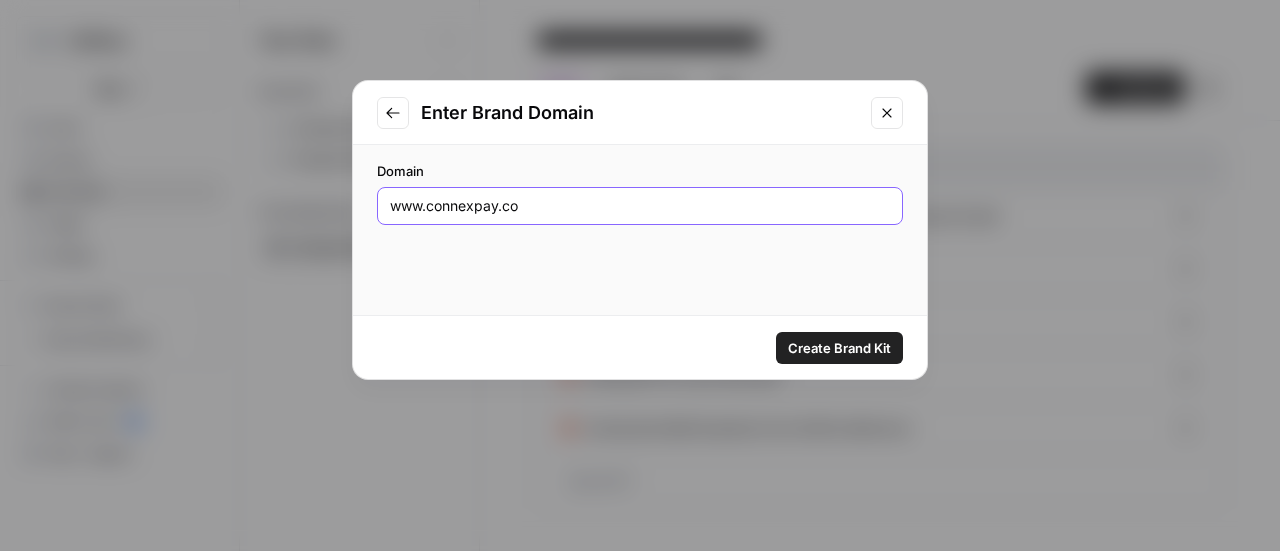 type on "www.connexpay.com" 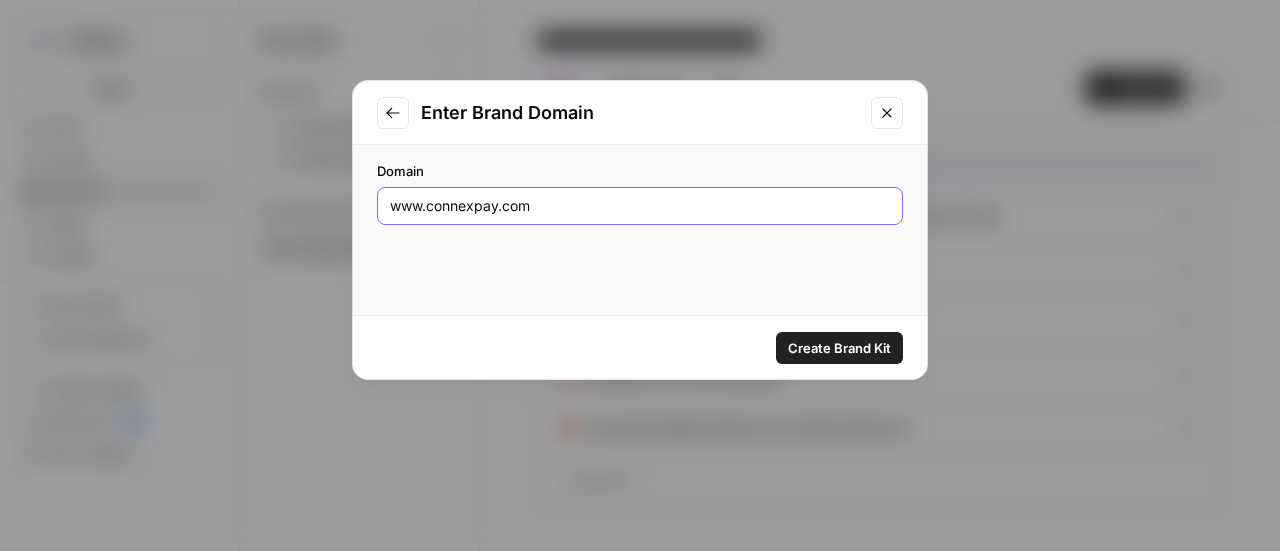 click on "Create Brand Kit" at bounding box center (839, 348) 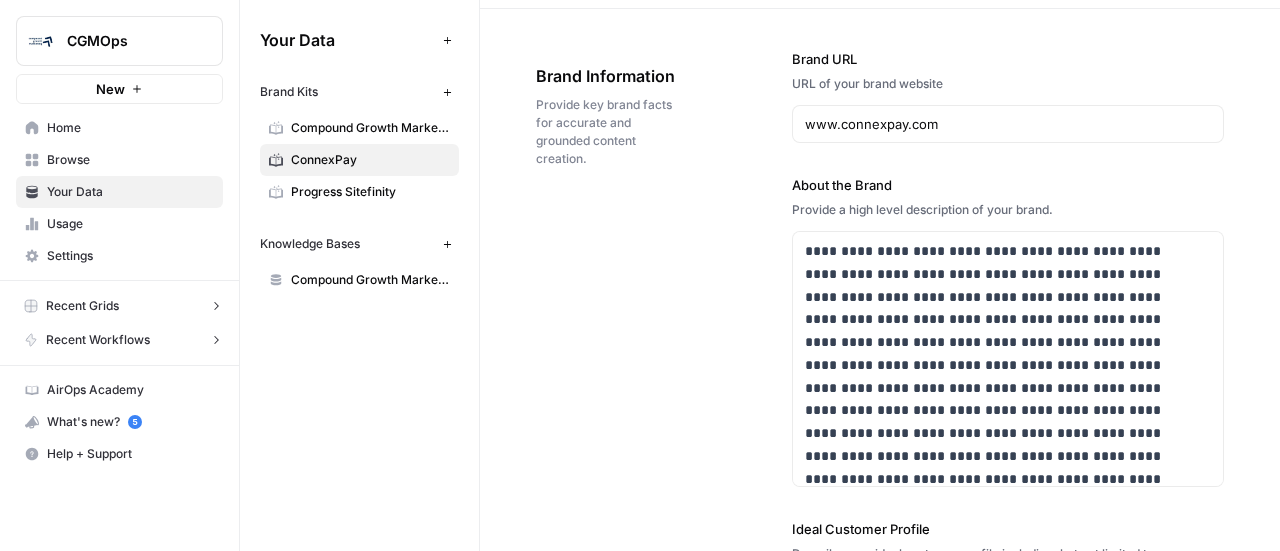 scroll, scrollTop: 100, scrollLeft: 0, axis: vertical 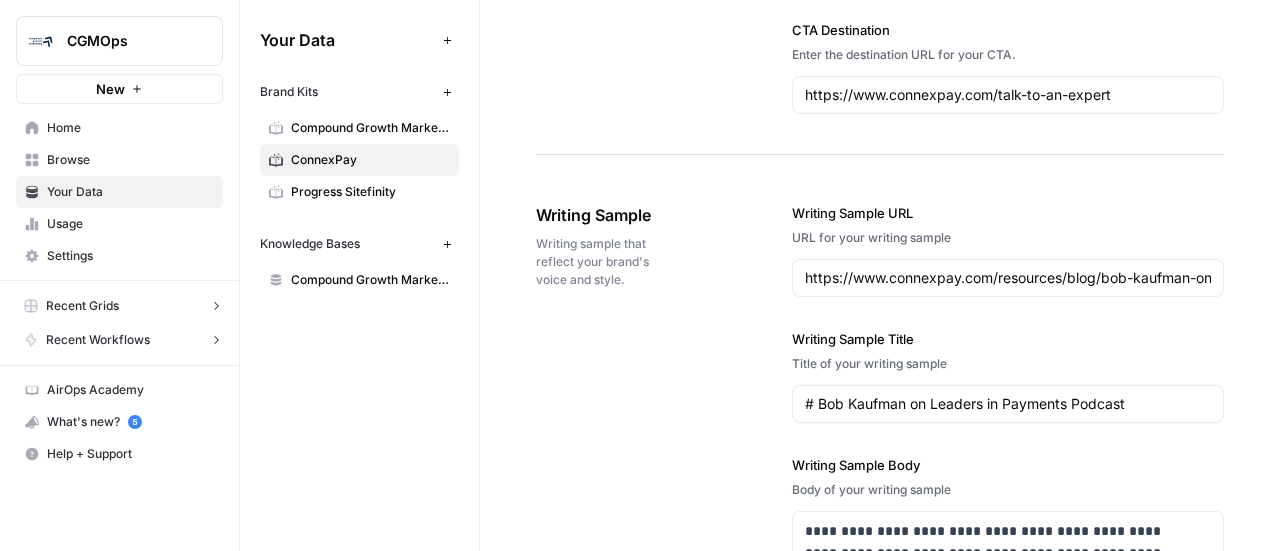 click on "https://www.connexpay.com/resources/blog/bob-kaufman-on-leaders-in-payments-podcast" at bounding box center [1008, 278] 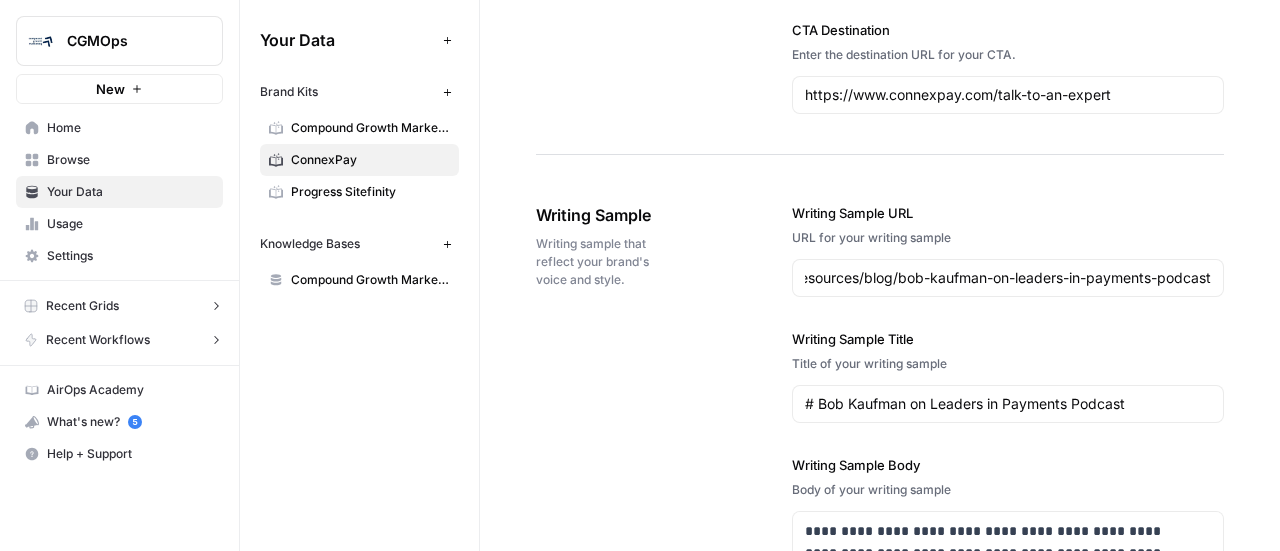 click on "https://www.connexpay.com/resources/blog/bob-kaufman-on-leaders-in-payments-podcast" at bounding box center [1008, 278] 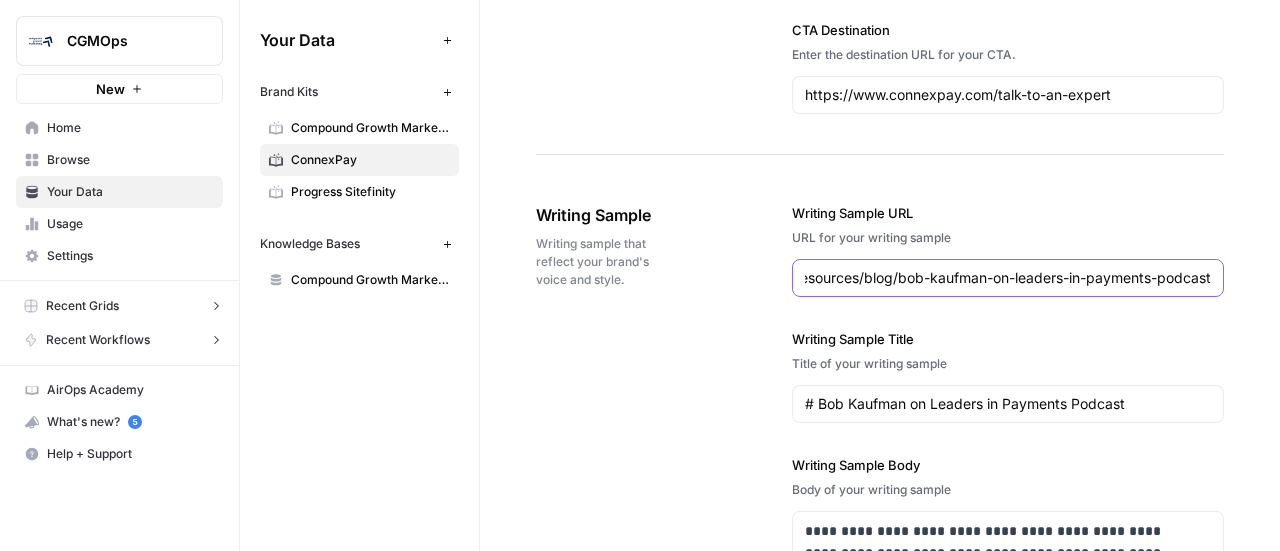 scroll, scrollTop: 0, scrollLeft: 221, axis: horizontal 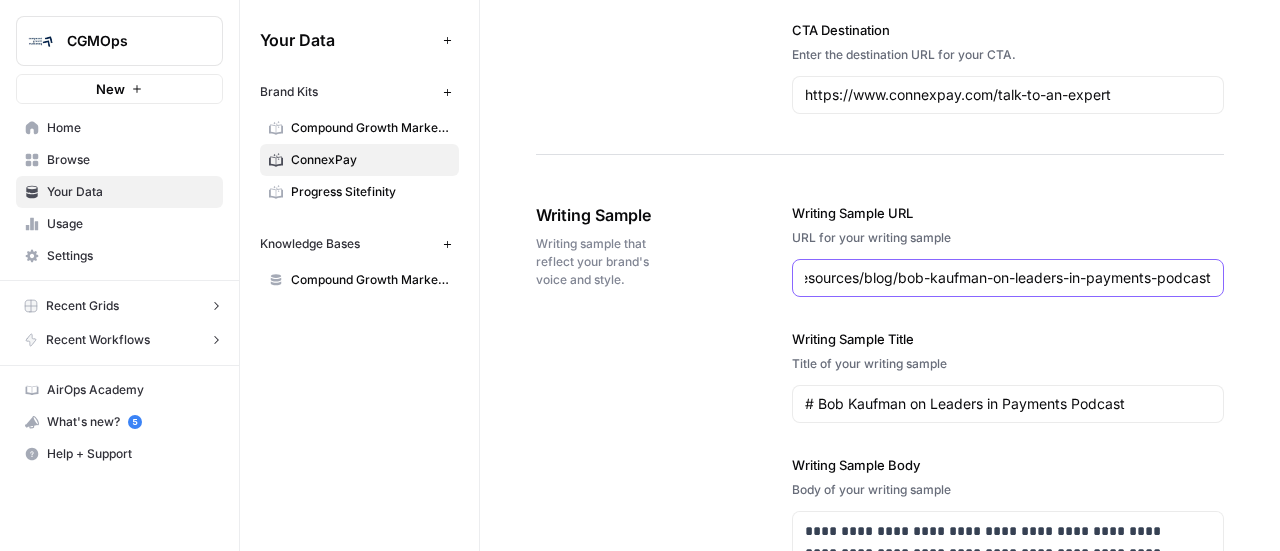 click on "https://www.connexpay.com/resources/blog/bob-kaufman-on-leaders-in-payments-podcast" at bounding box center [1008, 278] 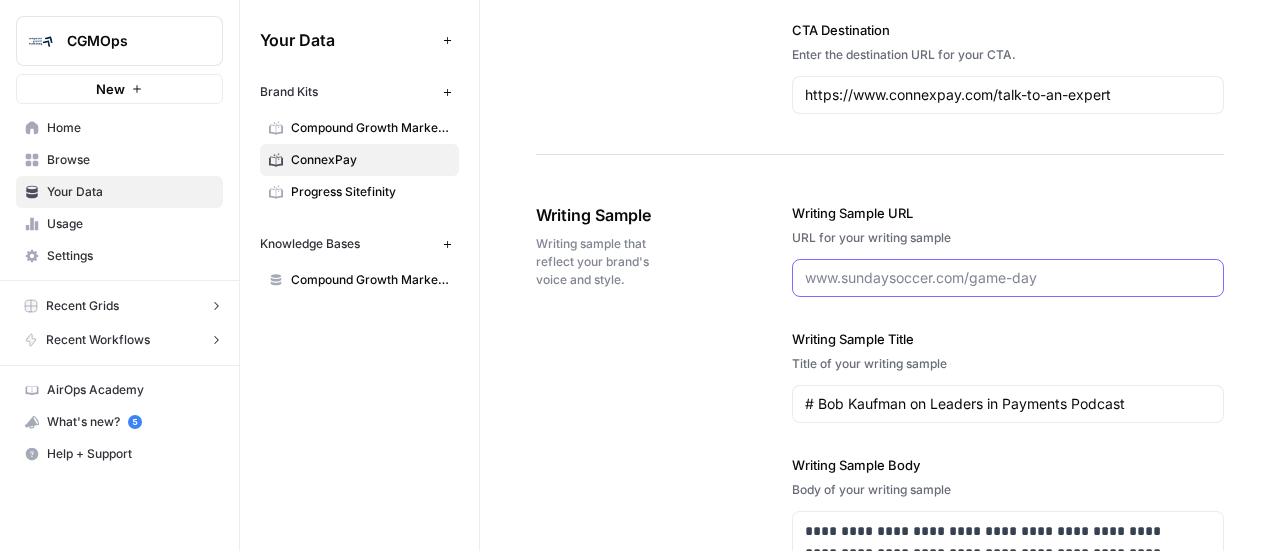 scroll, scrollTop: 0, scrollLeft: 0, axis: both 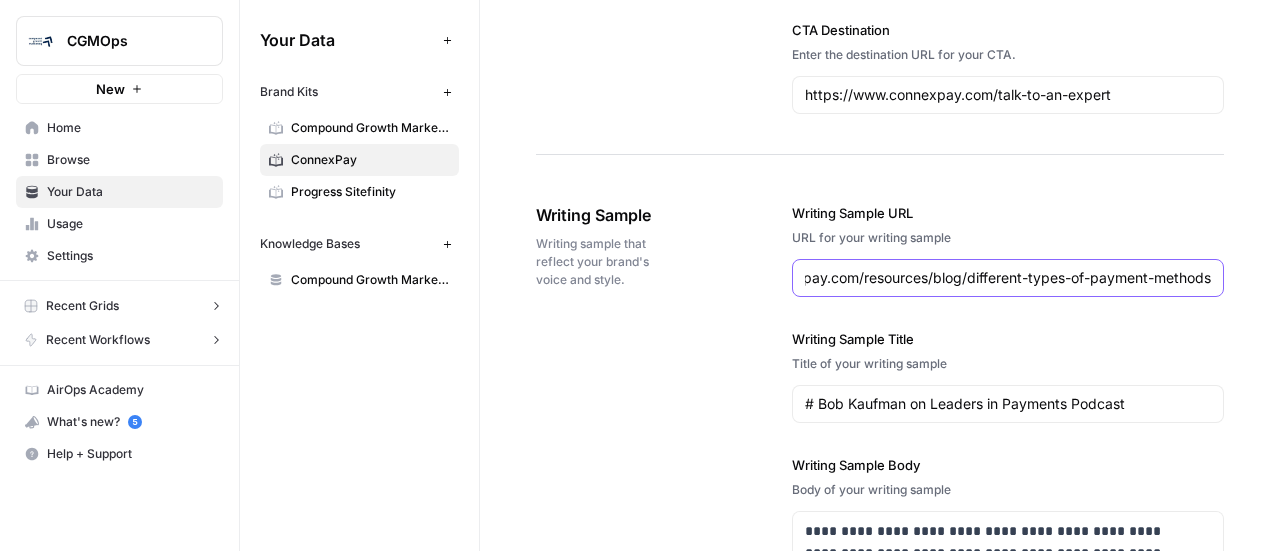 type on "https://www.connexpay.com/resources/blog/different-types-of-payment-methods" 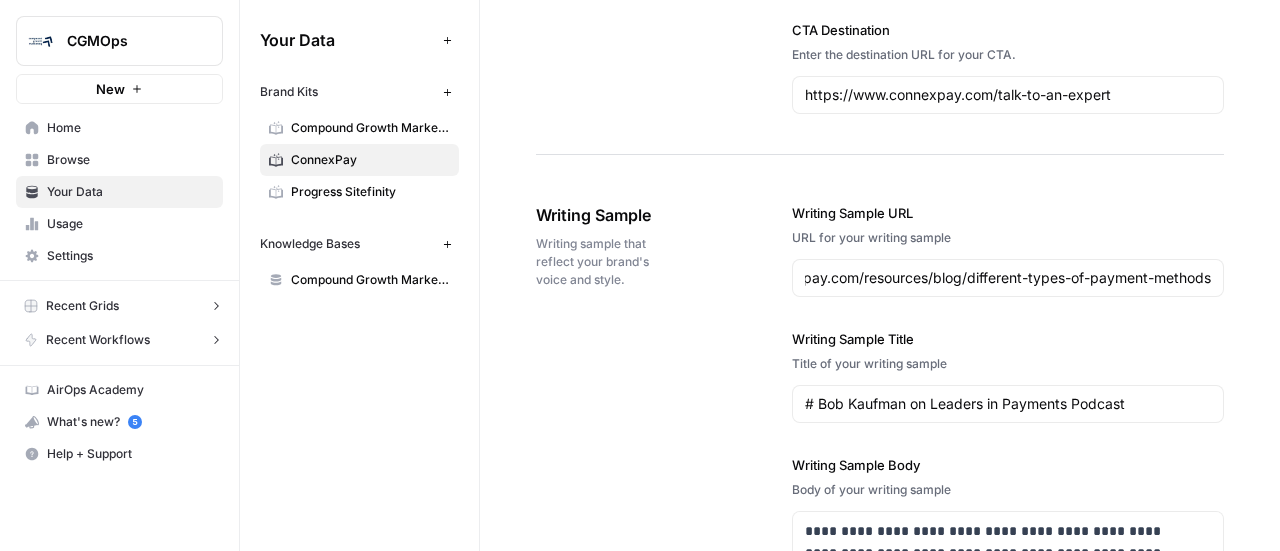 scroll, scrollTop: 0, scrollLeft: 0, axis: both 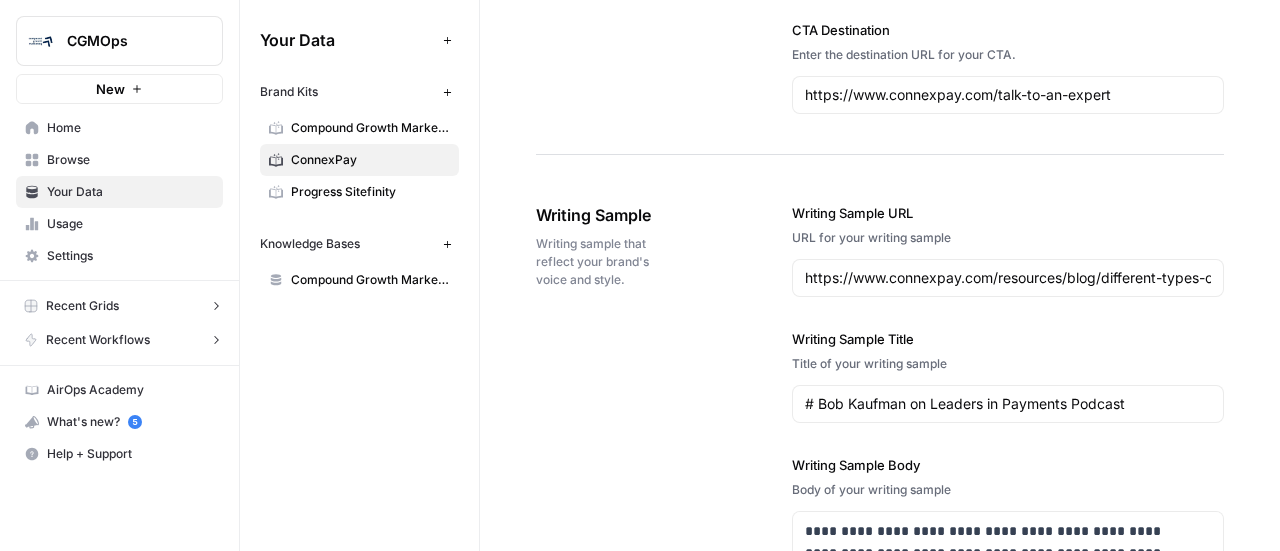 click on "**********" at bounding box center (880, 657) 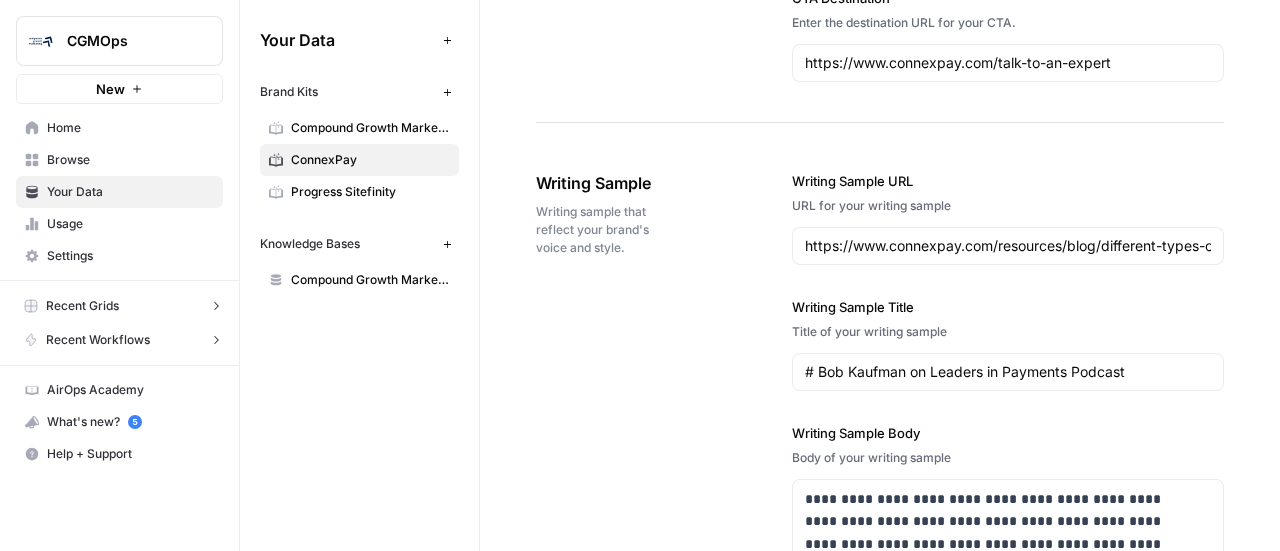 scroll, scrollTop: 2083, scrollLeft: 0, axis: vertical 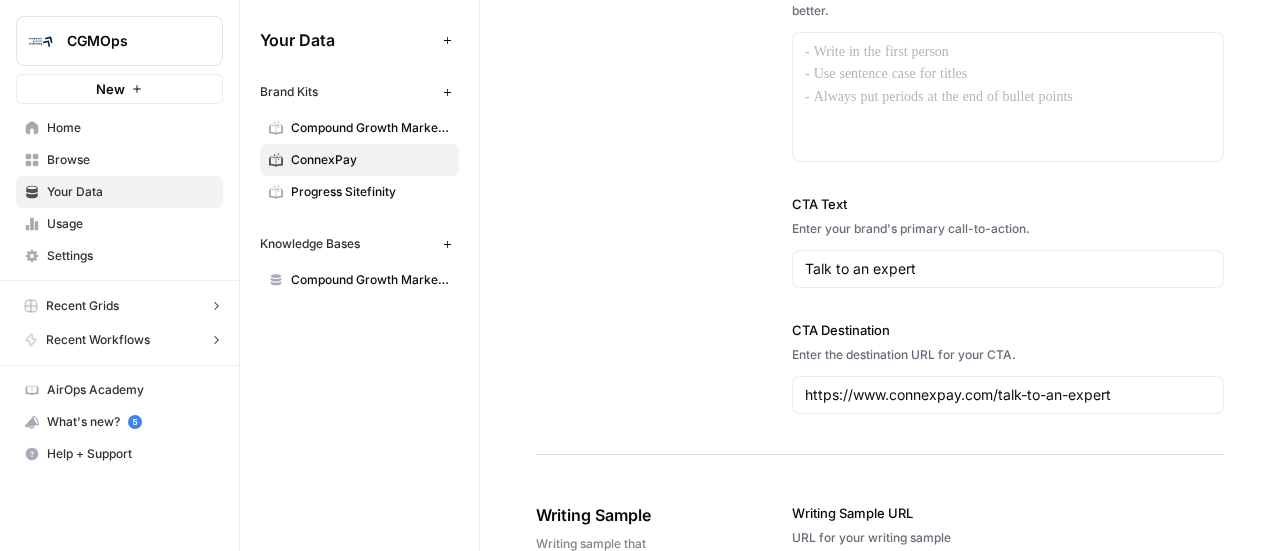 click on "Progress Sitefinity" at bounding box center (370, 192) 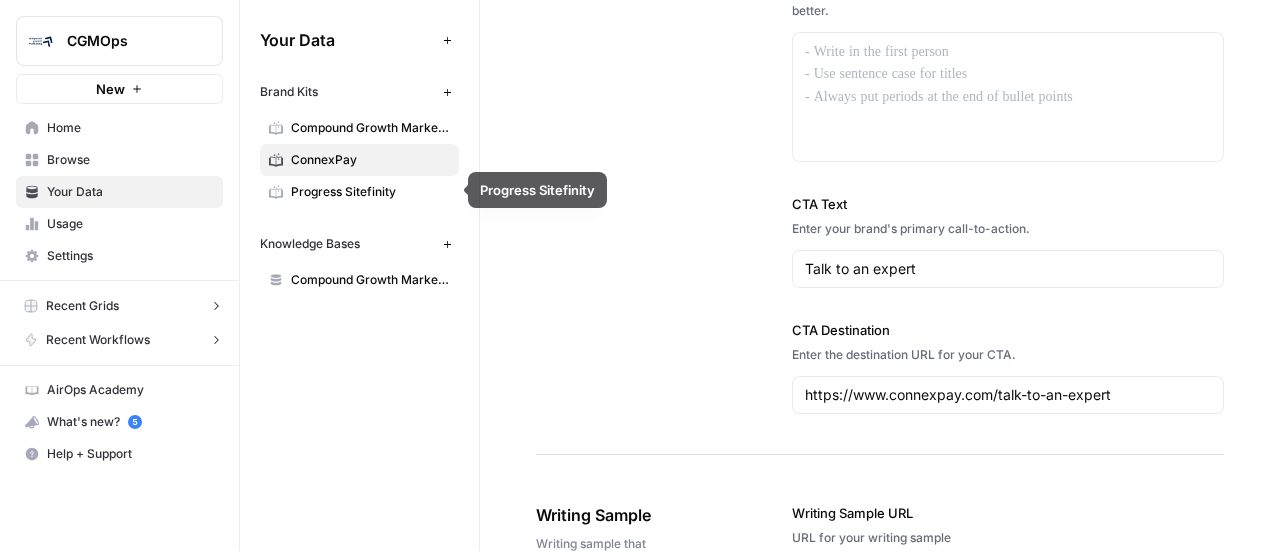 scroll, scrollTop: 0, scrollLeft: 0, axis: both 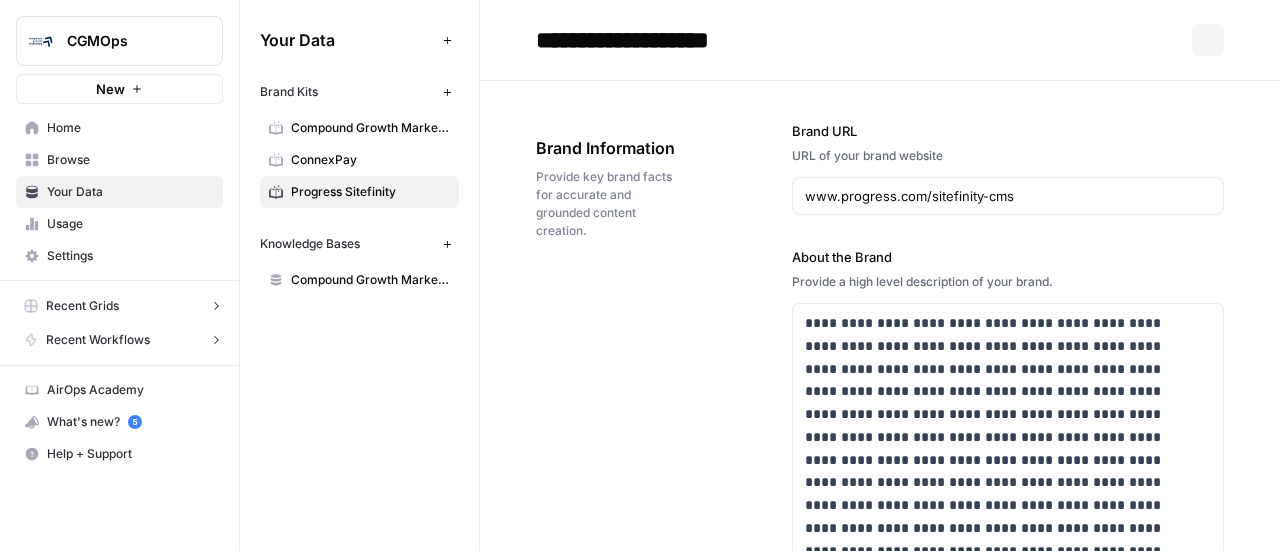 click on "ConnexPay" at bounding box center (370, 160) 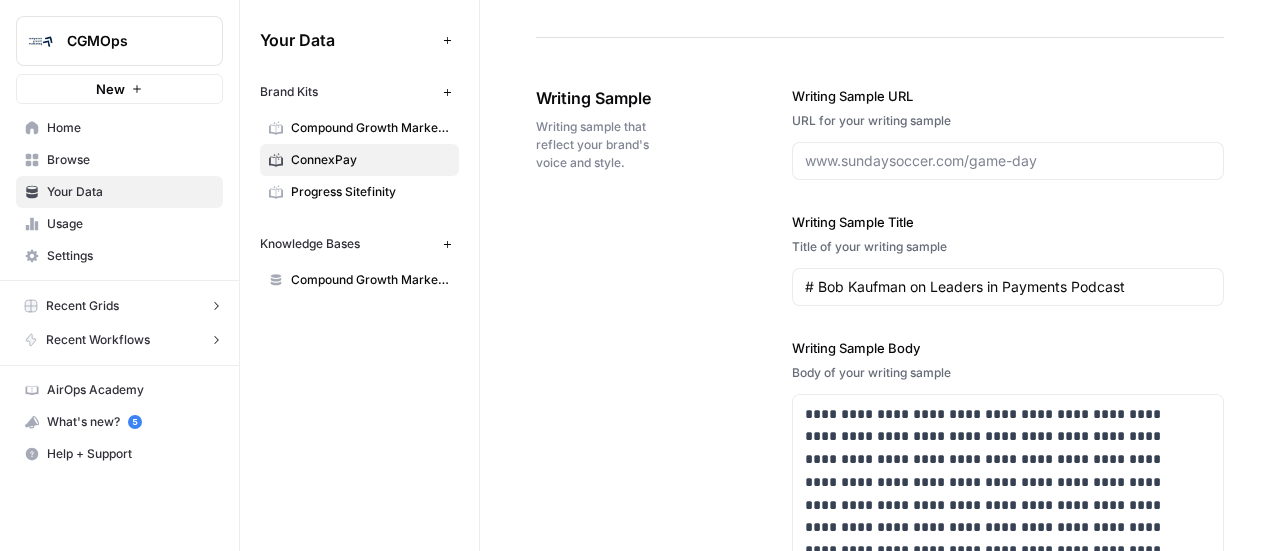 scroll, scrollTop: 2300, scrollLeft: 0, axis: vertical 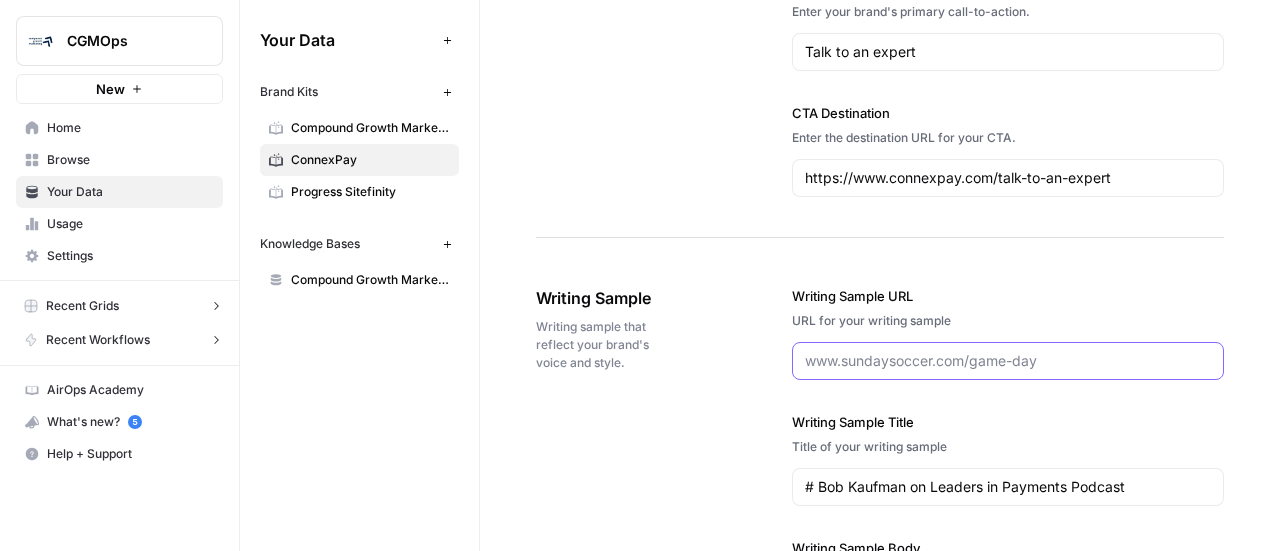 click on "Writing Sample URL" at bounding box center (1008, 361) 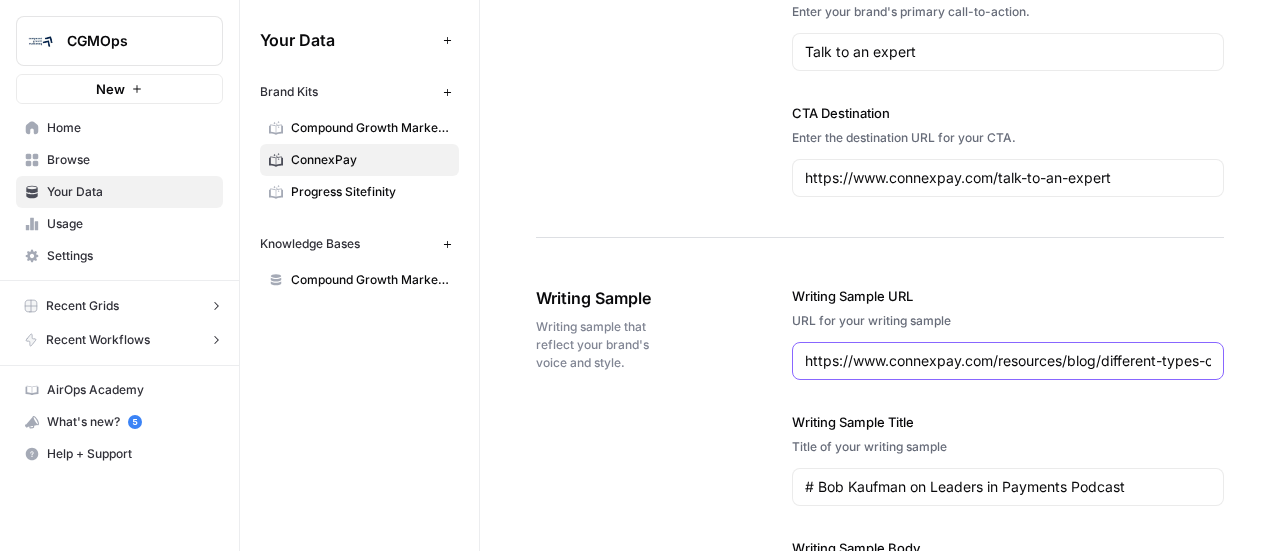 scroll, scrollTop: 0, scrollLeft: 150, axis: horizontal 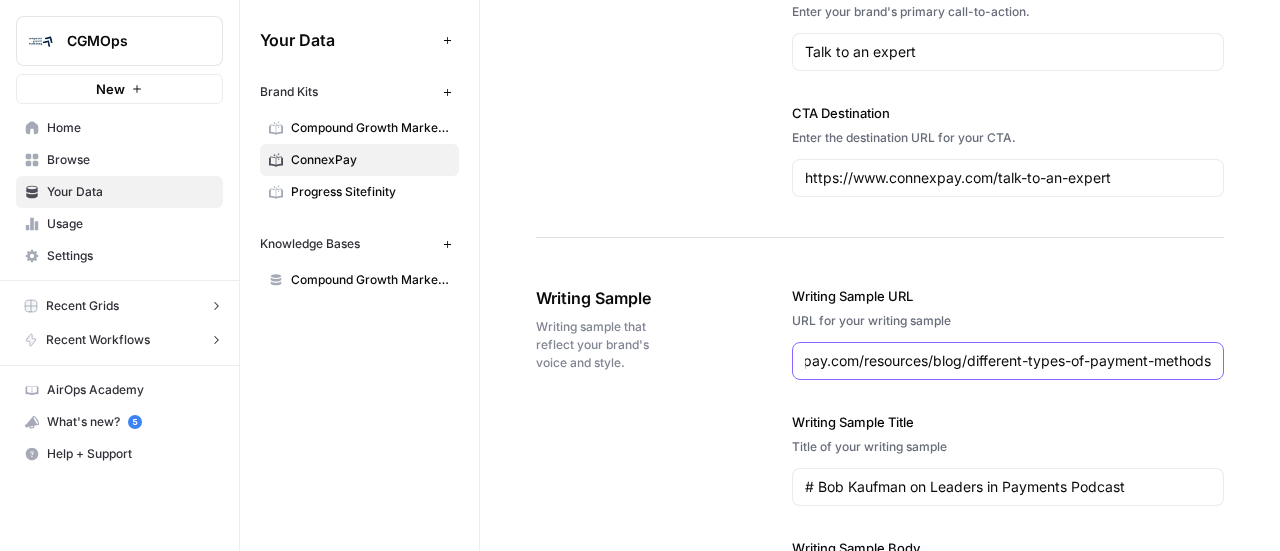 type on "https://www.connexpay.com/resources/blog/different-types-of-payment-methods" 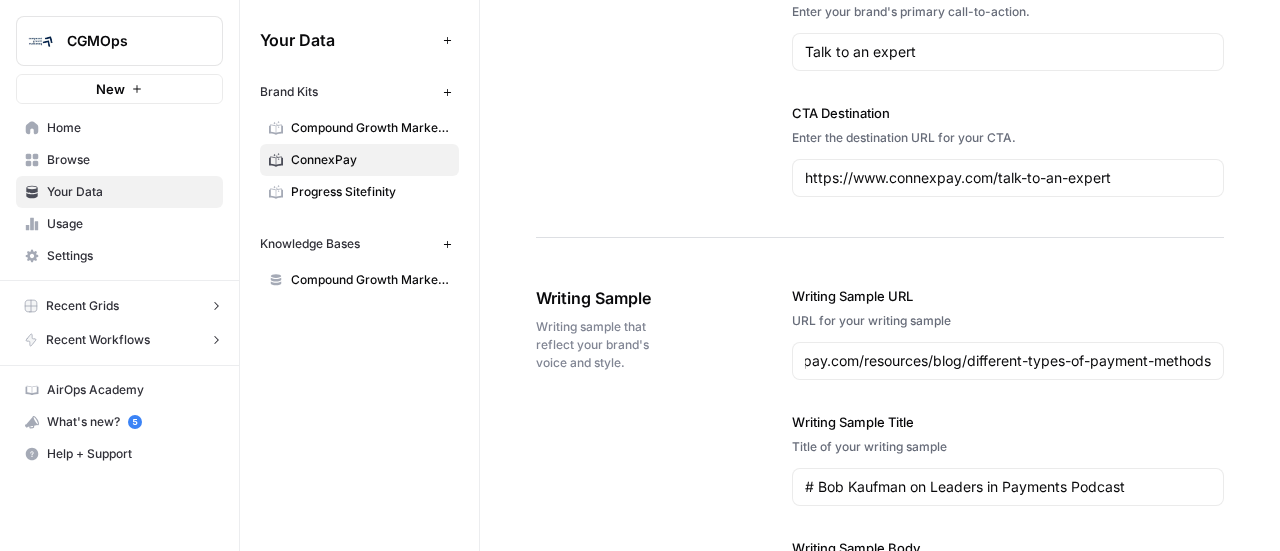click on "# Bob Kaufman on Leaders in Payments Podcast" at bounding box center [1008, 487] 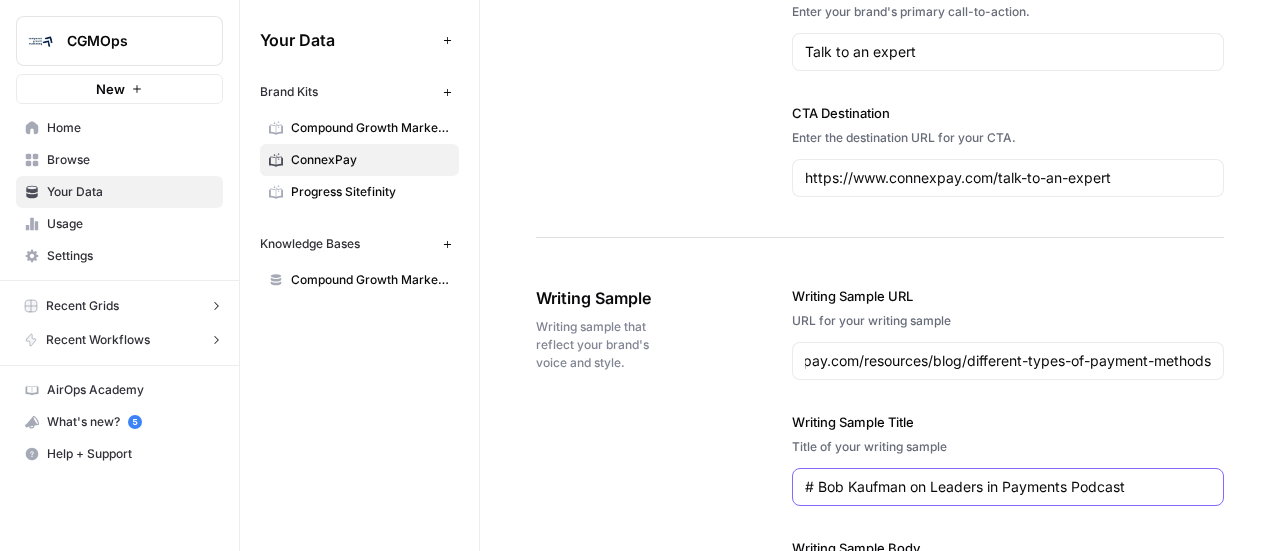 scroll, scrollTop: 0, scrollLeft: 0, axis: both 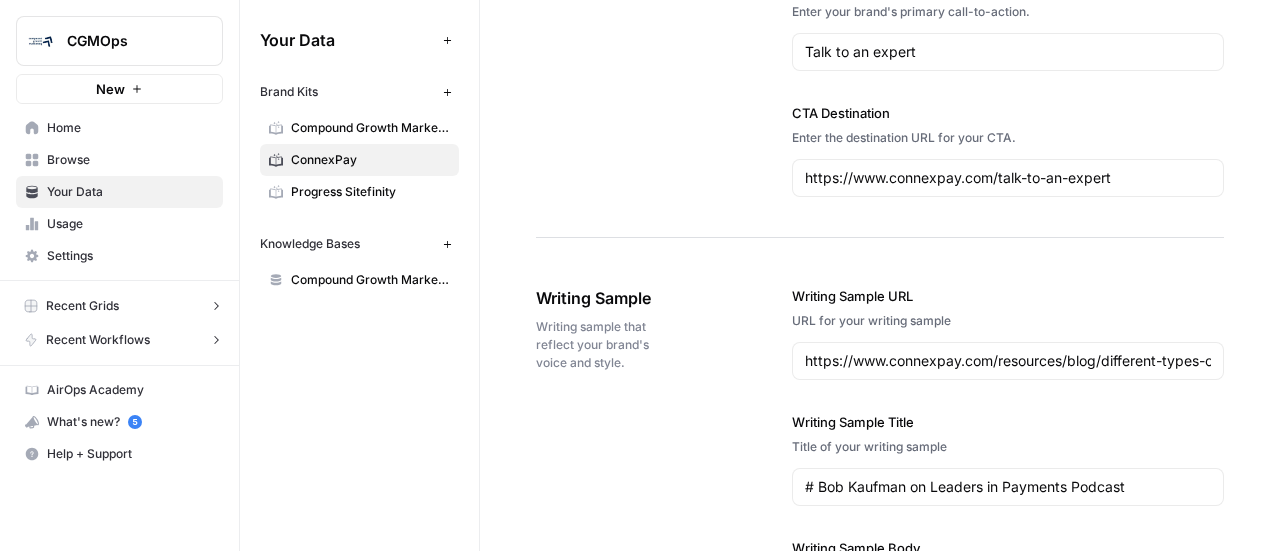 click on "# Bob Kaufman on Leaders in Payments Podcast" at bounding box center [1008, 487] 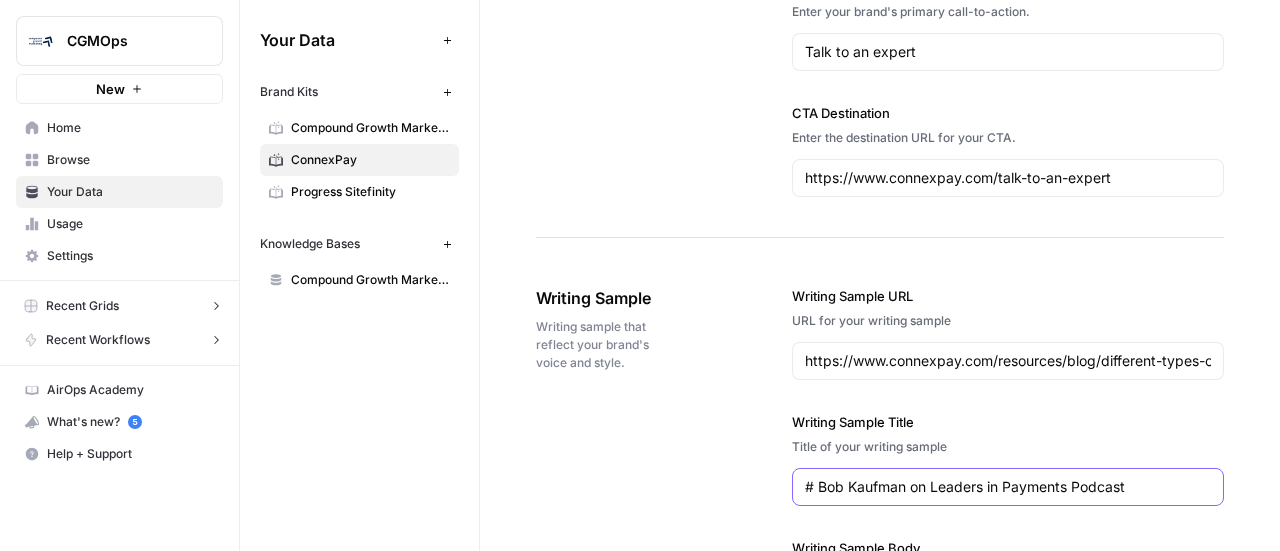 click on "# Bob Kaufman on Leaders in Payments Podcast" at bounding box center [1008, 487] 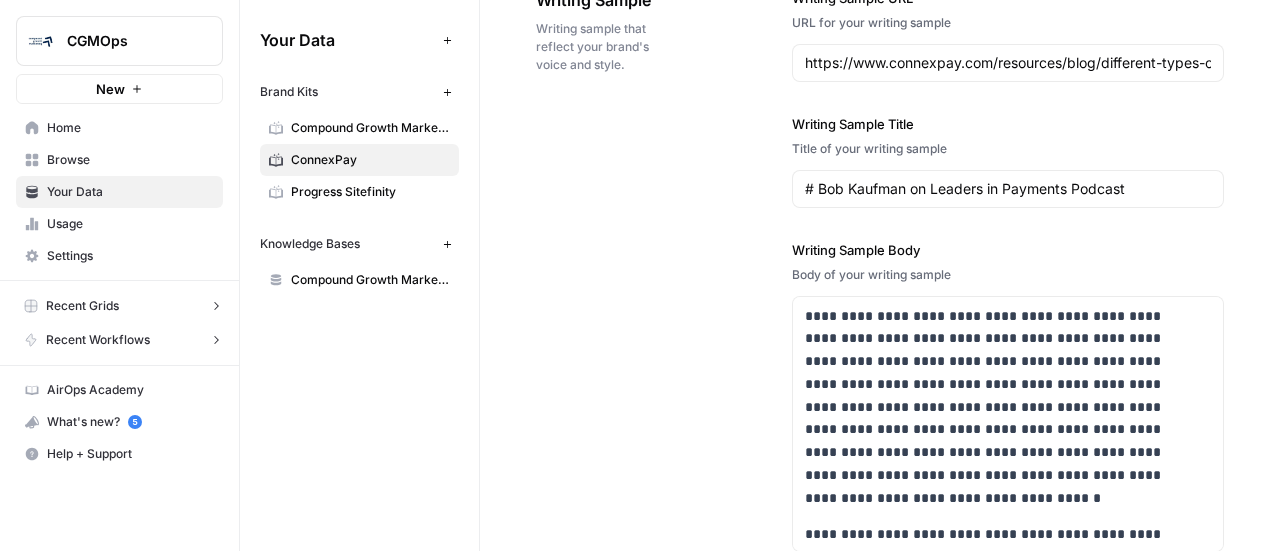 scroll, scrollTop: 2600, scrollLeft: 0, axis: vertical 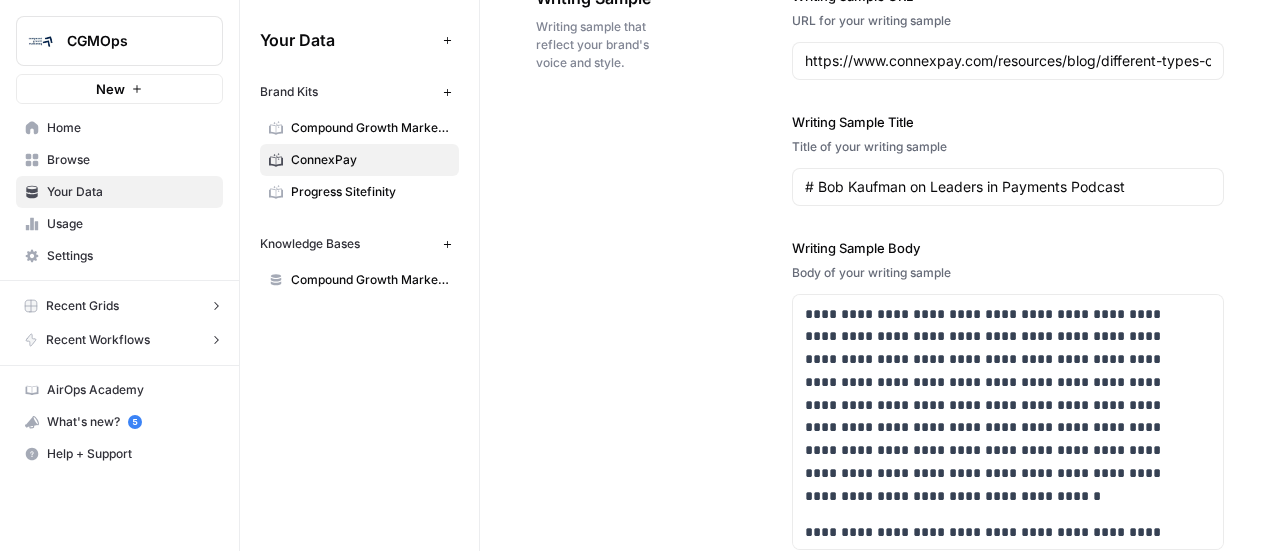 click on "# Bob Kaufman on Leaders in Payments Podcast" at bounding box center (1008, 187) 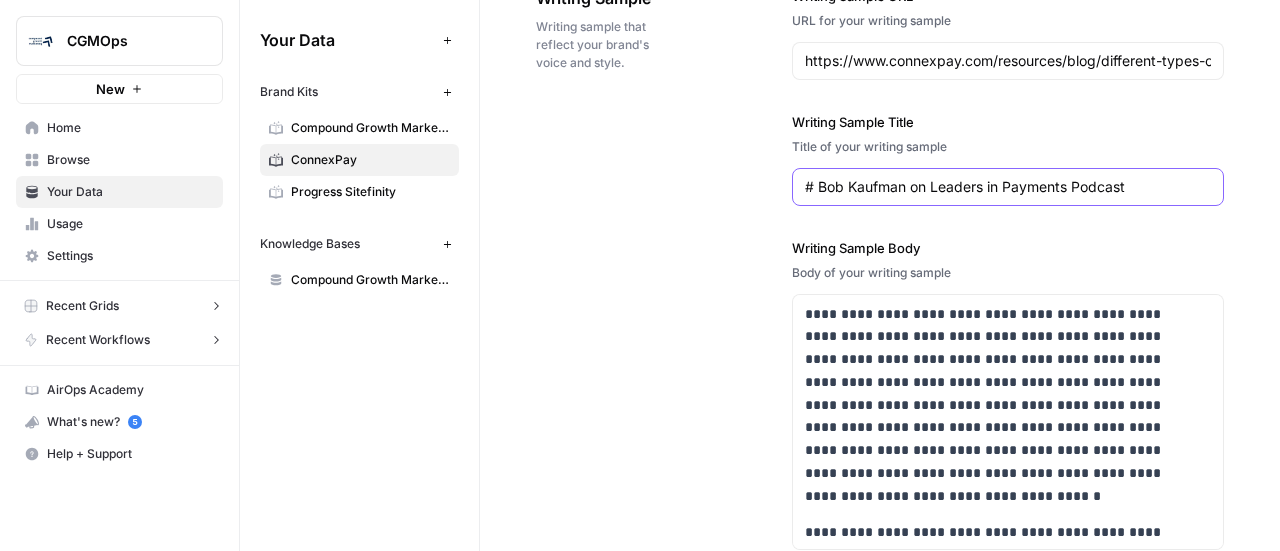 paste on "Different Types of Payment Processing Methods" 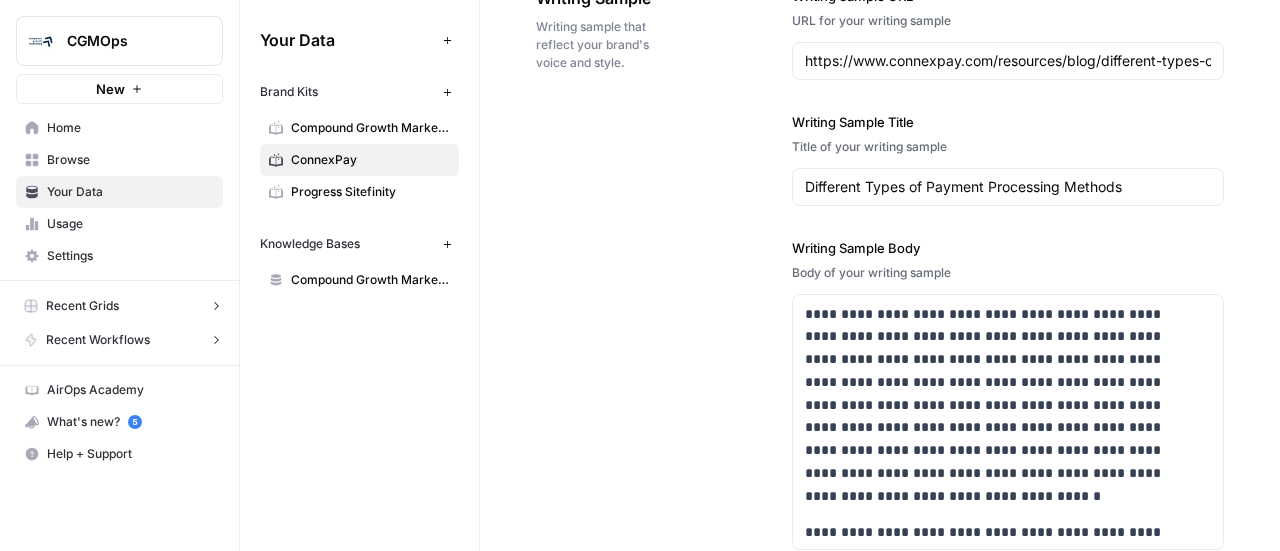 click on "Different Types of Payment Processing Methods" at bounding box center [1008, 187] 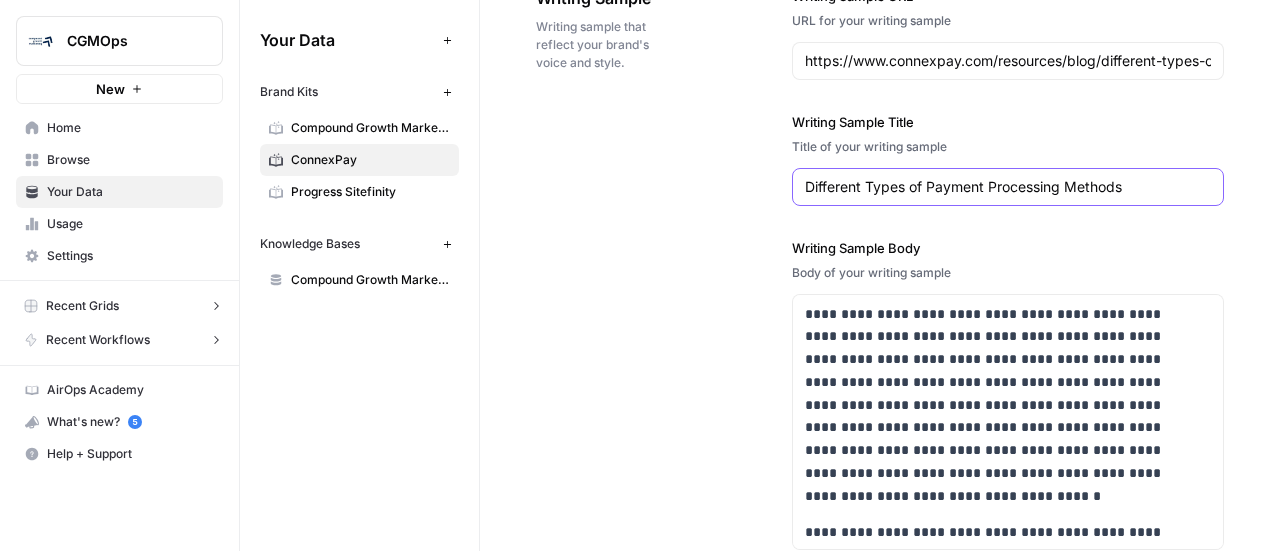 click on "Different Types of Payment Processing Methods" at bounding box center (1008, 187) 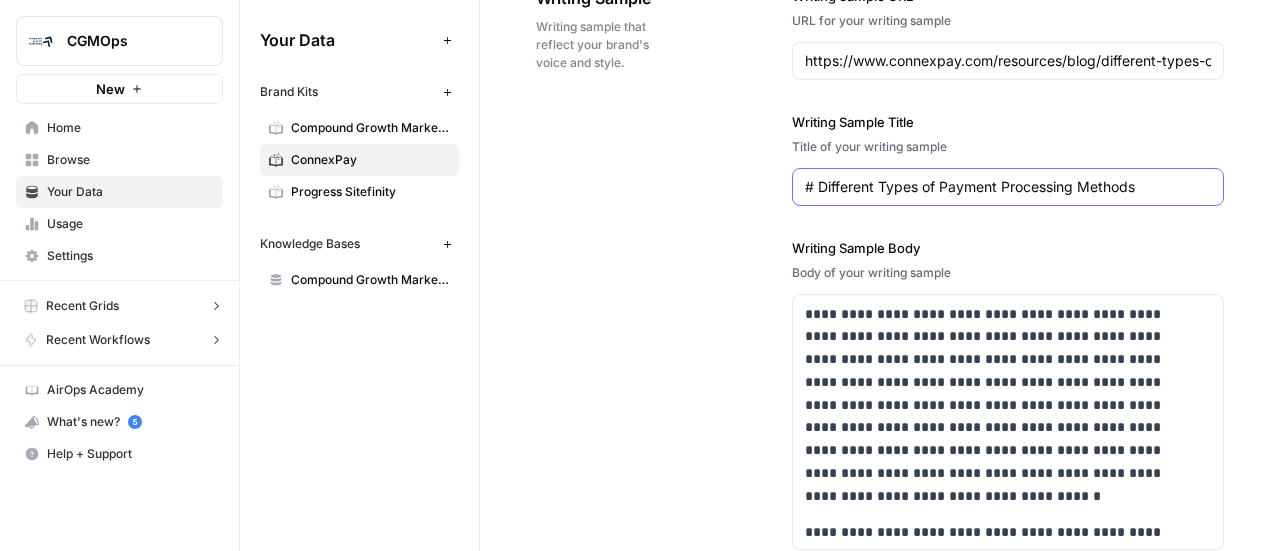 type on "# Different Types of Payment Processing Methods" 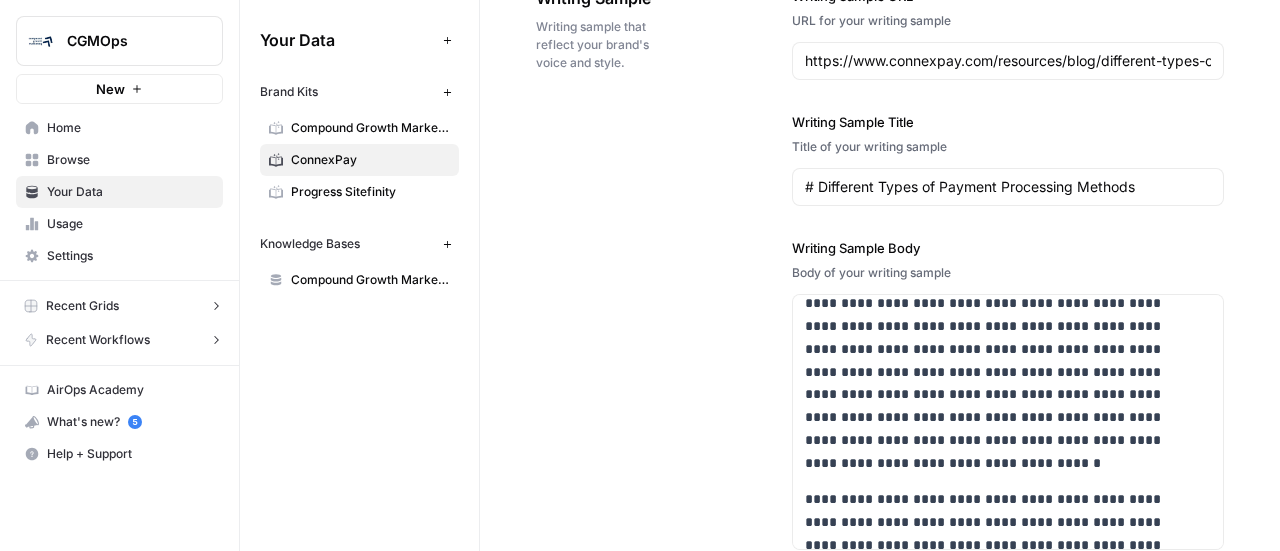 scroll, scrollTop: 48, scrollLeft: 0, axis: vertical 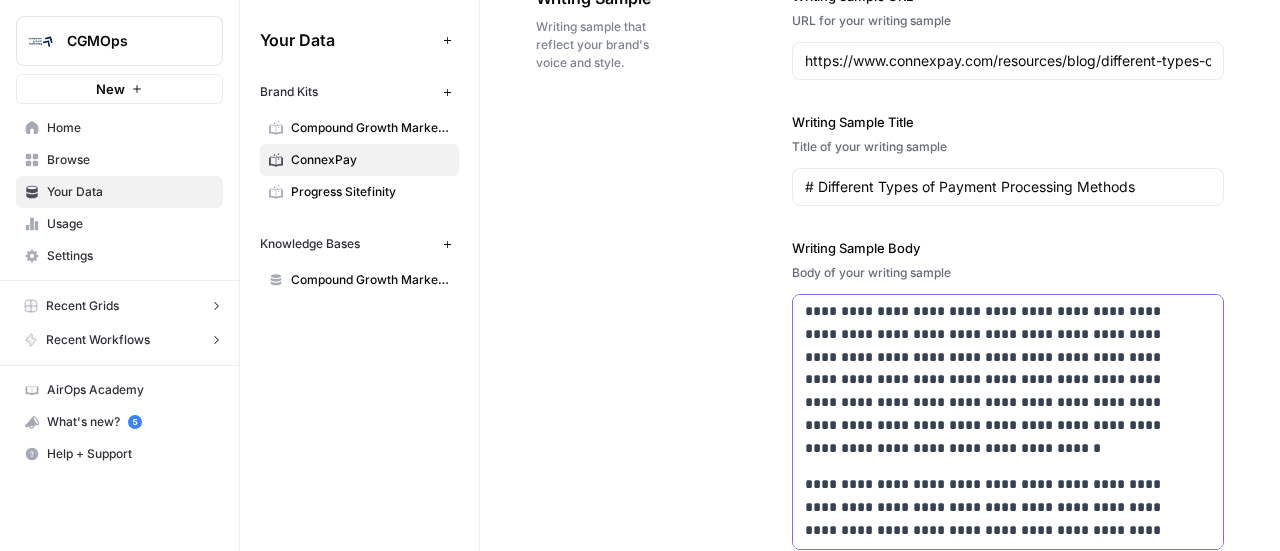 click on "**********" at bounding box center (995, 357) 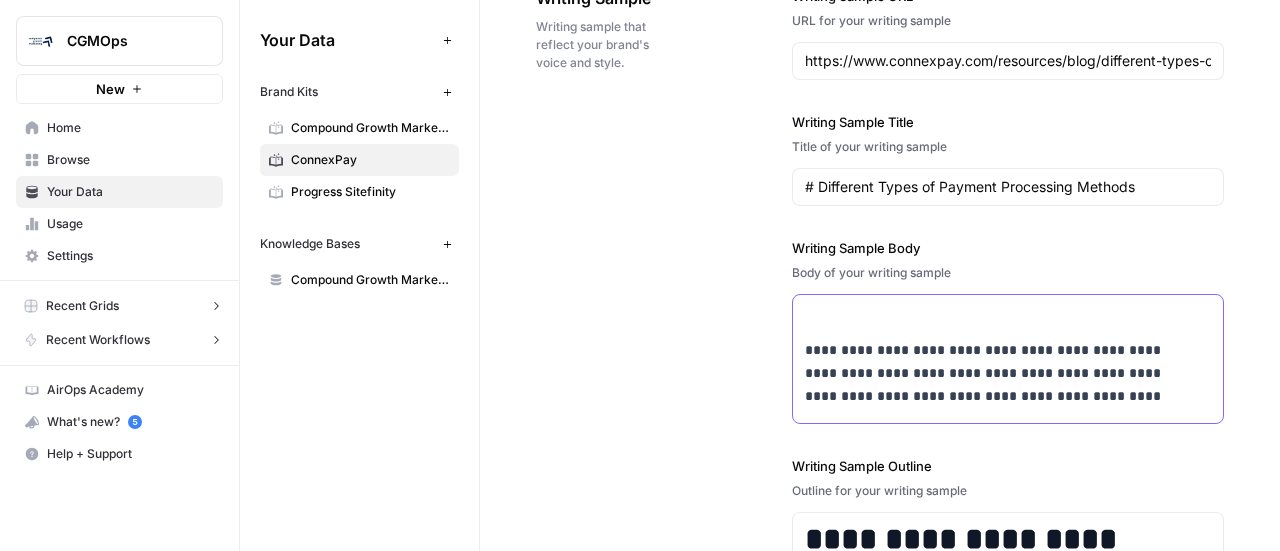 scroll, scrollTop: 0, scrollLeft: 0, axis: both 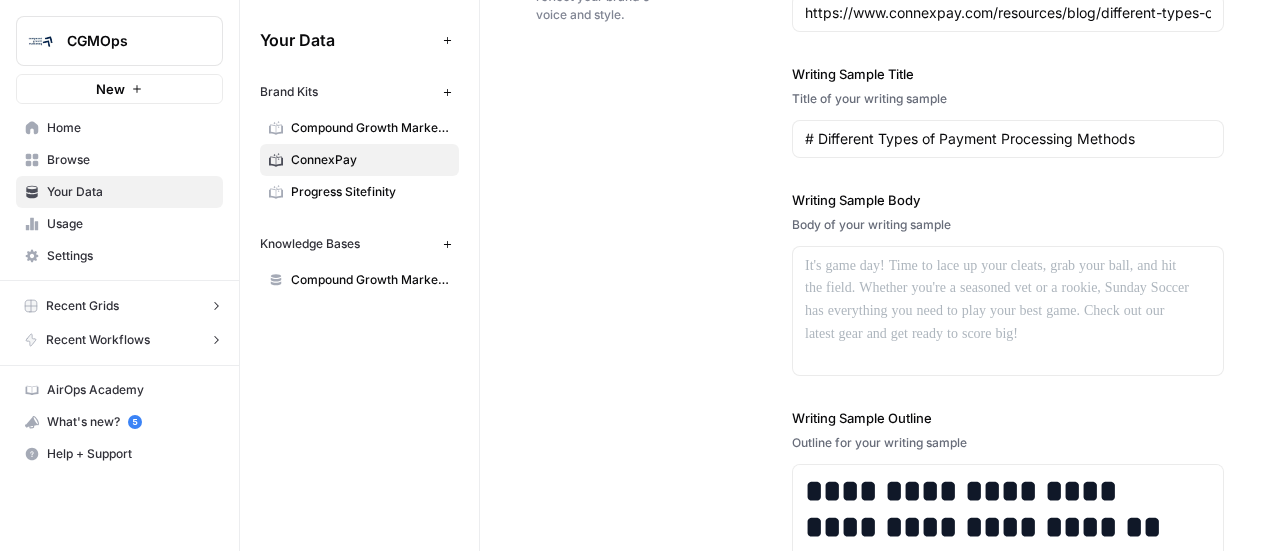 drag, startPoint x: 686, startPoint y: 322, endPoint x: 676, endPoint y: 325, distance: 10.440307 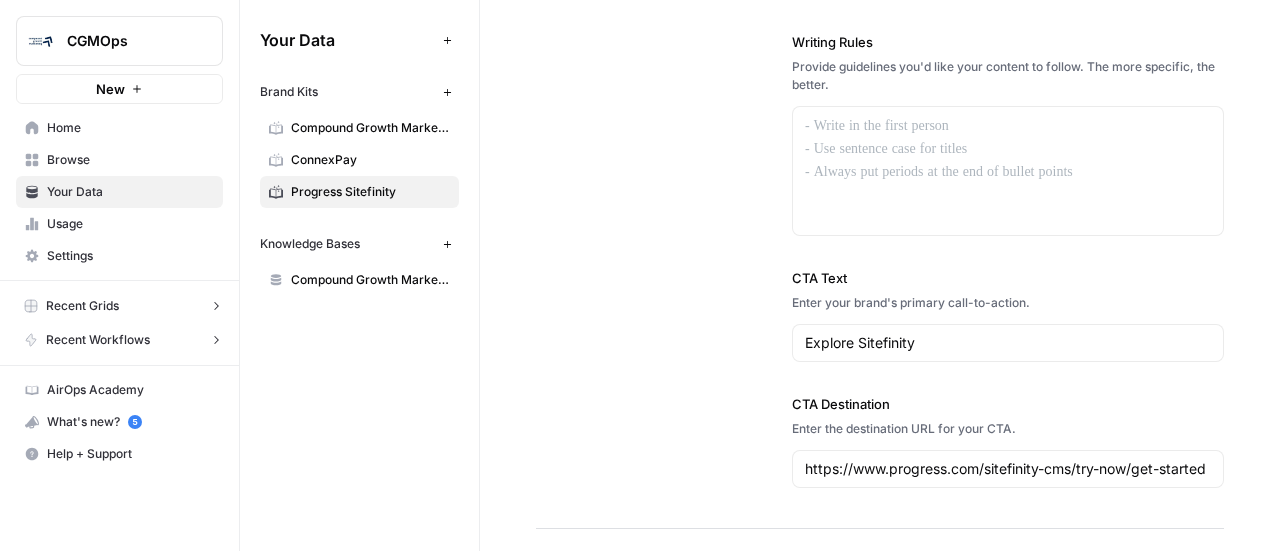 click on "ConnexPay" at bounding box center [370, 160] 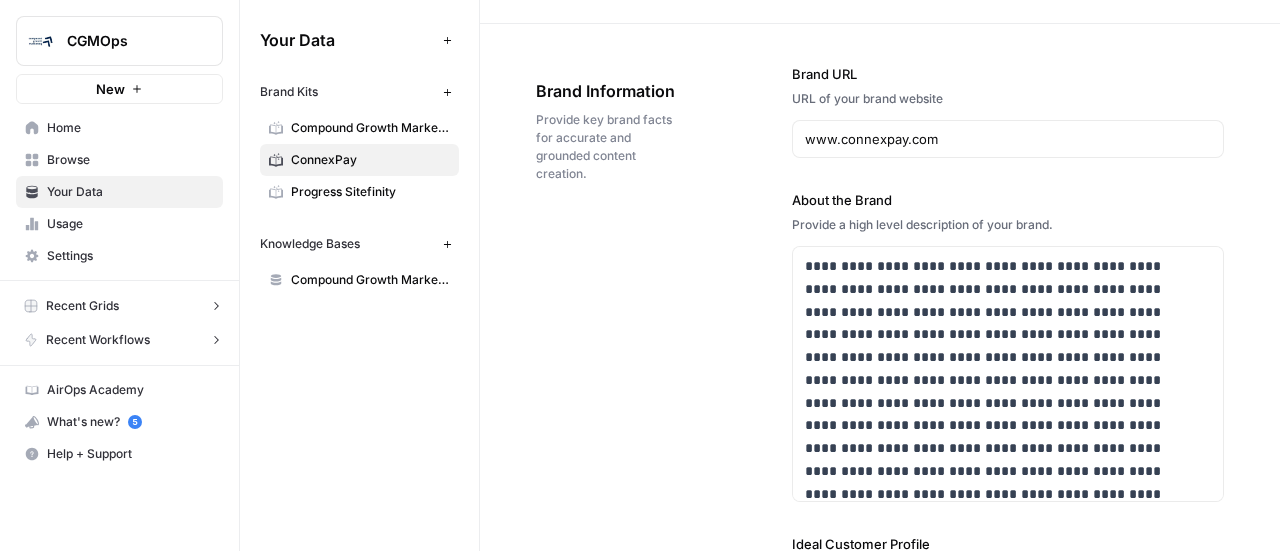 scroll, scrollTop: 0, scrollLeft: 0, axis: both 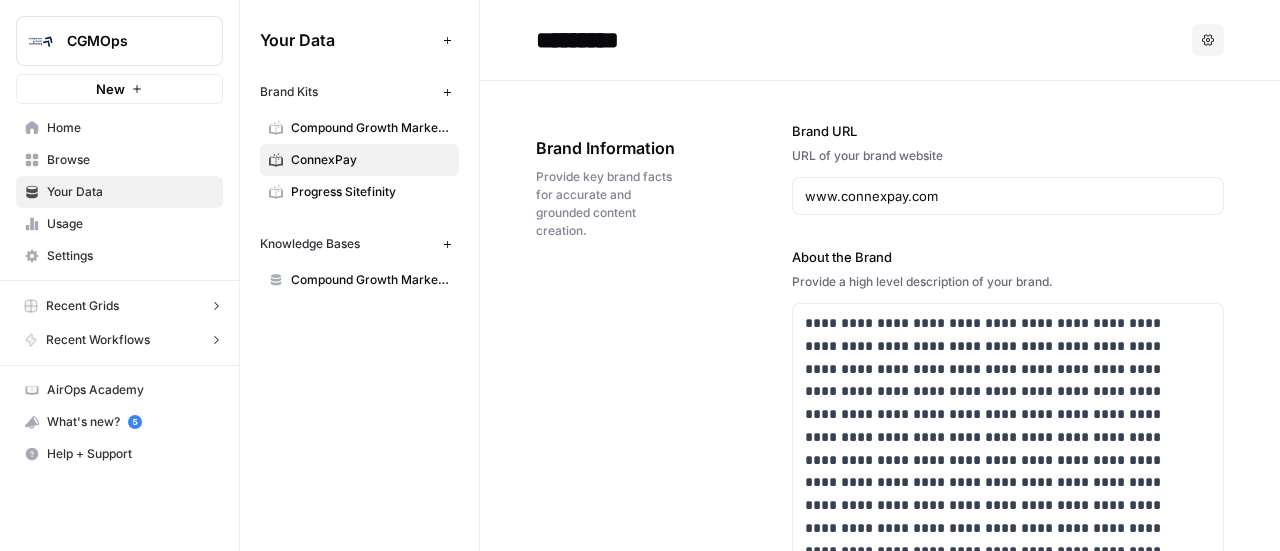 click on "Options" at bounding box center [1208, 40] 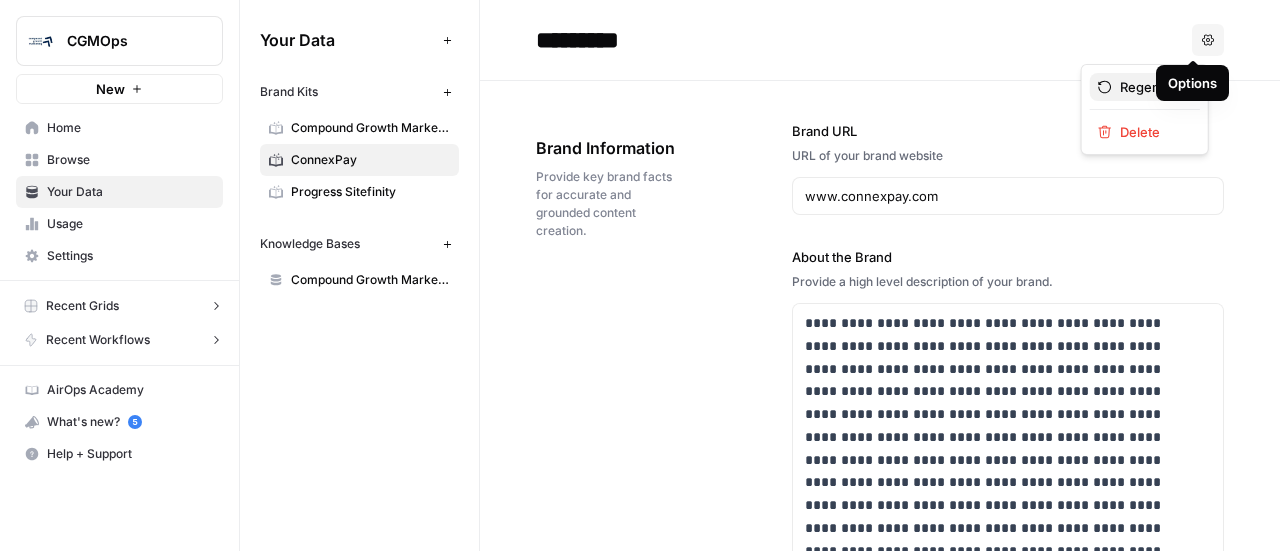 click on "Regenerate" at bounding box center [1145, 87] 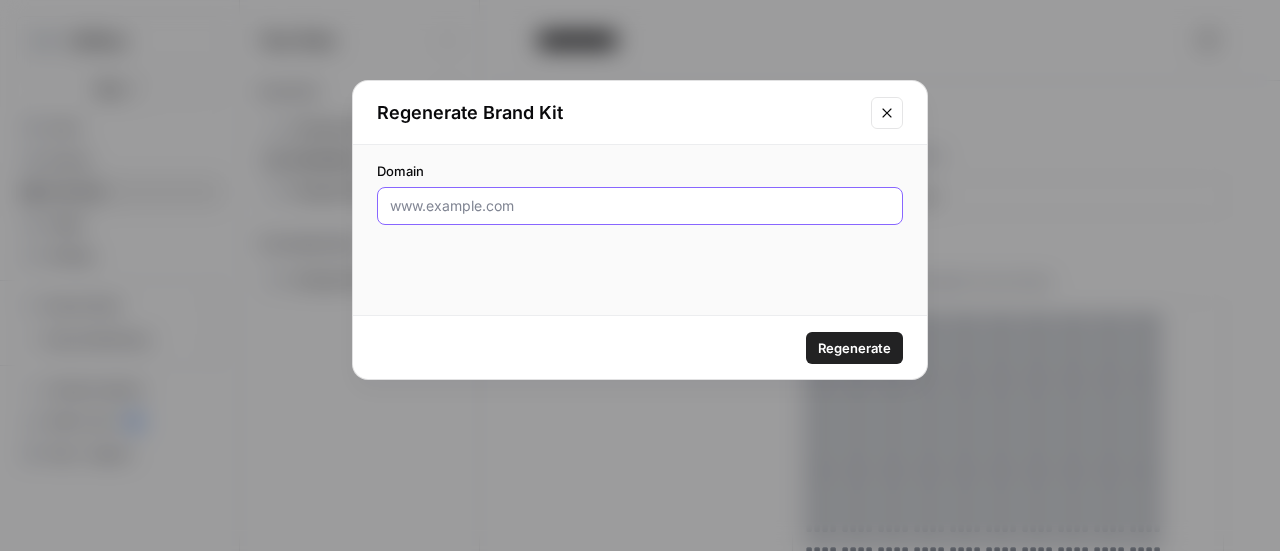 click on "Domain" at bounding box center [640, 206] 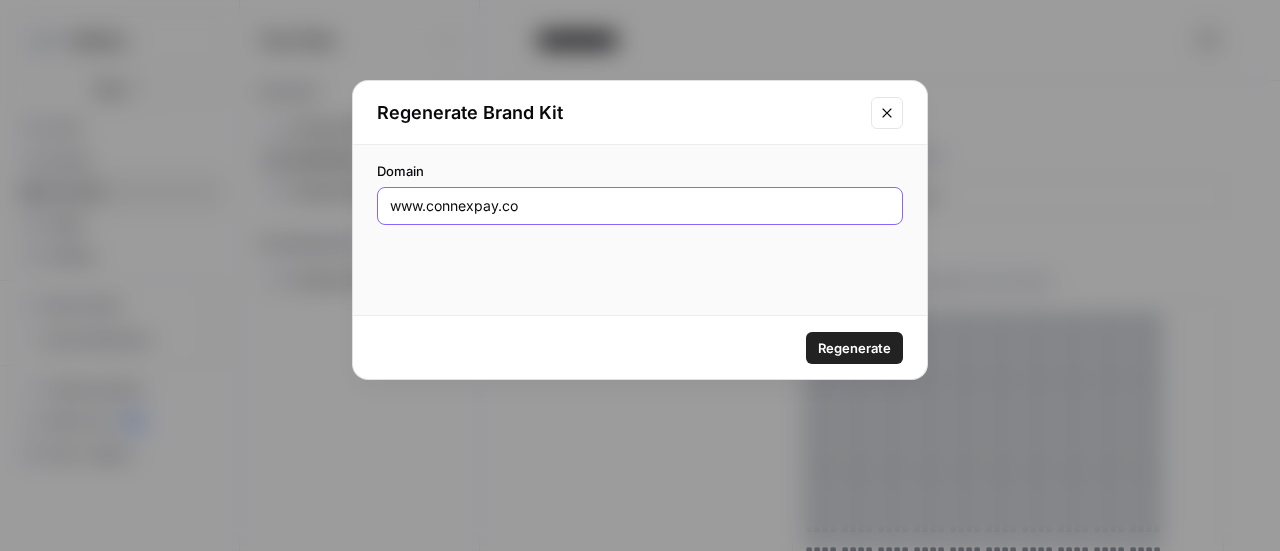 type on "www.connexpay.com" 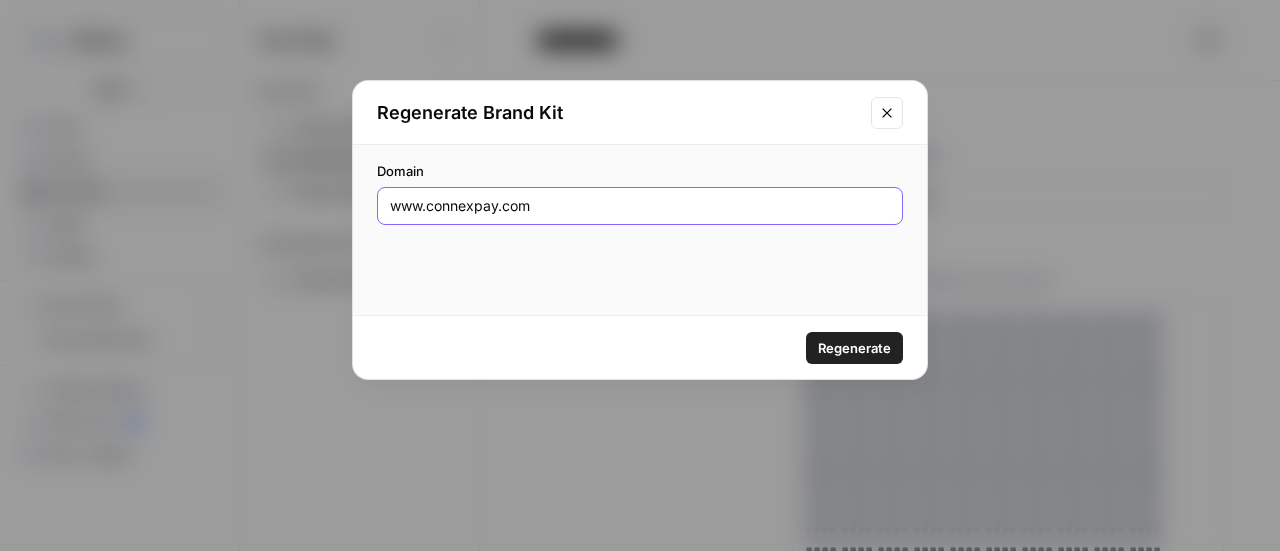 click on "Regenerate" at bounding box center [854, 348] 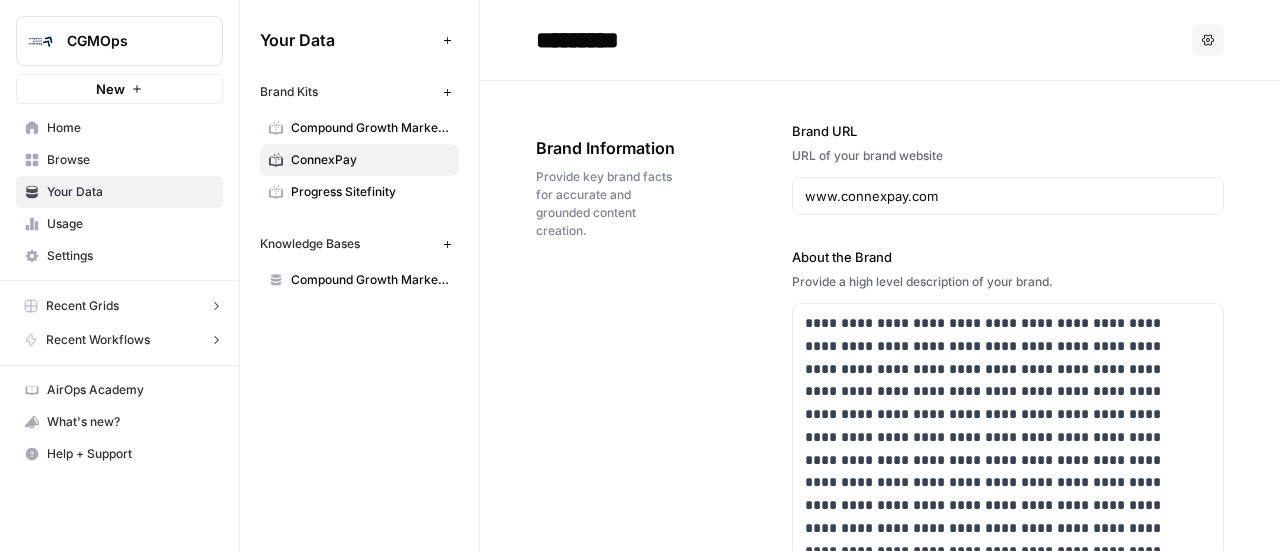 scroll, scrollTop: 0, scrollLeft: 0, axis: both 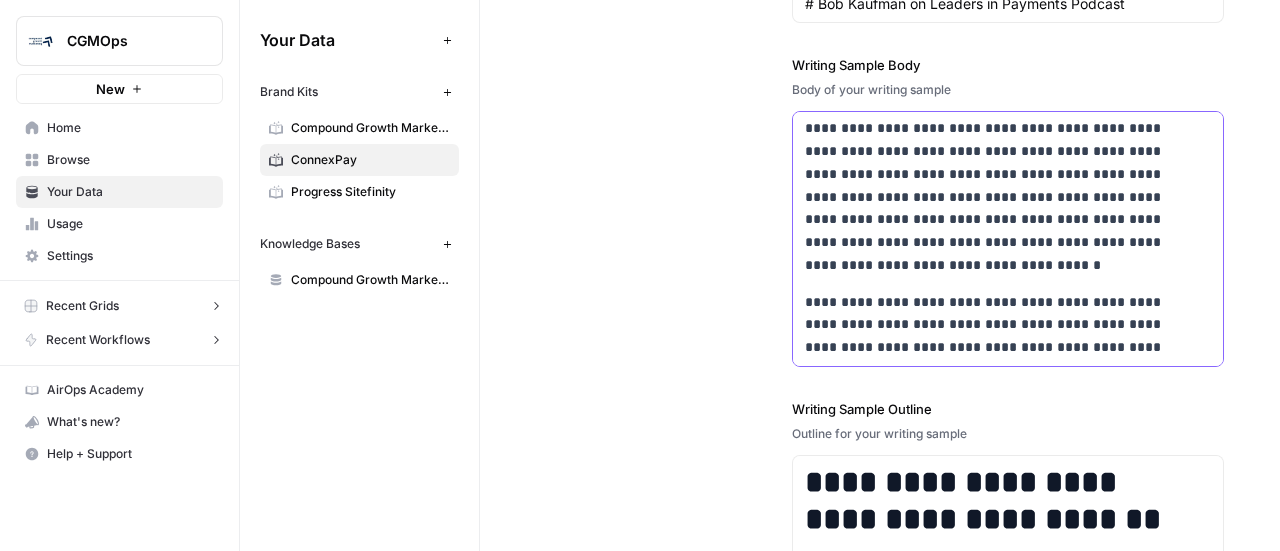 click on "**********" at bounding box center [995, 174] 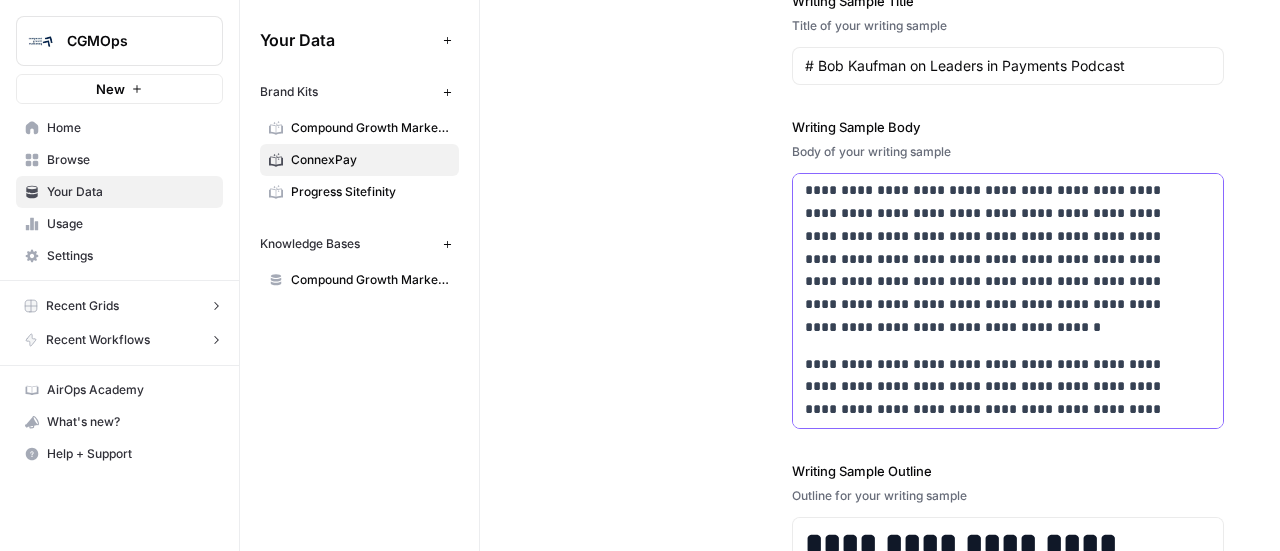 scroll, scrollTop: 2660, scrollLeft: 0, axis: vertical 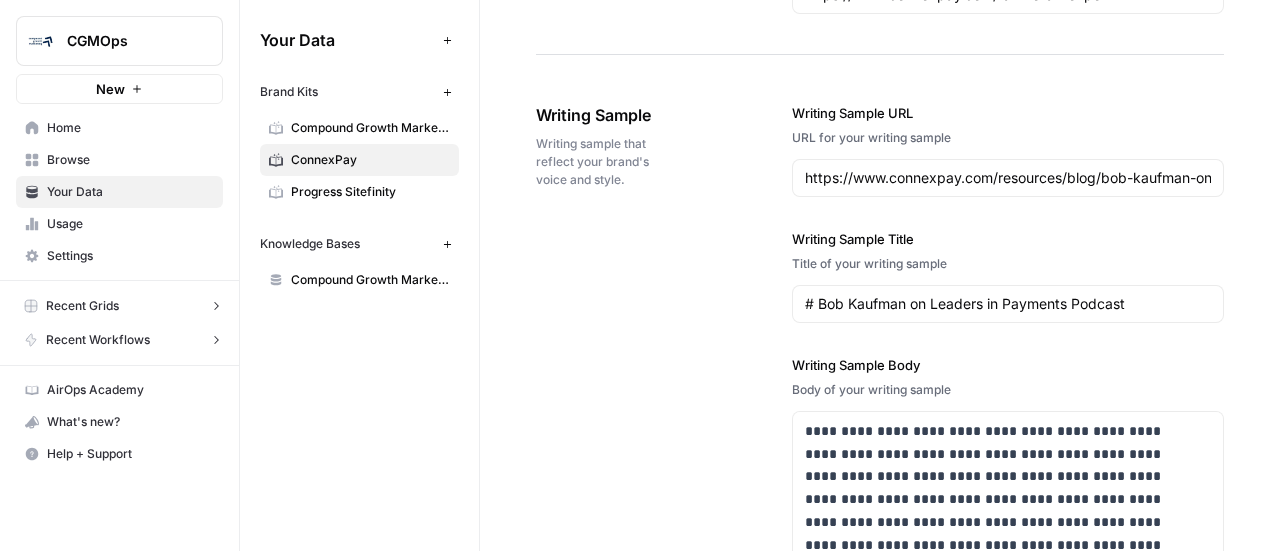 click on "**********" at bounding box center (880, 557) 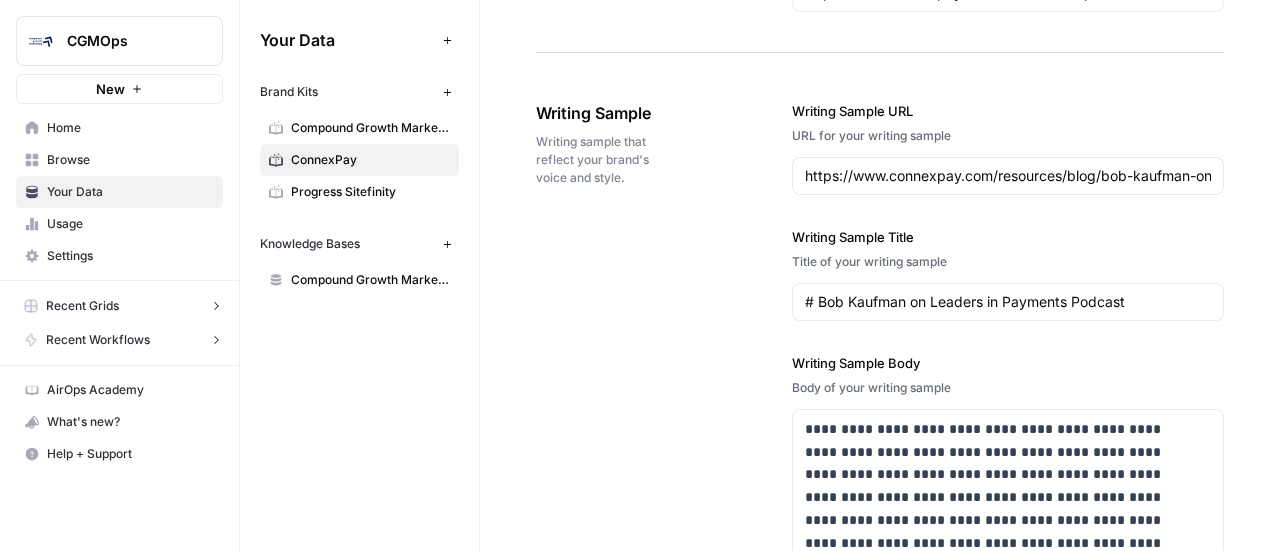 scroll, scrollTop: 2460, scrollLeft: 0, axis: vertical 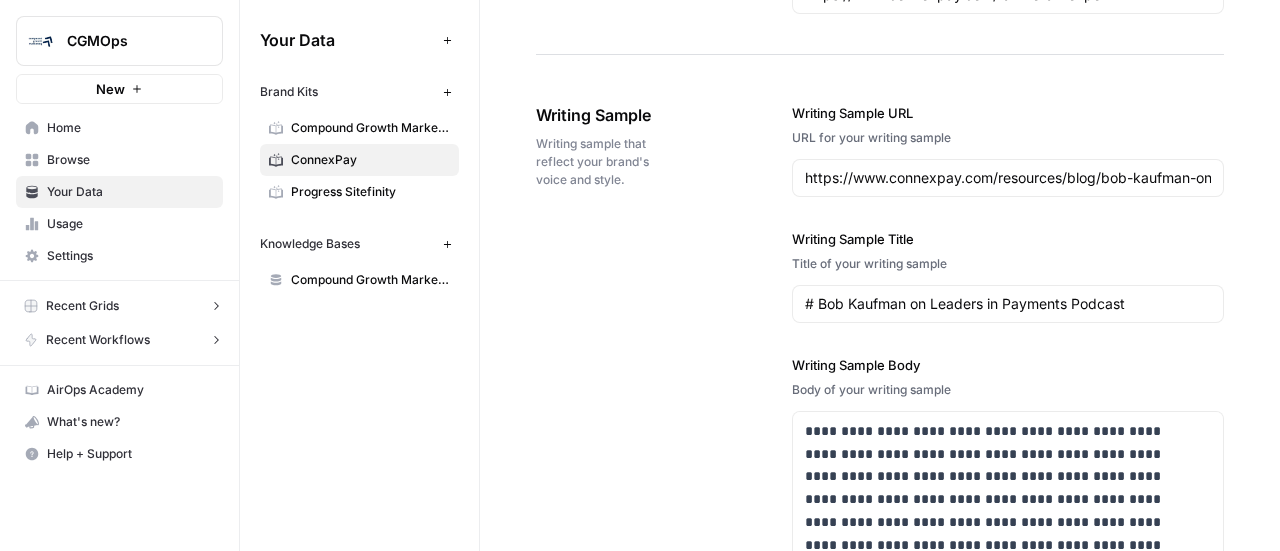 click on "https://www.connexpay.com/resources/blog/bob-kaufman-on-leaders-in-payments-podcast" at bounding box center [1008, 178] 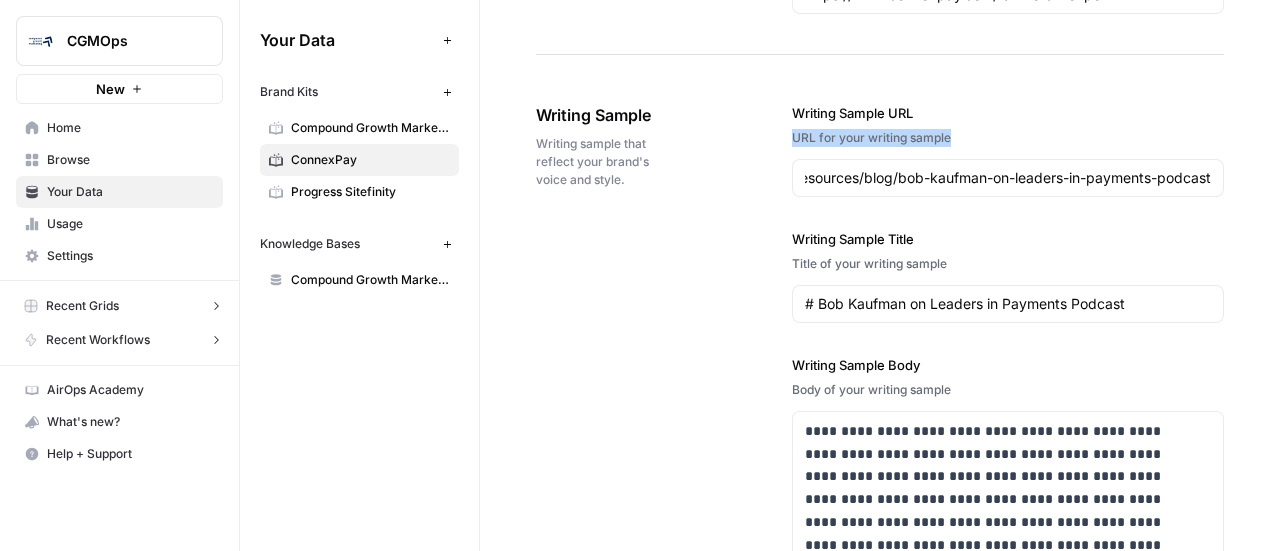 click on "https://www.connexpay.com/resources/blog/bob-kaufman-on-leaders-in-payments-podcast" at bounding box center [1008, 178] 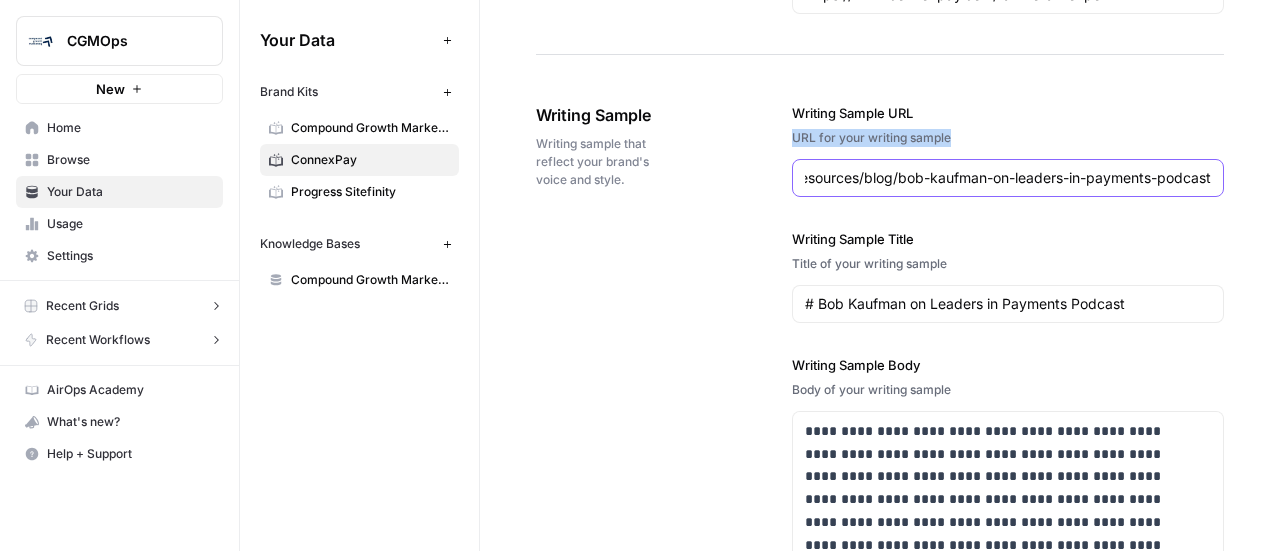scroll, scrollTop: 0, scrollLeft: 221, axis: horizontal 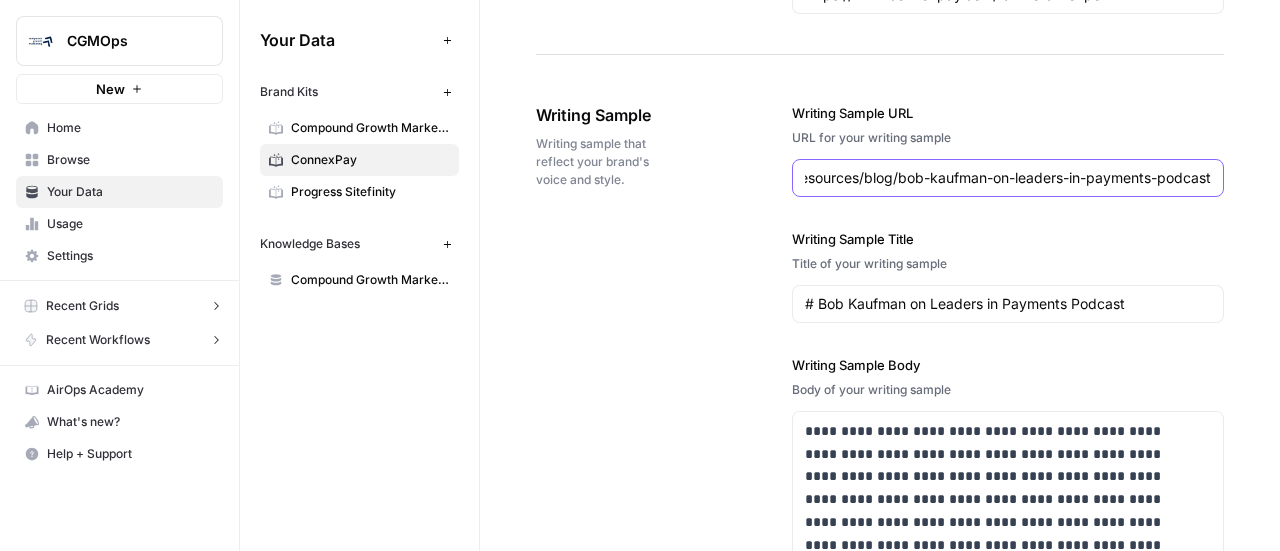 click on "https://www.connexpay.com/resources/blog/bob-kaufman-on-leaders-in-payments-podcast" at bounding box center (1008, 178) 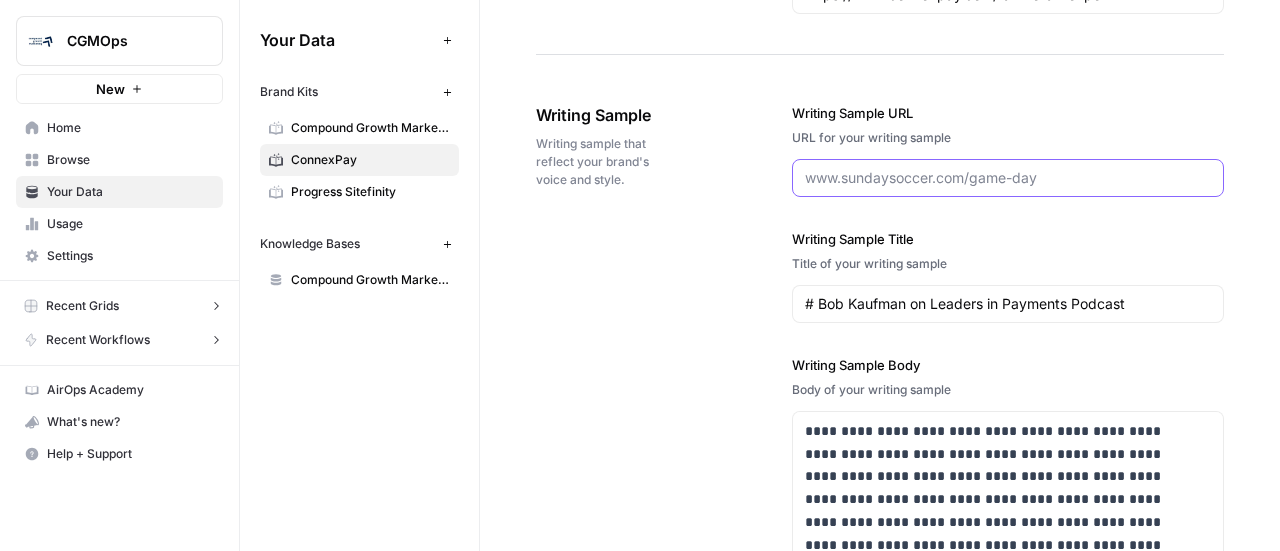 scroll, scrollTop: 0, scrollLeft: 0, axis: both 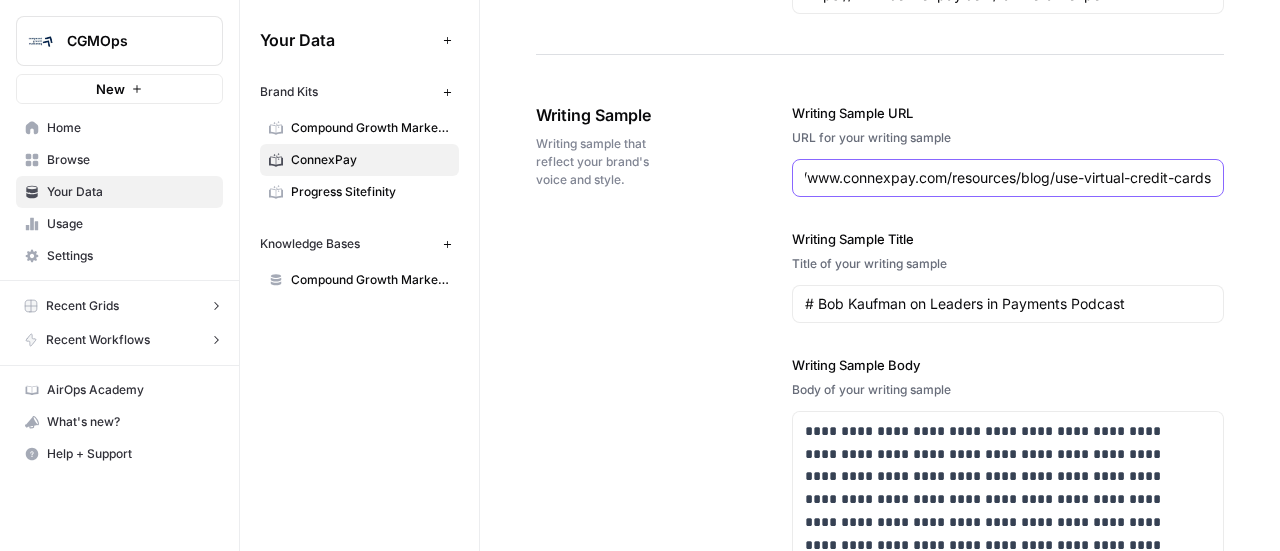 type on "https://www.connexpay.com/resources/blog/use-virtual-credit-cards" 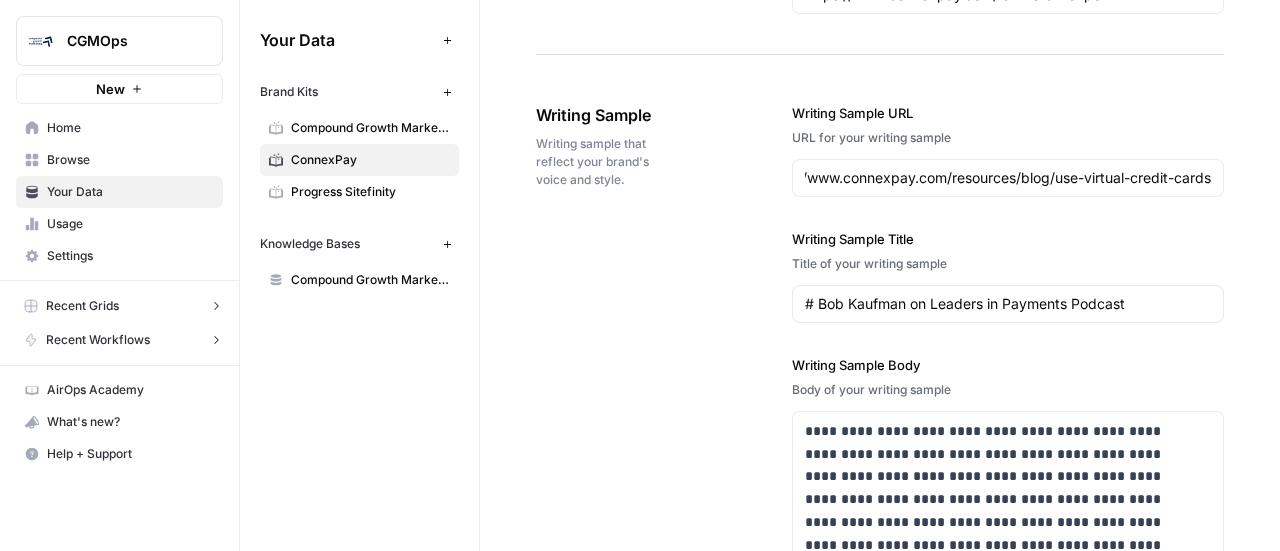 scroll, scrollTop: 0, scrollLeft: 0, axis: both 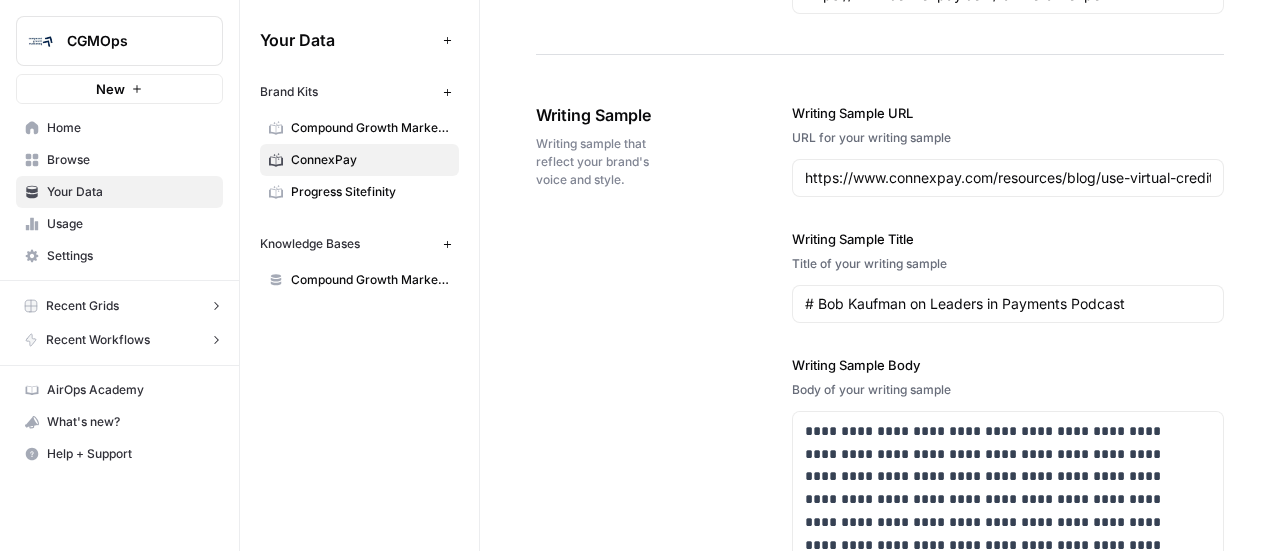 click on "# Bob Kaufman on Leaders in Payments Podcast" at bounding box center (1008, 304) 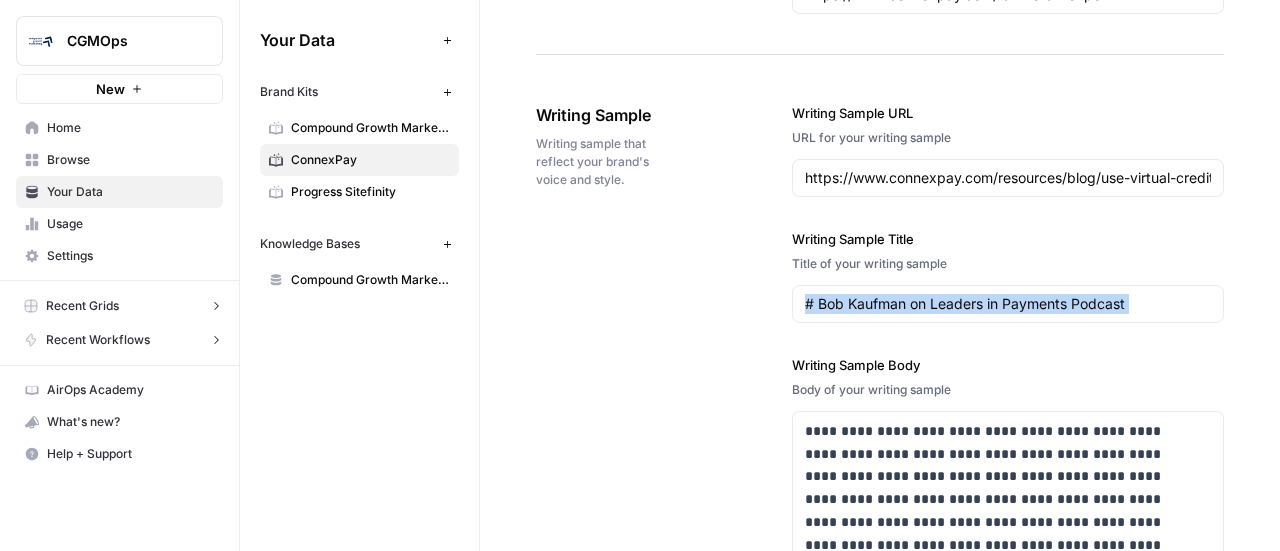 click on "# Bob Kaufman on Leaders in Payments Podcast" at bounding box center (1008, 304) 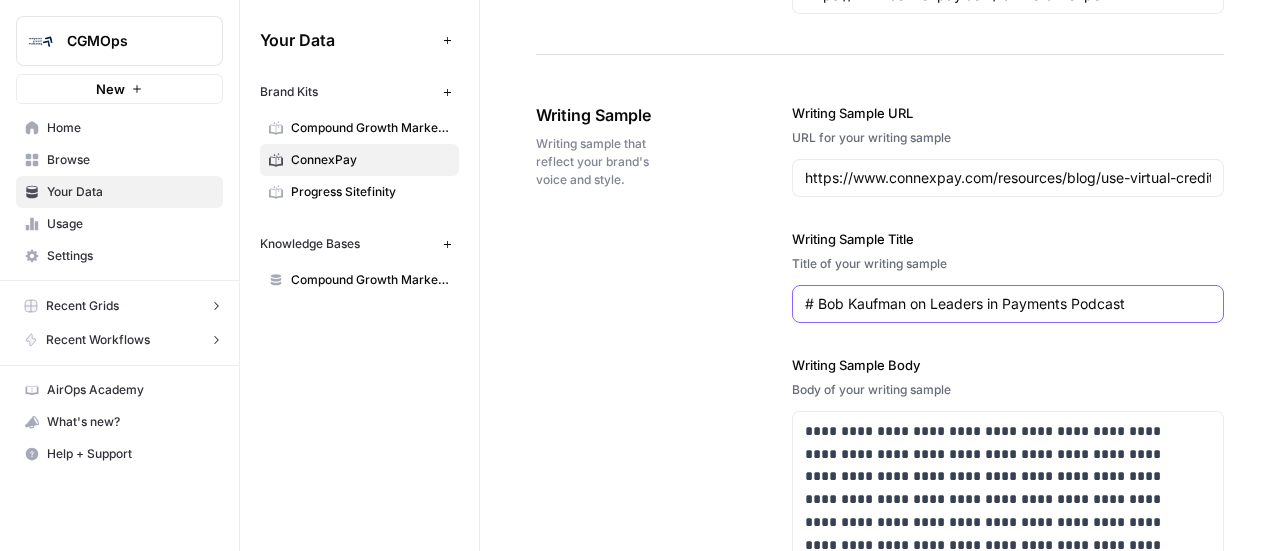 click on "# Bob Kaufman on Leaders in Payments Podcast" at bounding box center [1008, 304] 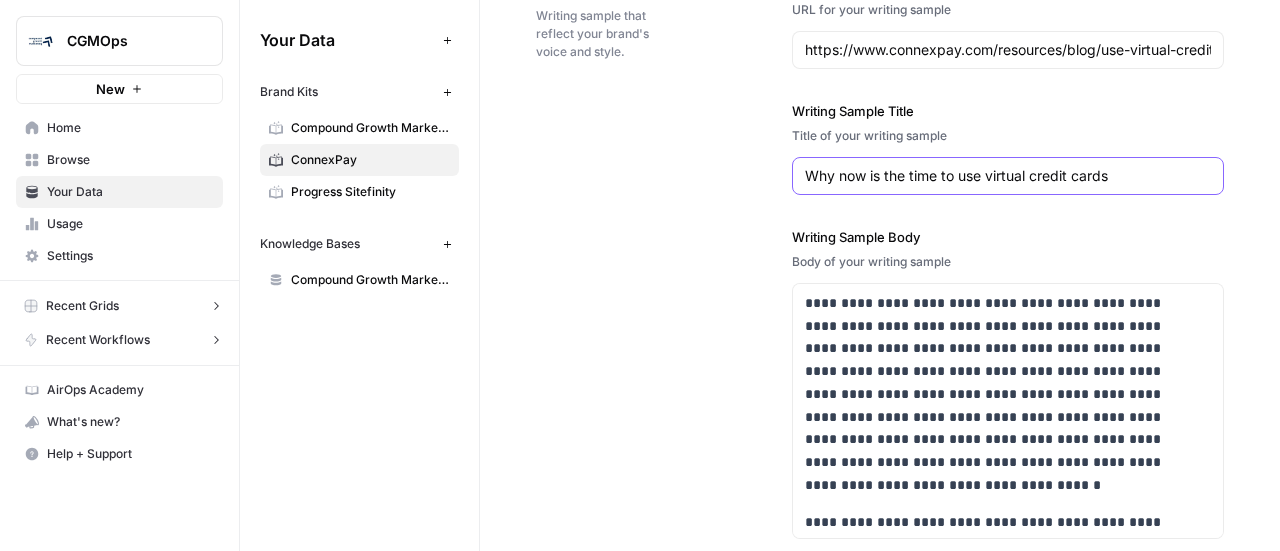 scroll, scrollTop: 2560, scrollLeft: 0, axis: vertical 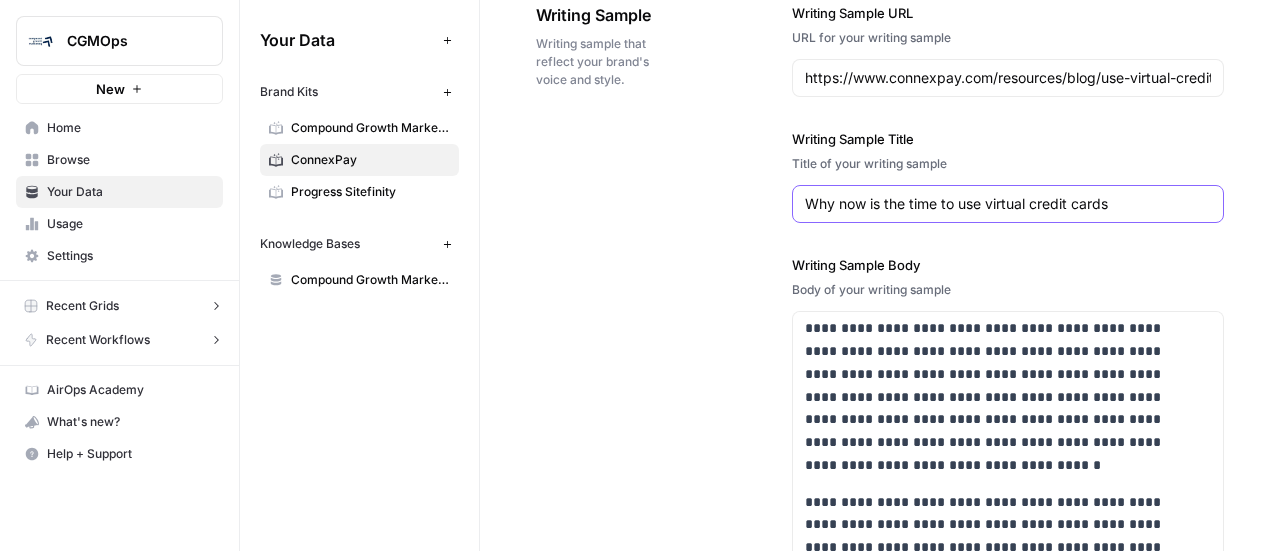 type on "Why now is the time to use virtual credit cards" 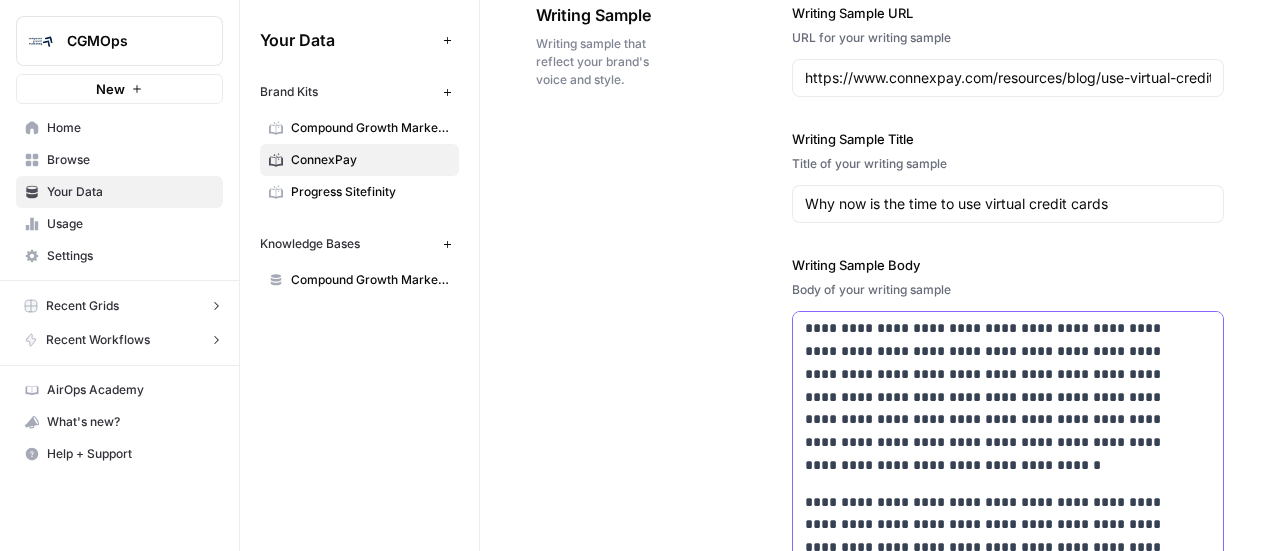click on "**********" at bounding box center (995, 374) 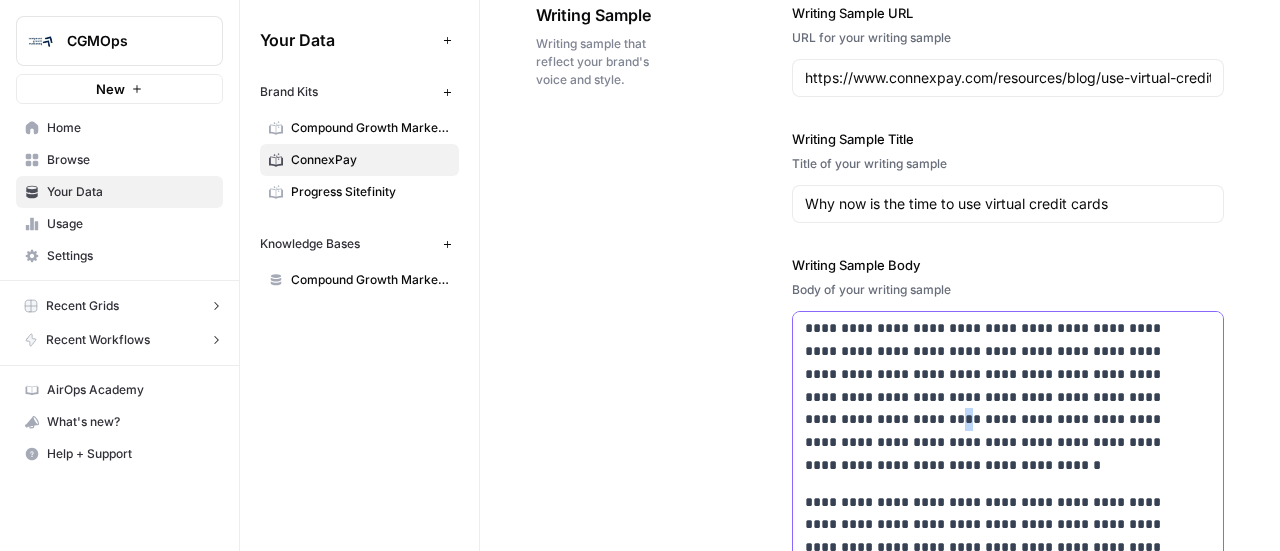 click on "**********" at bounding box center [995, 374] 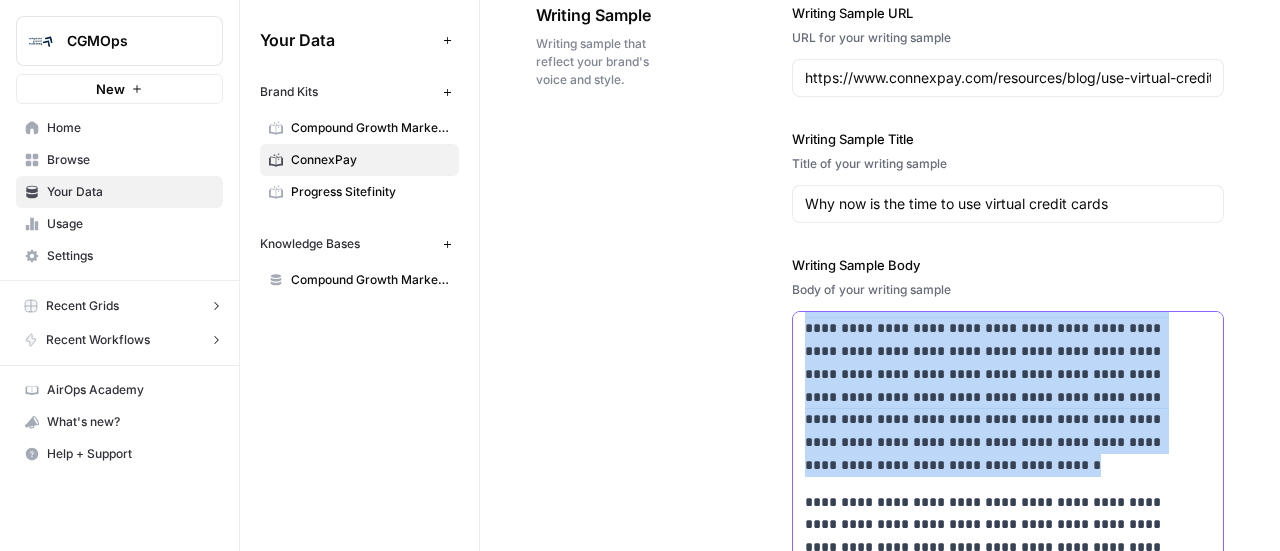click on "**********" at bounding box center (995, 374) 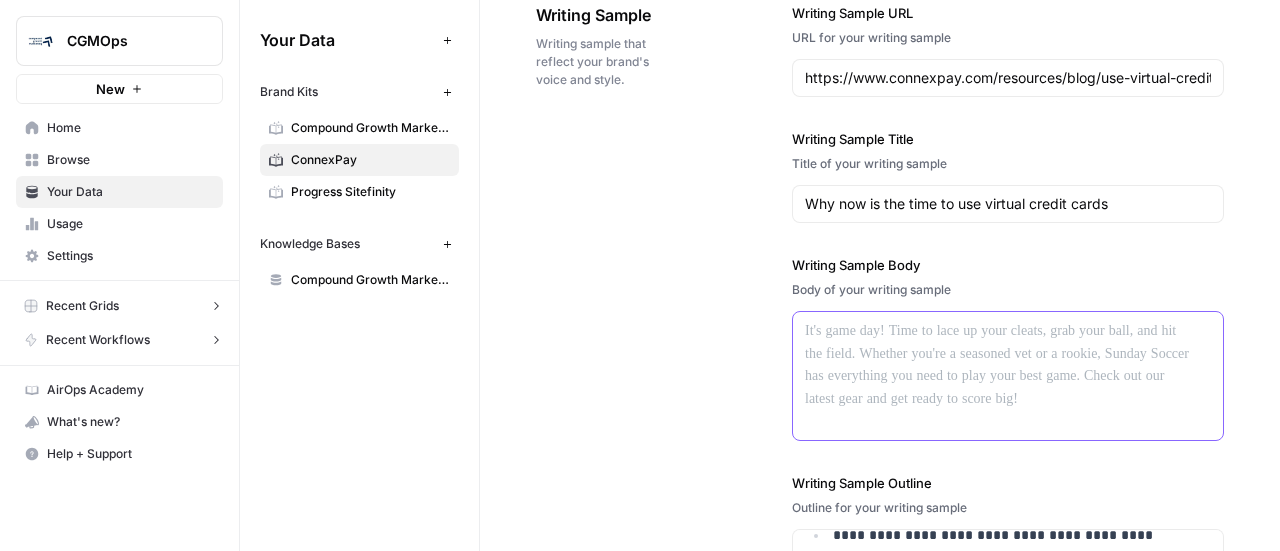 scroll, scrollTop: 0, scrollLeft: 0, axis: both 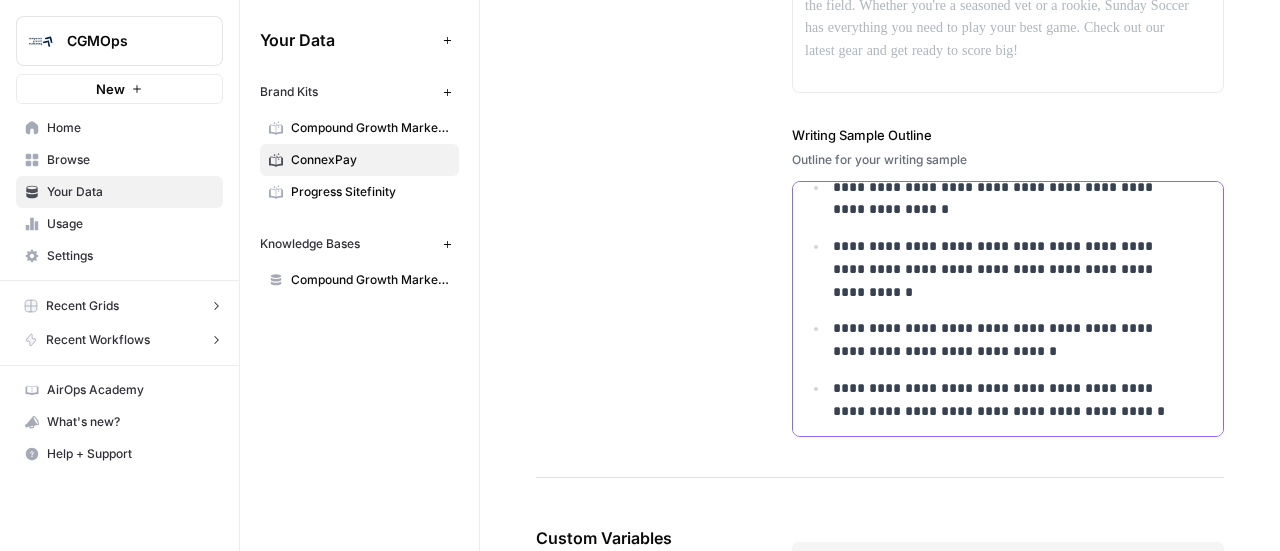 click on "**********" at bounding box center [1009, 269] 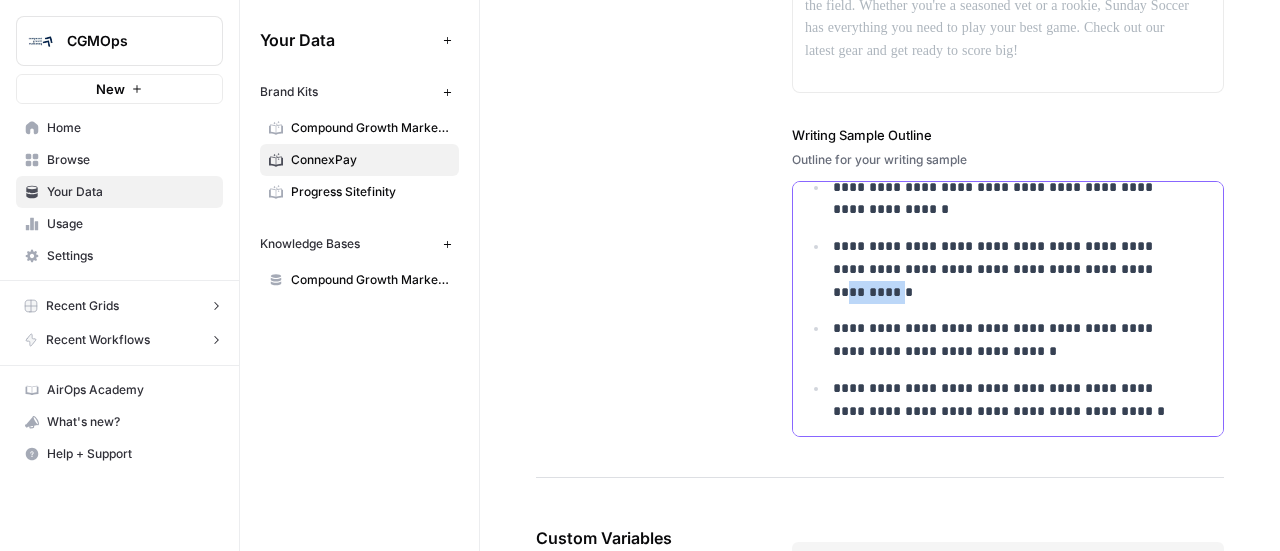 click on "**********" at bounding box center (1009, 269) 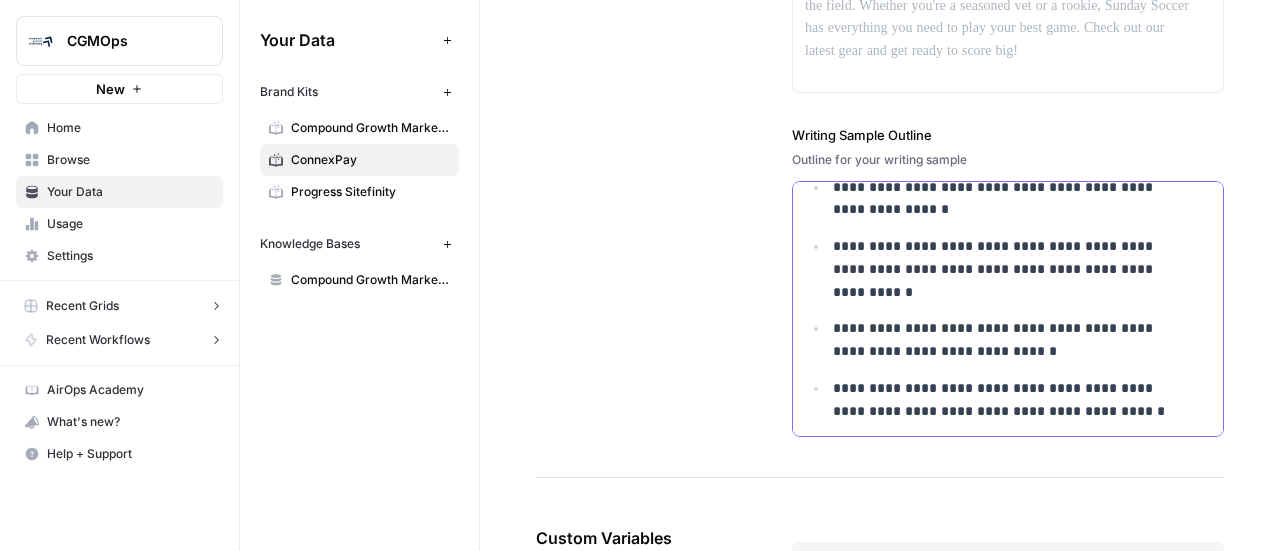 click on "**********" at bounding box center [1009, 340] 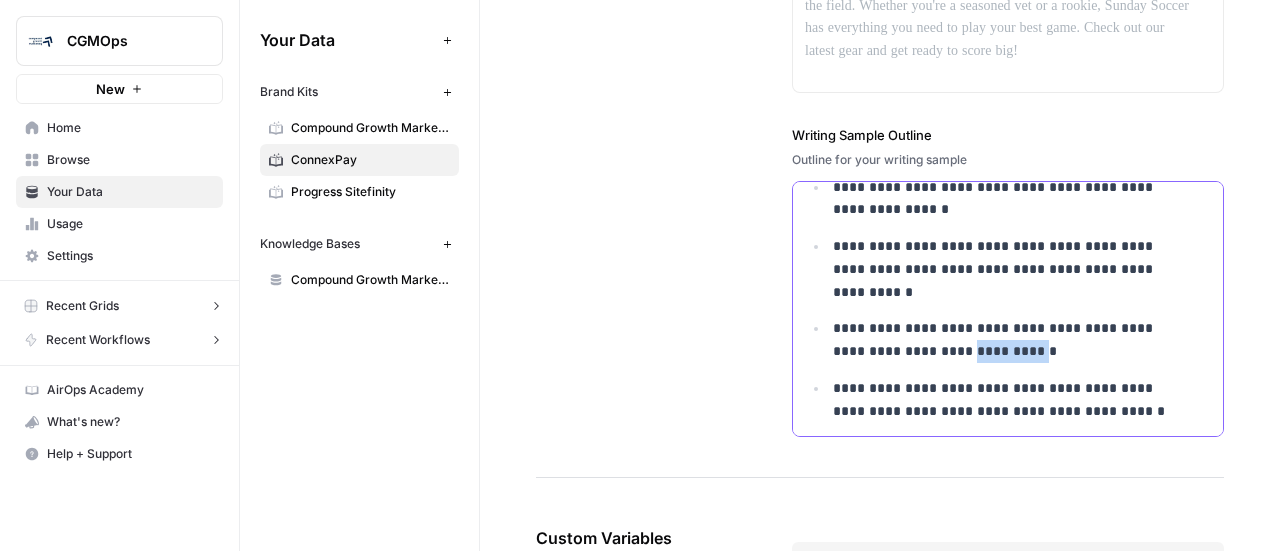 click on "**********" at bounding box center (1009, 340) 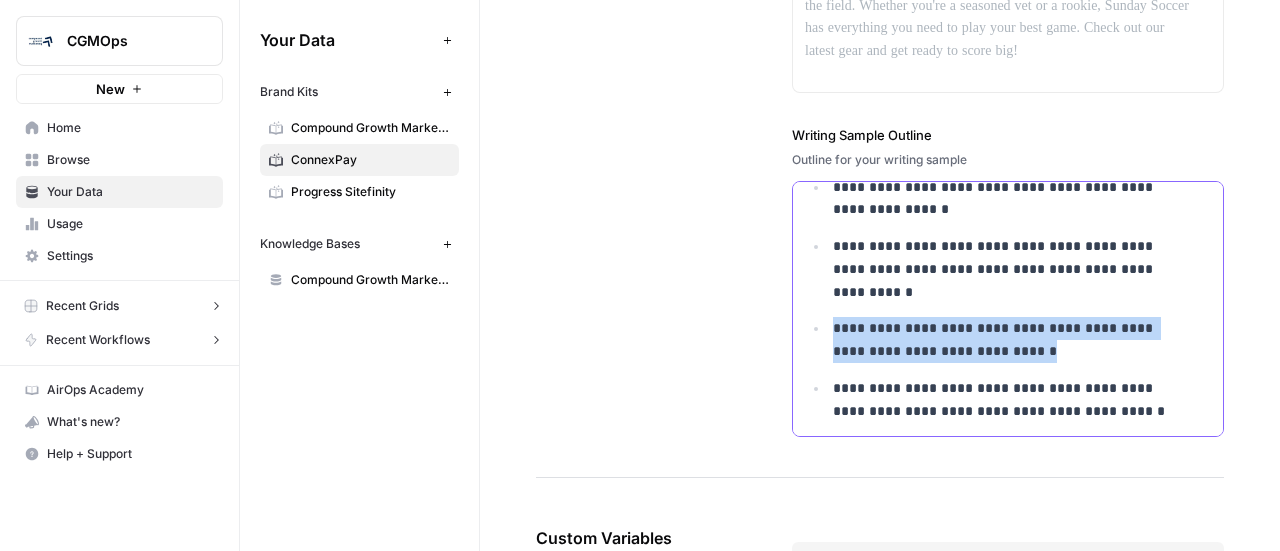 click on "**********" at bounding box center [1009, 340] 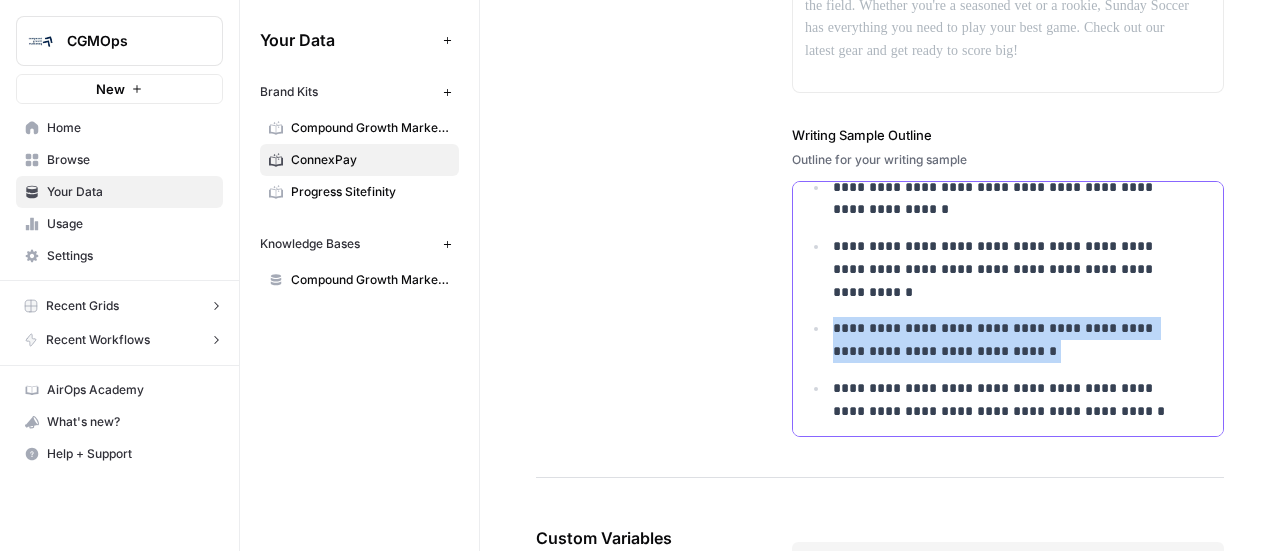 click on "**********" at bounding box center (1009, 340) 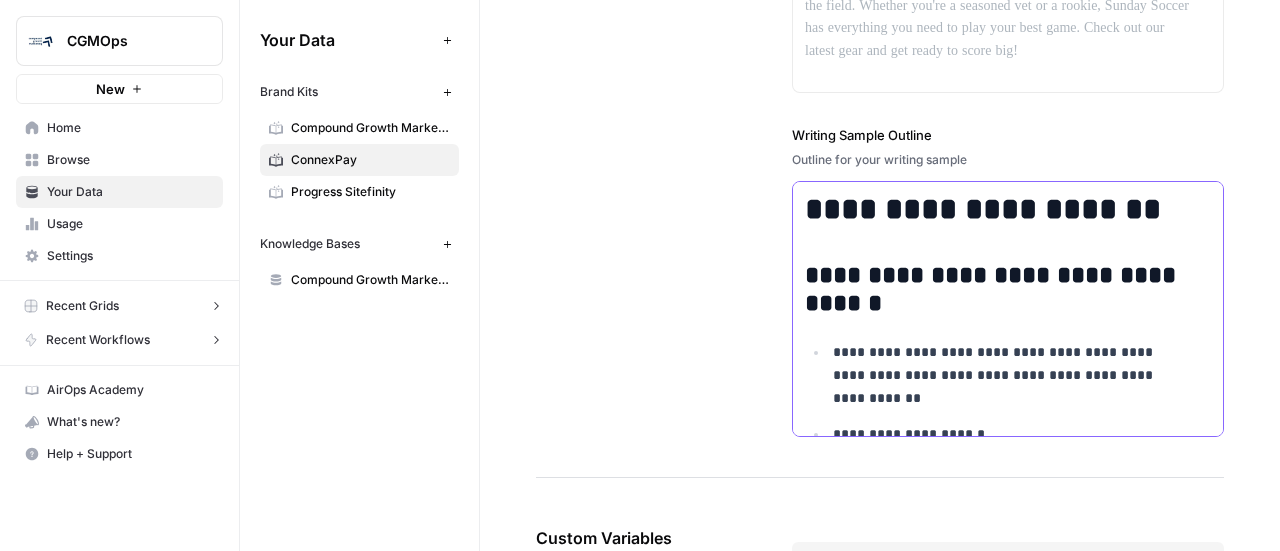 scroll, scrollTop: 0, scrollLeft: 0, axis: both 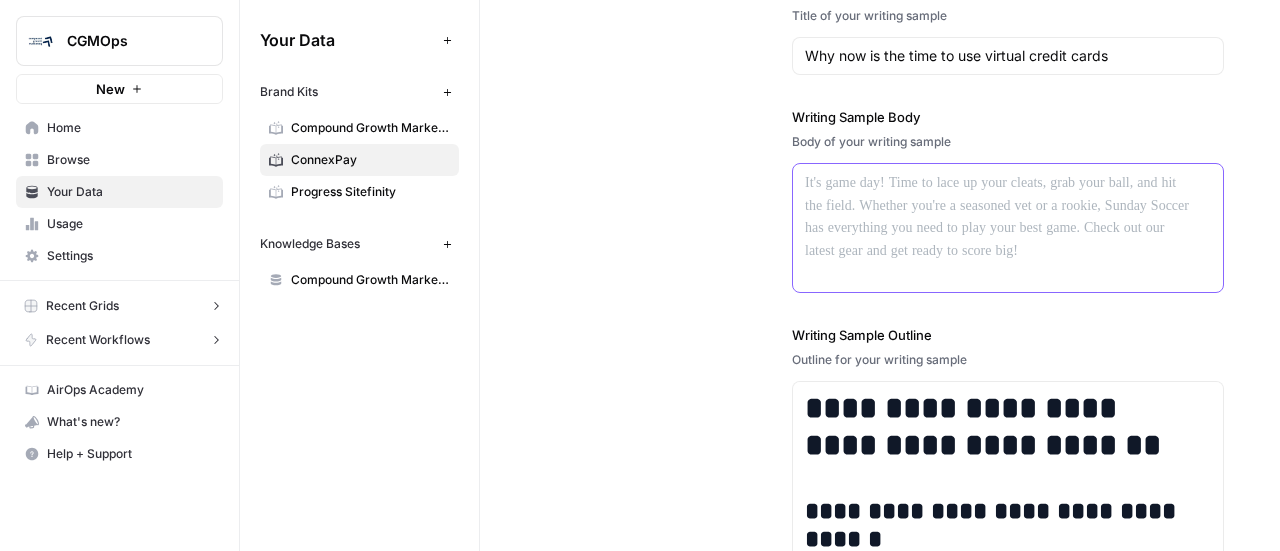 click at bounding box center (1008, 228) 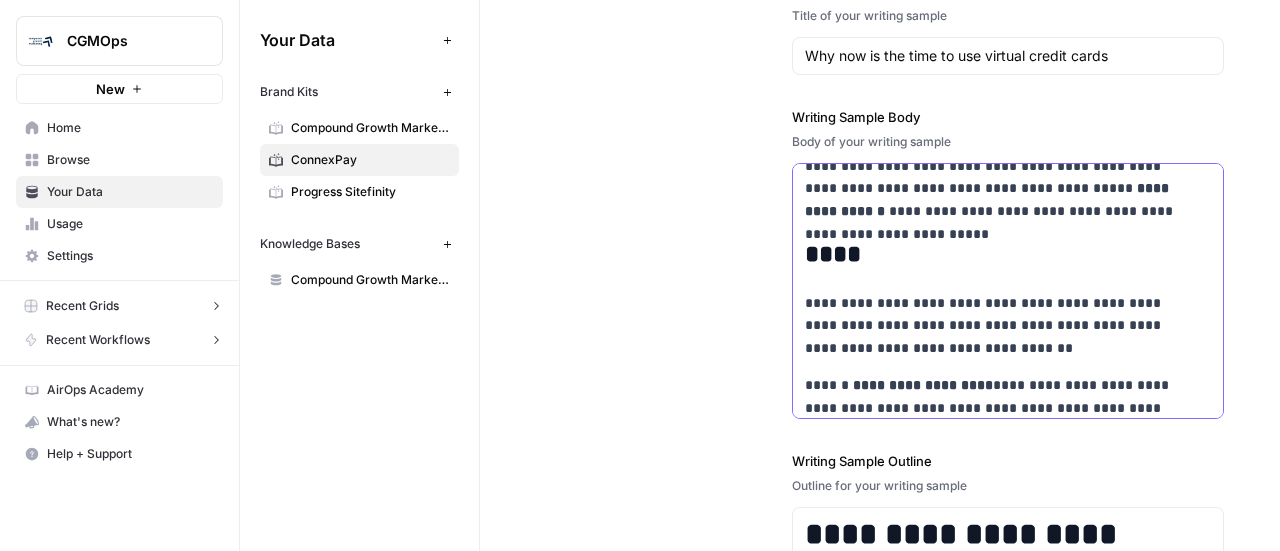 scroll, scrollTop: 0, scrollLeft: 0, axis: both 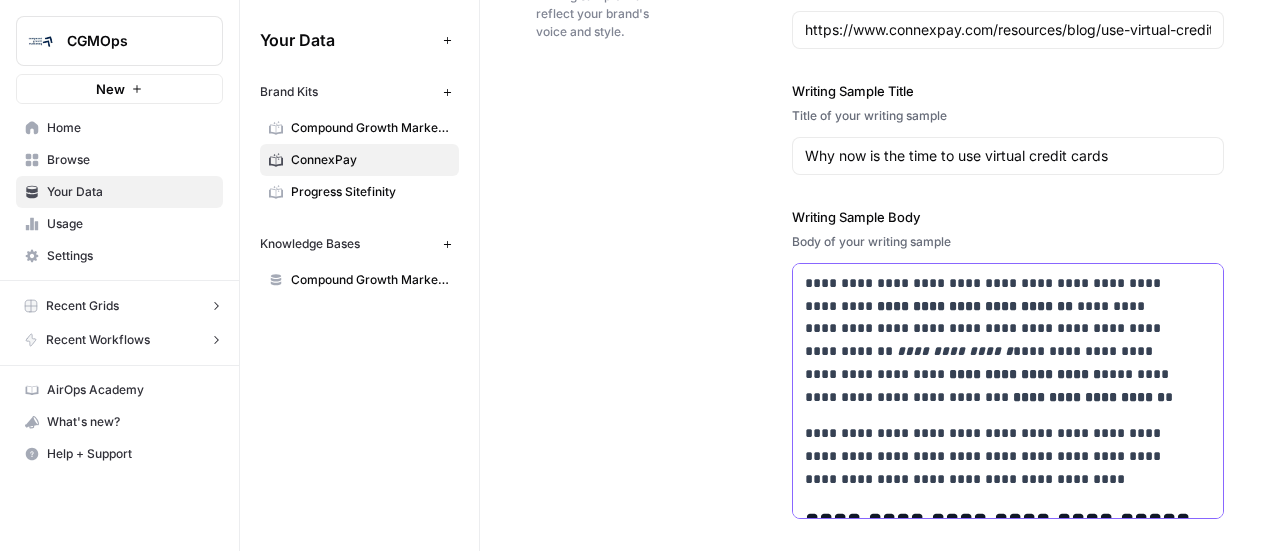 click on "**********" at bounding box center [995, 340] 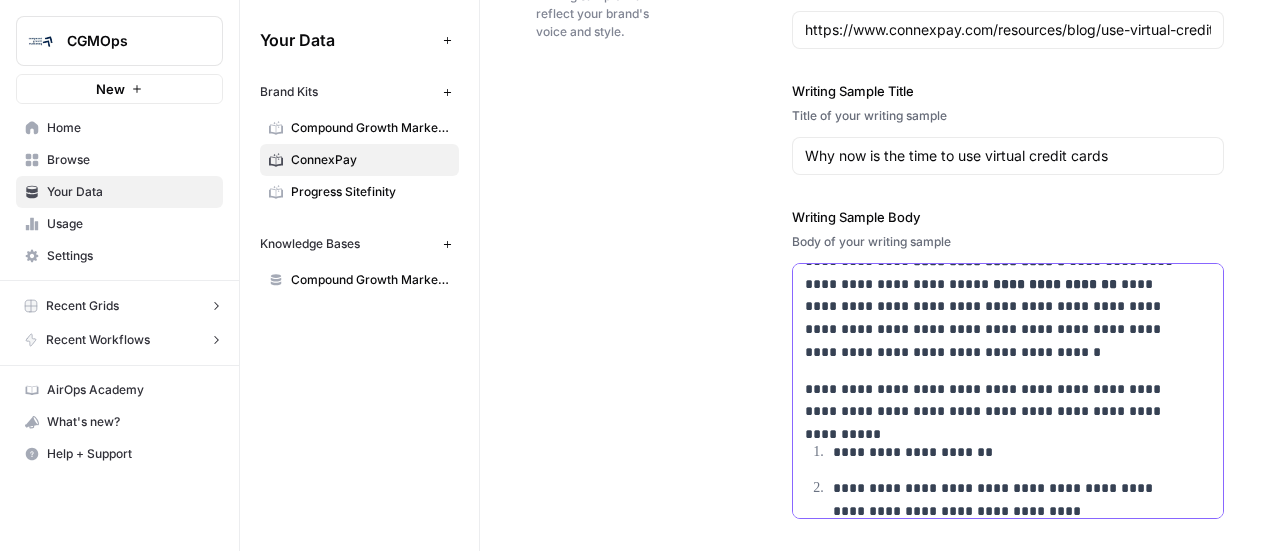 scroll, scrollTop: 2078, scrollLeft: 0, axis: vertical 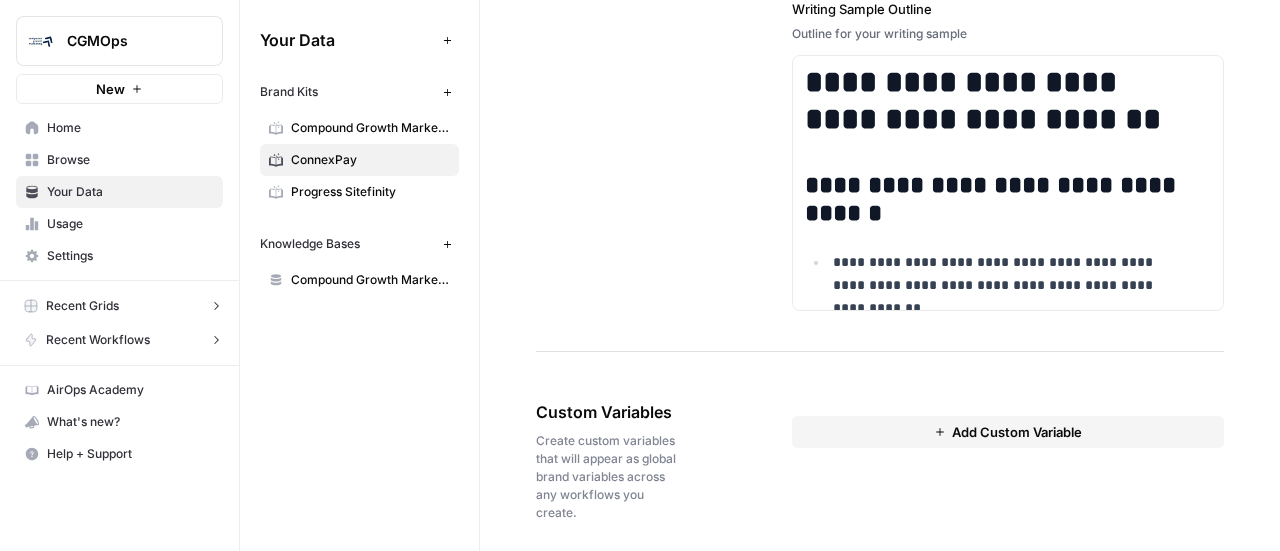 click on "**********" at bounding box center [880, -143] 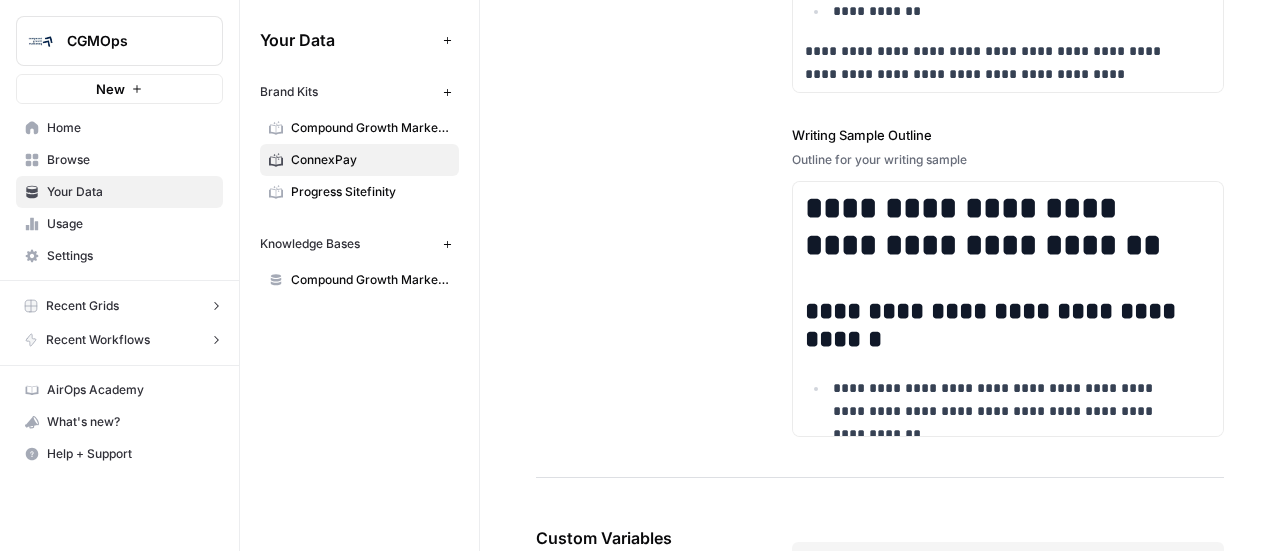 scroll, scrollTop: 3060, scrollLeft: 0, axis: vertical 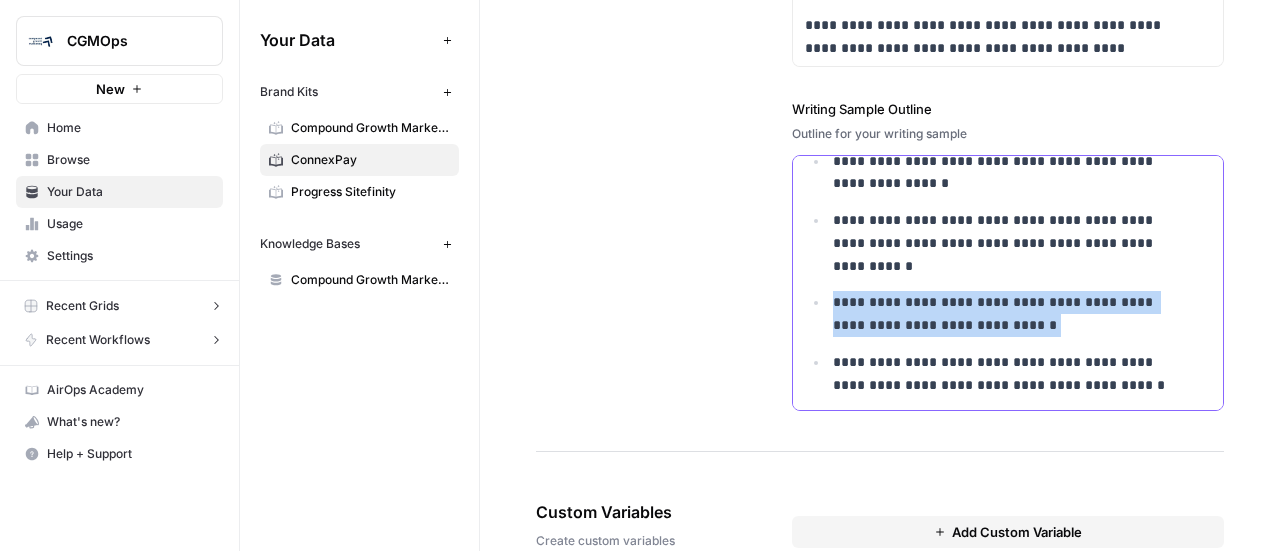 click on "**********" at bounding box center [1009, 314] 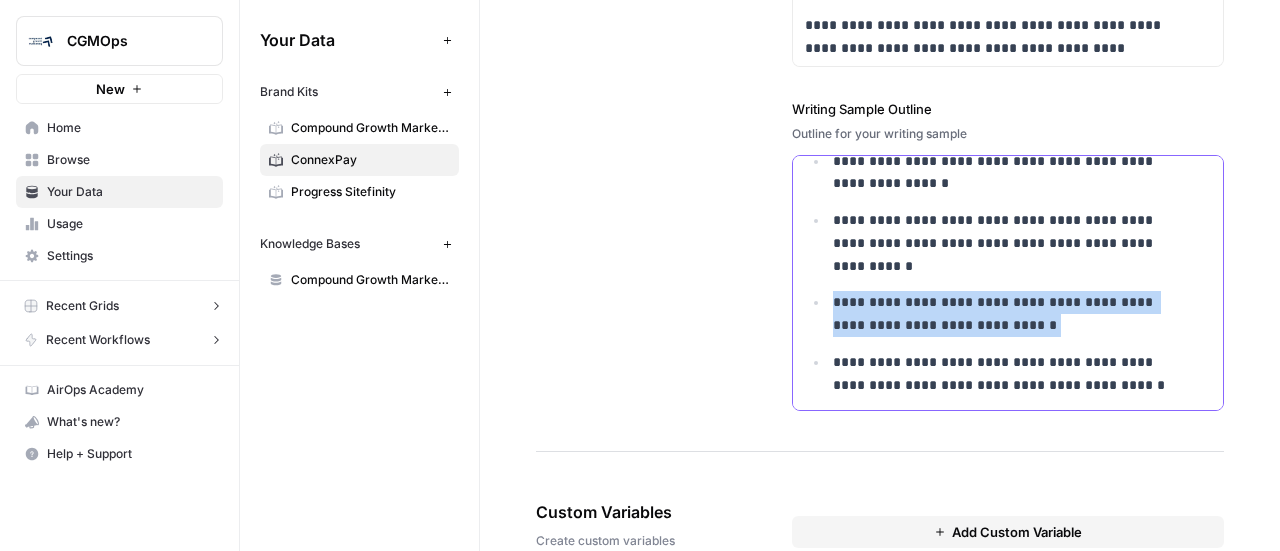 scroll, scrollTop: 0, scrollLeft: 0, axis: both 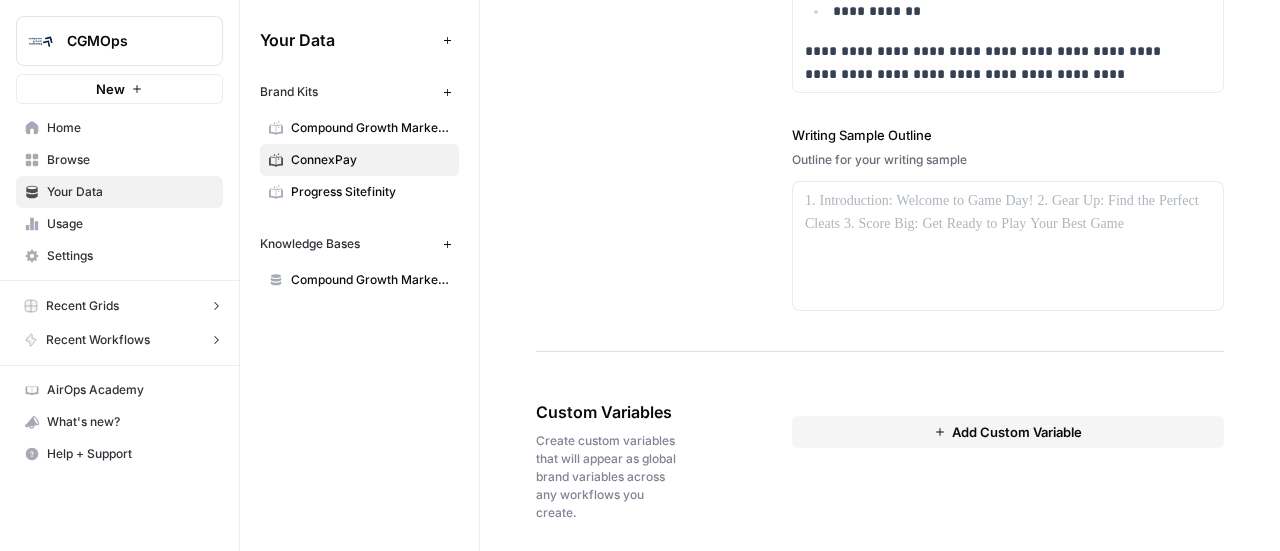 click on "**********" at bounding box center [880, -80] 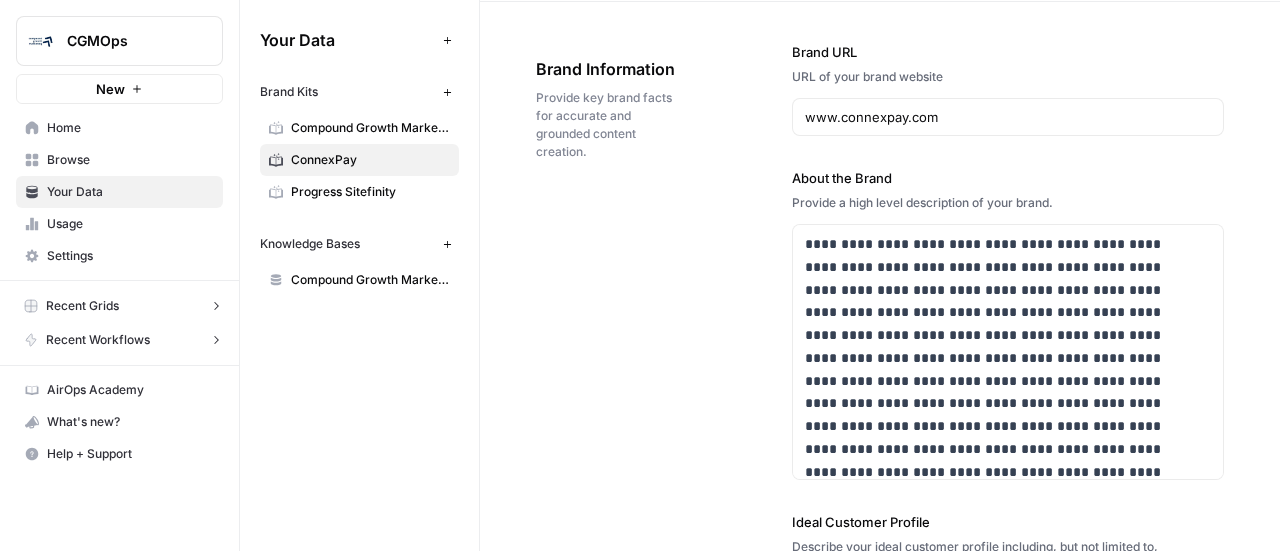 scroll, scrollTop: 0, scrollLeft: 0, axis: both 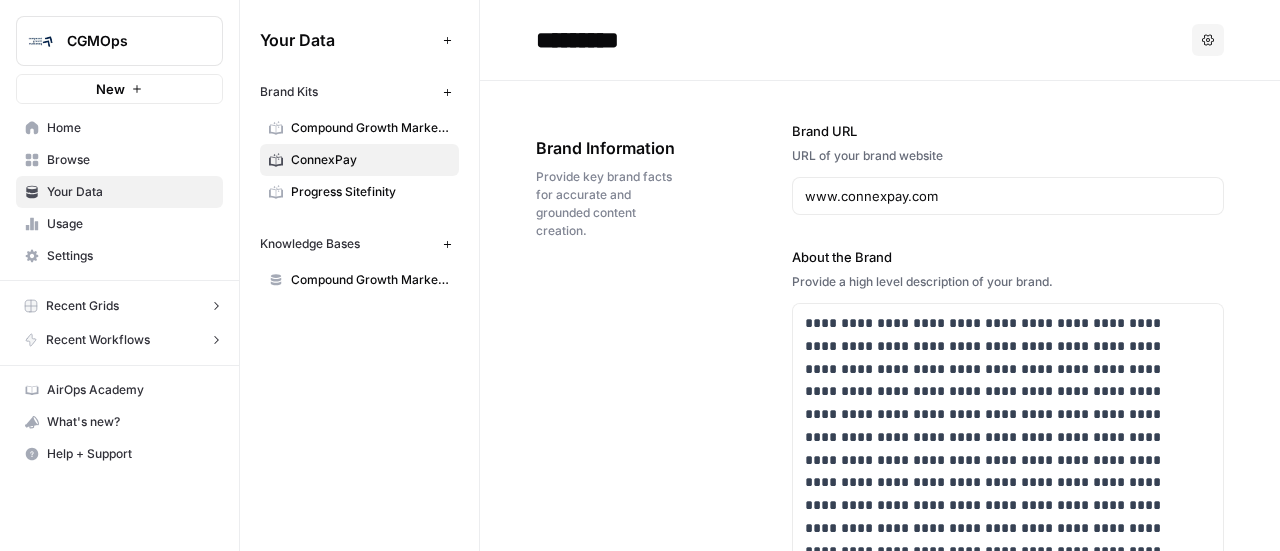 click on "Brand Kits New Compound Growth Marketing ConnexPay Progress Sitefinity" at bounding box center [359, 140] 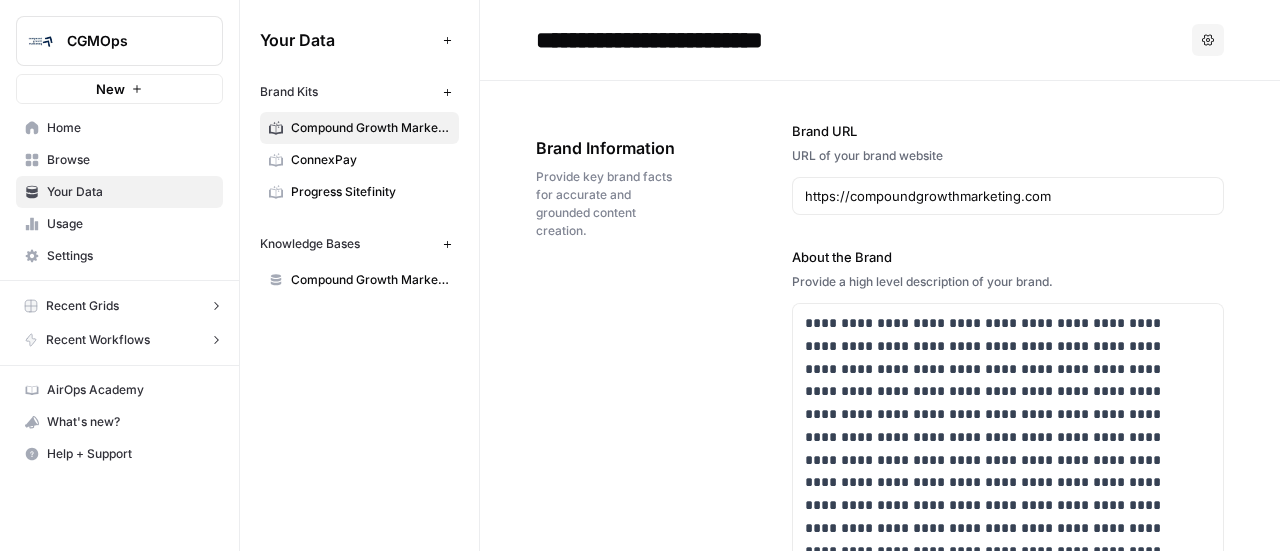 click on "ConnexPay" at bounding box center [370, 160] 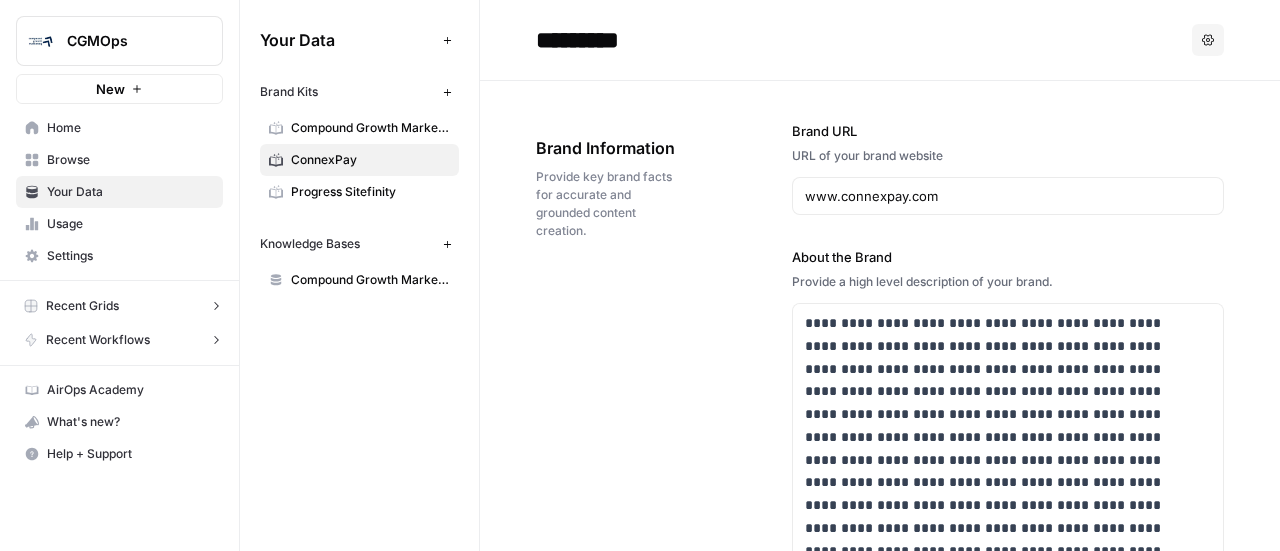 click on "Home" at bounding box center [119, 128] 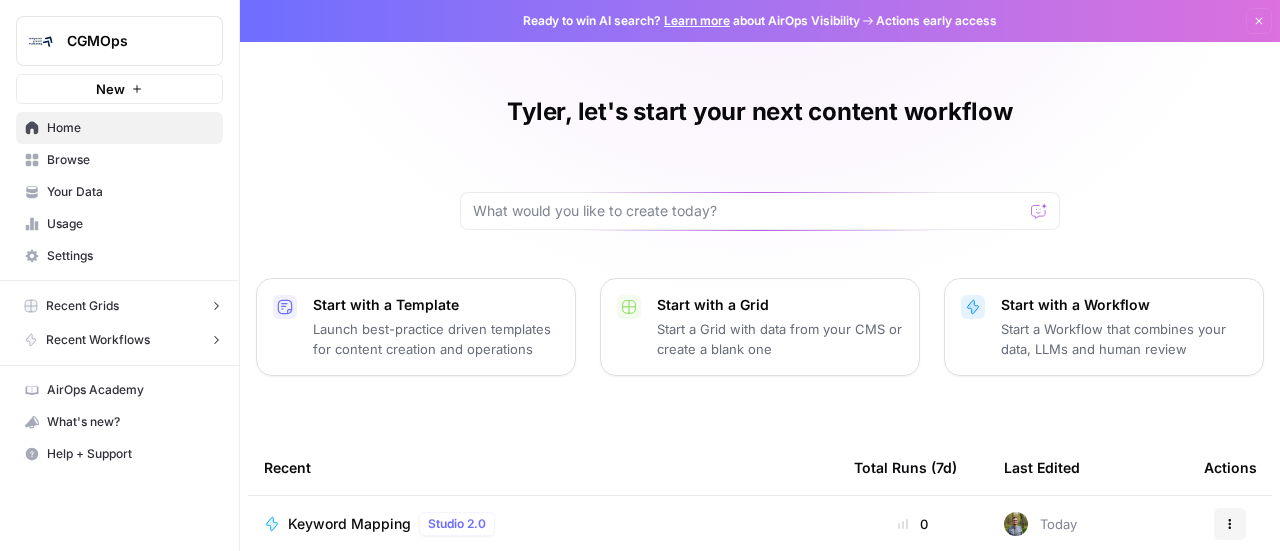 click on "Recent Workflows" at bounding box center [98, 340] 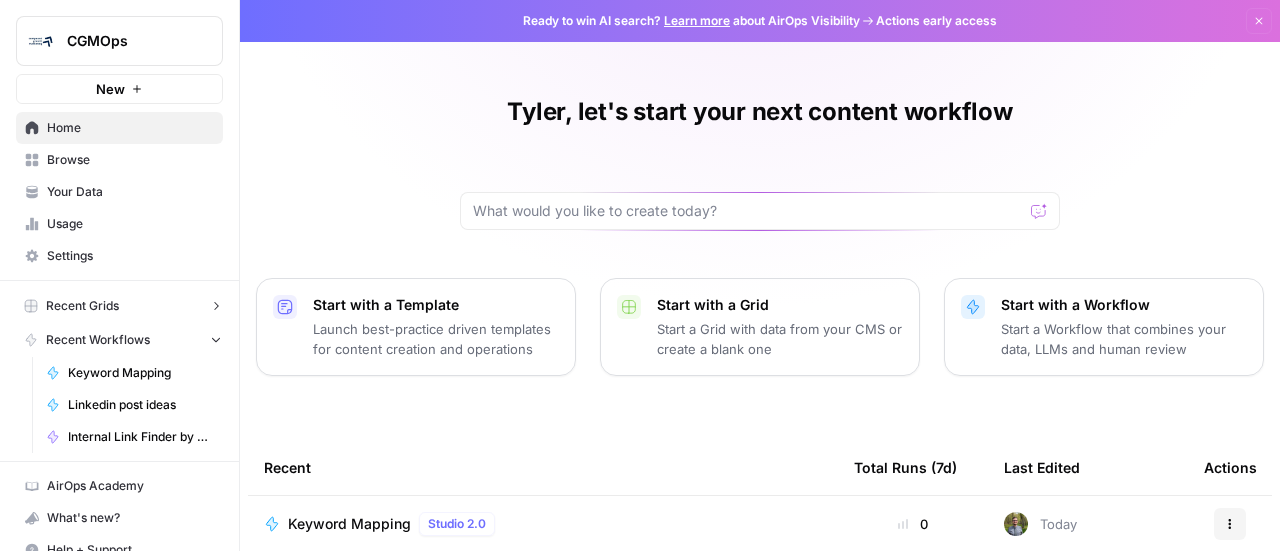 click on "Keyword Mapping" at bounding box center [141, 373] 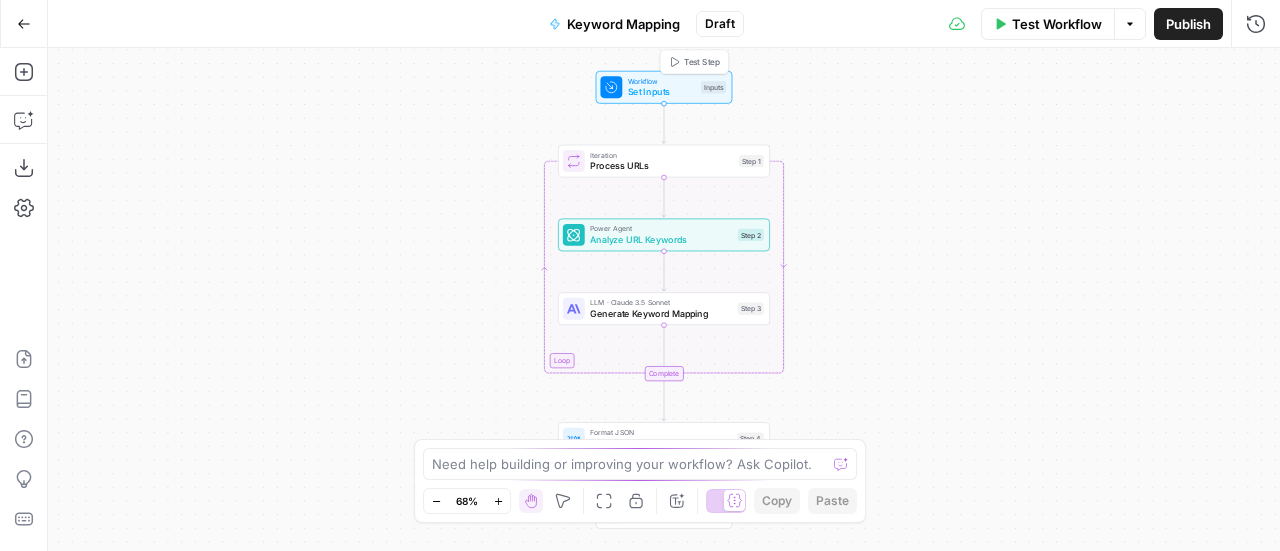 click on "Set Inputs" at bounding box center (662, 92) 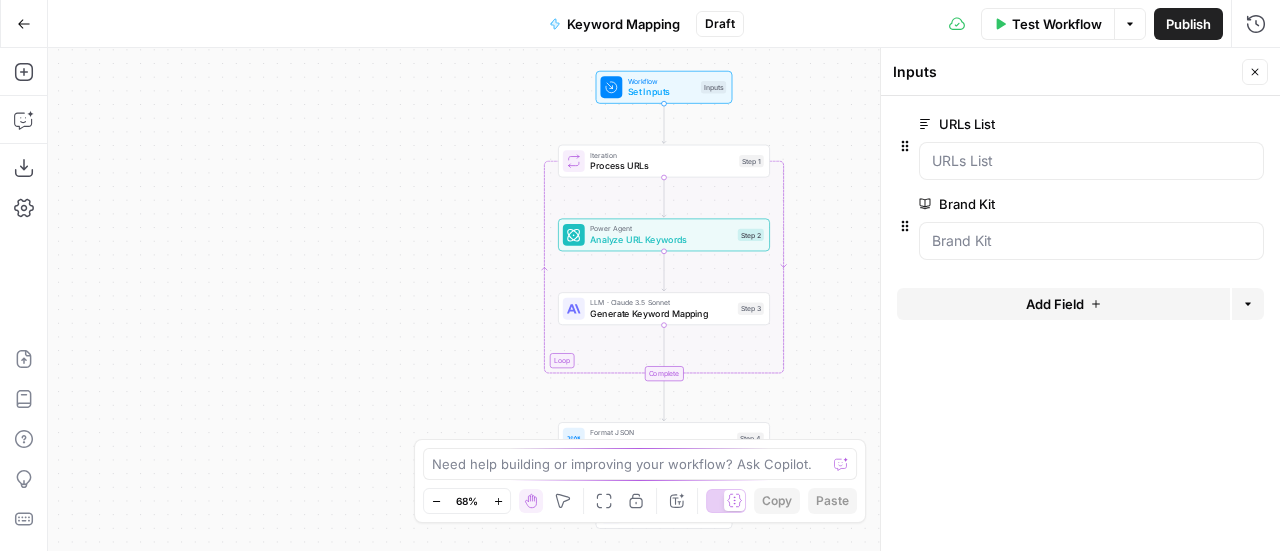 click on "Workflow Set Inputs Inputs Loop Iteration Process URLs Step 1 Power Agent Analyze URL Keywords Step 2 LLM · Claude 3.5 Sonnet Generate Keyword Mapping Step 3 Complete Format JSON Format Final Output Step 4 End Output" at bounding box center [664, 299] 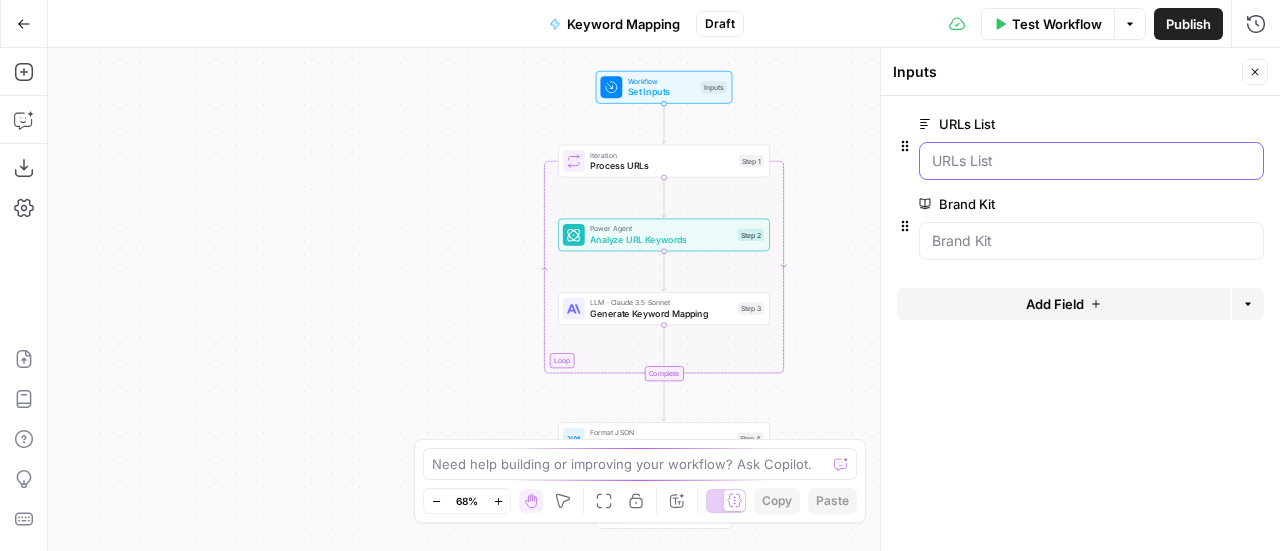 click on "URLs List" at bounding box center (1091, 161) 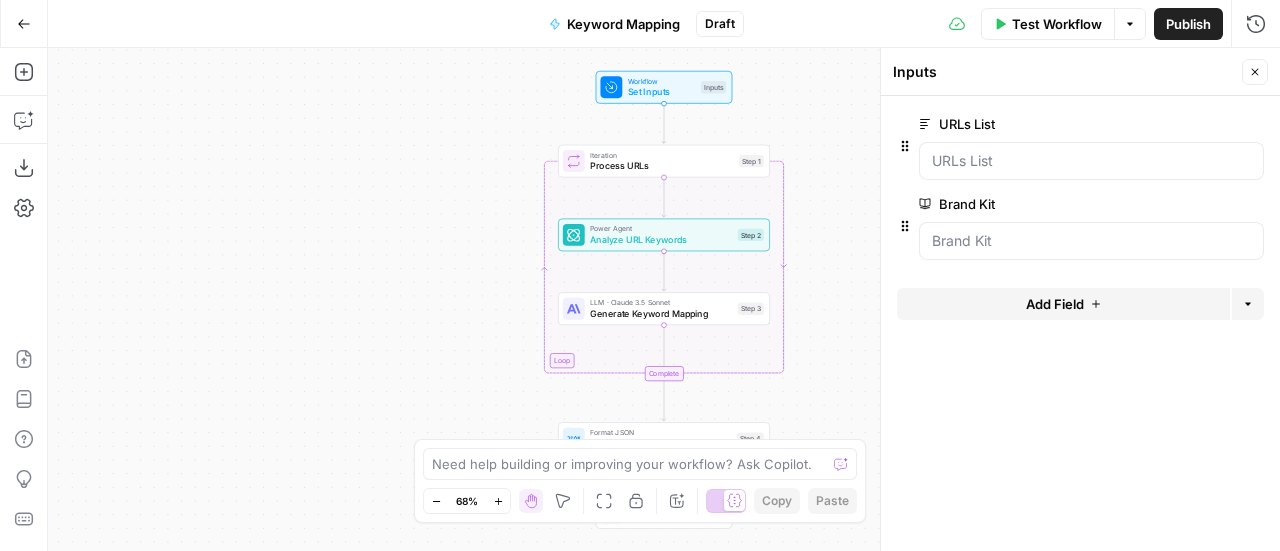 click 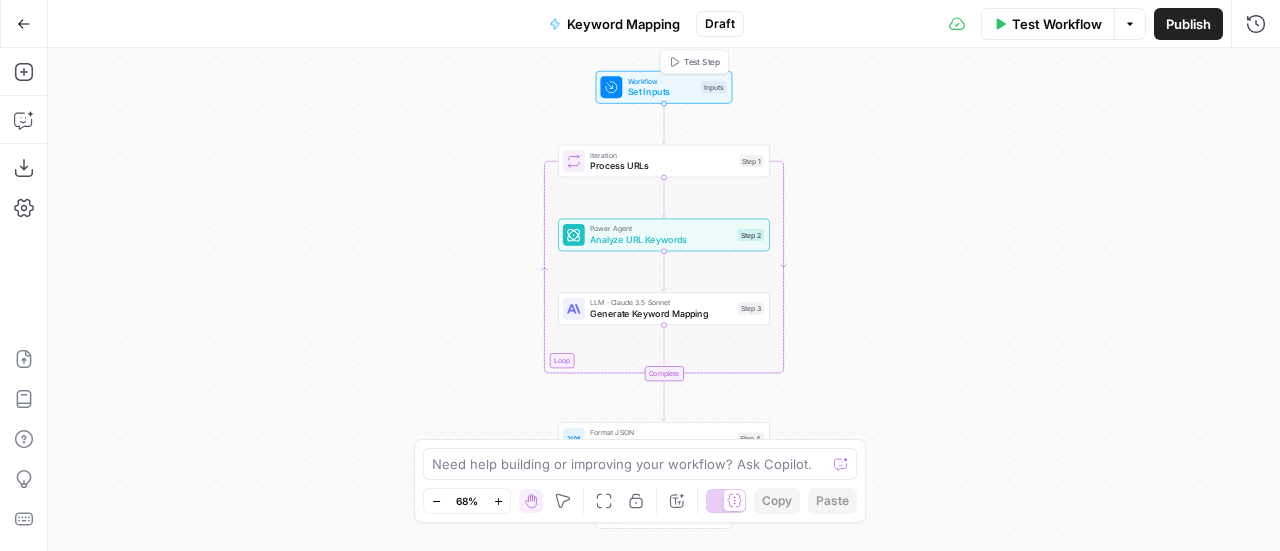 click on "Inputs" at bounding box center (713, 87) 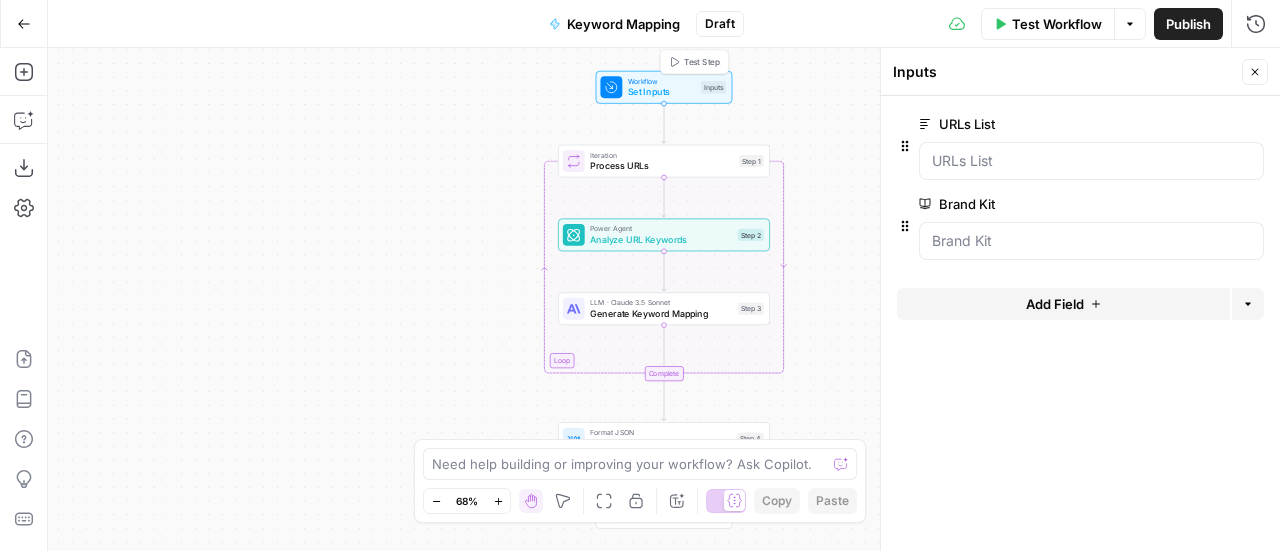click on "Set Inputs" at bounding box center [662, 92] 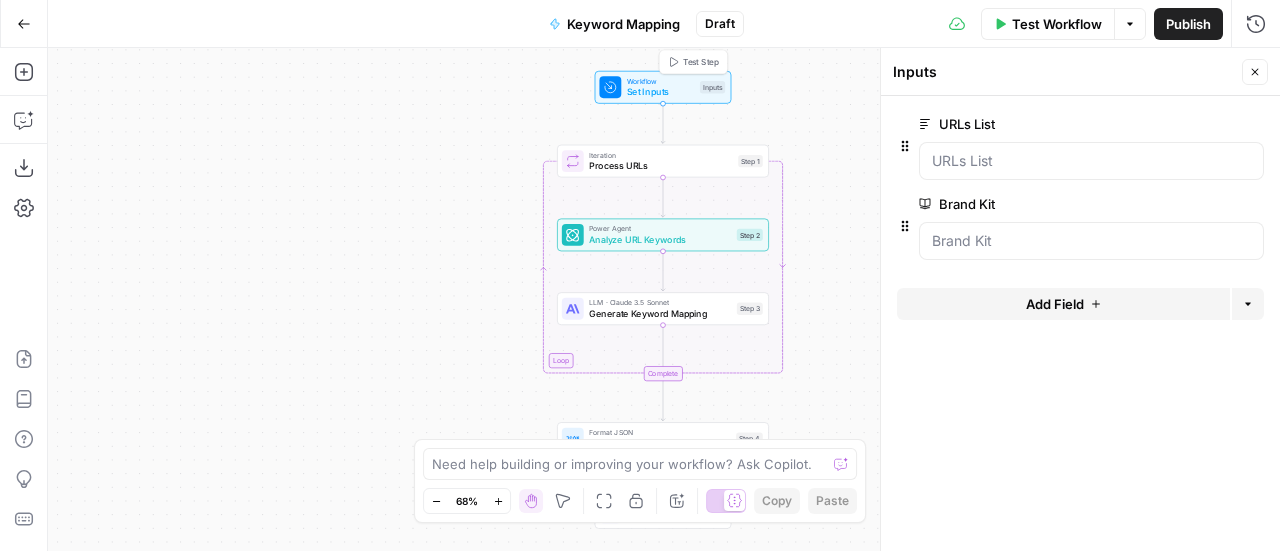 click on "Test Step" at bounding box center (693, 62) 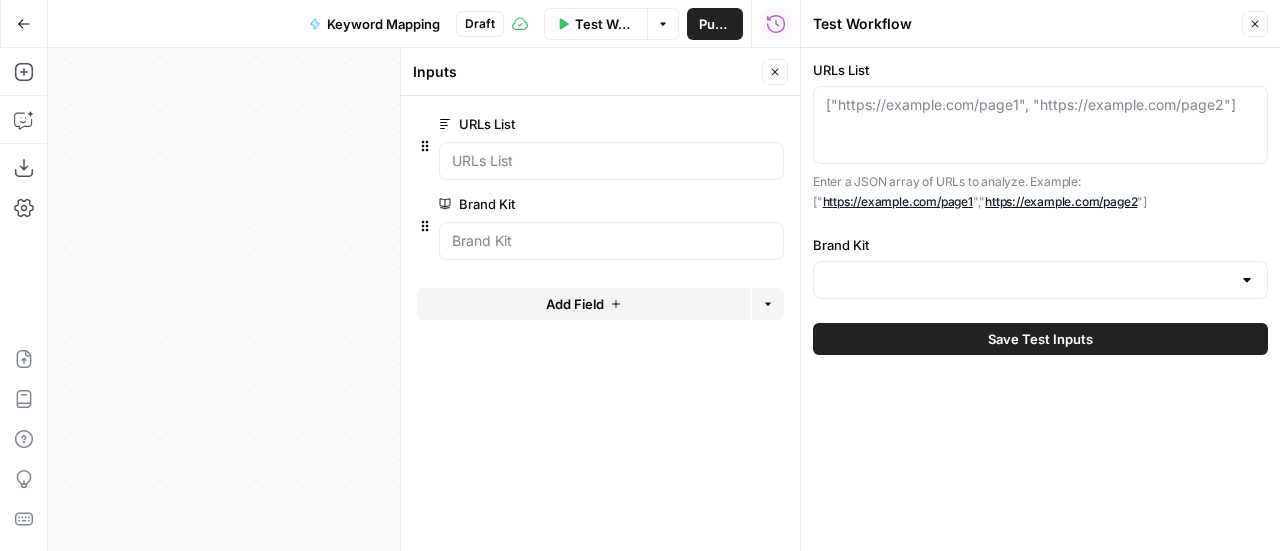 click at bounding box center (1247, 280) 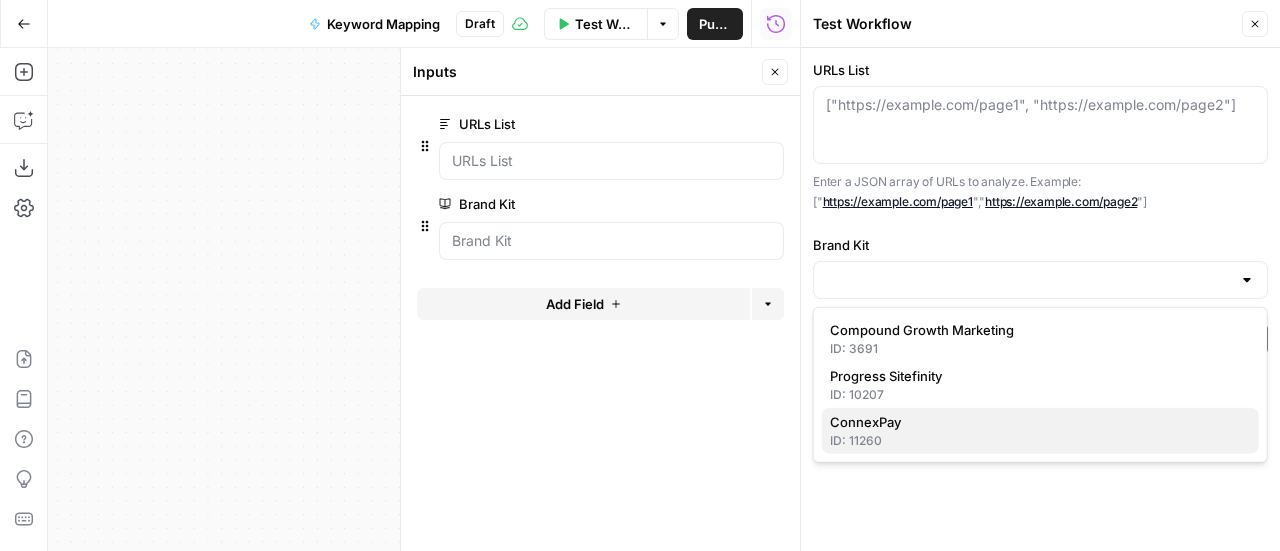 click on "ID: 11260" at bounding box center (1040, 441) 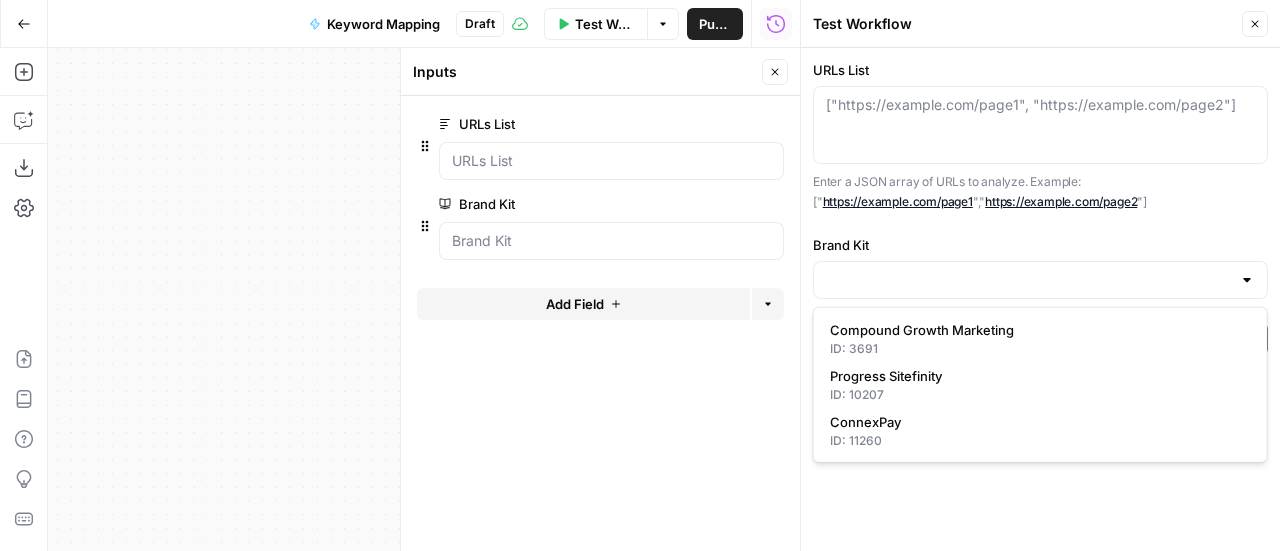 type on "ConnexPay" 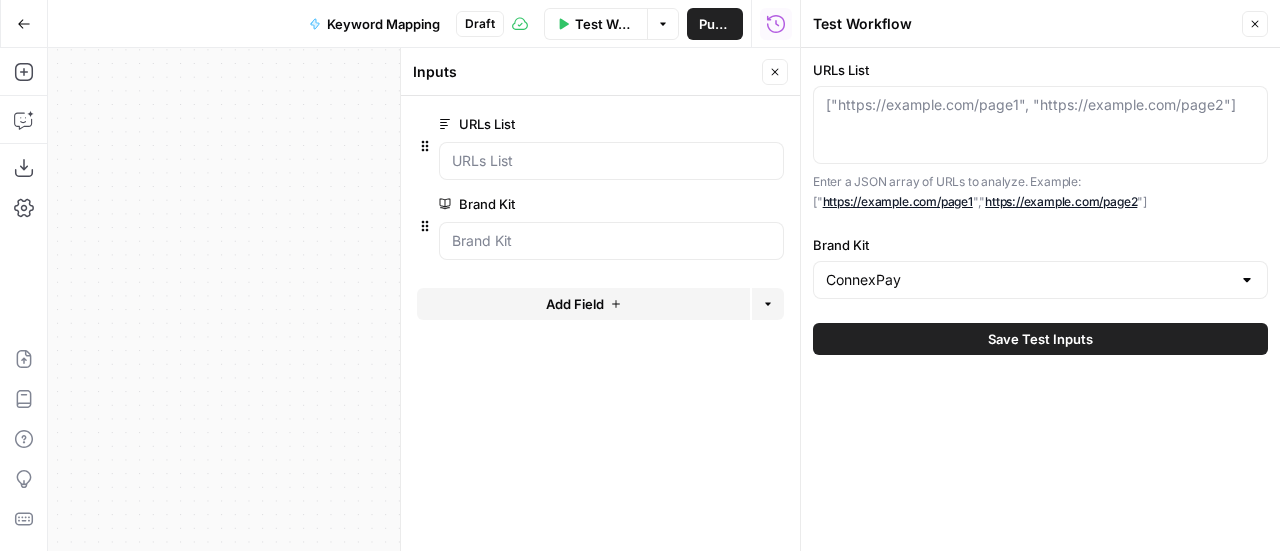 click on "["https://example.com/page1", "https://example.com/page2"]" at bounding box center (1040, 125) 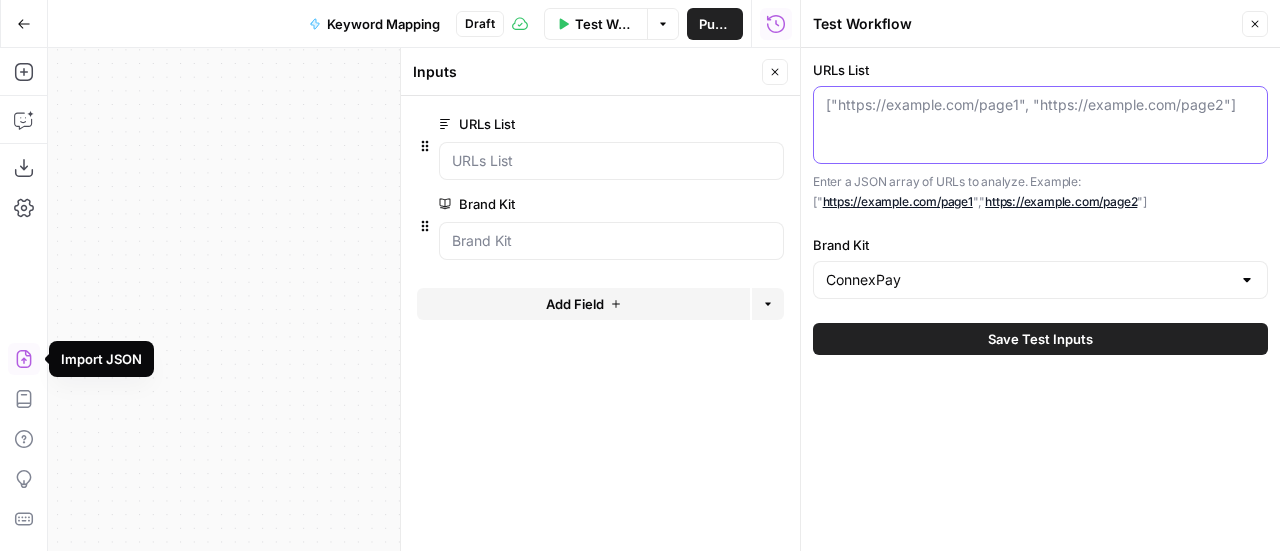 click on "URLs List" at bounding box center [1040, 105] 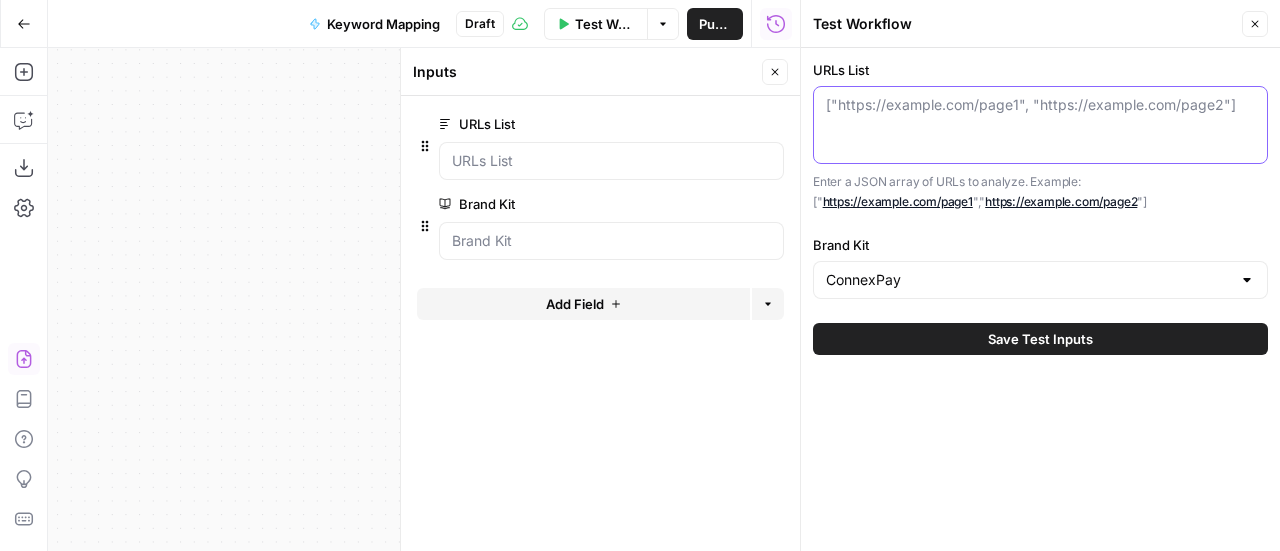 paste on "[URL]
[URL]
[URL]
[URL]
[URL]
[URL]
[URL]
[URL]
[URL]
[URL]
[URL]
[URL]
[URL]
[URL]
[URL]
[URL]
[URL]" 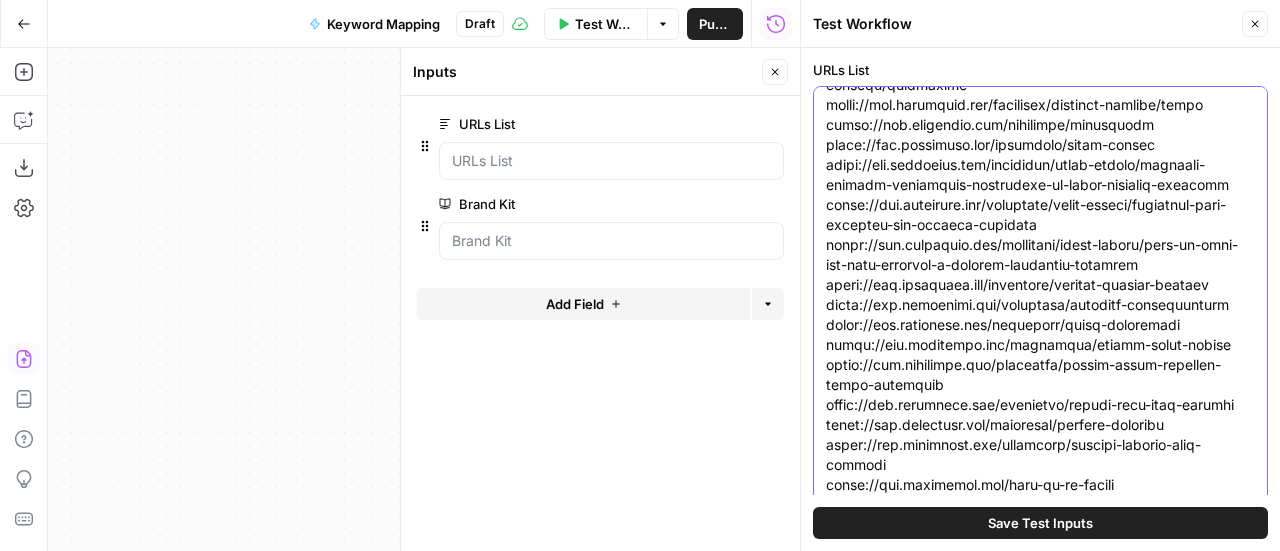scroll, scrollTop: 1999, scrollLeft: 0, axis: vertical 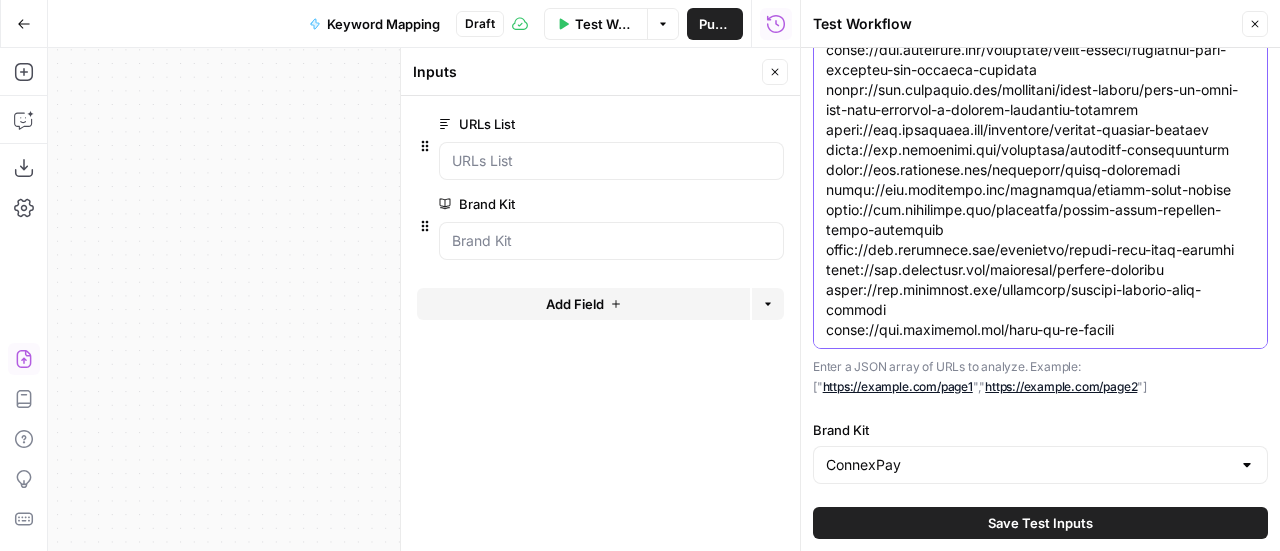 type on "[URL]
[URL]
[URL]
[URL]
[URL]
[URL]
[URL]
[URL]
[URL]
[URL]
[URL]
[URL]
[URL]
[URL]
[URL]
[URL]
[URL]" 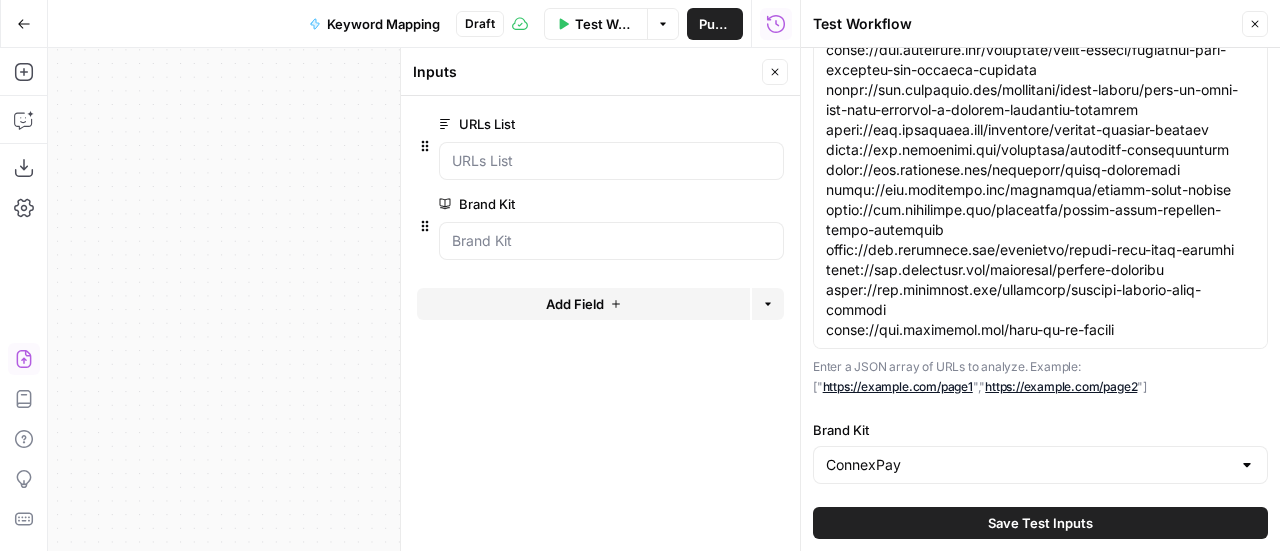 scroll, scrollTop: 0, scrollLeft: 0, axis: both 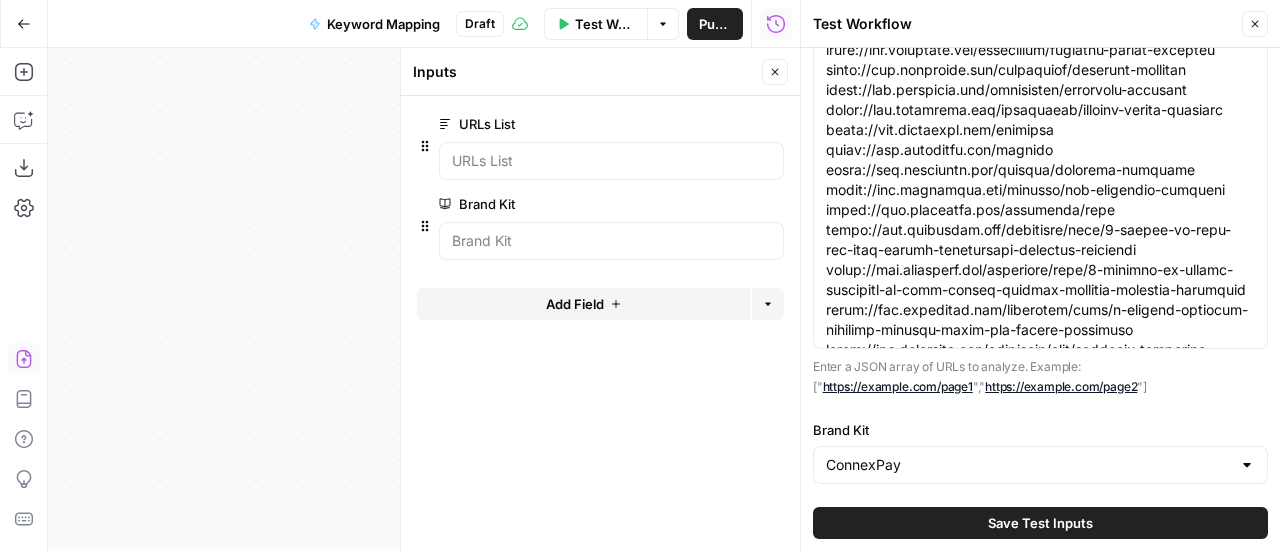 click on "Save Test Inputs" at bounding box center (1040, 523) 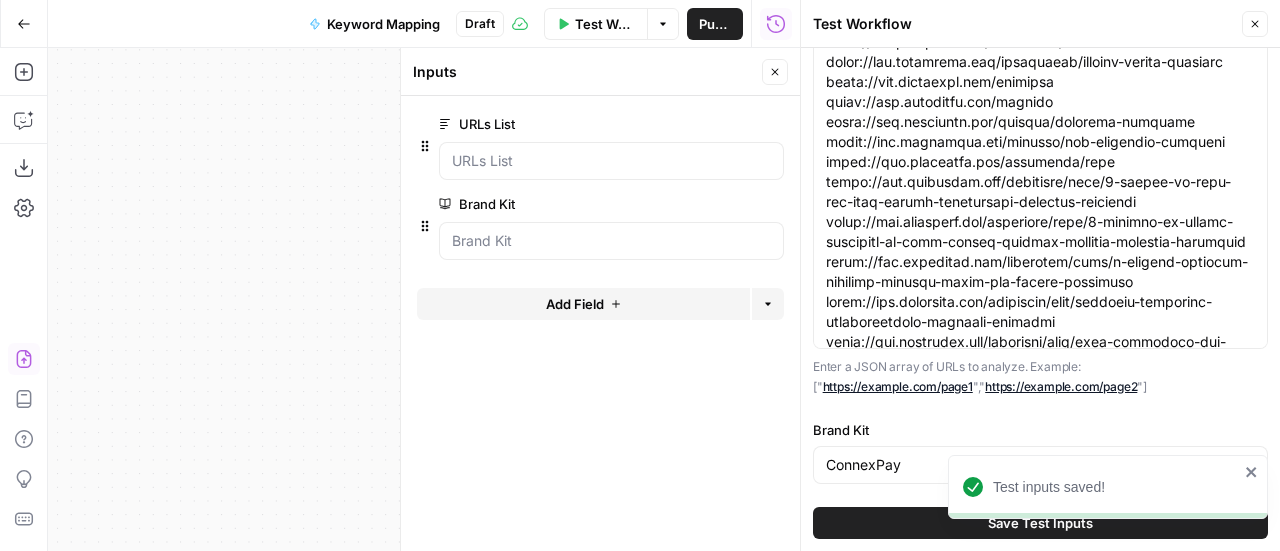 scroll, scrollTop: 0, scrollLeft: 0, axis: both 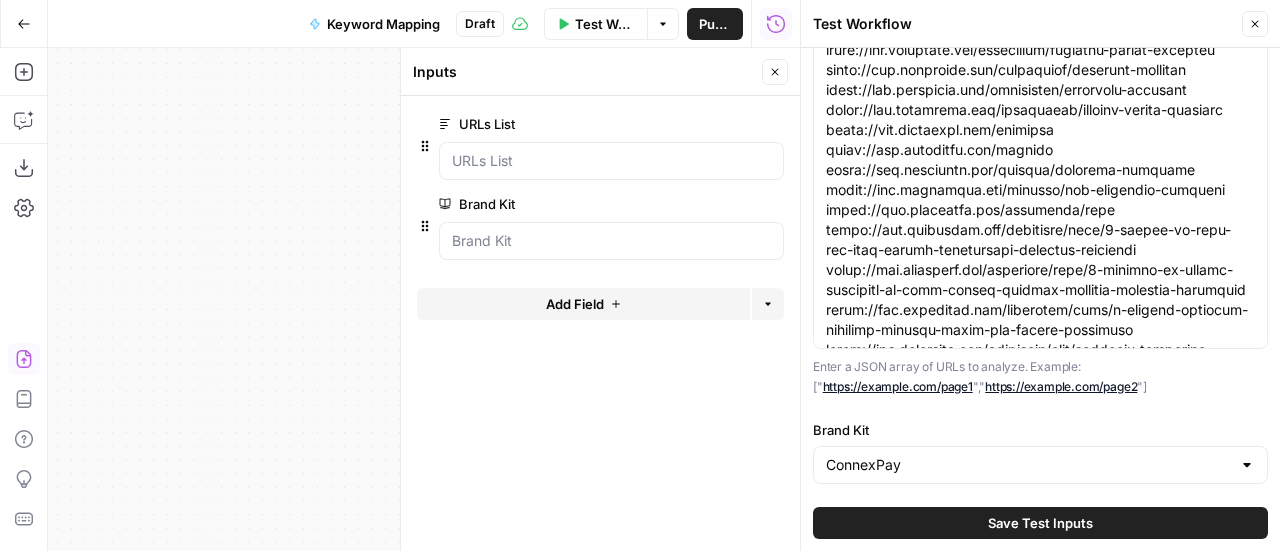 click 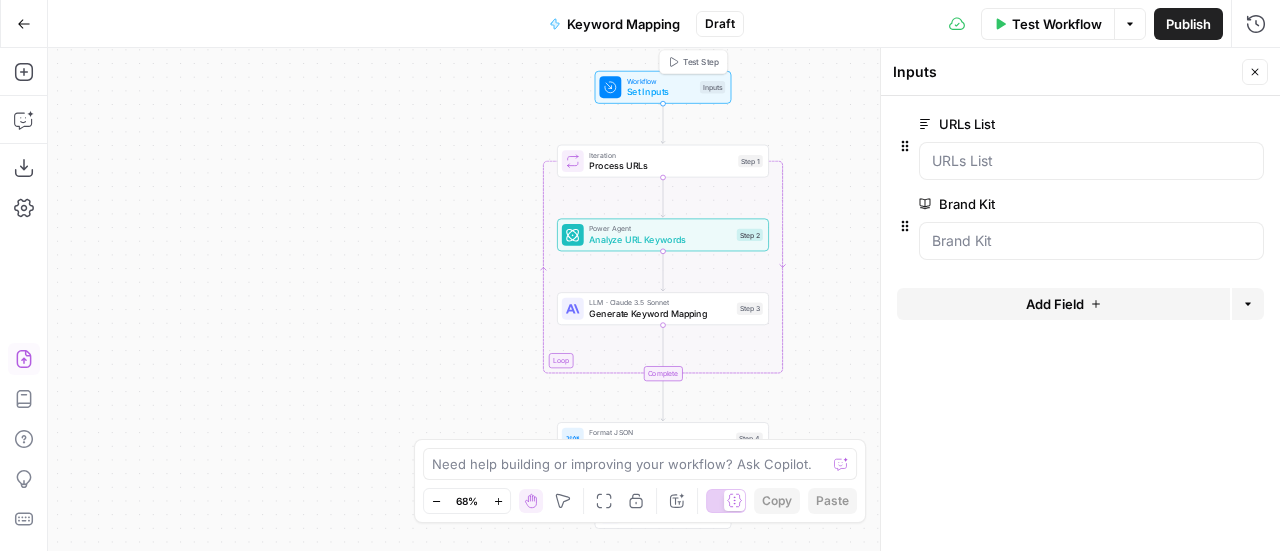 click on "Test Step" at bounding box center (701, 62) 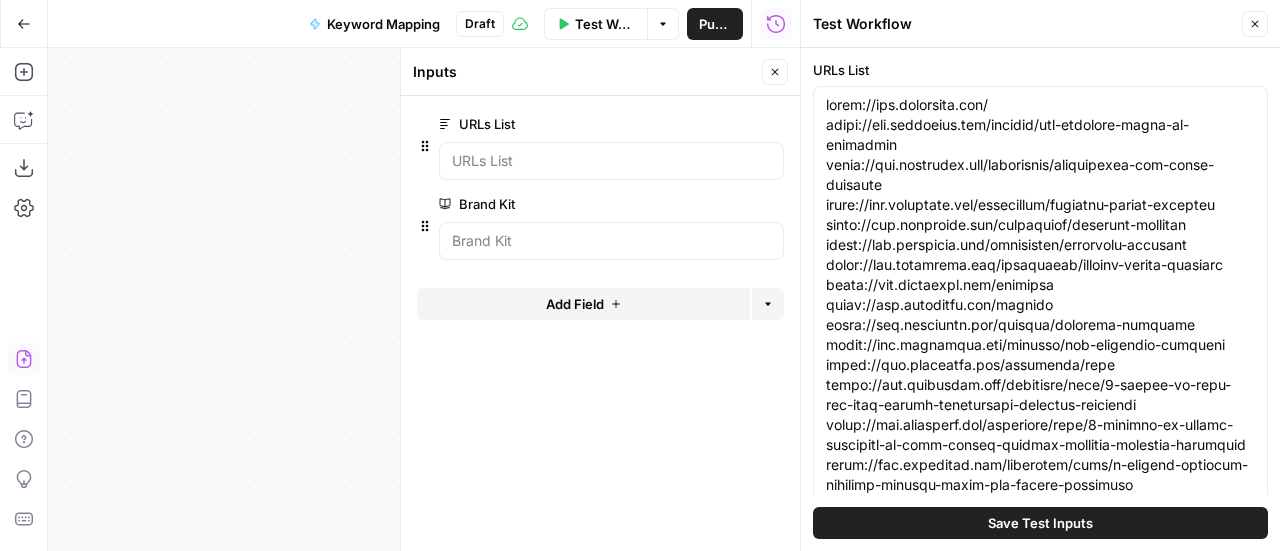 click on "Close" at bounding box center [1255, 24] 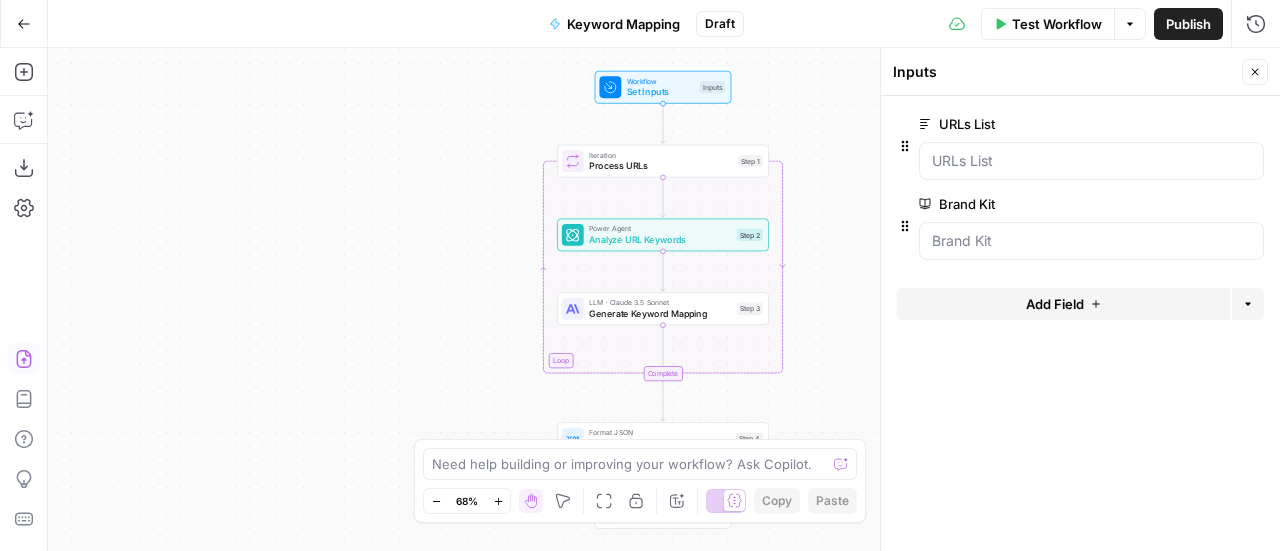 click on "Test Workflow" at bounding box center [1057, 24] 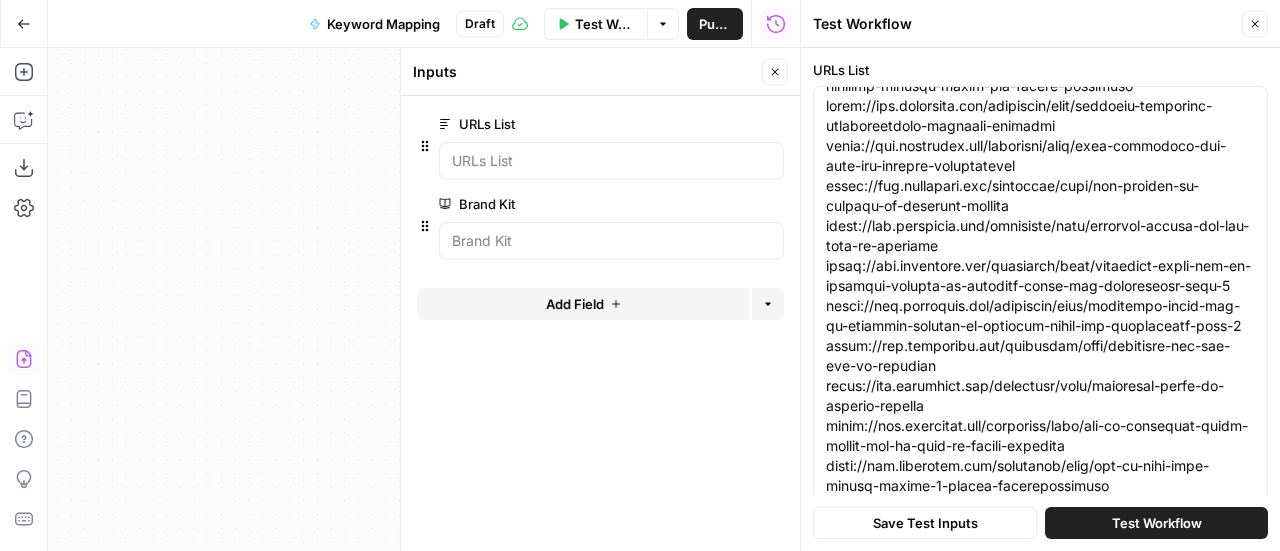scroll, scrollTop: 0, scrollLeft: 0, axis: both 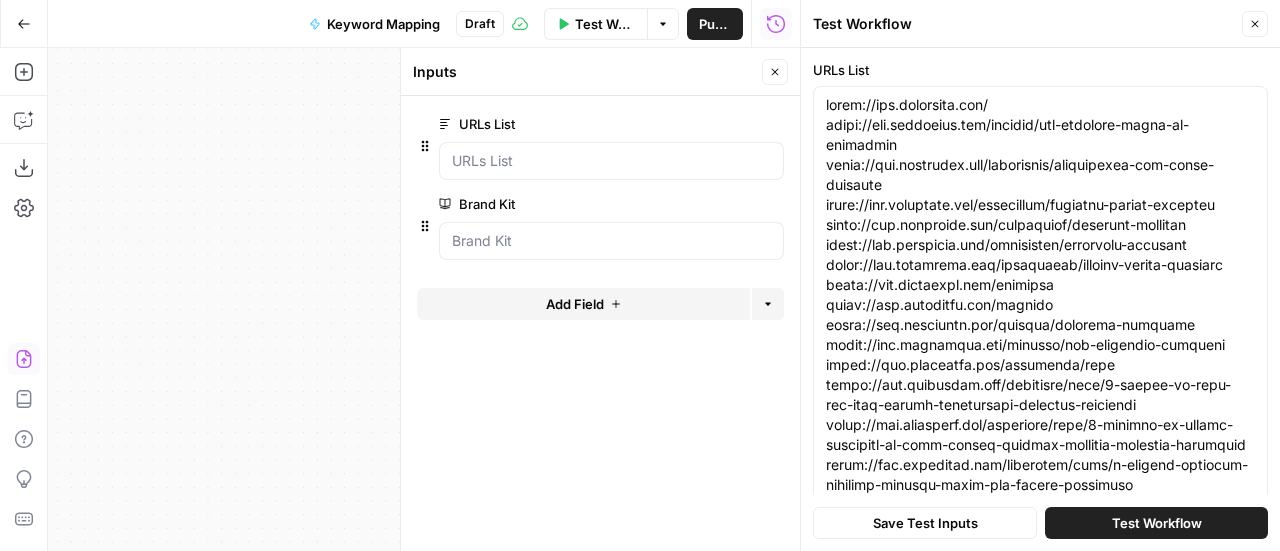 click on "Save Test Inputs" at bounding box center (925, 523) 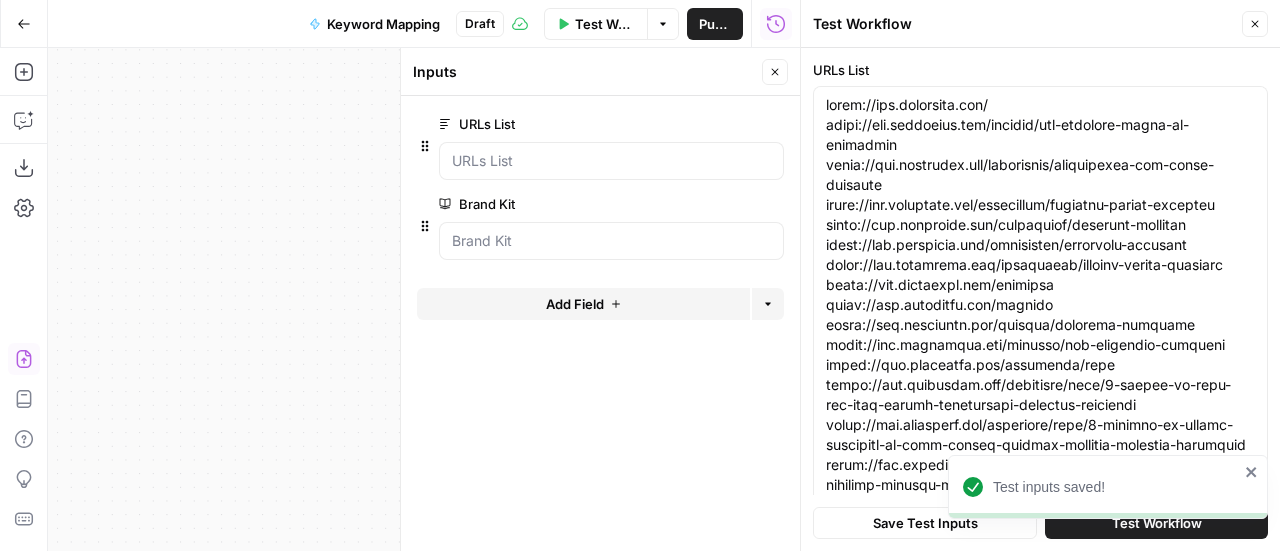 click on "Test inputs saved!" at bounding box center (1104, 531) 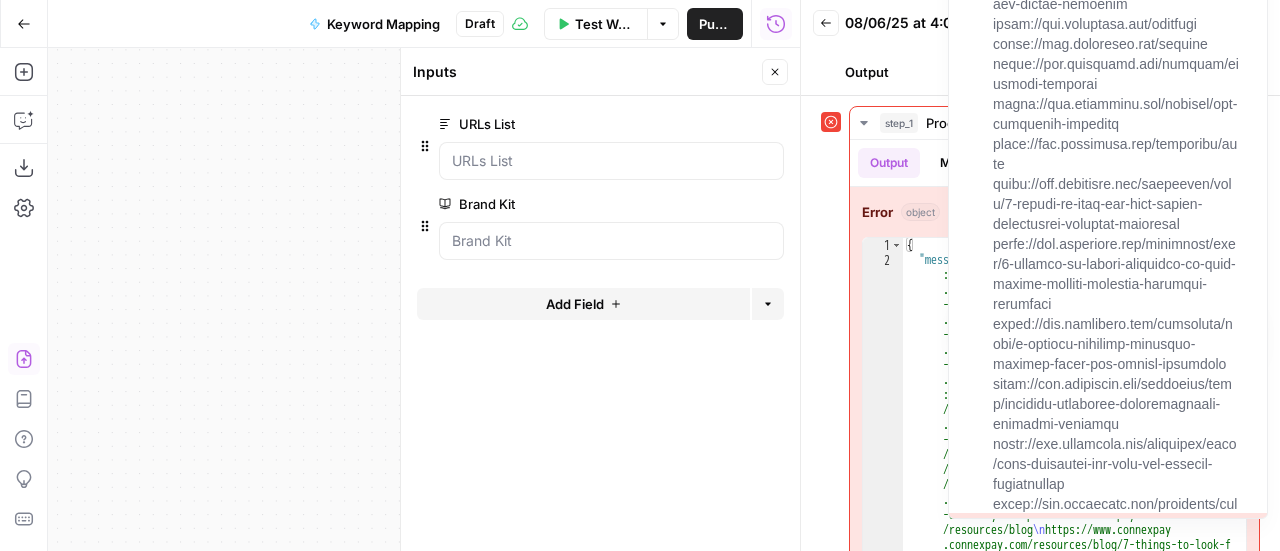 click on "step_1 Process URLs 18 ms Output Metadata Error object Fix with Copilot 1 2 {    "message" :  "Invalid iterator type: https        ://www.connexpay.com/ \n https://www        .connexpay.com/company/the-founding        -story-of-connexpay \n https://www        .connexpay.com/industries/advertising        -and-media-payments \n https://www        .connexpay.com/industries/business        -travel-payments \n https://www.connexpay        .com/industries/embedded-payments \n https        ://www.connexpay.com/industries        /insurance-payments \n https://www        .connexpay.com/industries/leisure-travel        -payments \n https://www.connexpay.com        /platform \n https://www.connexpay.com        /pricing \n https://www.connexpay.com        /pricing/embedded-payments \n https://www        .connexpay.com/pricing/pay-suppliers        -directly \n https://www.connexpay.com        /resources/blog \n \n ," at bounding box center (1040, 365) 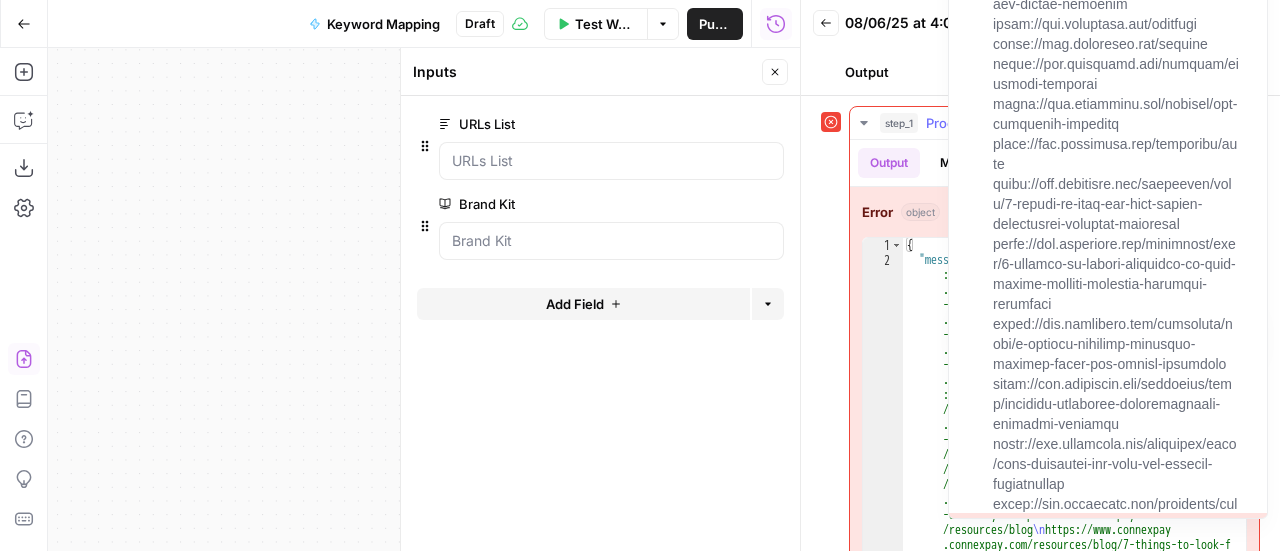 type on "**********" 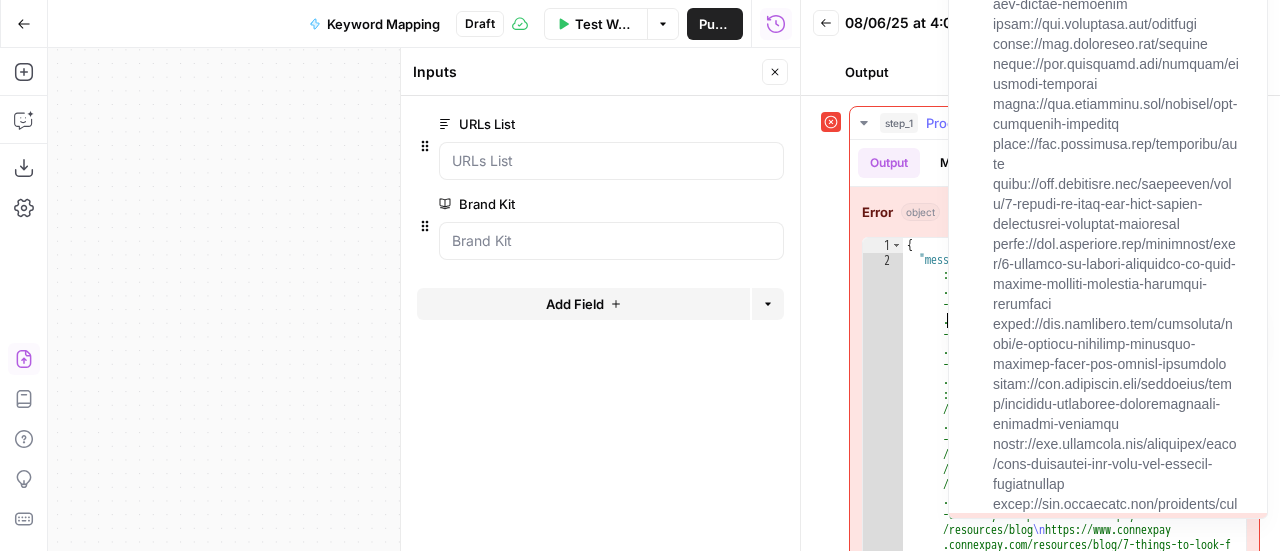 click on "{    "message" :  "Invalid iterator type: https        ://www.connexpay.com/ \n https://www        .connexpay.com/company/the-founding        -story-of-connexpay \n https://www        .connexpay.com/industries/advertising        -and-media-payments \n https://www        .connexpay.com/industries/business        -travel-payments \n https://www.connexpay        .com/industries/embedded-payments \n https        ://www.connexpay.com/industries        /insurance-payments \n https://www        .connexpay.com/industries/leisure-travel        -payments \n https://www.connexpay.com        /platform \n https://www.connexpay.com        /pricing \n https://www.connexpay.com        /pricing/embedded-payments \n https://www        .connexpay.com/pricing/pay-suppliers        -directly \n https://www.connexpay.com        /resources/blog \n https://www.connexpay        .com/resources/blog/7-things-to-look-for \n ," at bounding box center (1067, 1438) 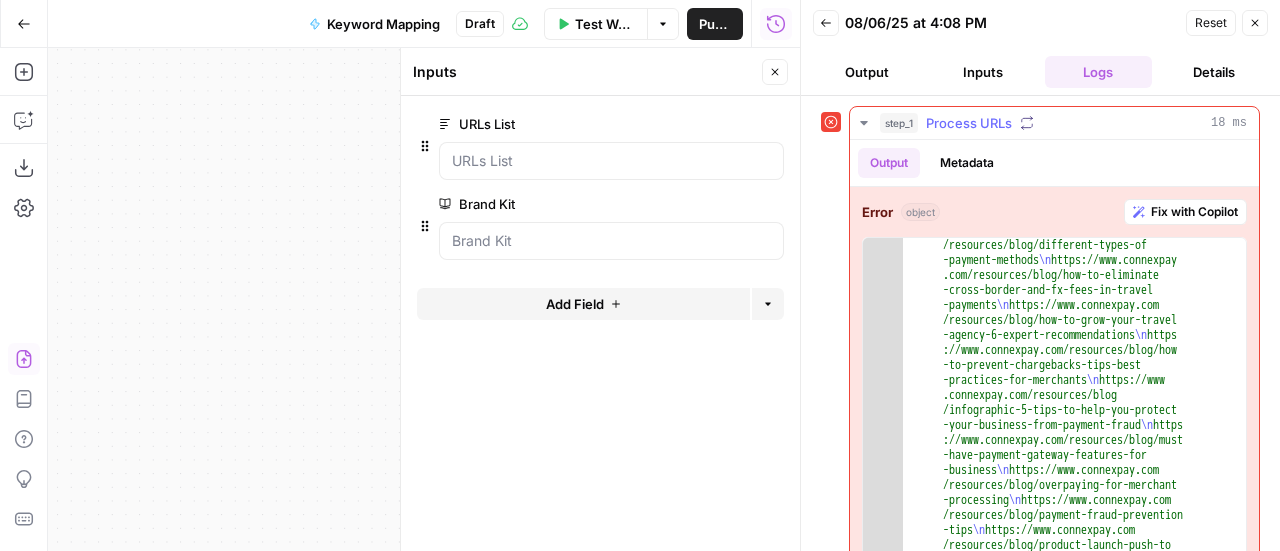 scroll, scrollTop: 1680, scrollLeft: 0, axis: vertical 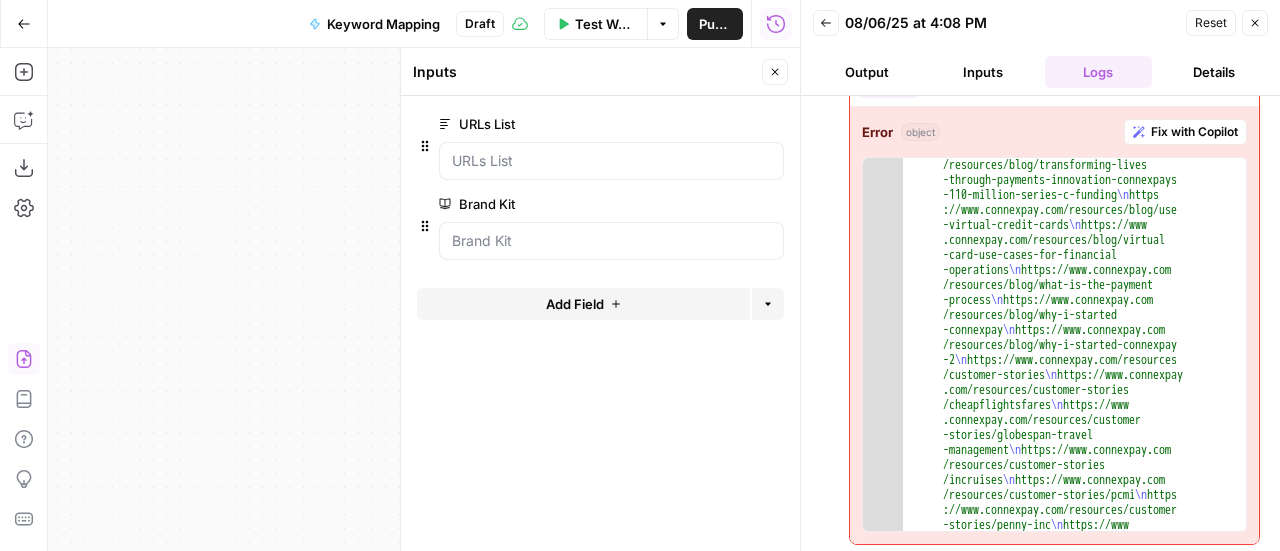 click on "Fix with Copilot" at bounding box center [1194, 132] 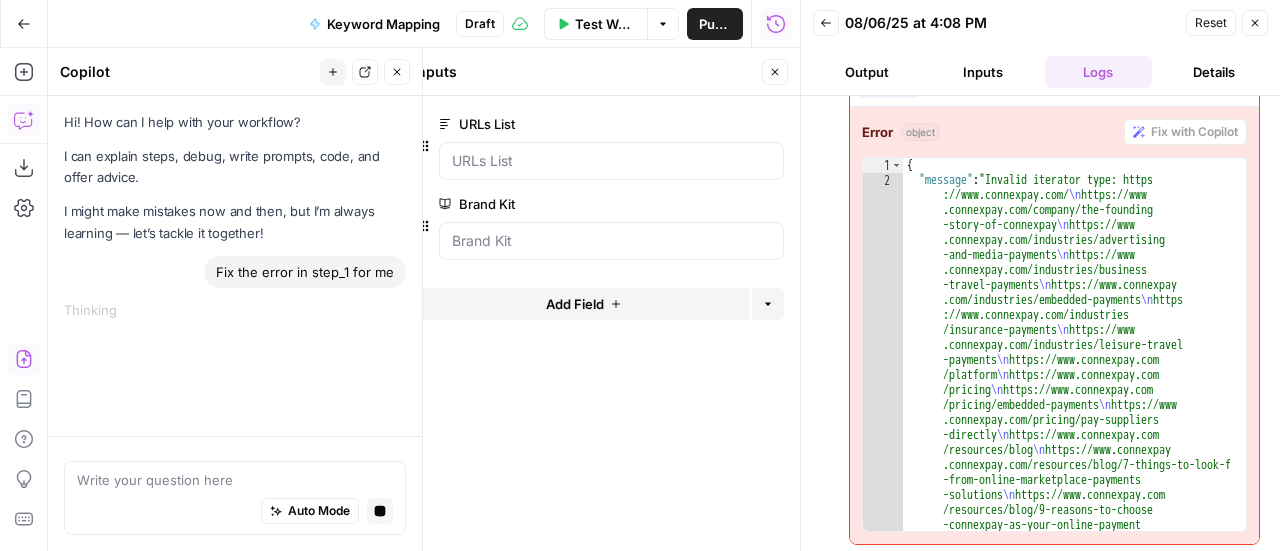 scroll, scrollTop: 0, scrollLeft: 0, axis: both 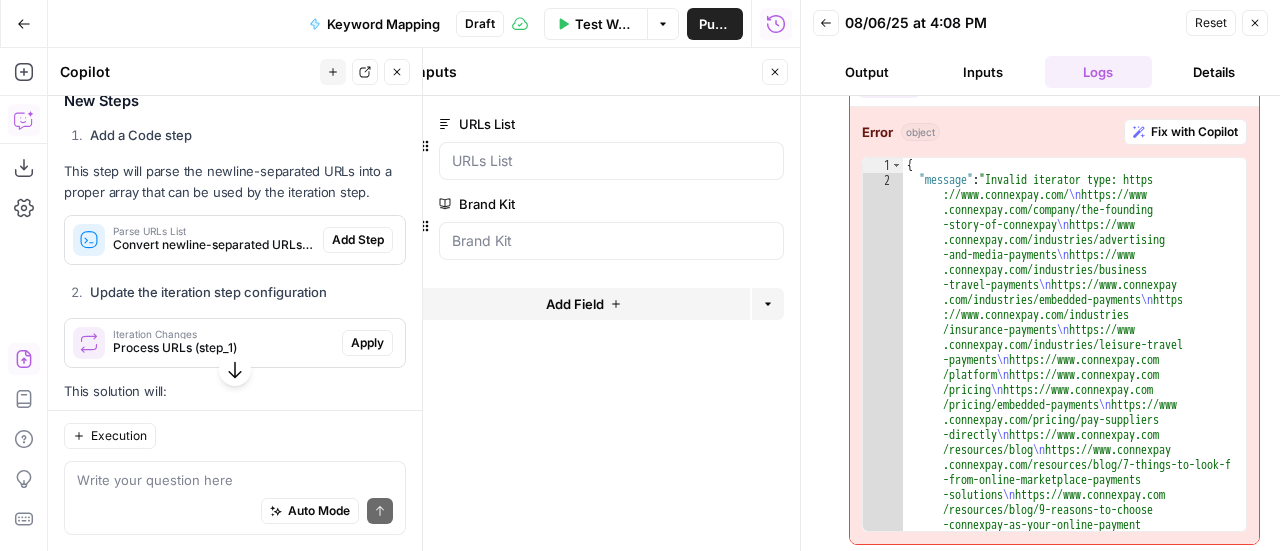 click on "Add Step" at bounding box center [358, 240] 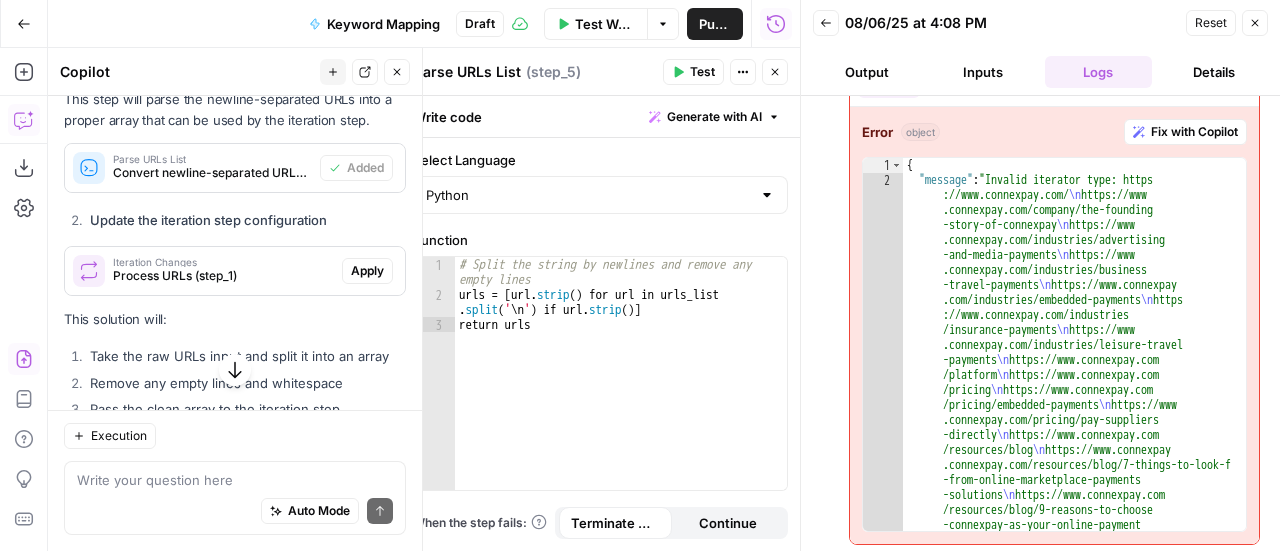 scroll, scrollTop: 558, scrollLeft: 0, axis: vertical 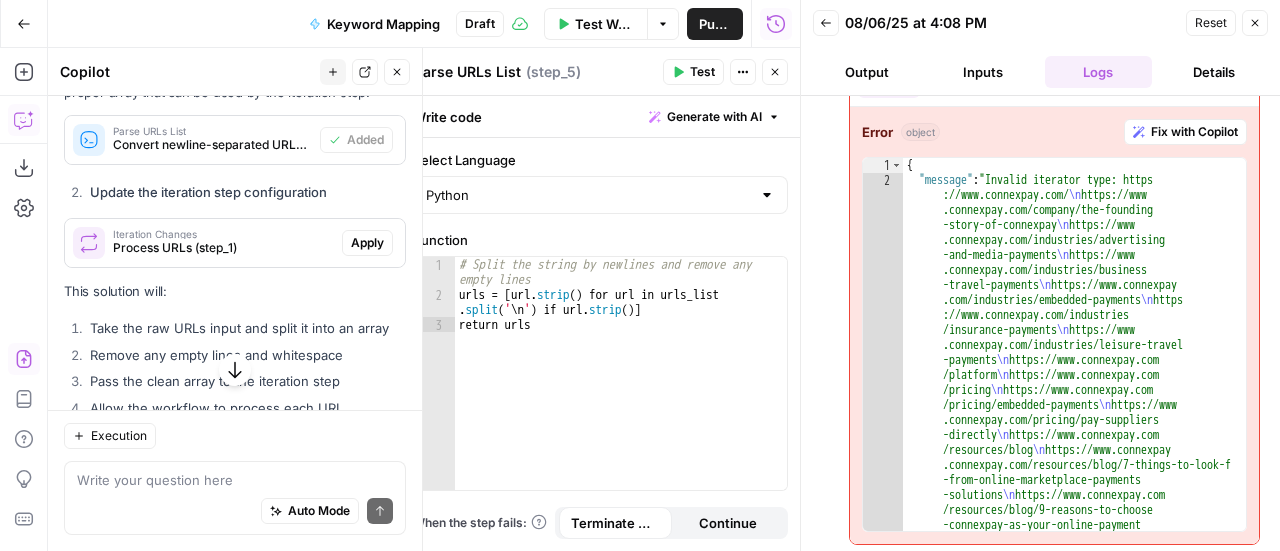 click on "Apply" at bounding box center [367, 243] 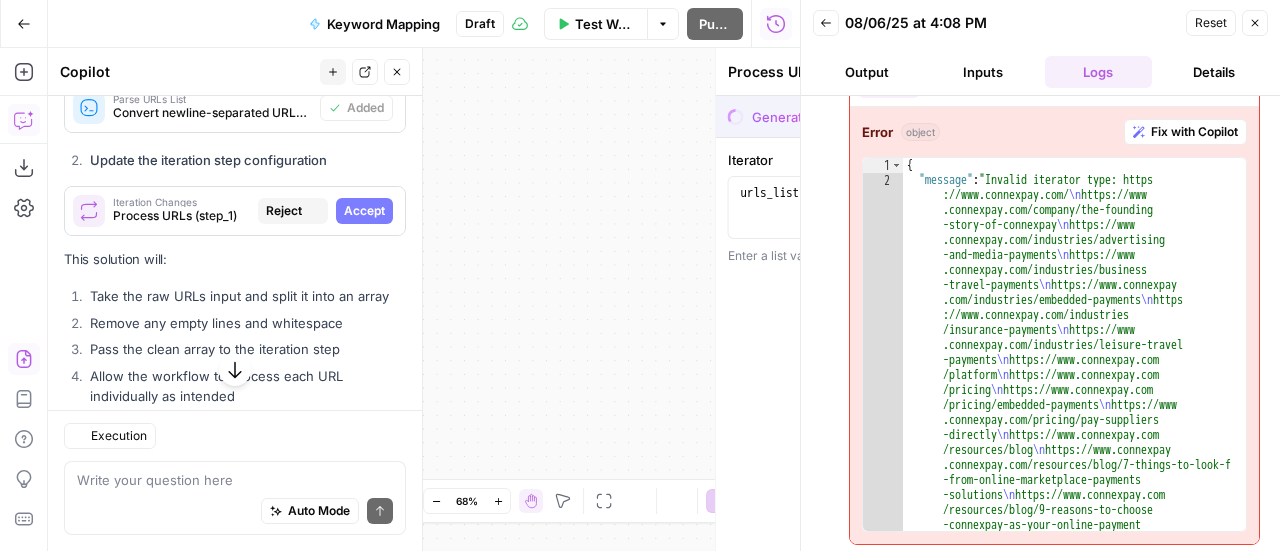 scroll, scrollTop: 526, scrollLeft: 0, axis: vertical 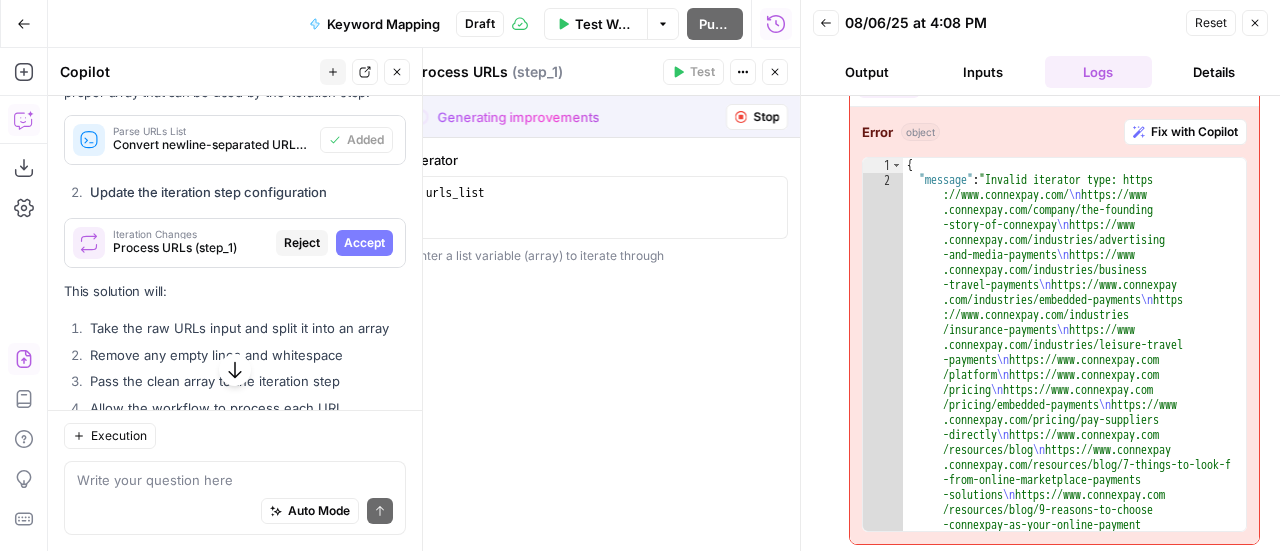 click on "Accept" at bounding box center [364, 243] 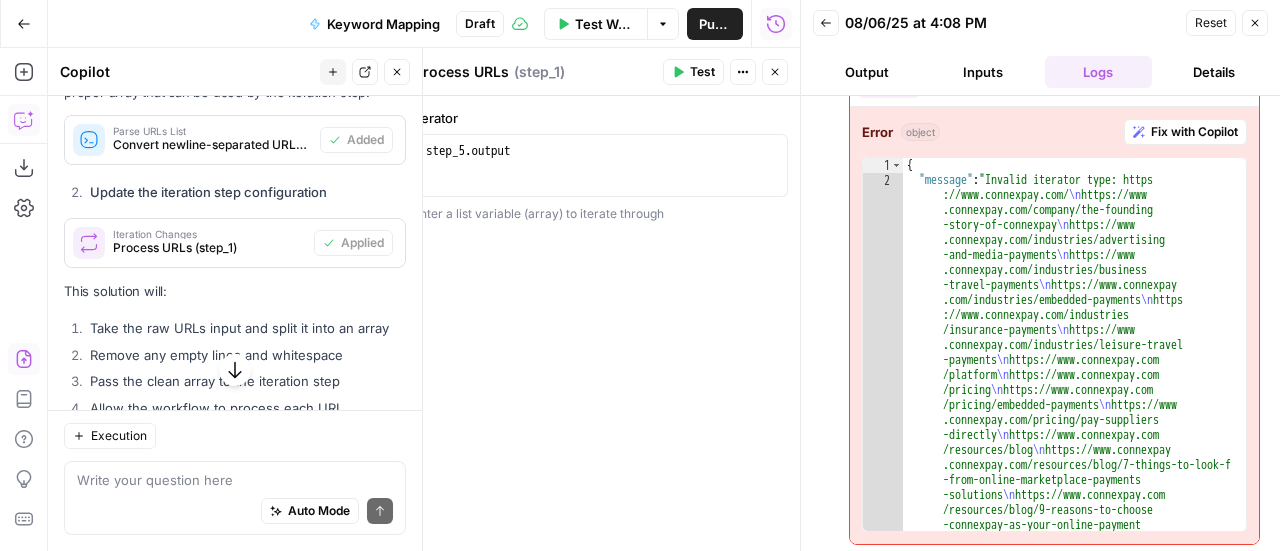 scroll, scrollTop: 658, scrollLeft: 0, axis: vertical 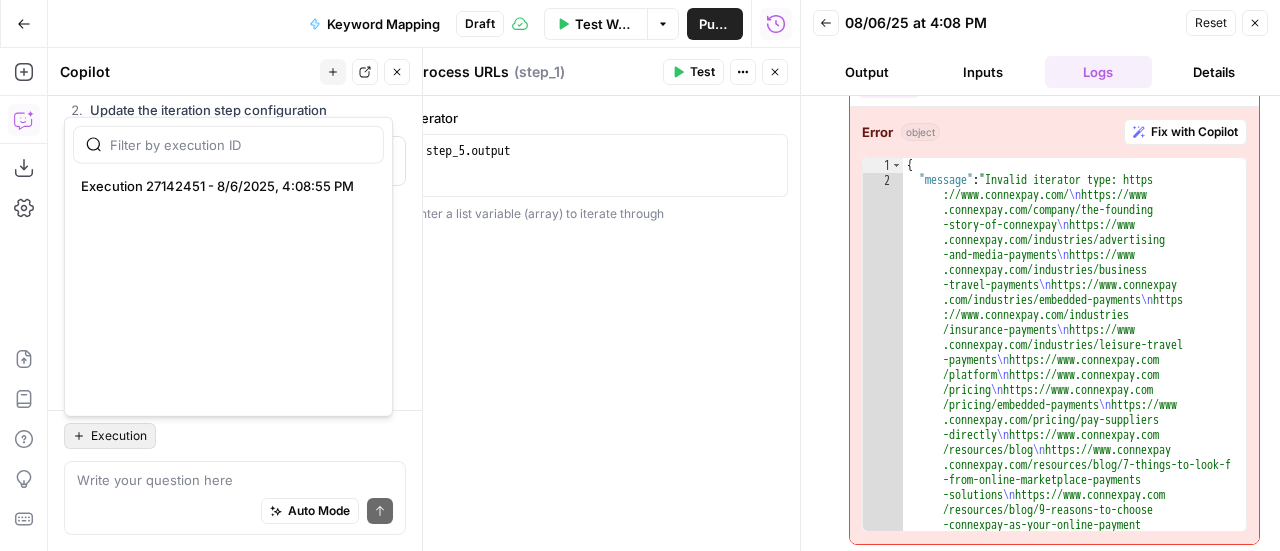 click on "Execution" at bounding box center (119, 436) 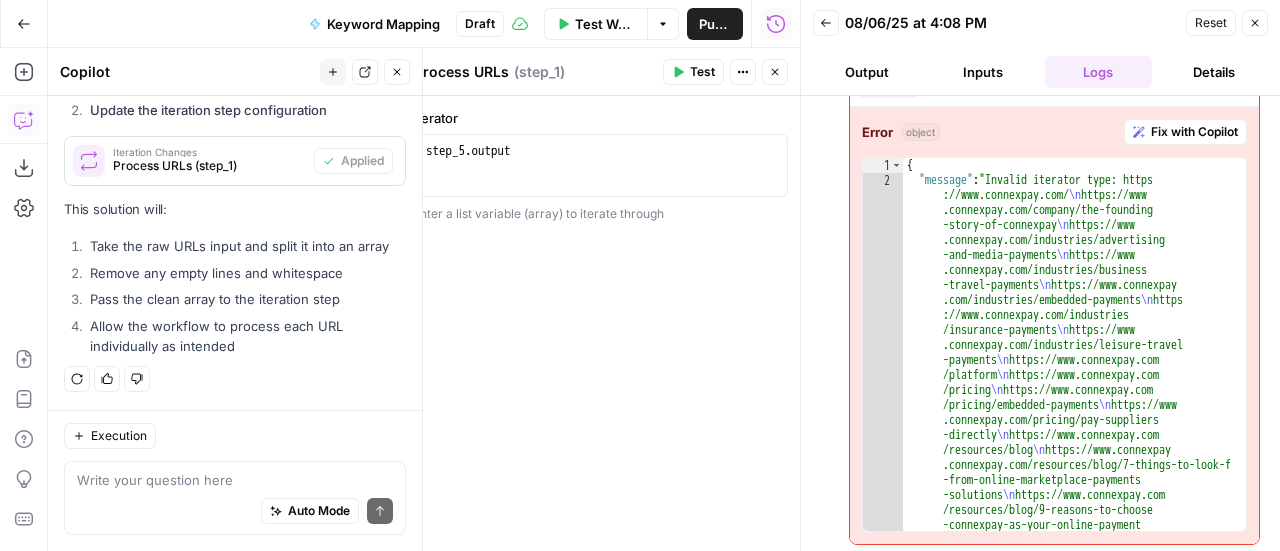 click on "Test" at bounding box center (702, 72) 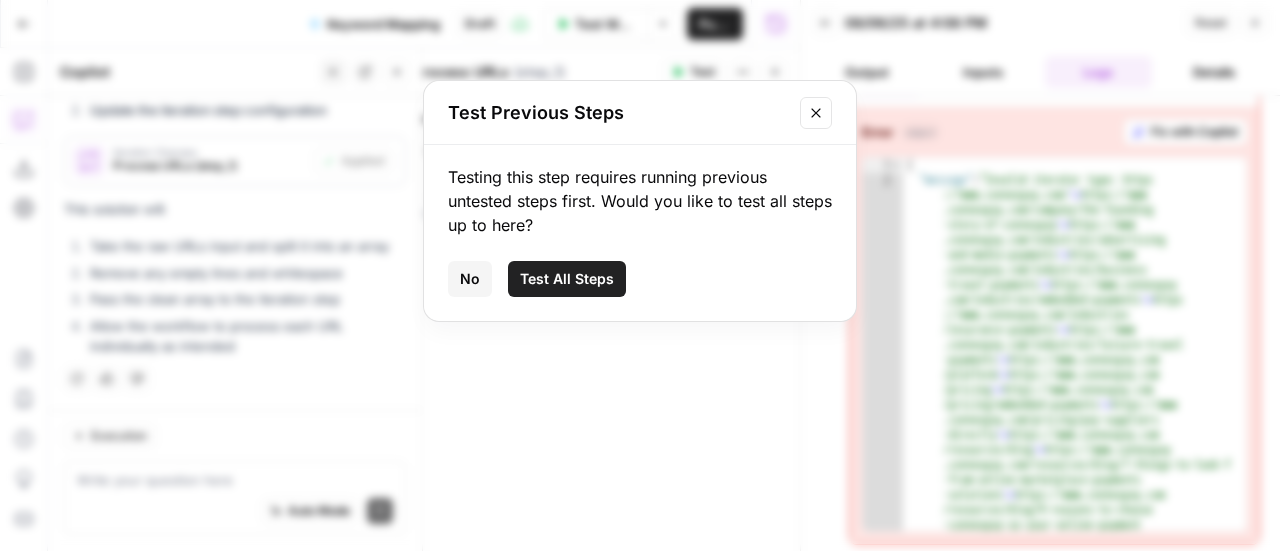 click on "Test All Steps" at bounding box center (567, 279) 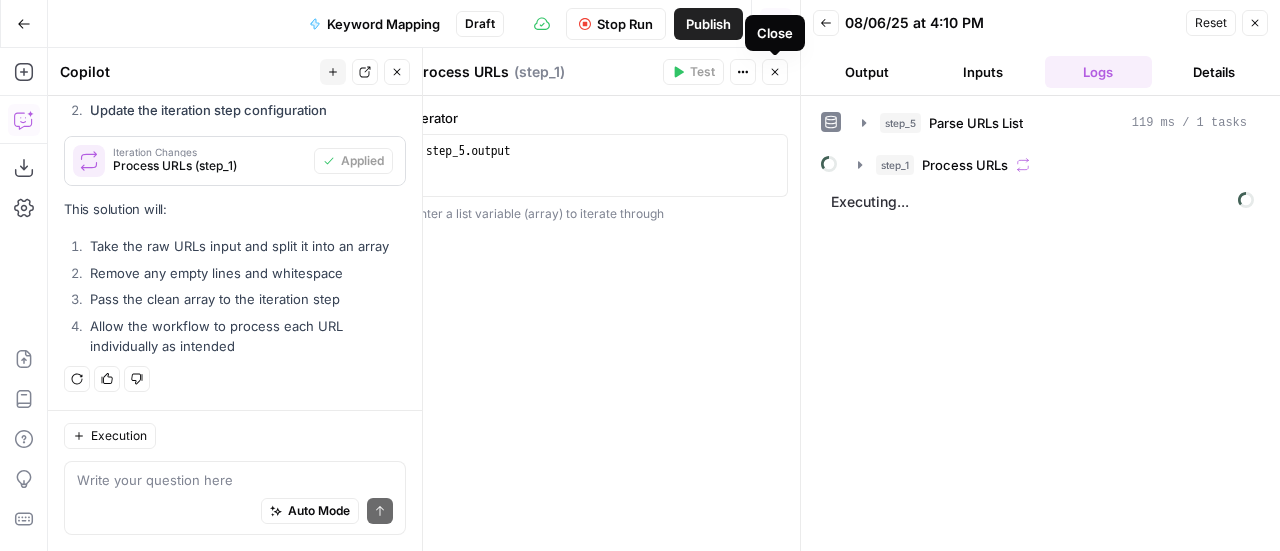 click 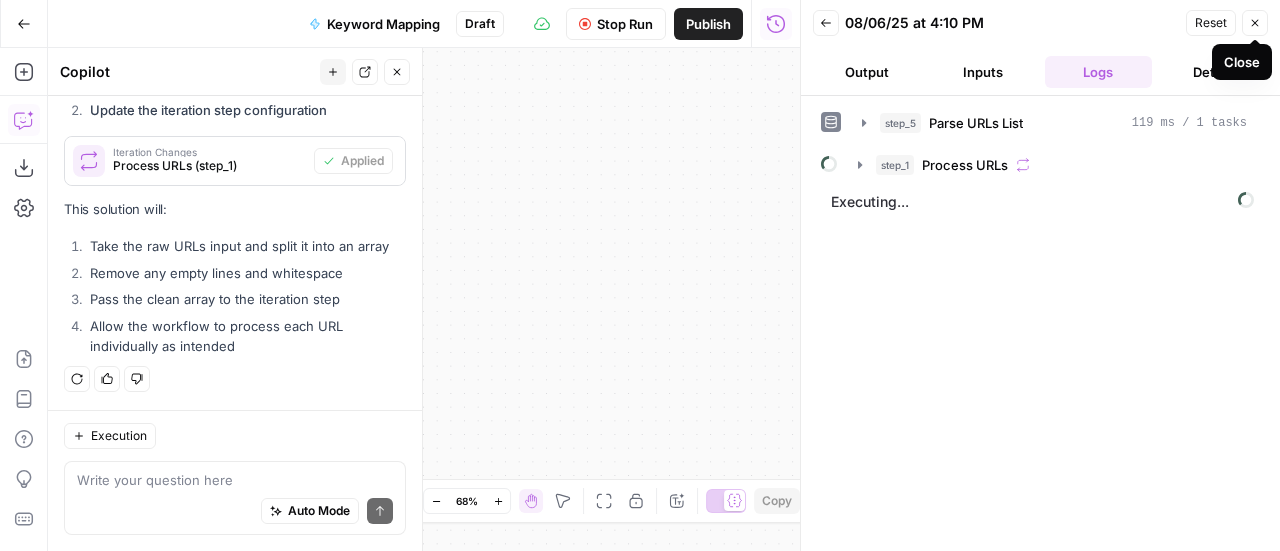 click 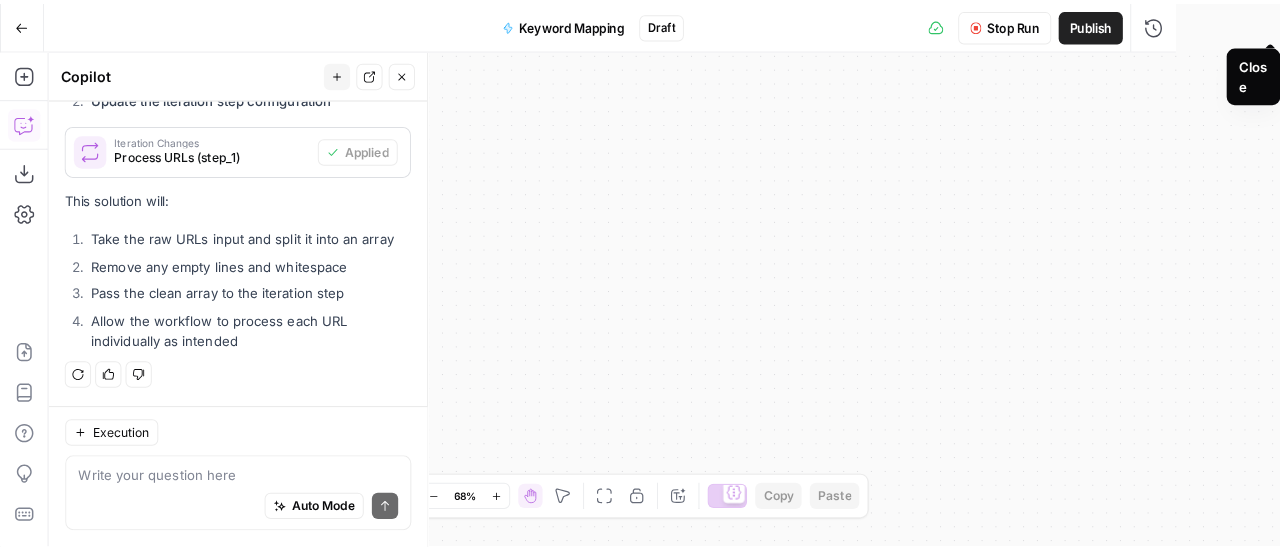 scroll, scrollTop: 658, scrollLeft: 0, axis: vertical 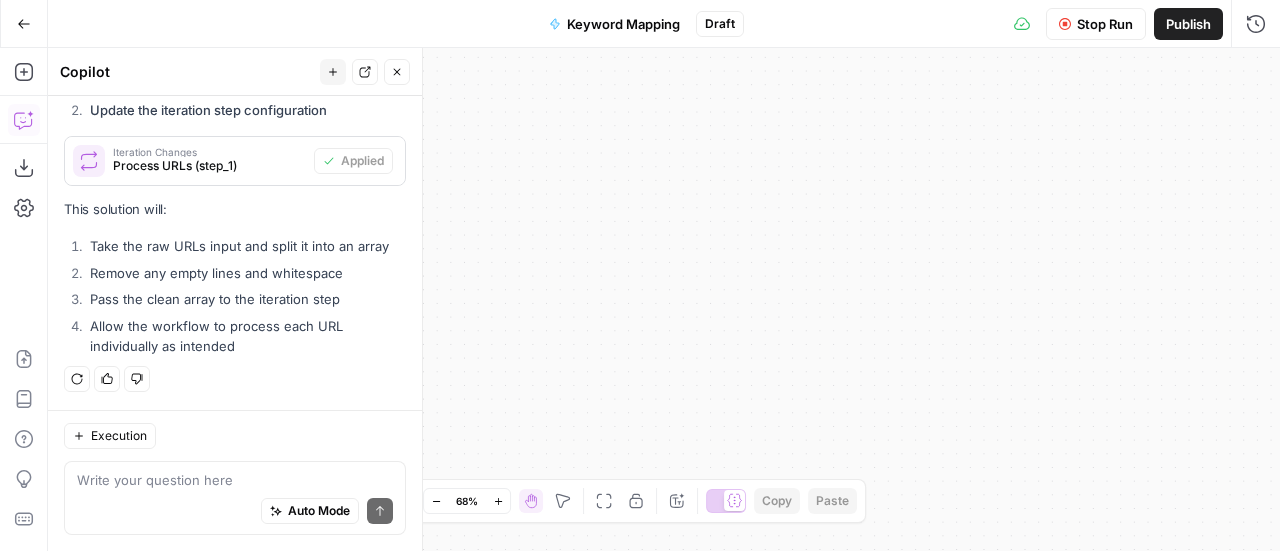 click 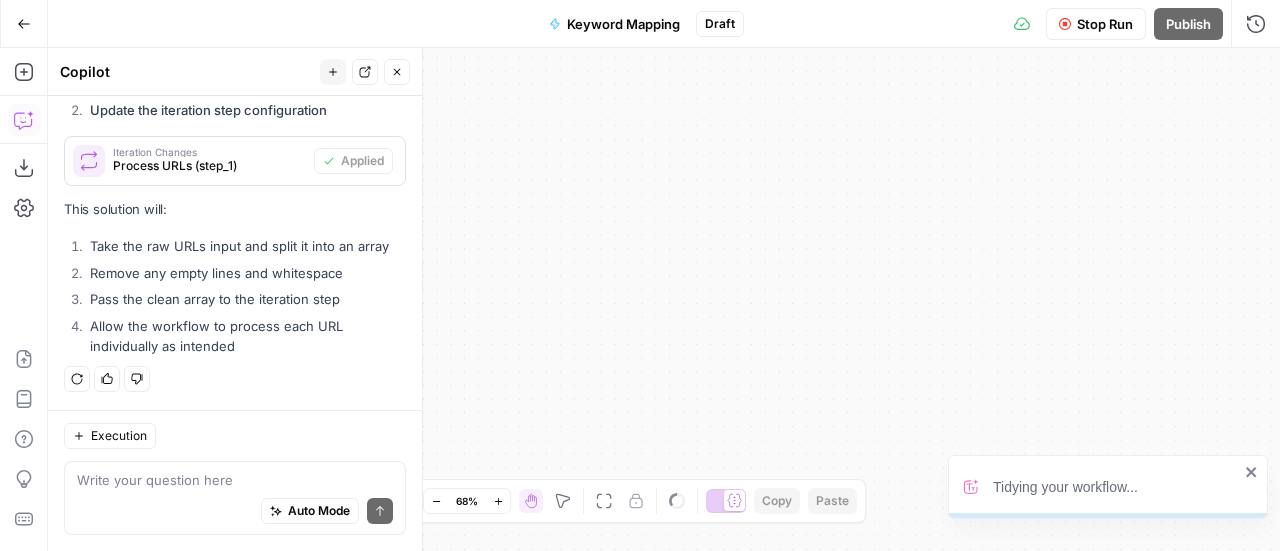 click on "Workflow Set Inputs Inputs Run Code · Python Parse URLs List Step 5 Output Expand Output Copy 1 2 3 4 5 6 7 8 9 [    "https://www.connexpay.com/" ,    "https://www.connexpay.com/company/the-founding        -story-of-connexpay" ,    "https://www.connexpay.com/industries        /advertising-and-media-payments" ,    "https://www.connexpay.com/industries/business        -travel-payments" ,    "https://www.connexpay.com/industries/embedded        -payments" ,    "https://www.connexpay.com/industries/insurance        -payments" ,    "https://www.connexpay.com/industries/leisure        -travel-payments" ,    "https://www.connexpay.com/platform" ,     Loop Iteration Process URLs Step 1 Power Agent Analyze URL Keywords Step 2 LLM · Claude 3.5 Sonnet Generate Keyword Mapping Step 3 Complete Format JSON Format Final Output Step 4 End Output" at bounding box center [664, 299] 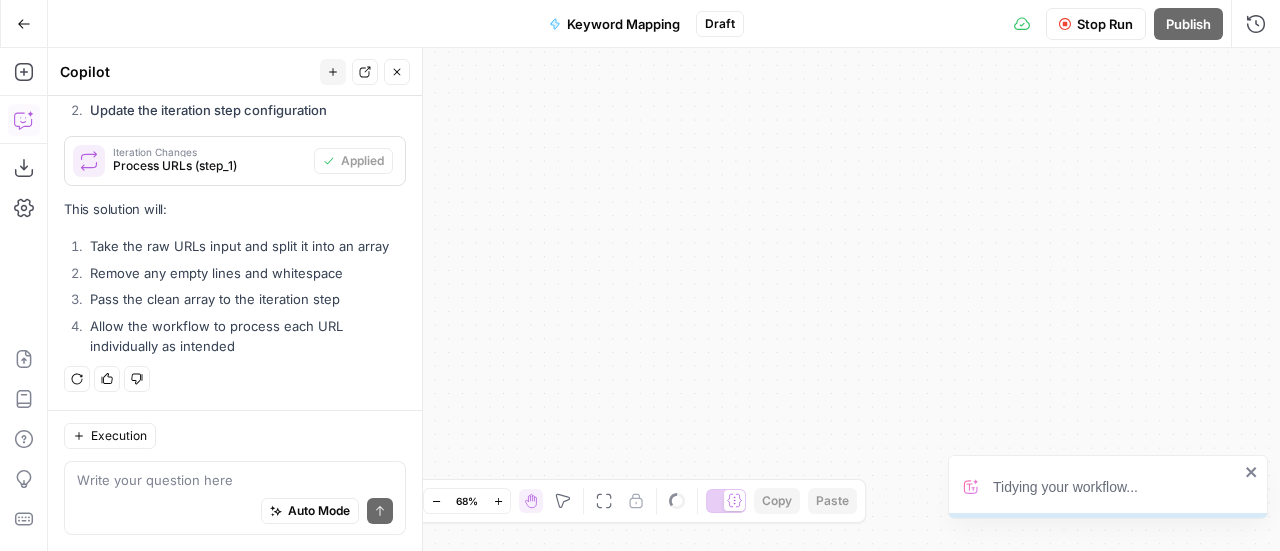 click 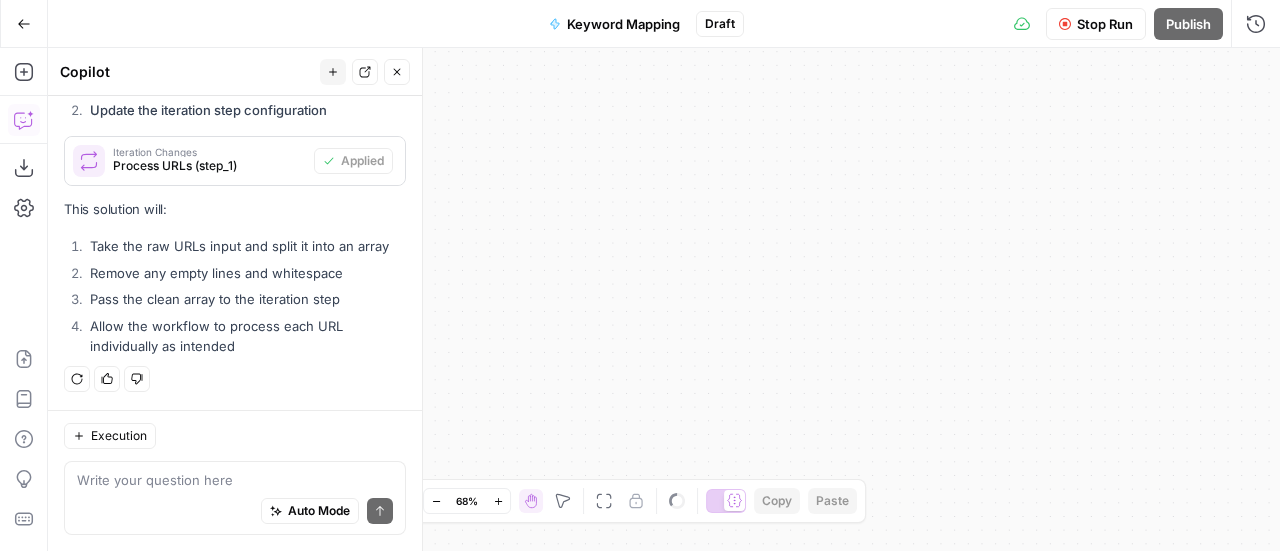 click on "Zoom Out" at bounding box center (436, 501) 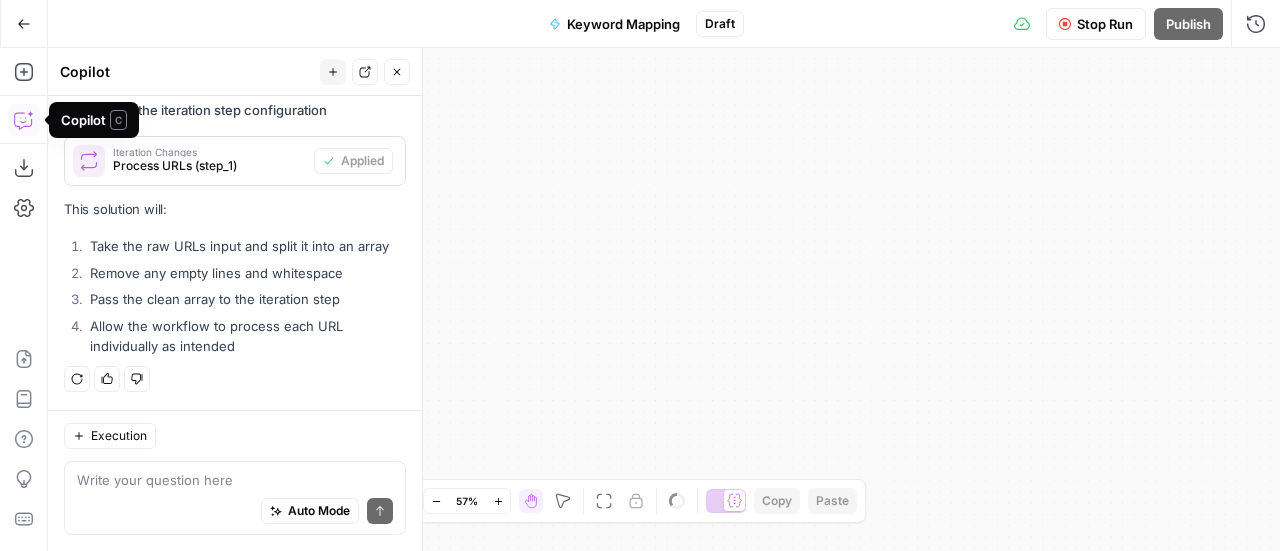 click 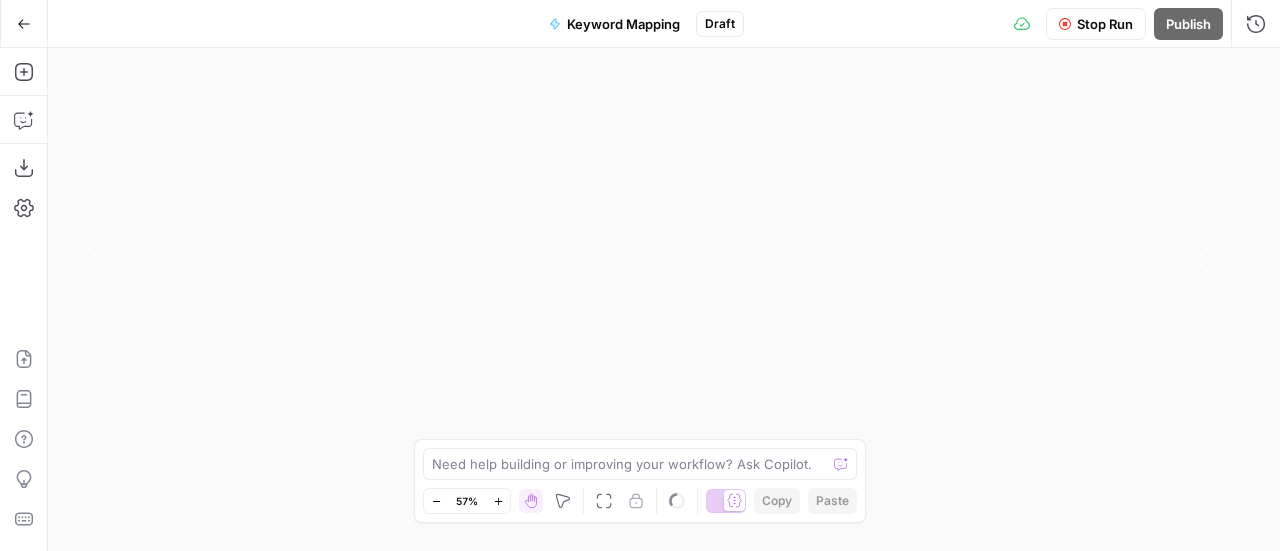 drag, startPoint x: 380, startPoint y: 189, endPoint x: 694, endPoint y: 201, distance: 314.22922 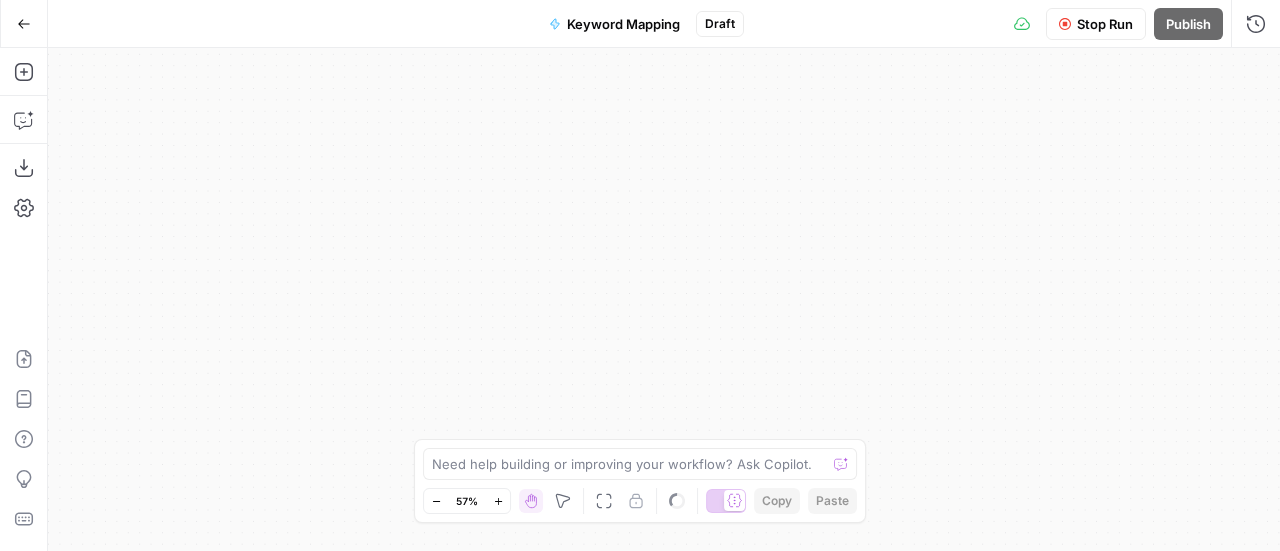 click 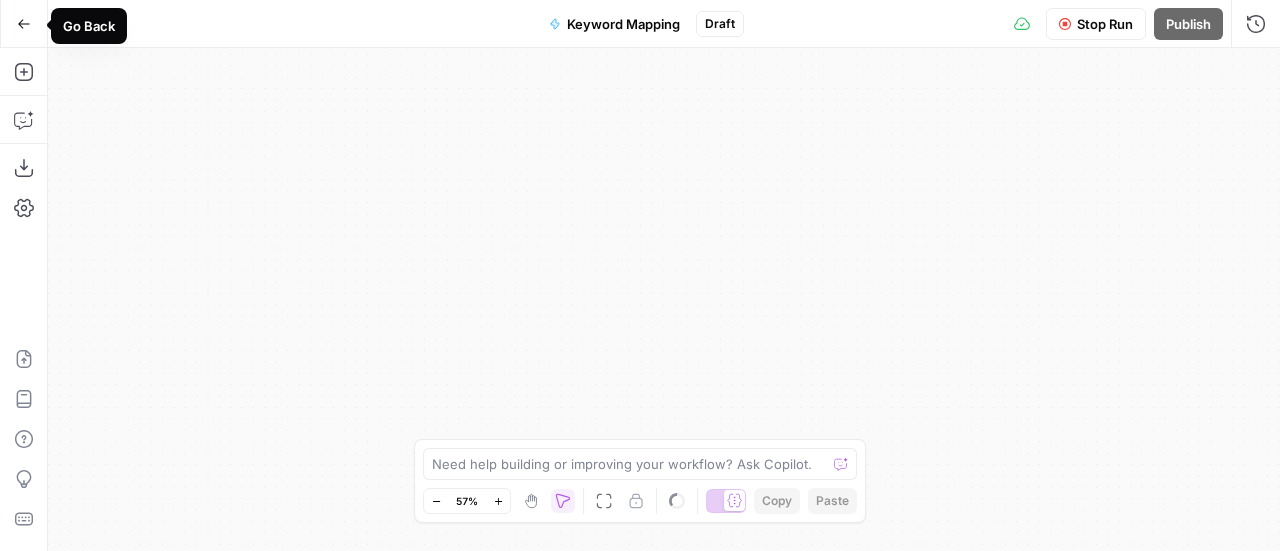 click on "Go Back" at bounding box center [24, 24] 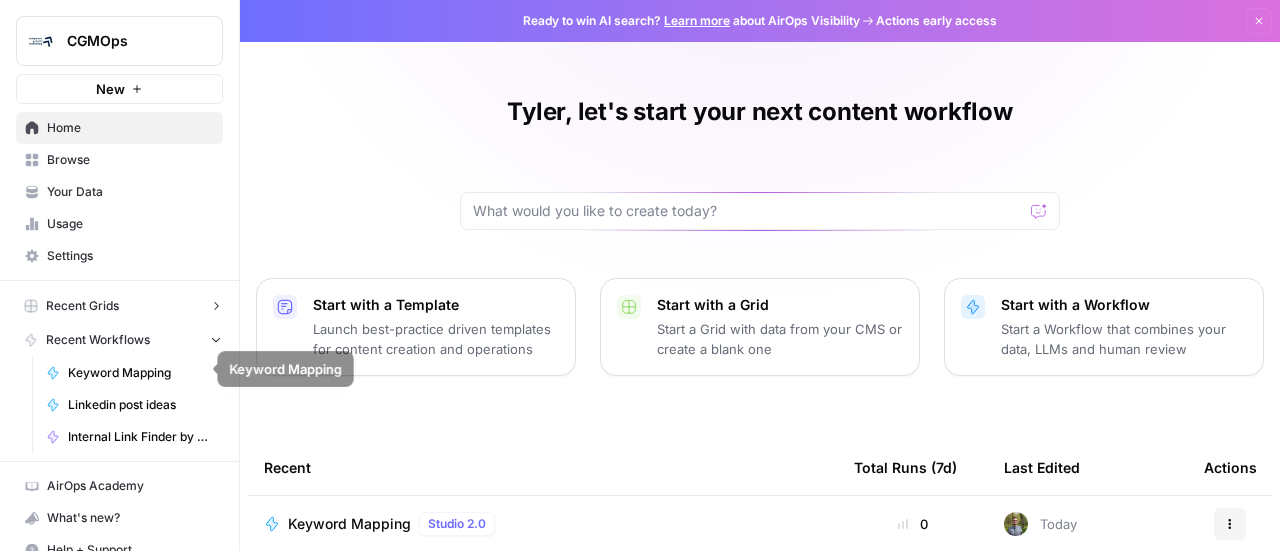 click on "Keyword Mapping" at bounding box center [141, 373] 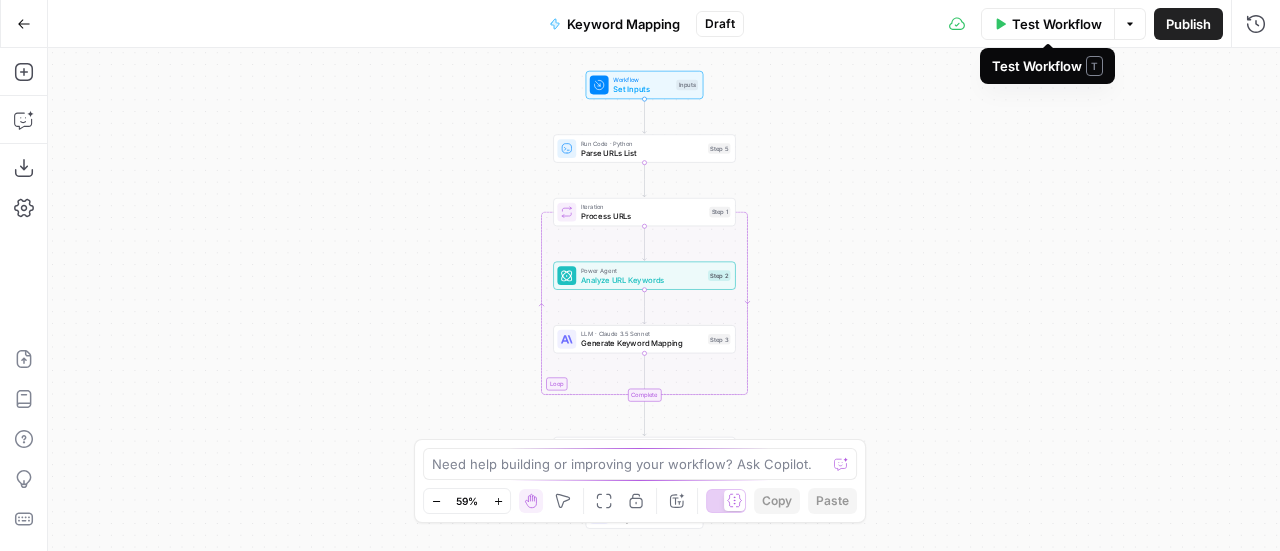 click on "Test Workflow" at bounding box center [1057, 24] 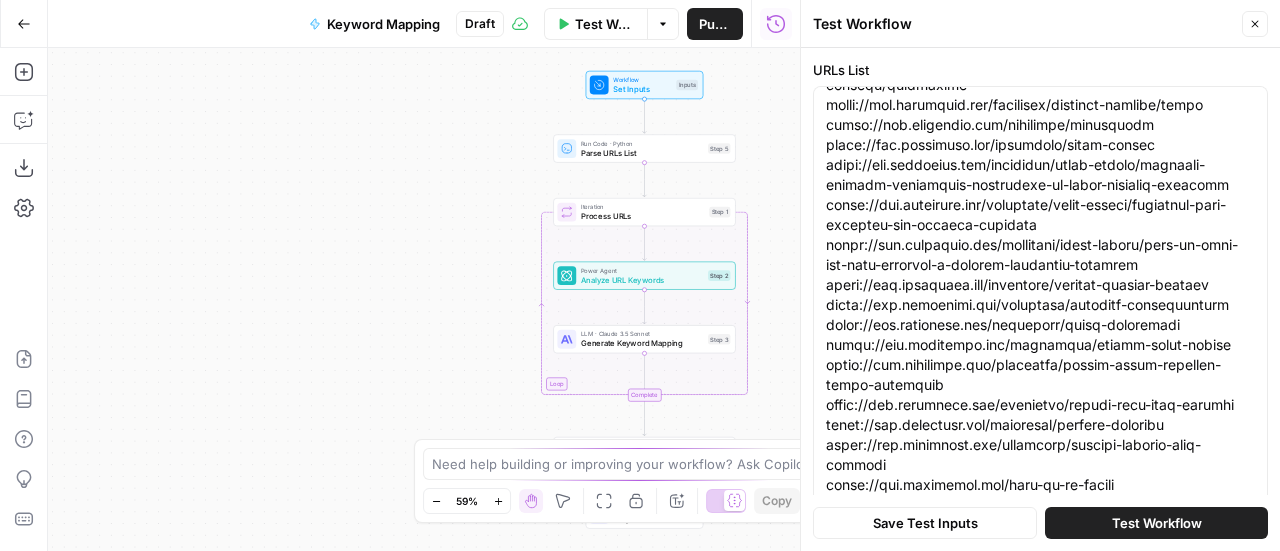 scroll, scrollTop: 1999, scrollLeft: 0, axis: vertical 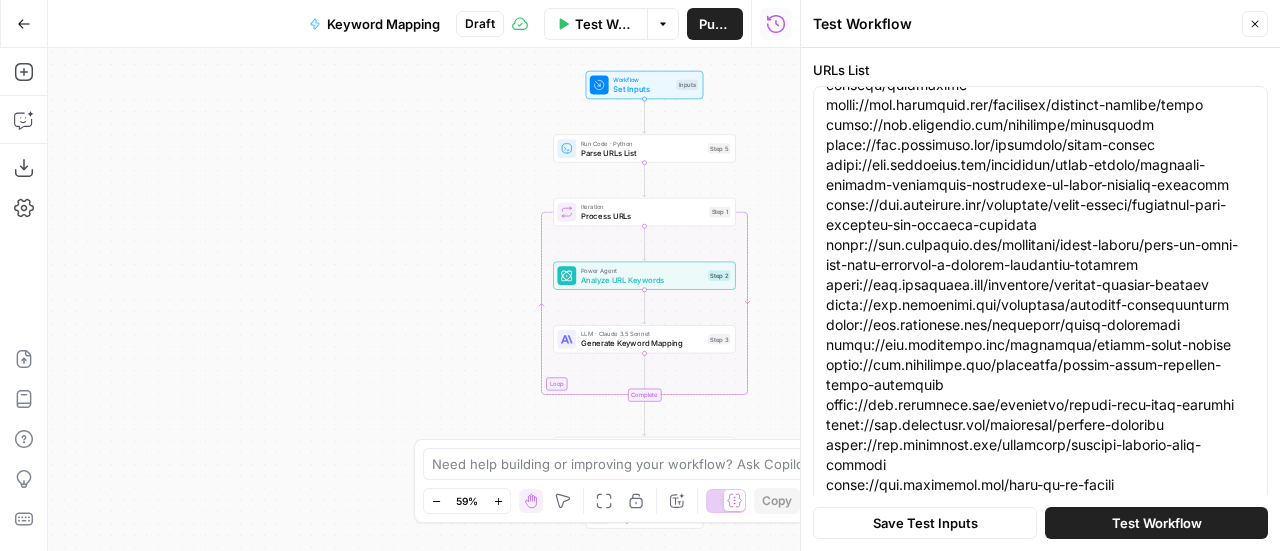 click on "Test Workflow" at bounding box center (1157, 523) 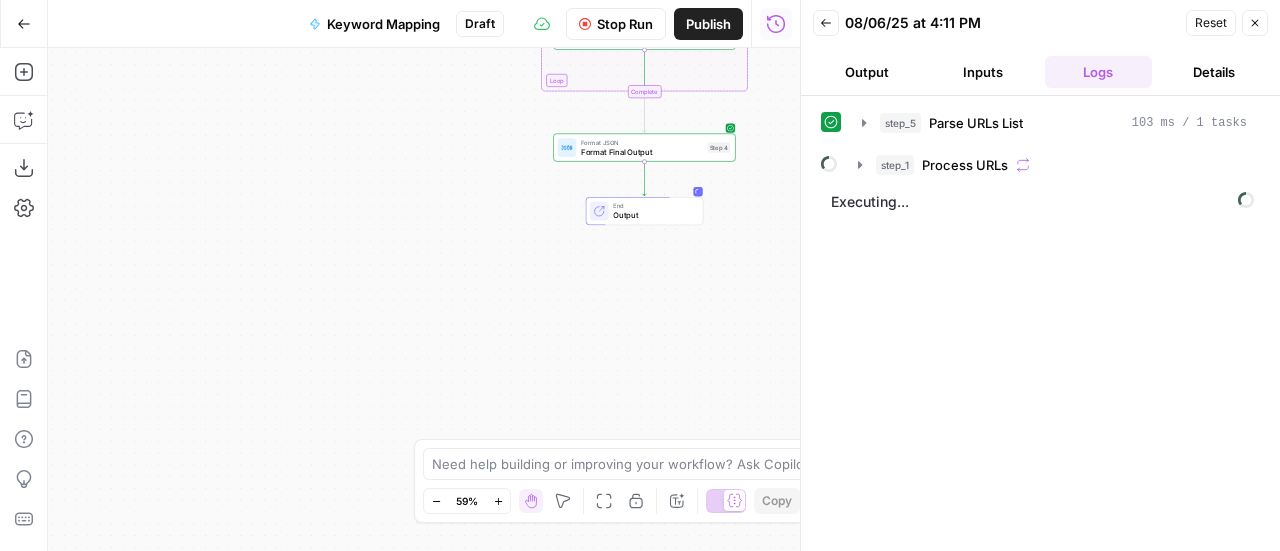 click on "Logs" at bounding box center [1099, 72] 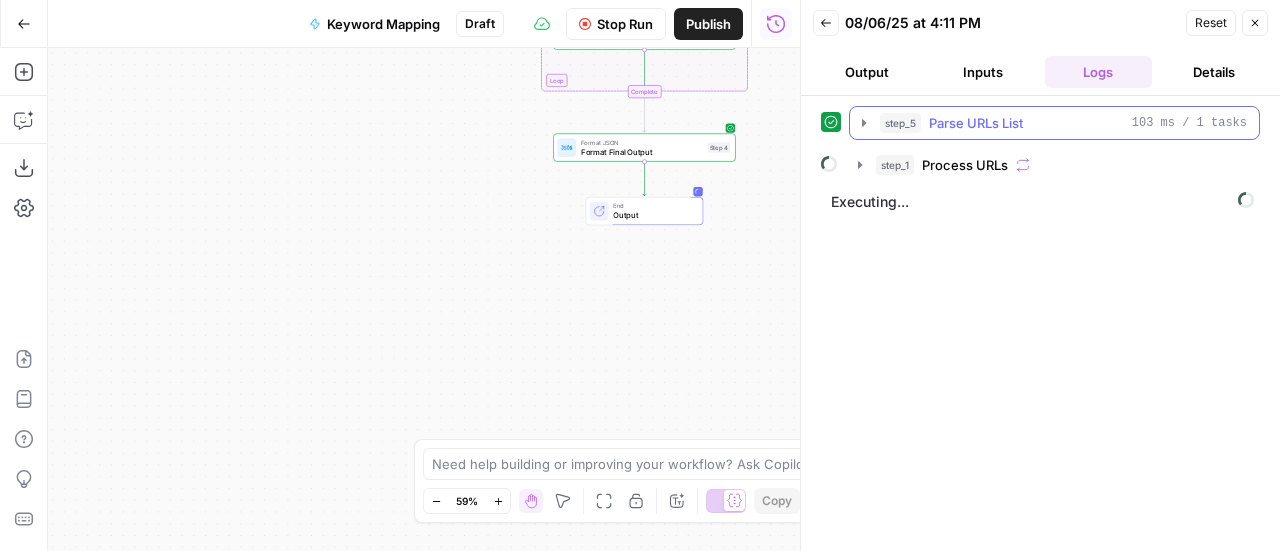 click 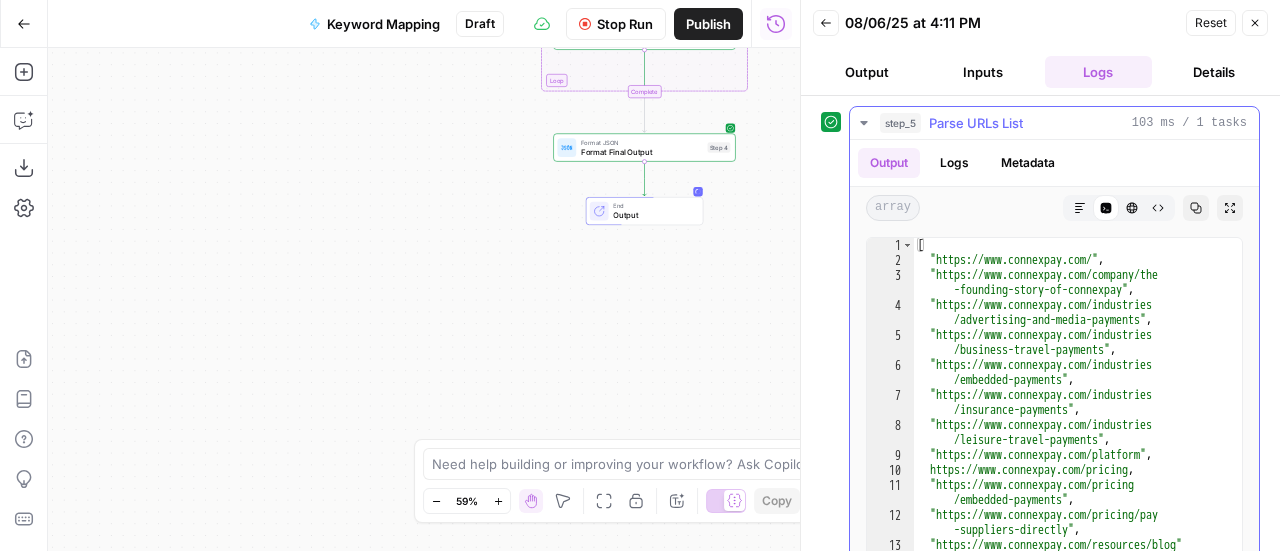 click 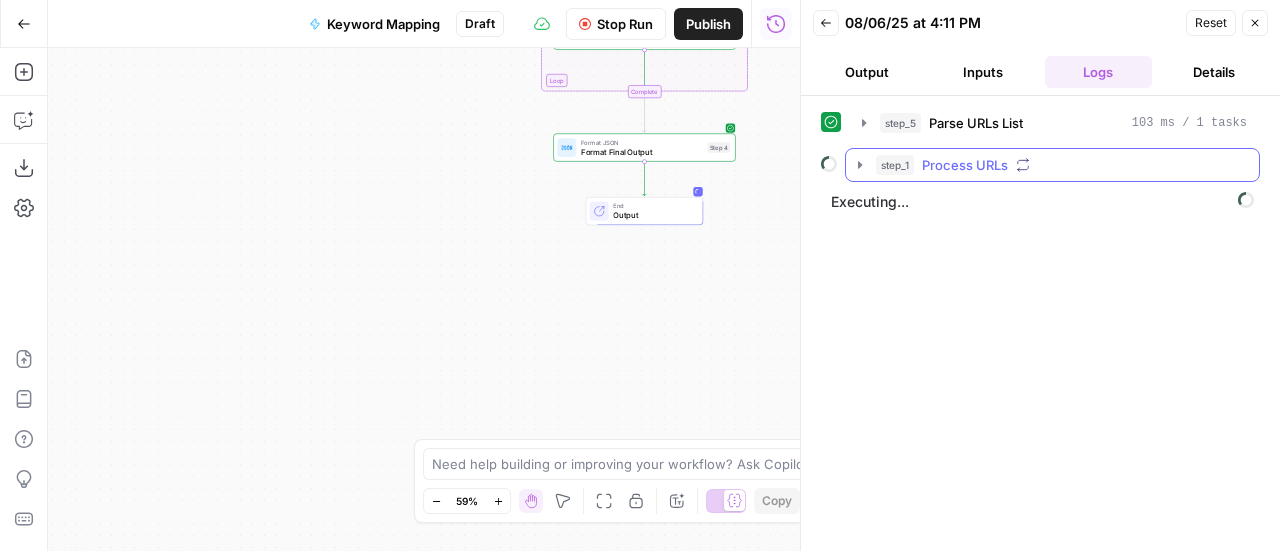click 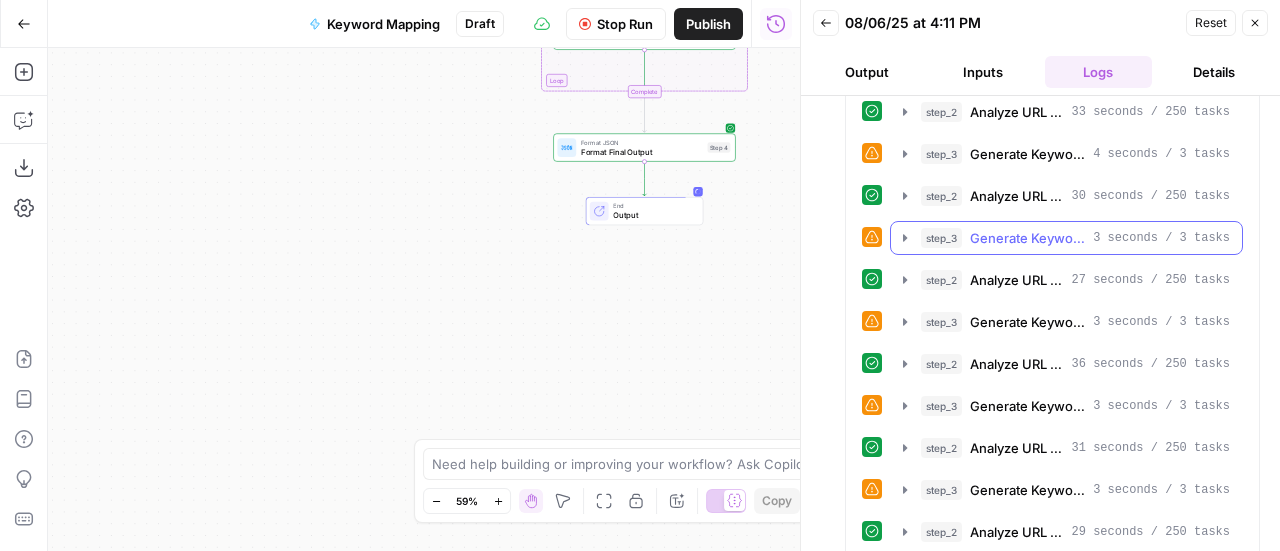 scroll, scrollTop: 0, scrollLeft: 0, axis: both 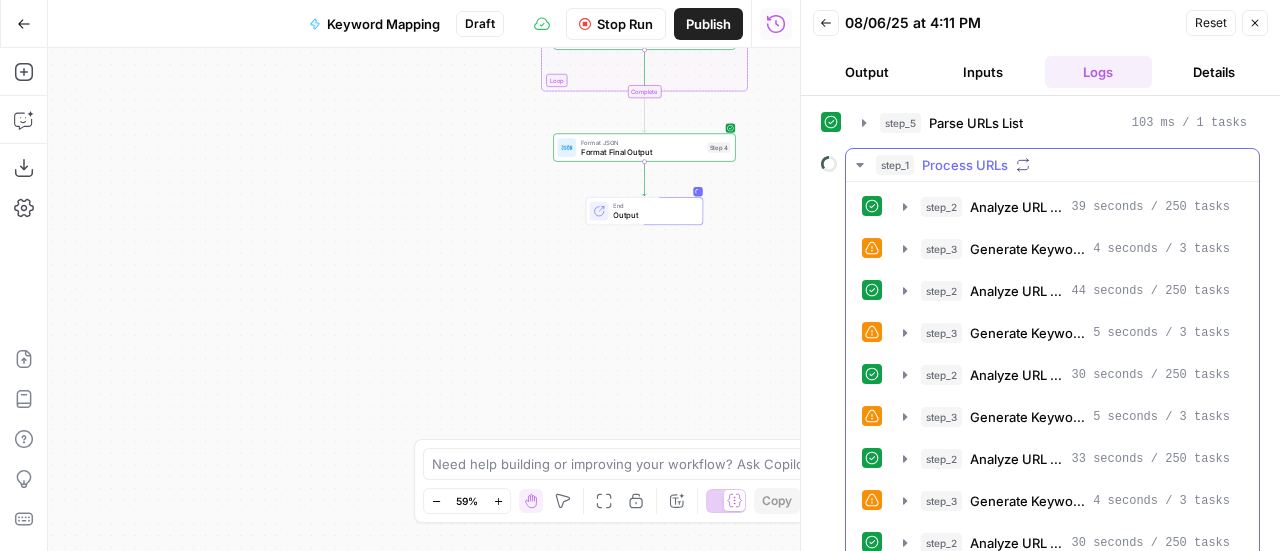 click 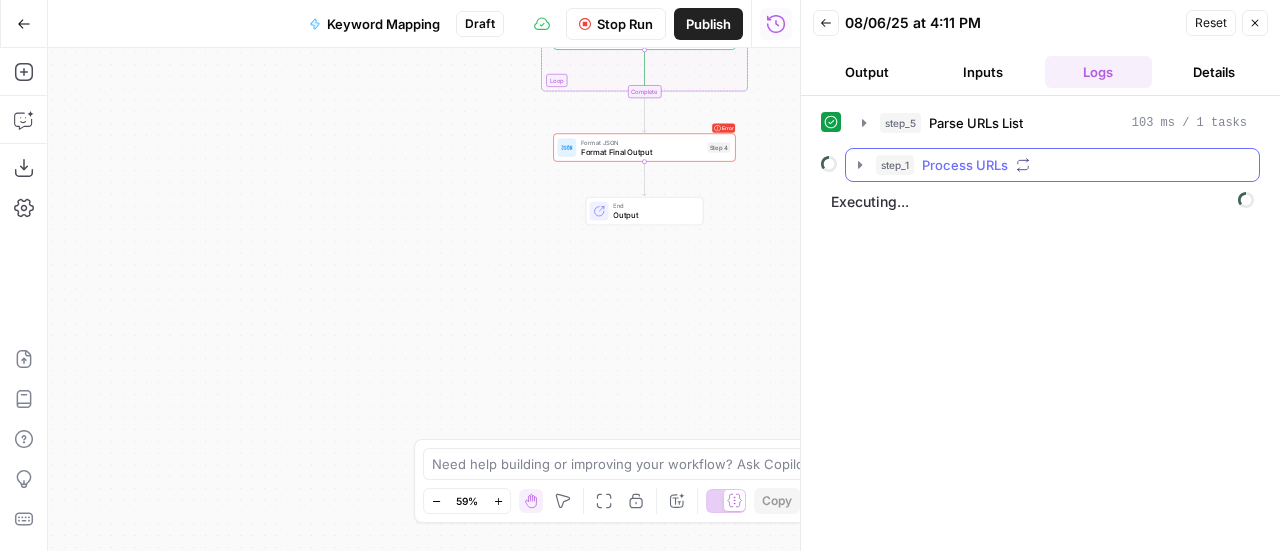 click 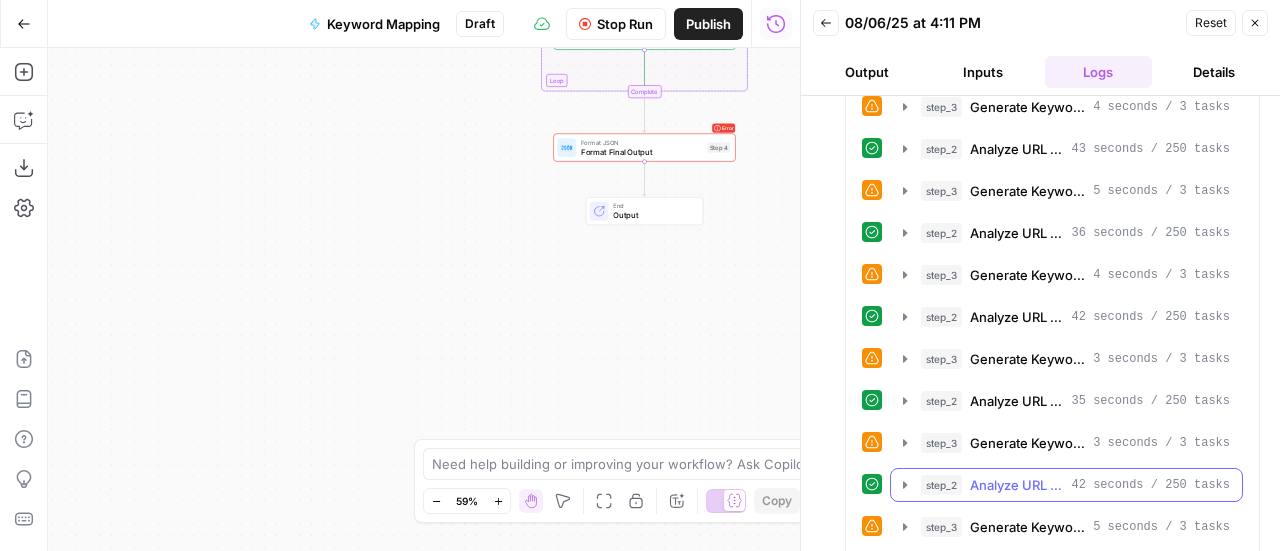 scroll, scrollTop: 2783, scrollLeft: 0, axis: vertical 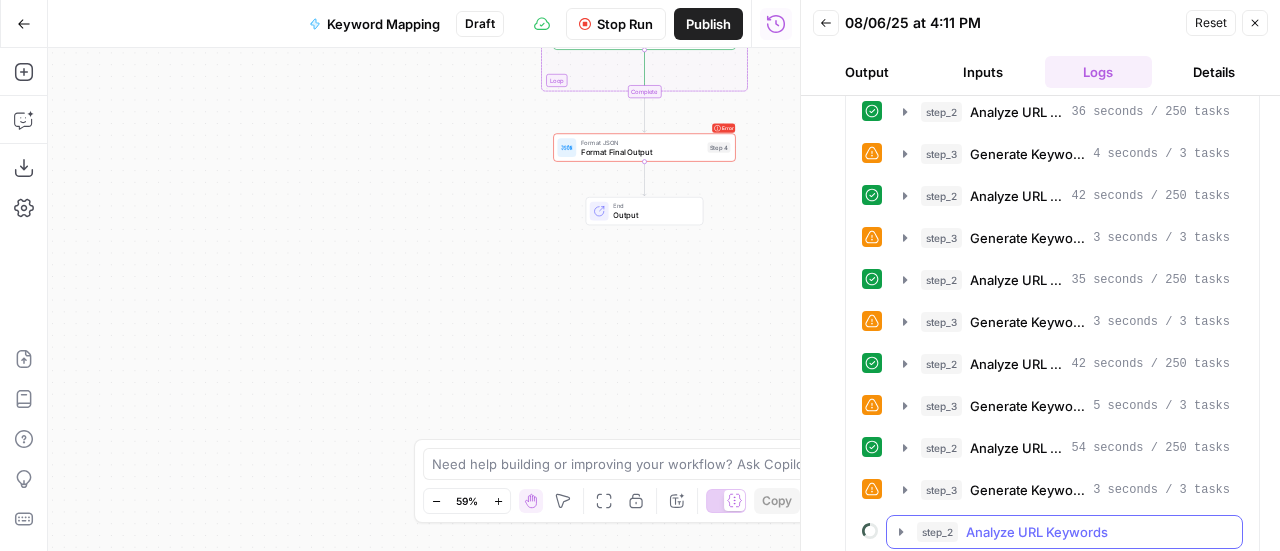 click on "step_2 Analyze URL Keywords" at bounding box center (1064, 532) 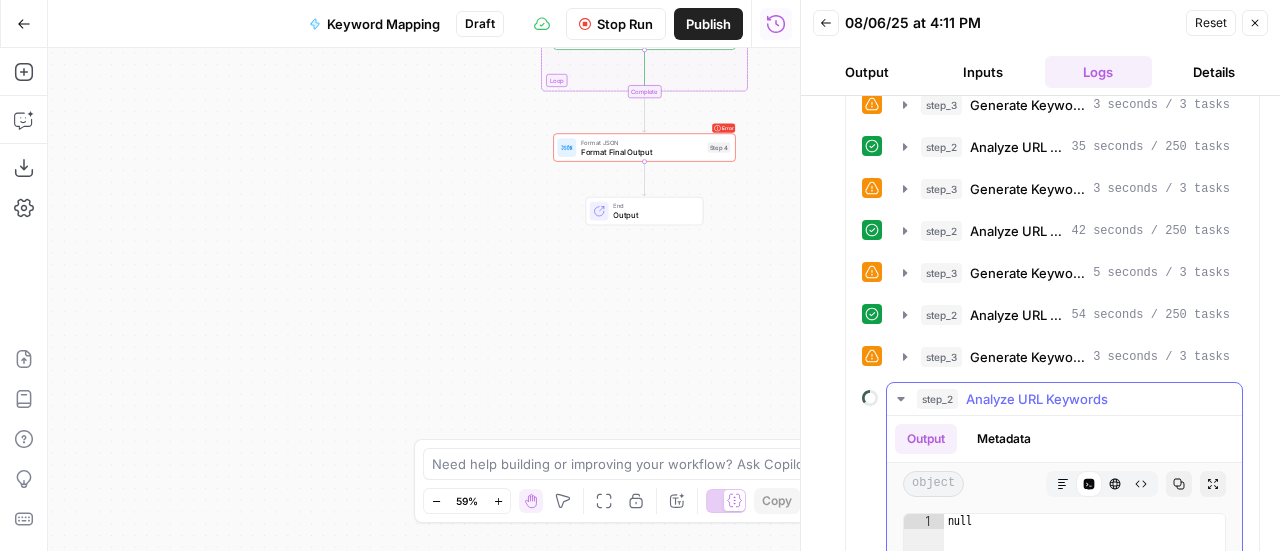 scroll, scrollTop: 2984, scrollLeft: 0, axis: vertical 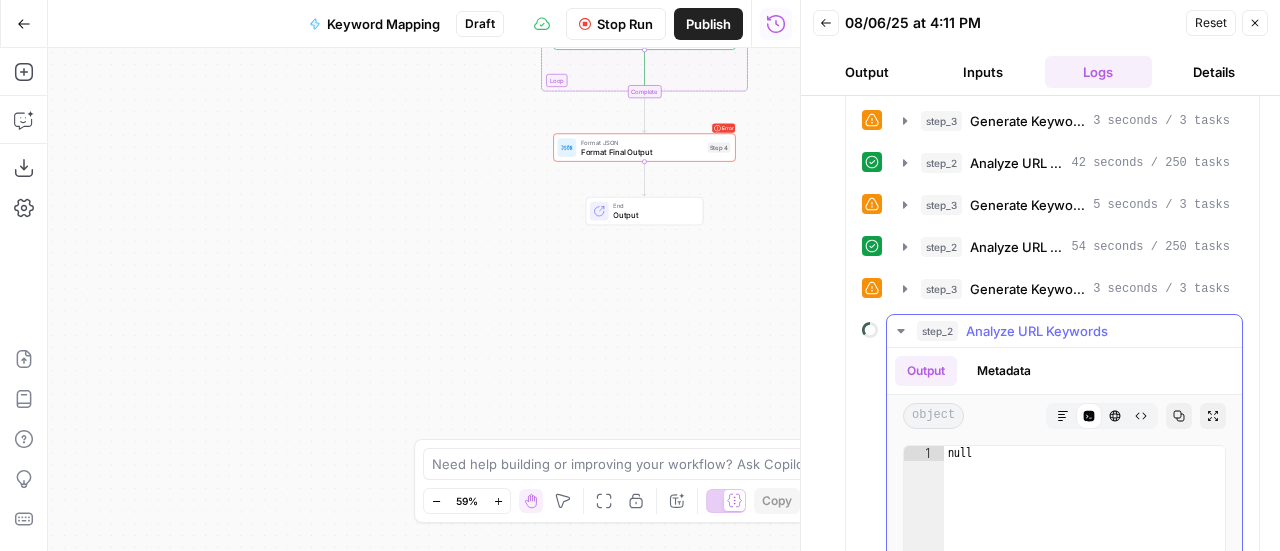 click 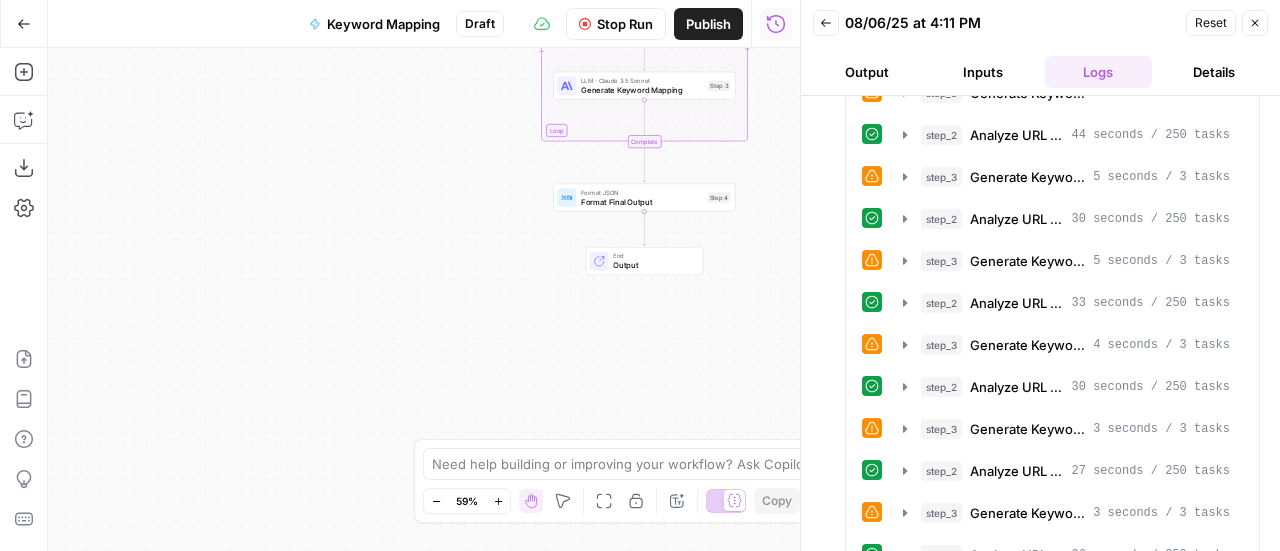 scroll, scrollTop: 0, scrollLeft: 0, axis: both 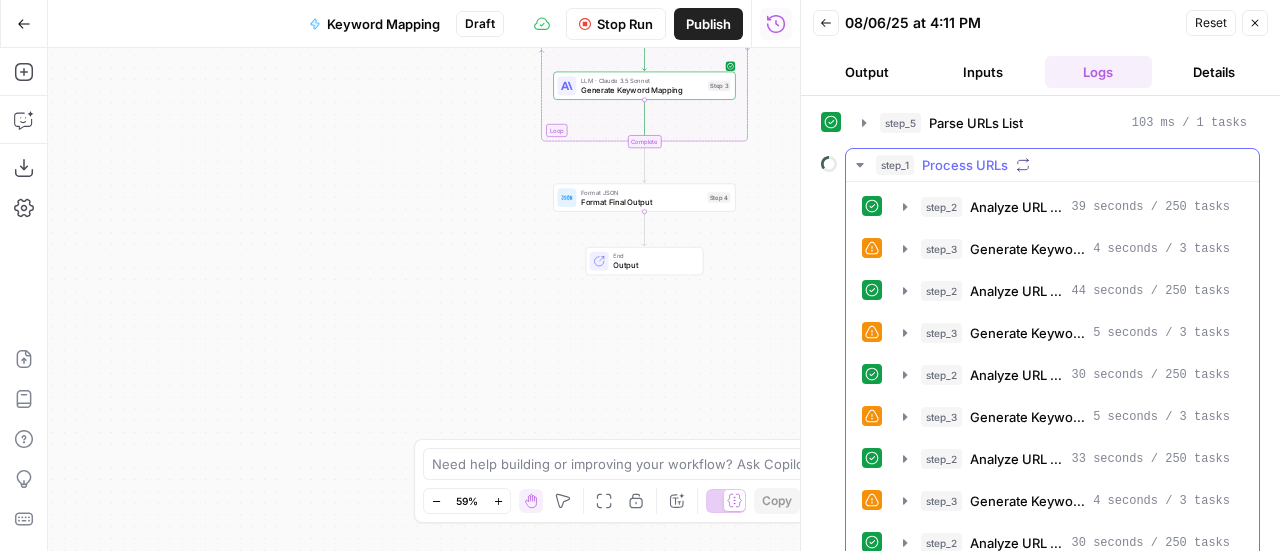 click 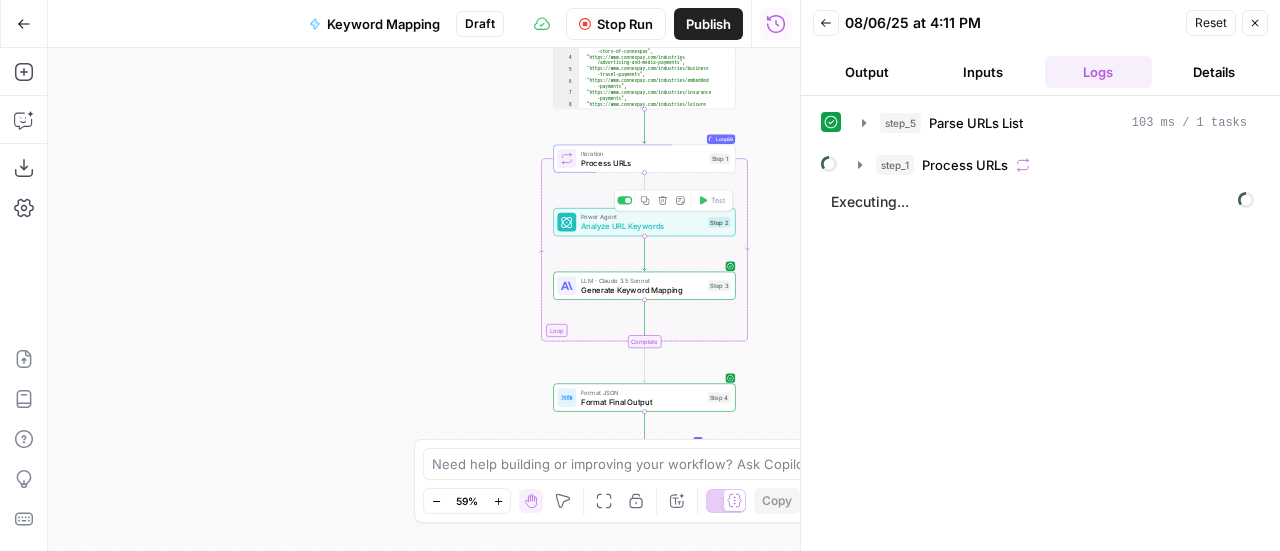 click on "Analyze URL Keywords" at bounding box center (642, 226) 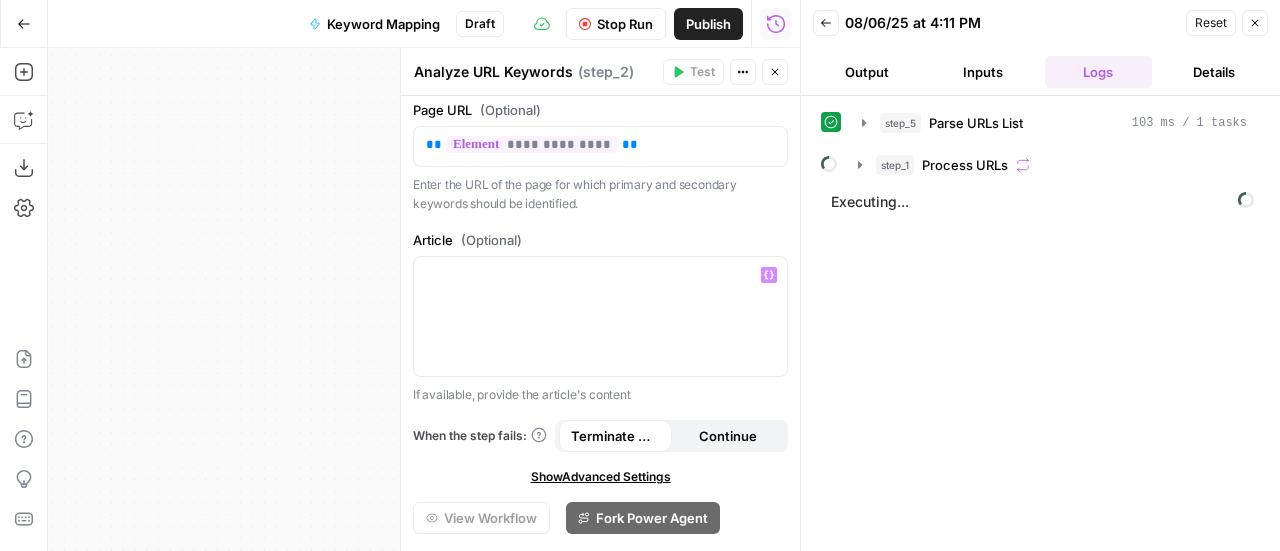 scroll, scrollTop: 0, scrollLeft: 0, axis: both 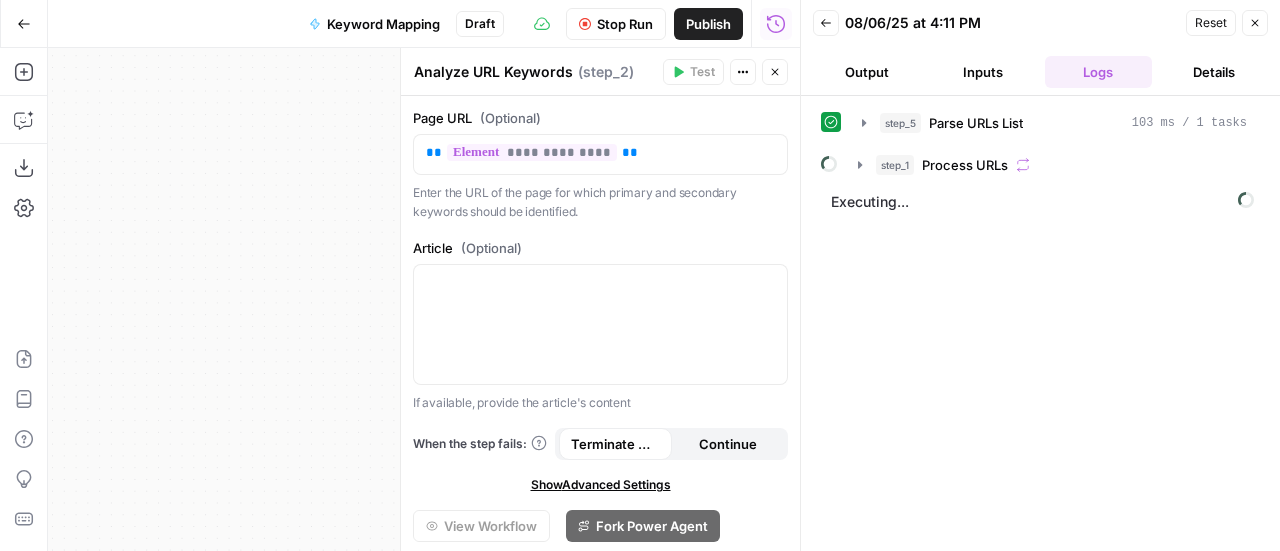 click on "Close" at bounding box center (775, 72) 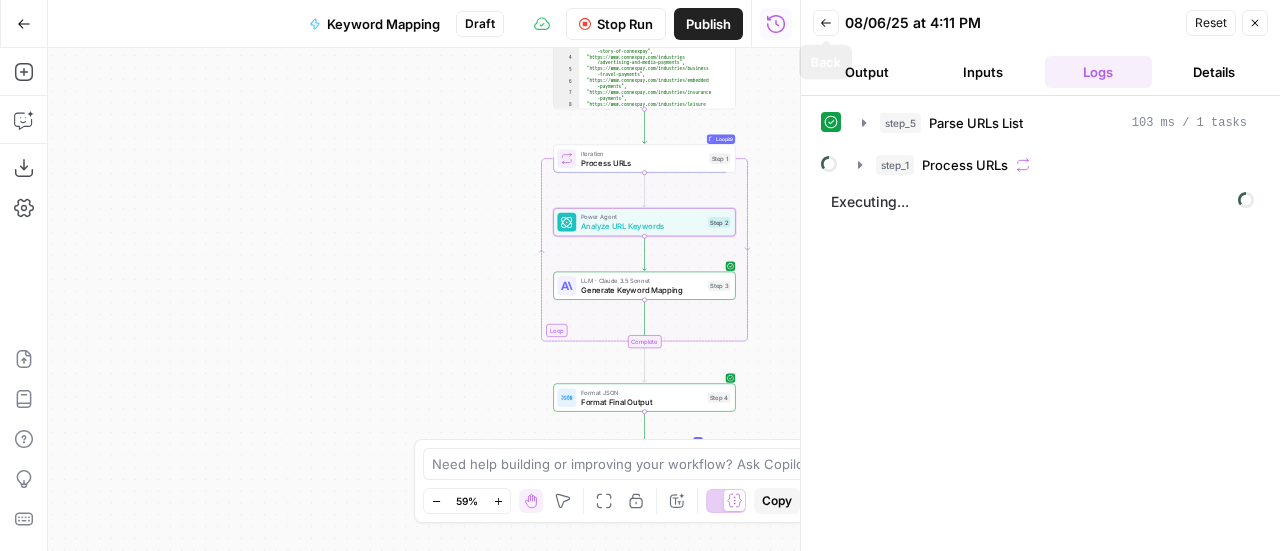 click 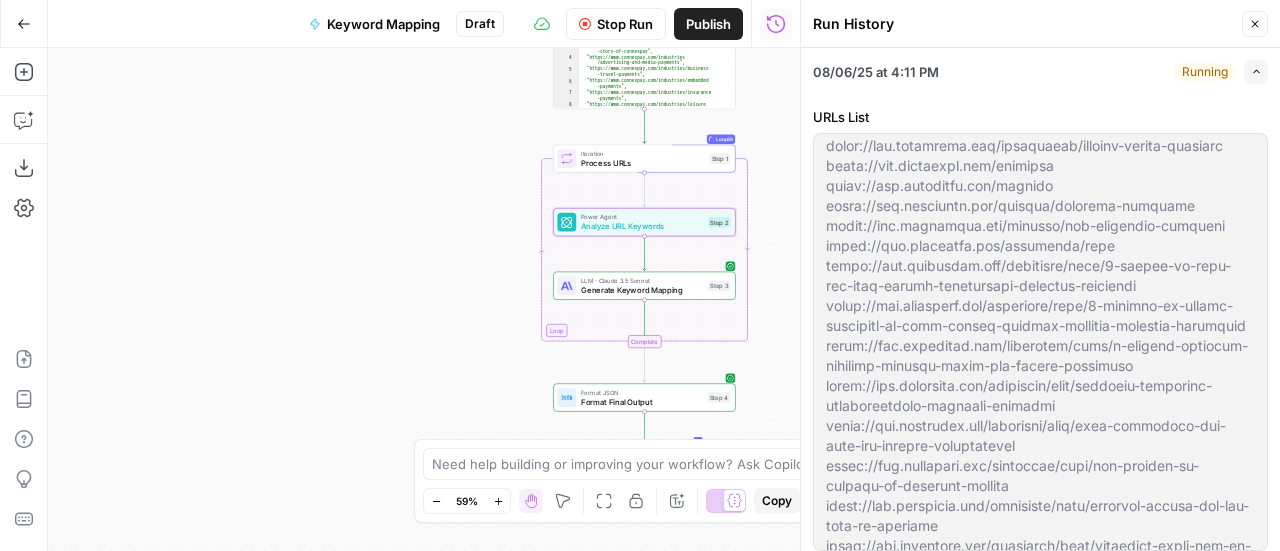 scroll, scrollTop: 0, scrollLeft: 0, axis: both 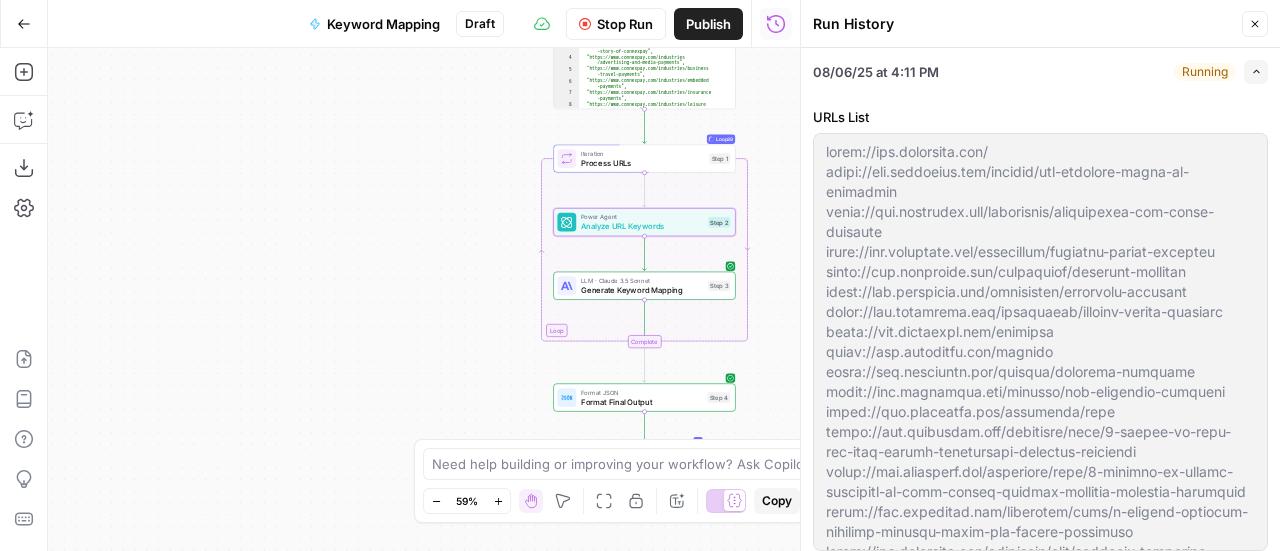 click on "Running Expand" at bounding box center (1221, 72) 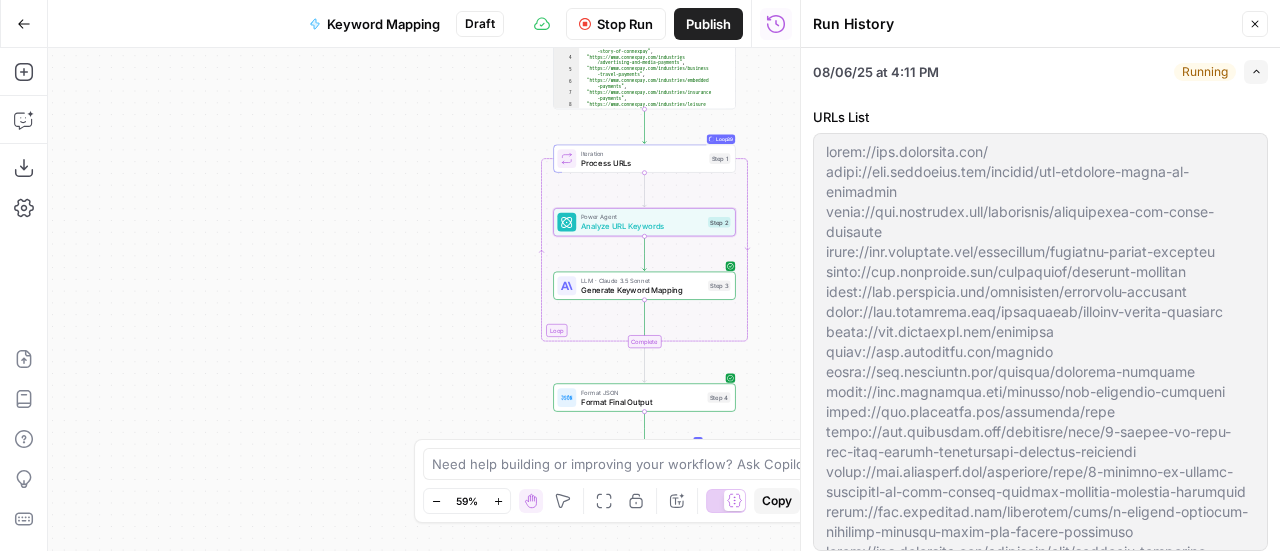 click on "Expand" at bounding box center [1256, 72] 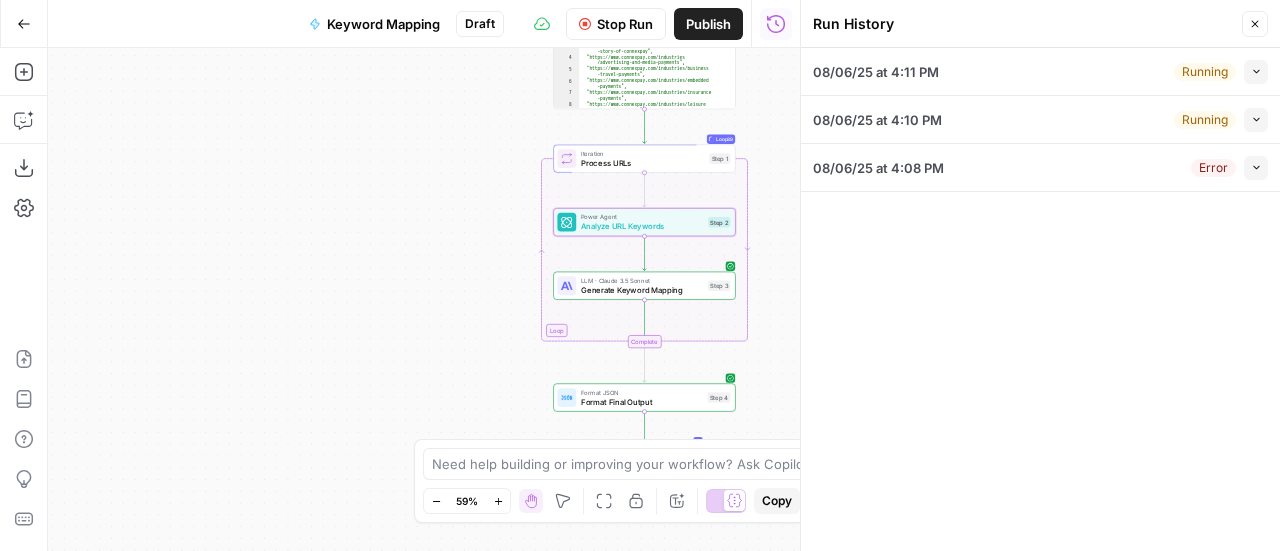 click on "Stop Run" at bounding box center (625, 24) 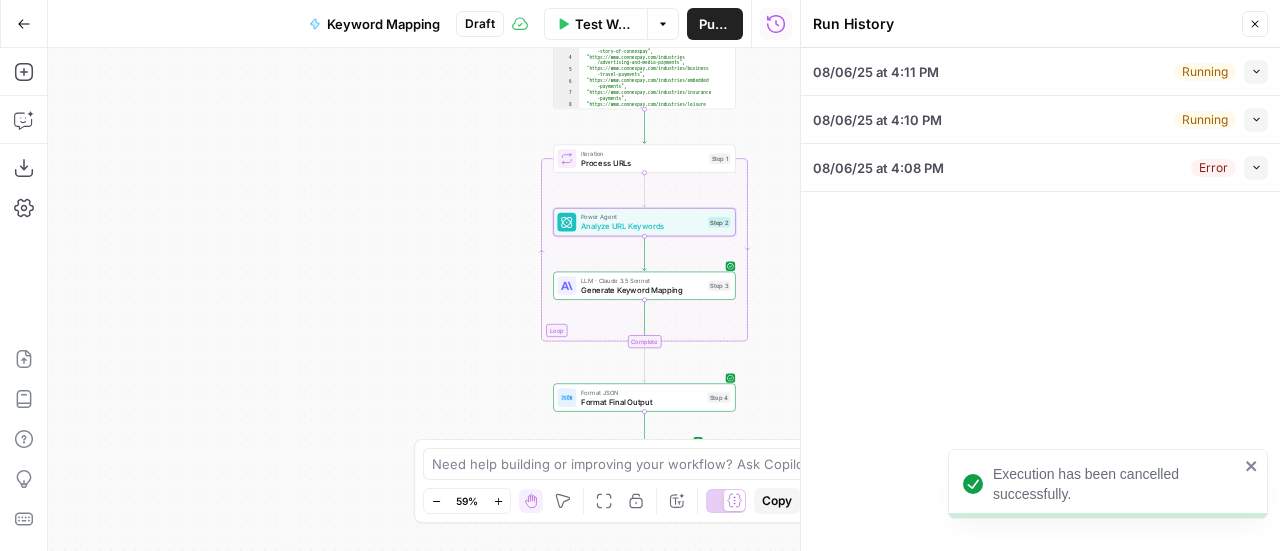 click 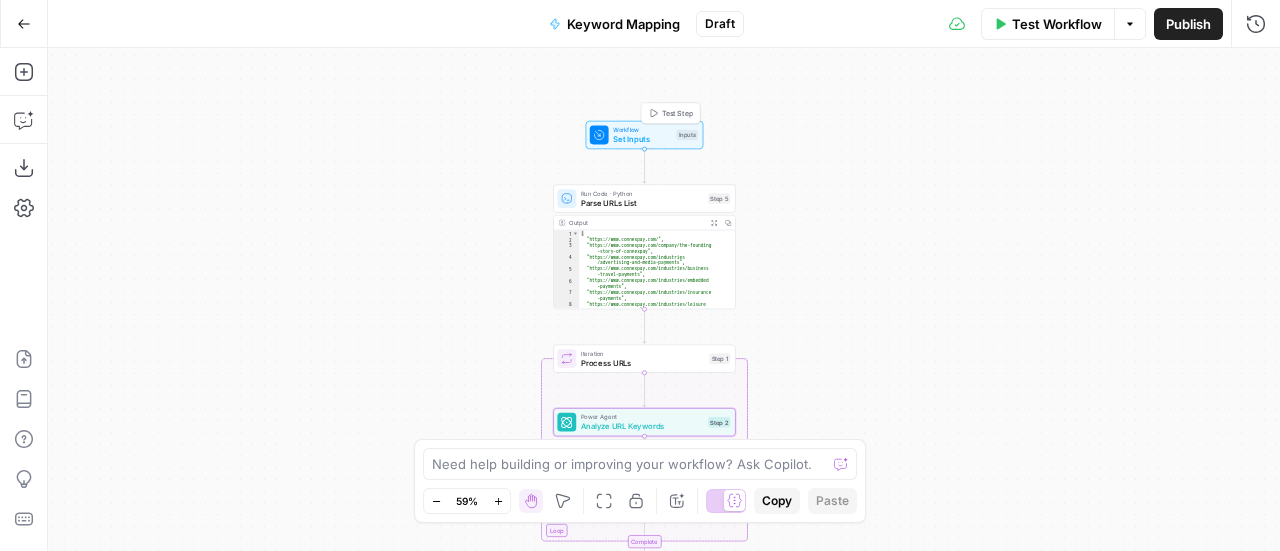 click on "Workflow" at bounding box center [642, 129] 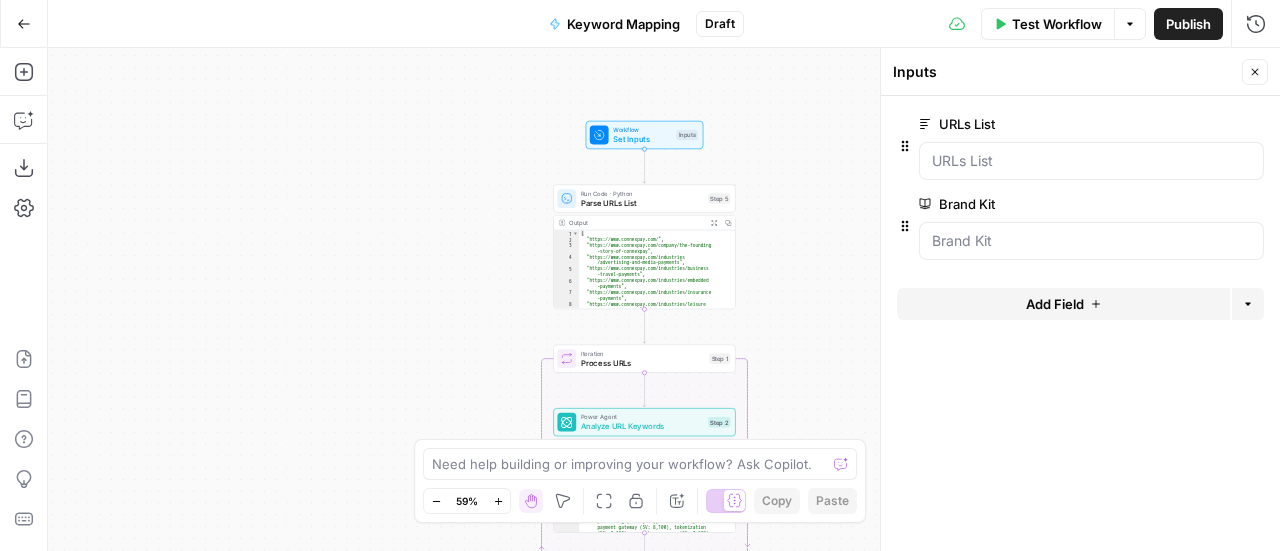 click on "edit field" at bounding box center (1197, 124) 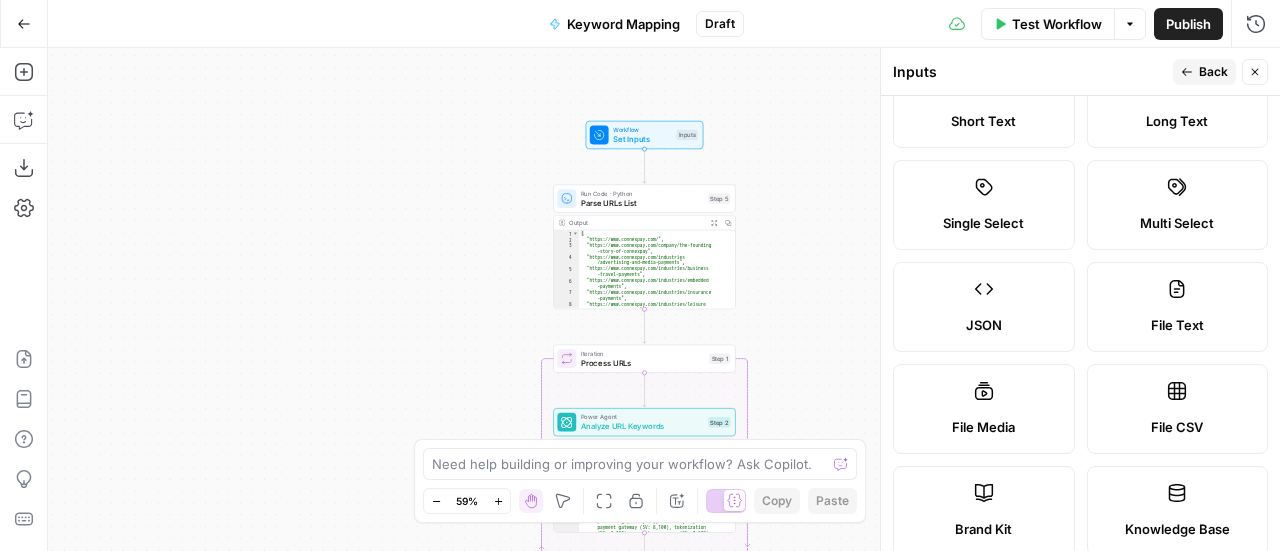 scroll, scrollTop: 100, scrollLeft: 0, axis: vertical 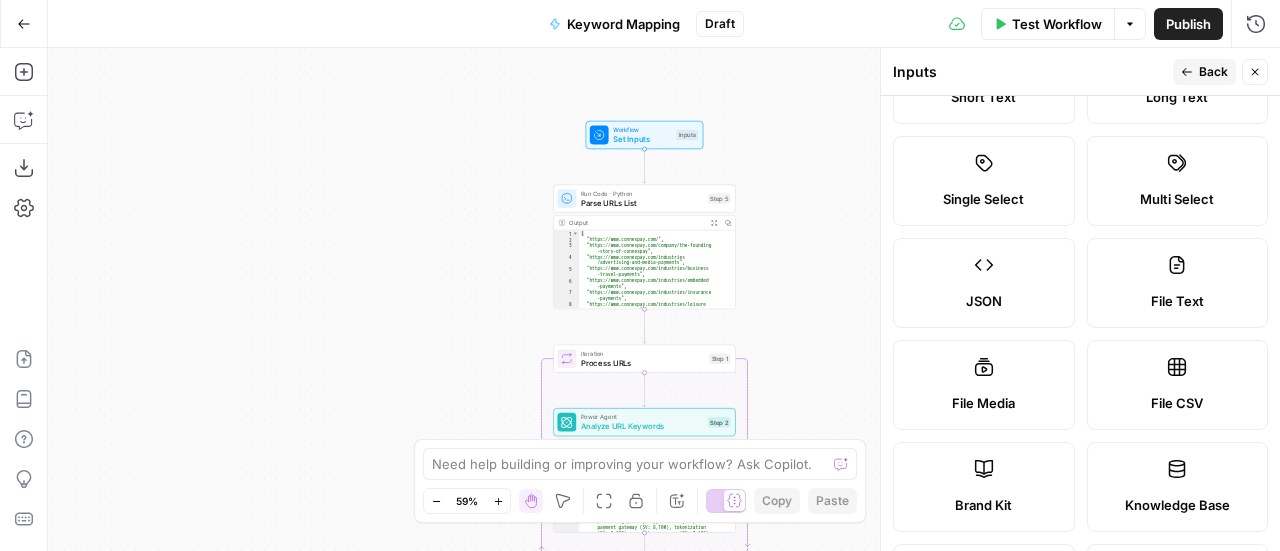 click on "File CSV" at bounding box center [1178, 385] 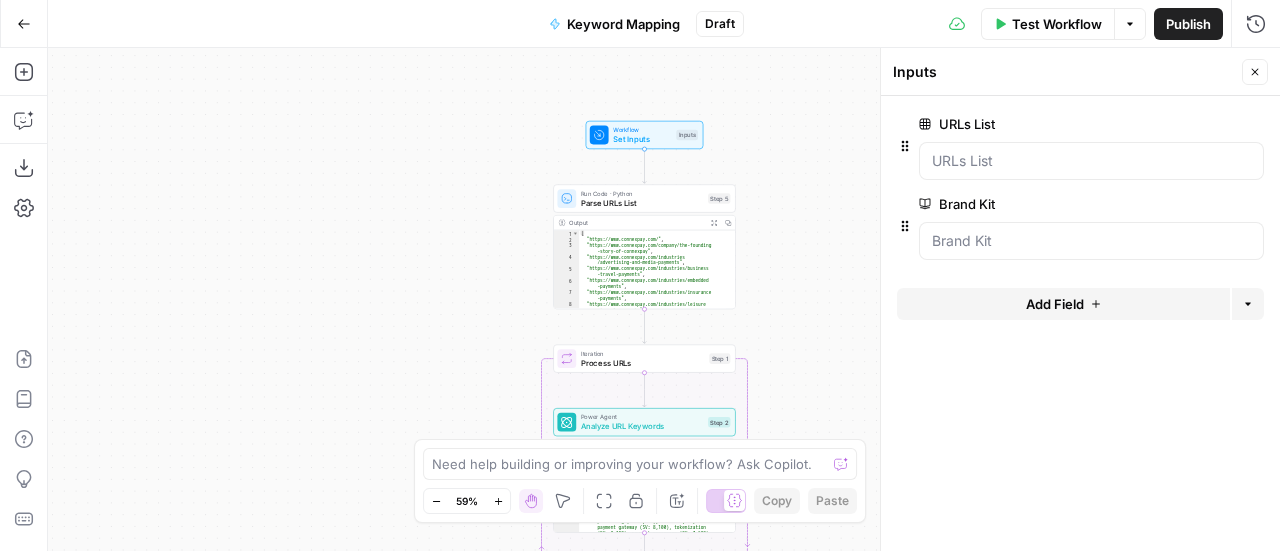 click on "edit field" at bounding box center [1189, 124] 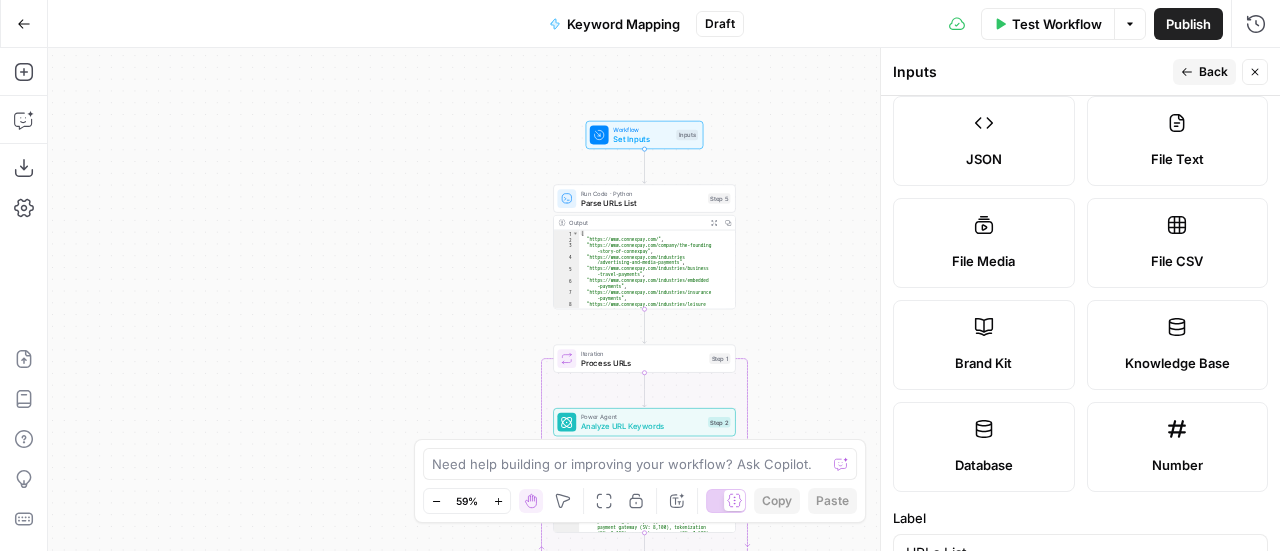 scroll, scrollTop: 186, scrollLeft: 0, axis: vertical 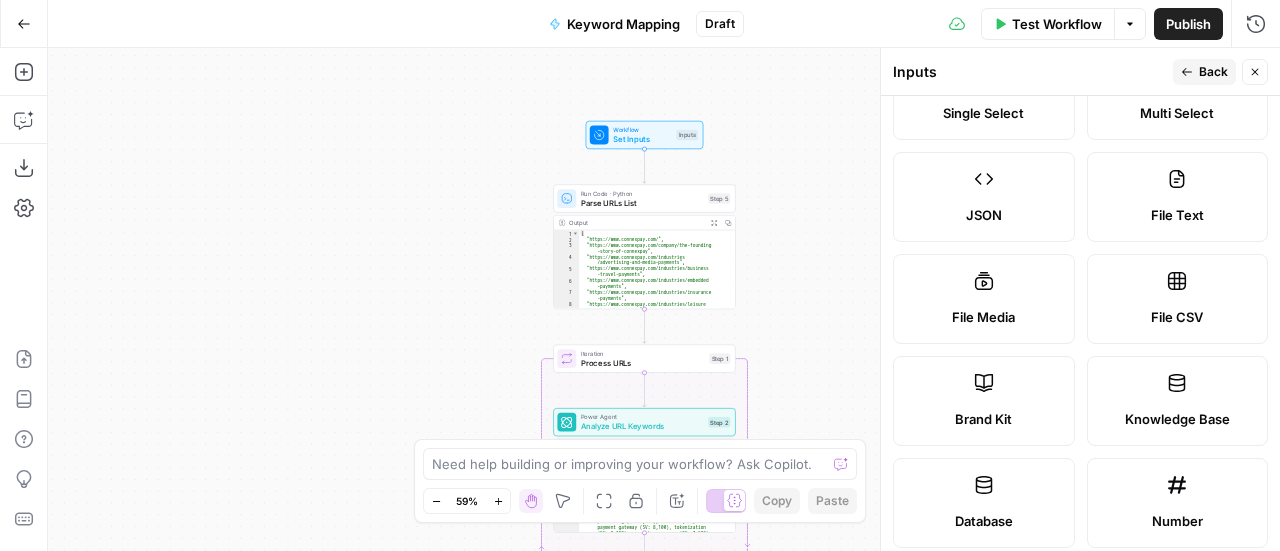 click on "Back" at bounding box center [1204, 72] 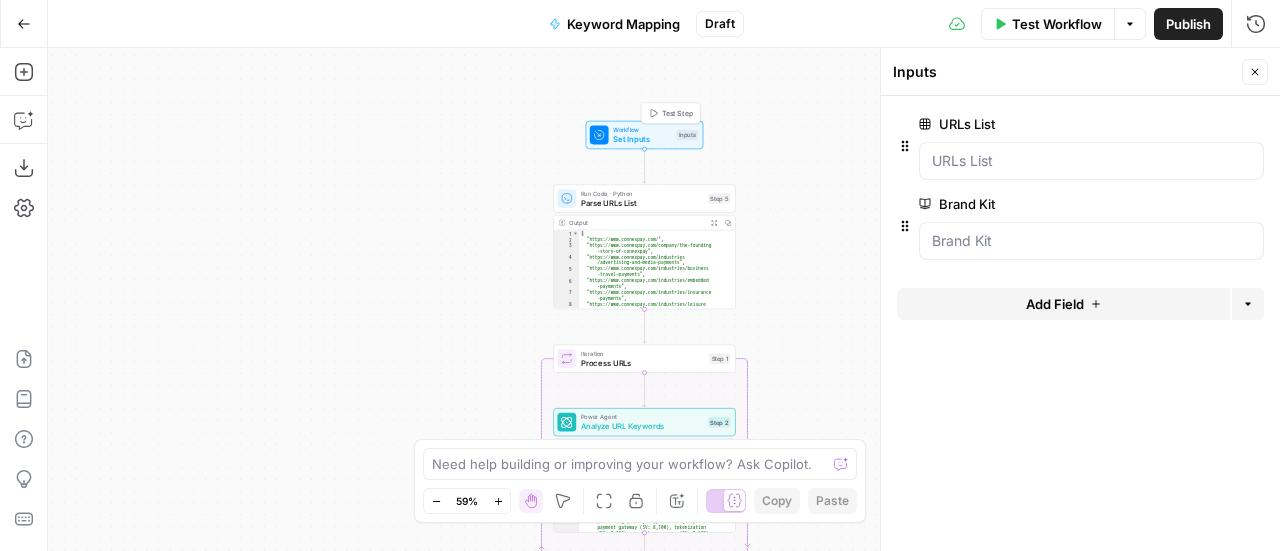 click 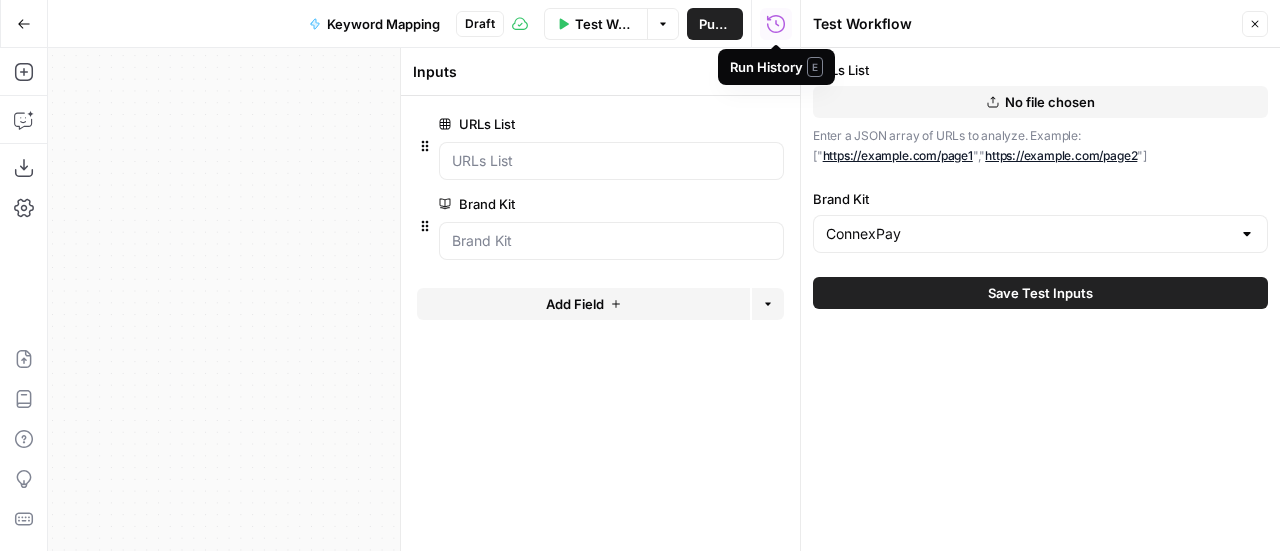 click on "URLs List No file chosen Enter a JSON array of URLs to analyze. Example: [" https://example.com/page1 ",  " https://example.com/page2 "]" at bounding box center (1040, 112) 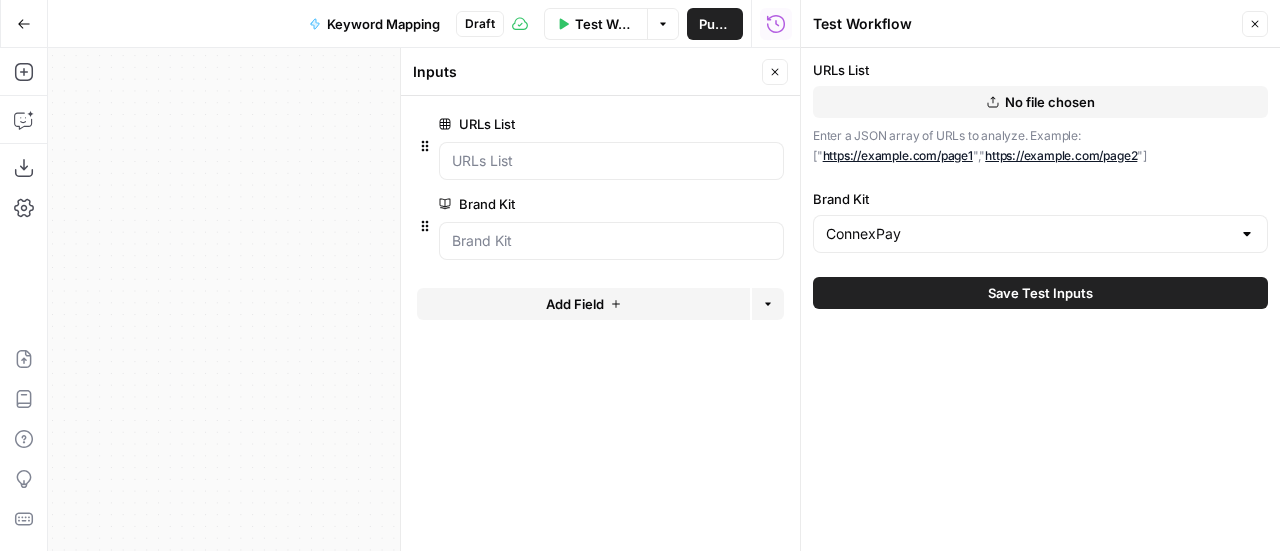 click on "No file chosen" at bounding box center [1050, 102] 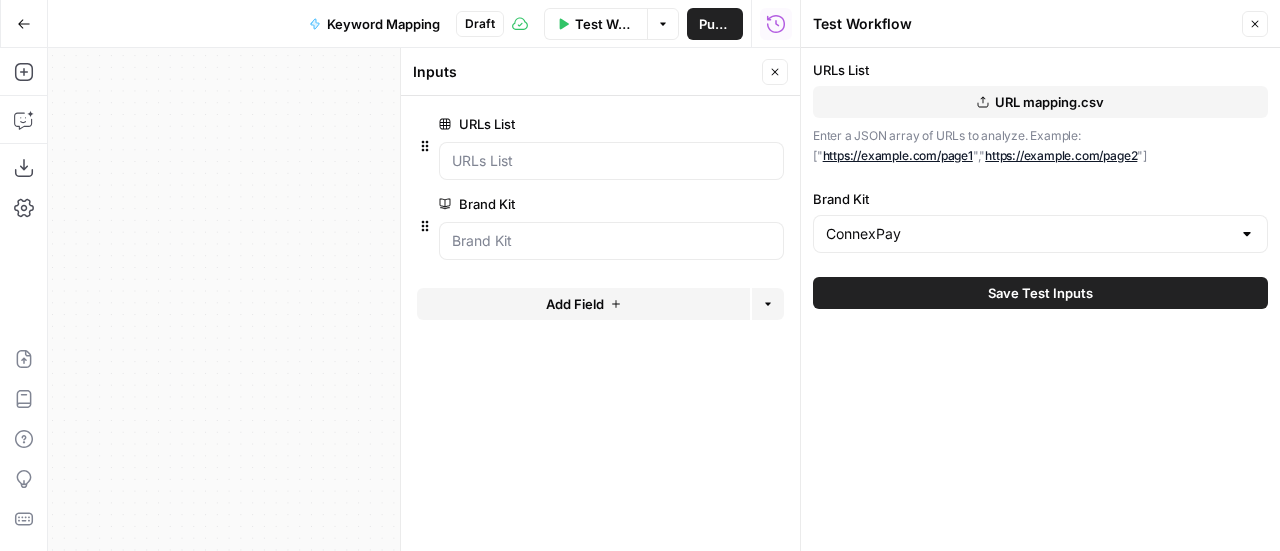 click on "Save Test Inputs" at bounding box center [1040, 293] 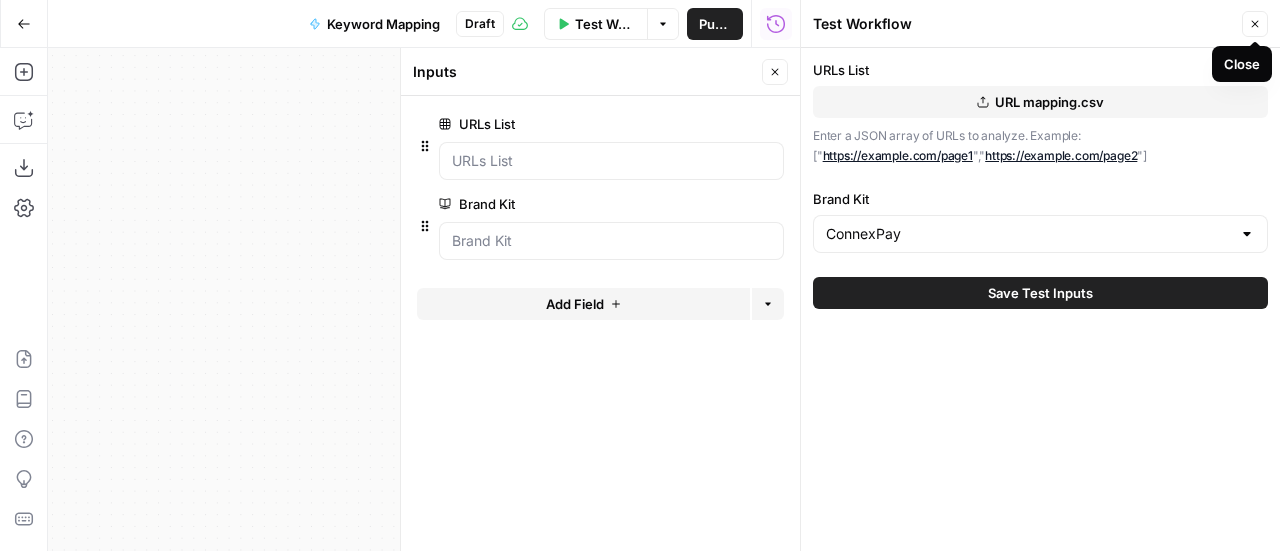 click on "Close" at bounding box center (1255, 24) 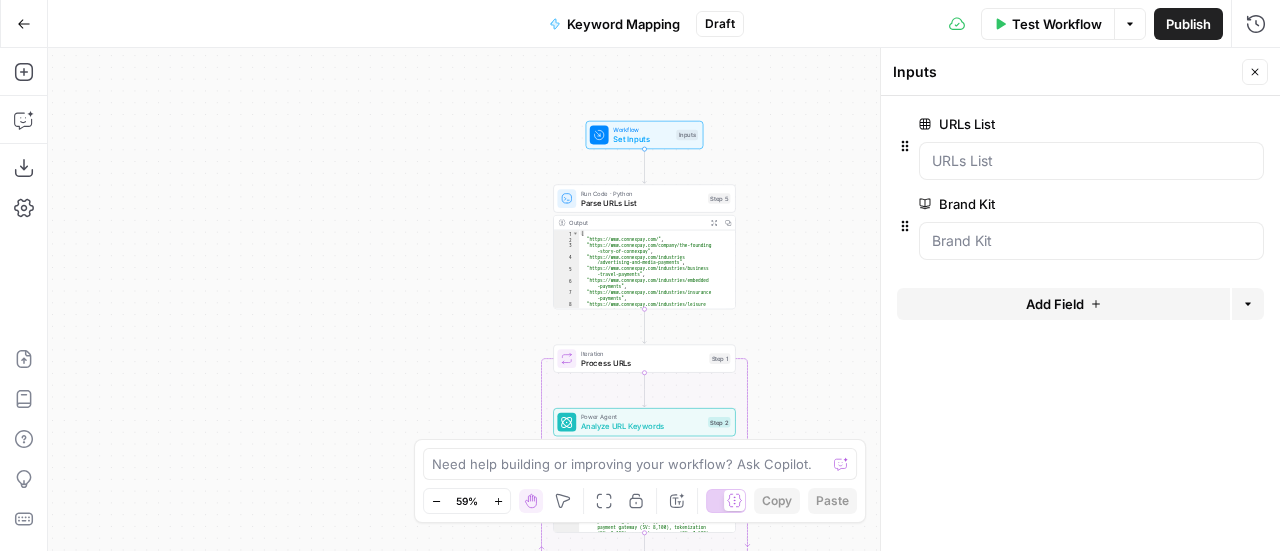click on "Close" at bounding box center [1255, 72] 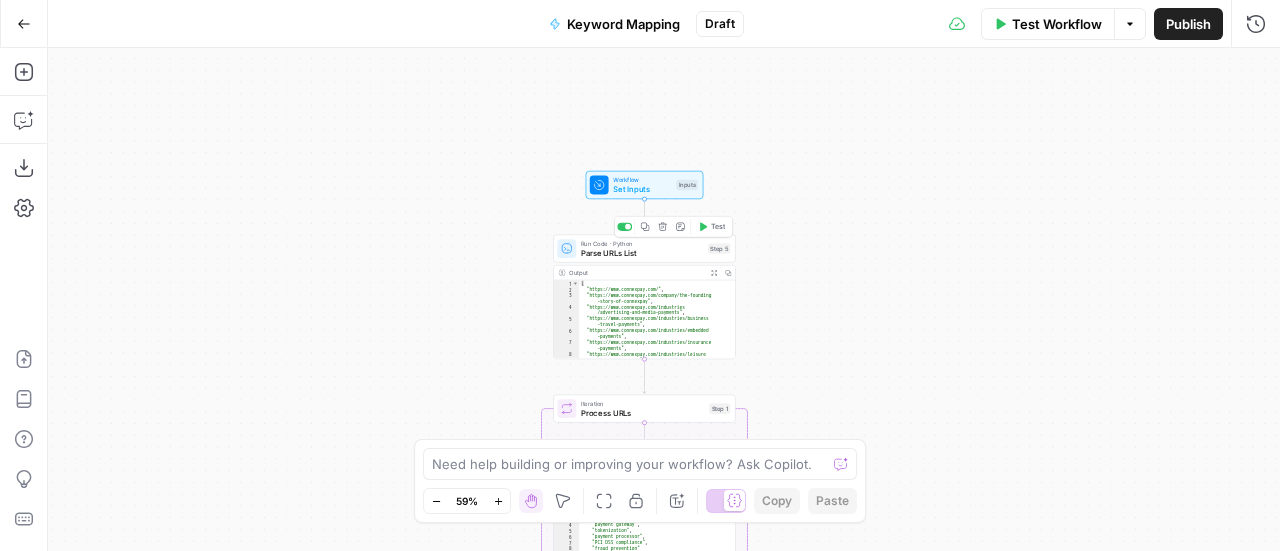 click 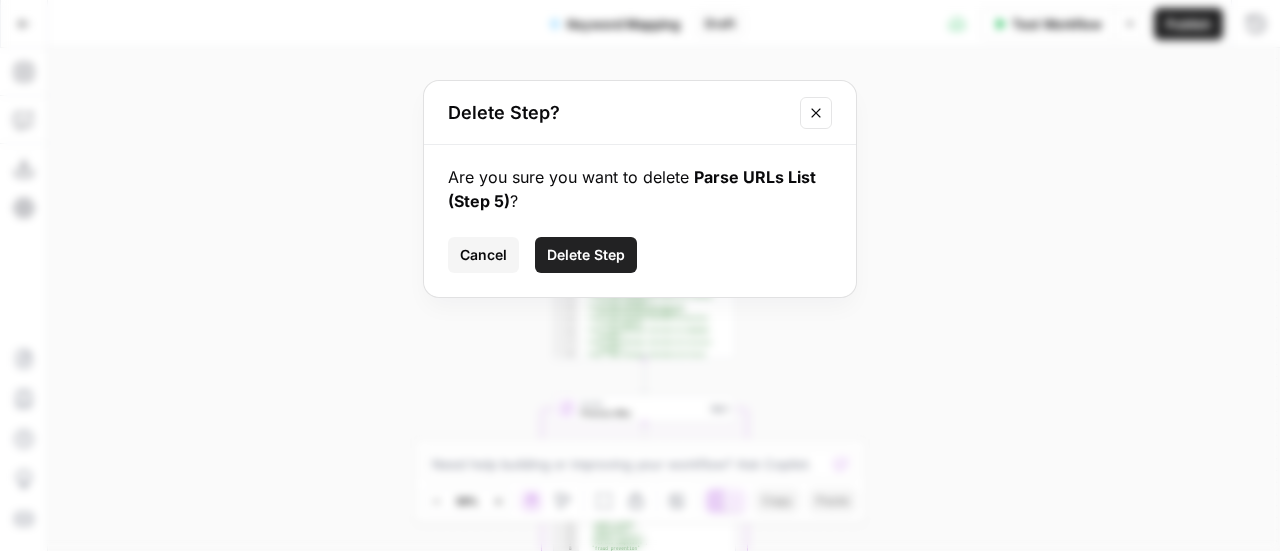 click on "Delete Step" at bounding box center [586, 255] 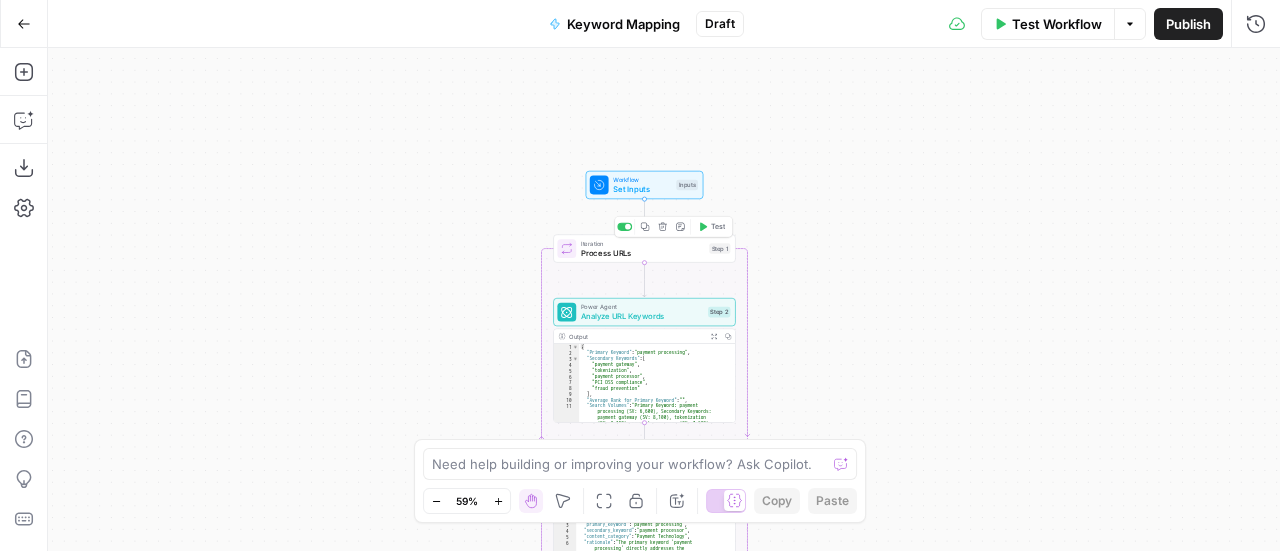 click on "Test" at bounding box center [718, 226] 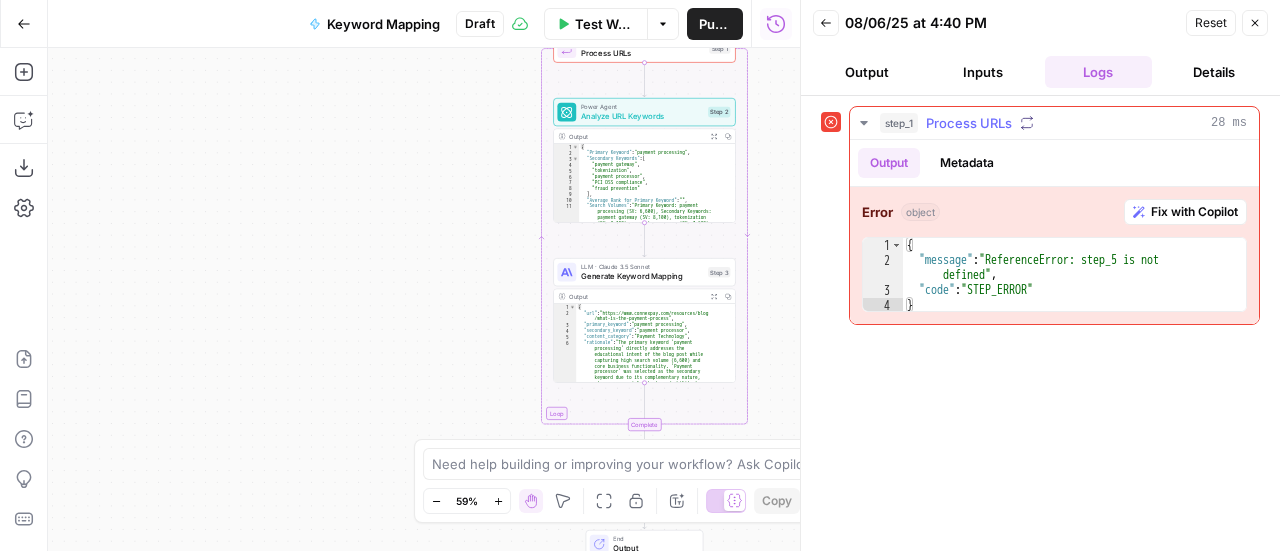 click on "Metadata" at bounding box center [967, 163] 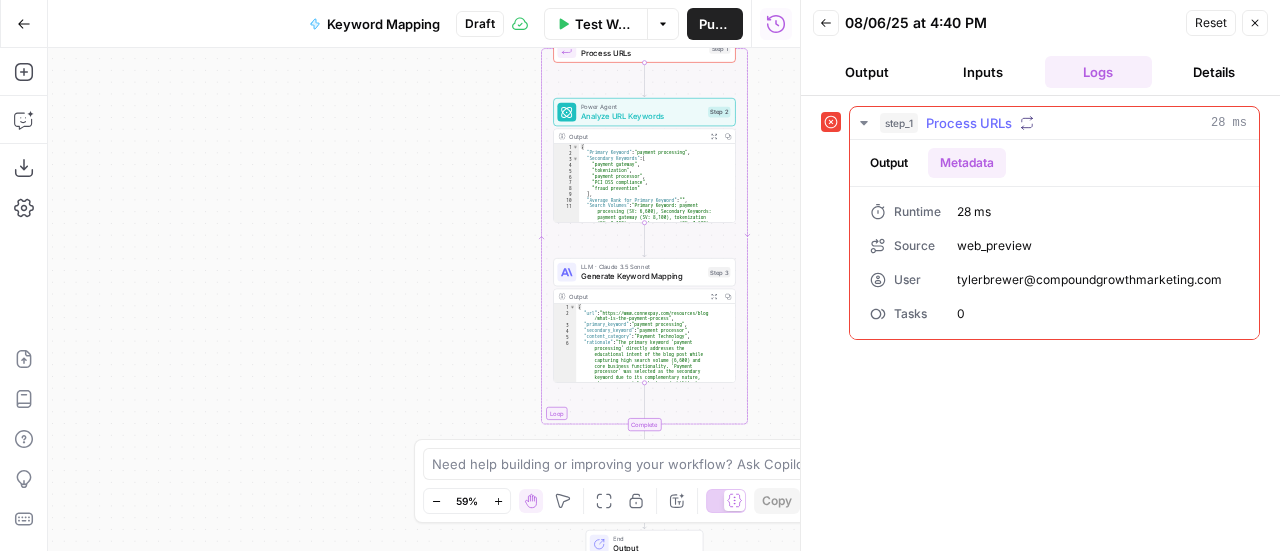 click on "Output" at bounding box center (889, 163) 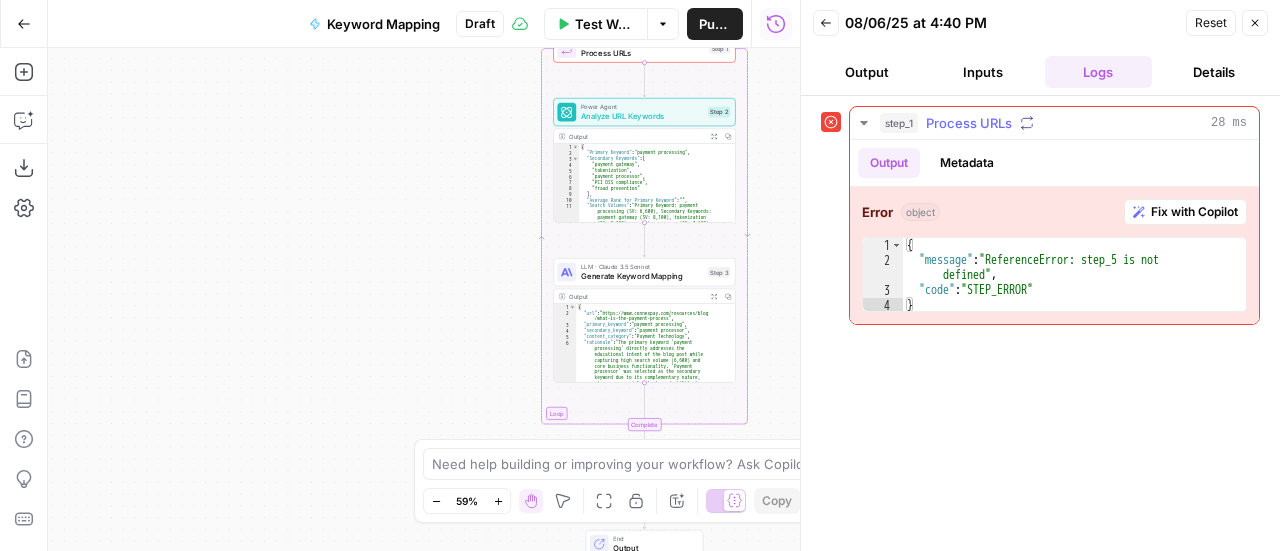 click on "Fix with Copilot" at bounding box center [1194, 212] 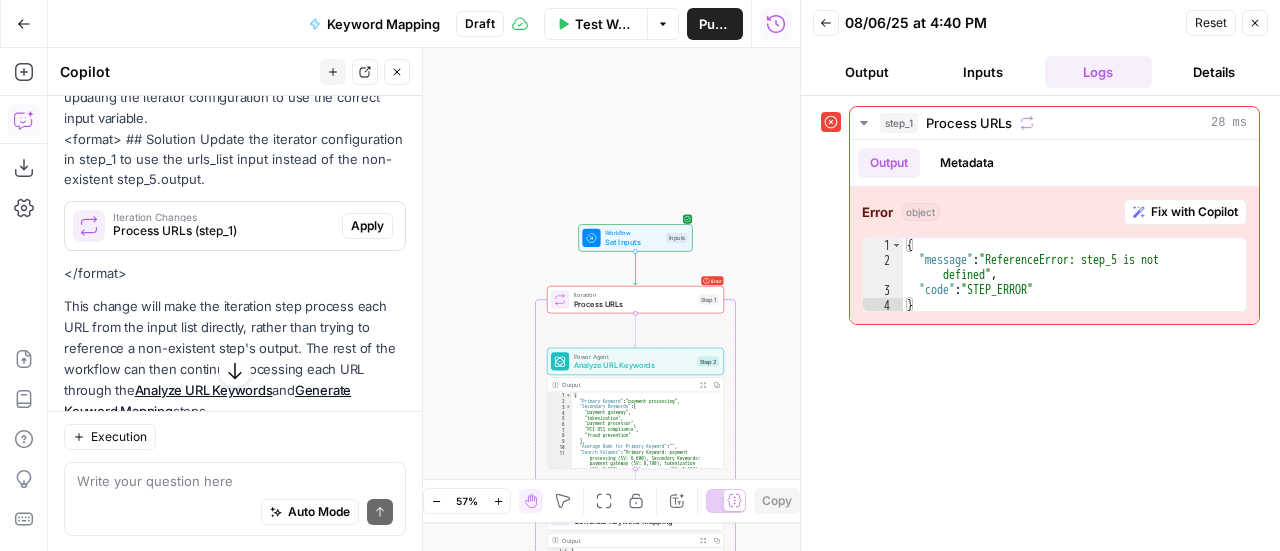 scroll, scrollTop: 402, scrollLeft: 0, axis: vertical 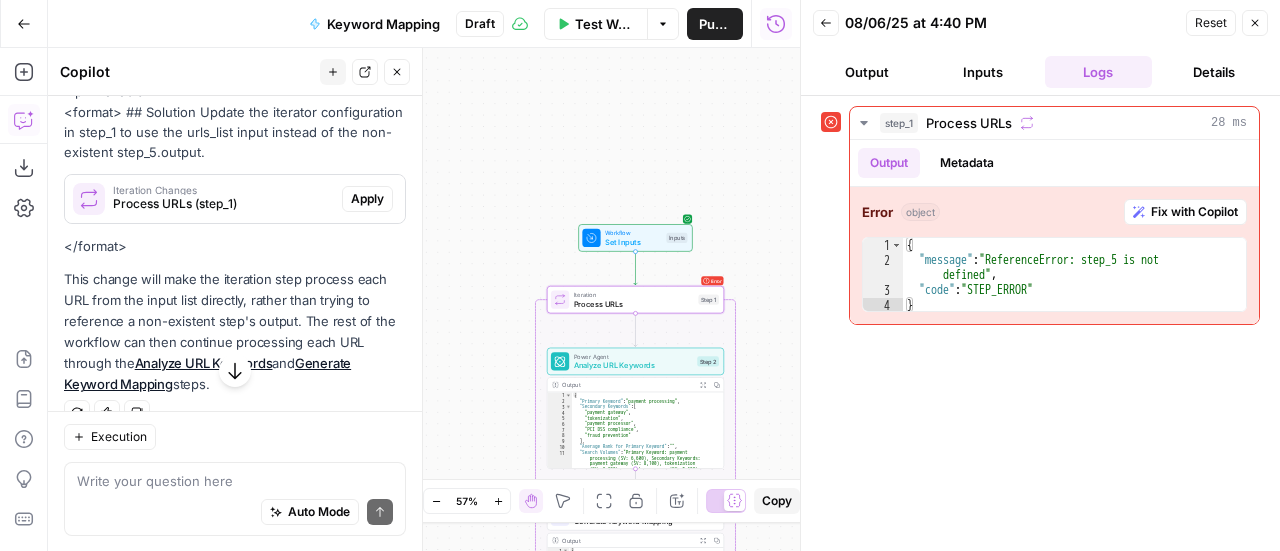 click on "Apply" at bounding box center [367, 199] 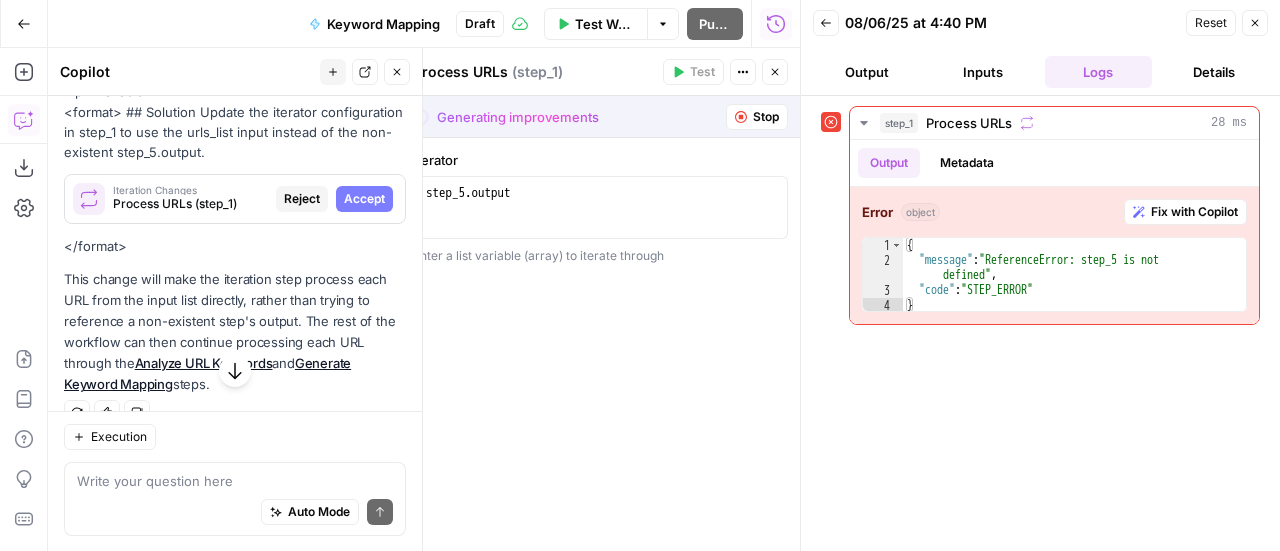 click on "Accept" at bounding box center (364, 199) 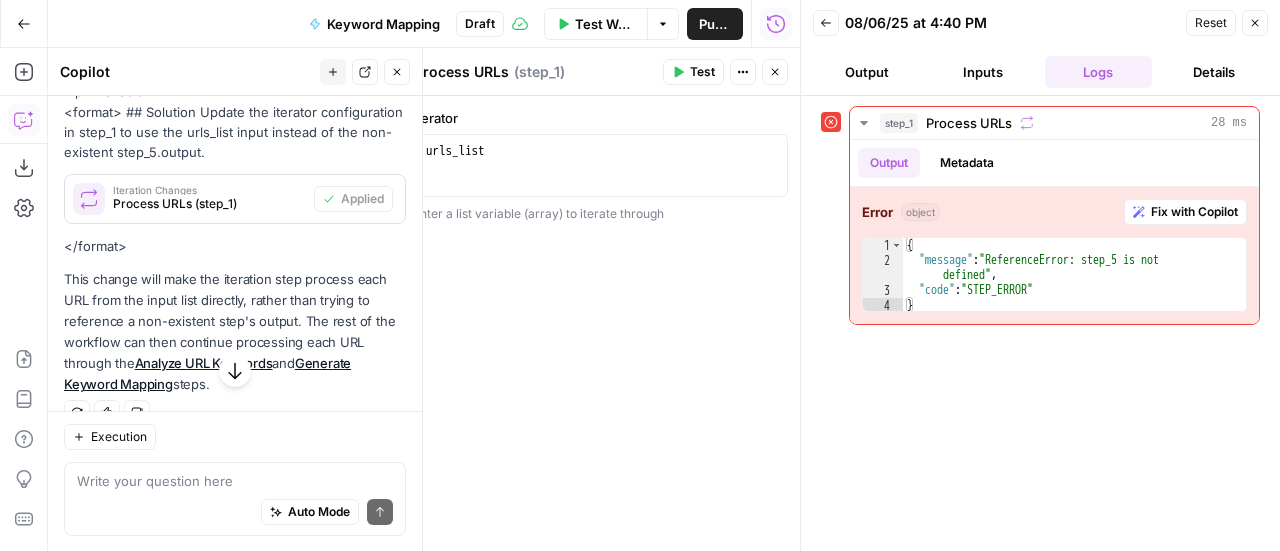 scroll, scrollTop: 464, scrollLeft: 0, axis: vertical 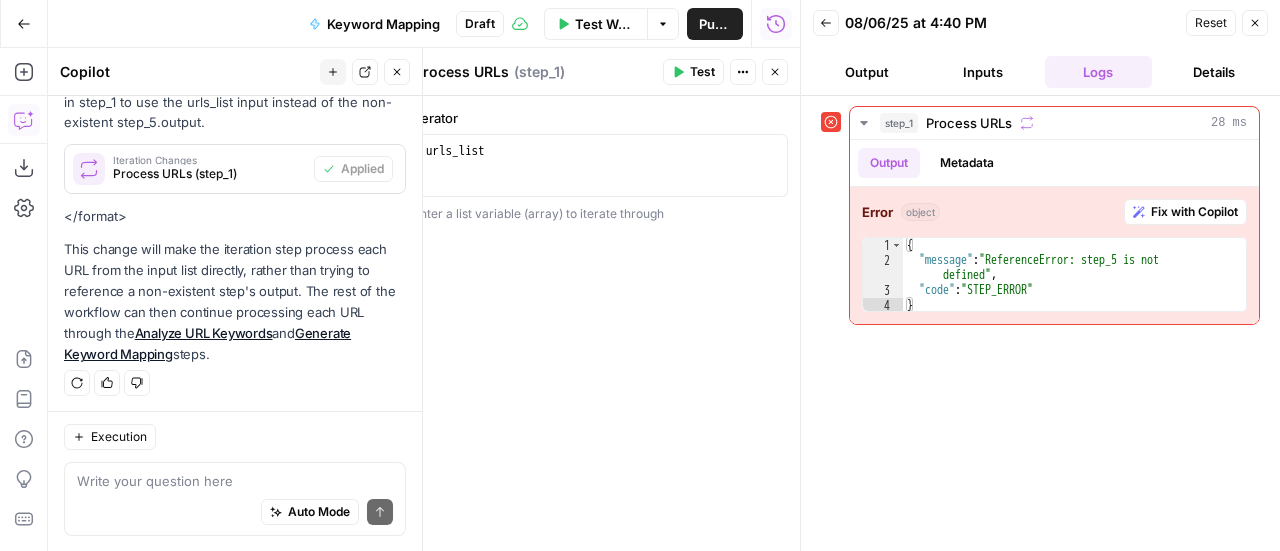 click on "Test" at bounding box center (693, 72) 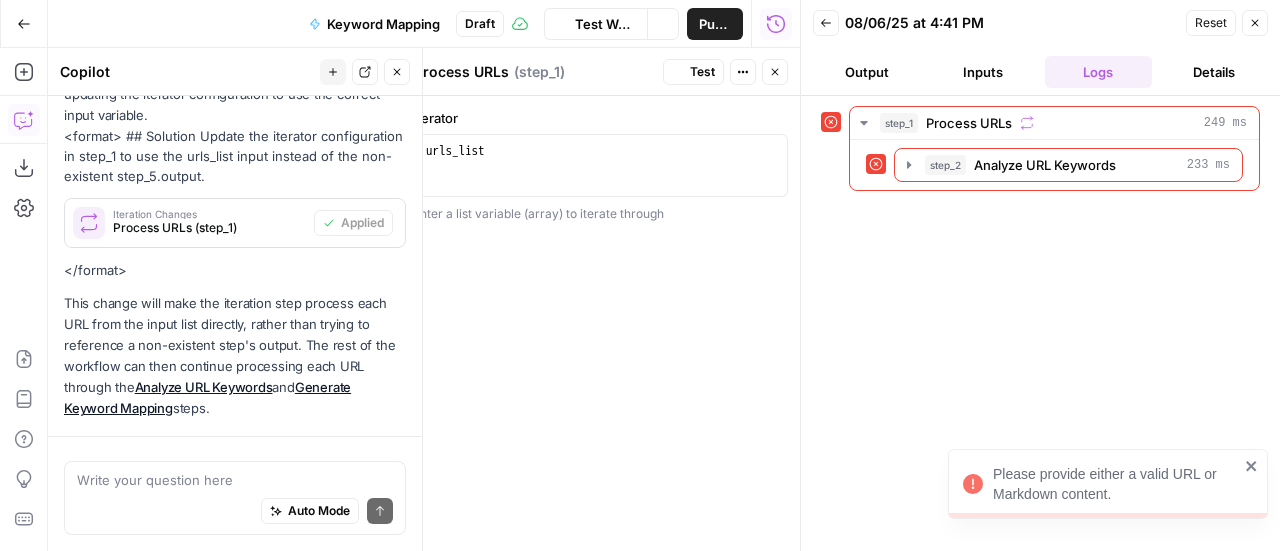 scroll, scrollTop: 464, scrollLeft: 0, axis: vertical 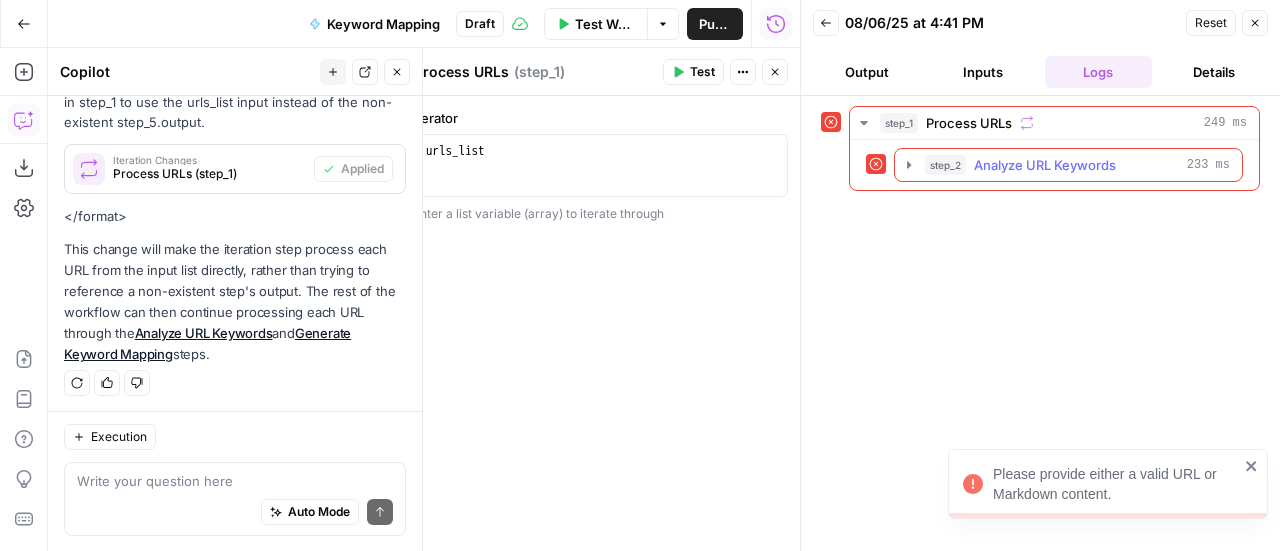 click 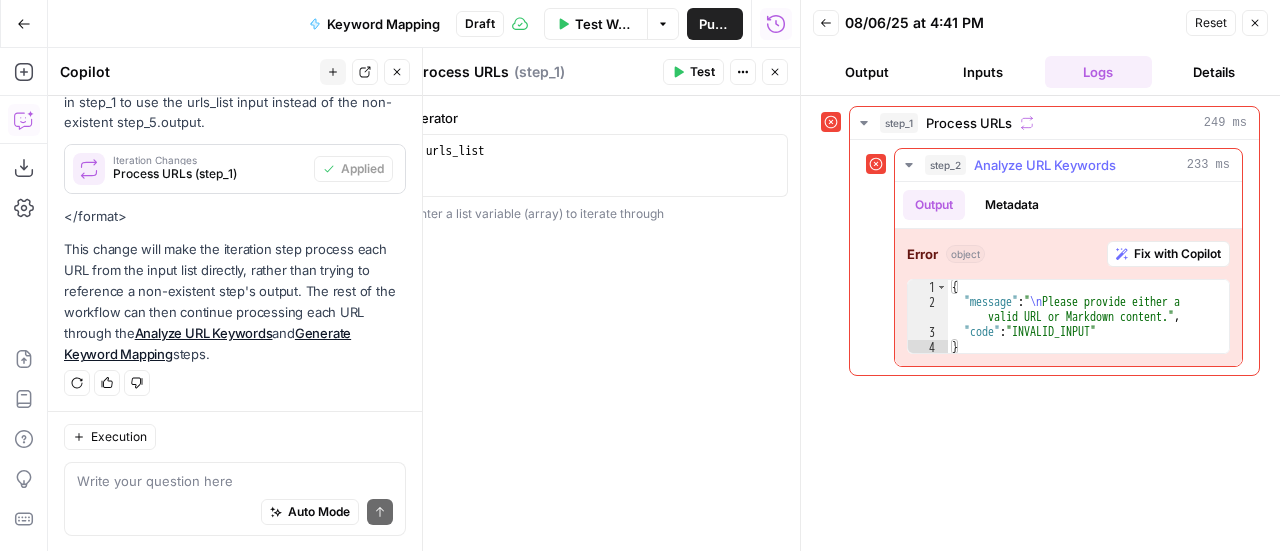click on "Fix with Copilot" at bounding box center (1177, 254) 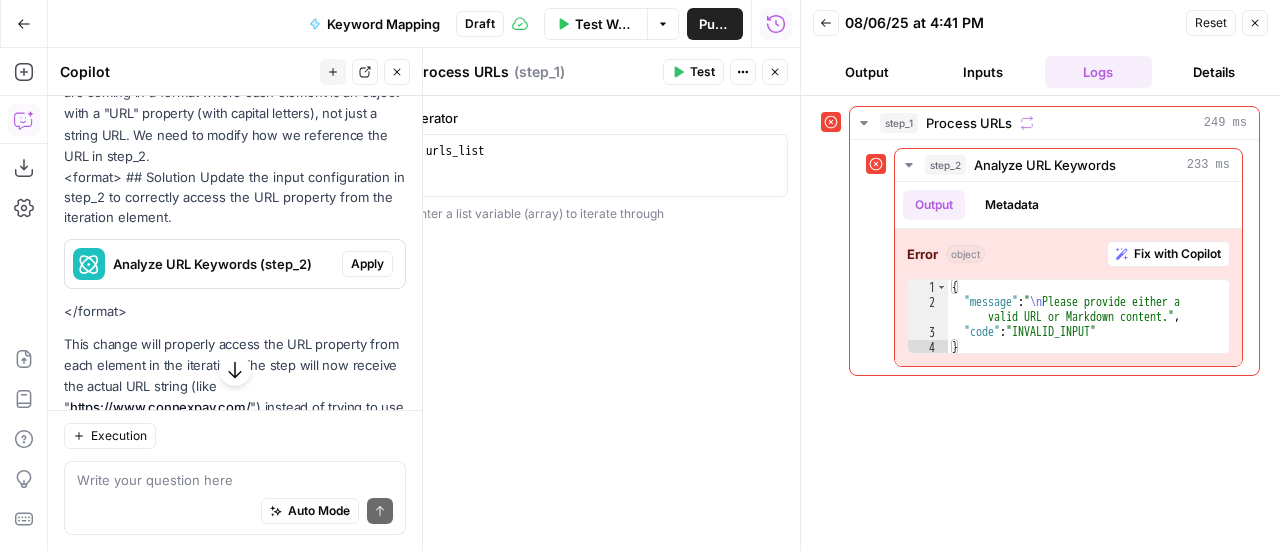 scroll, scrollTop: 913, scrollLeft: 0, axis: vertical 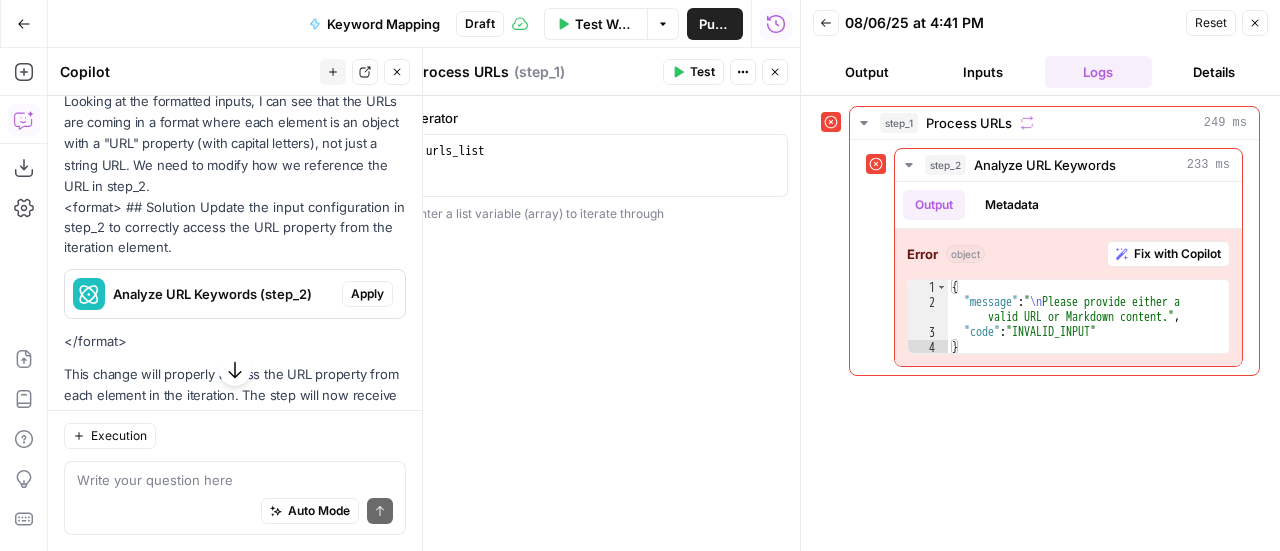 click on "Apply" at bounding box center (367, 294) 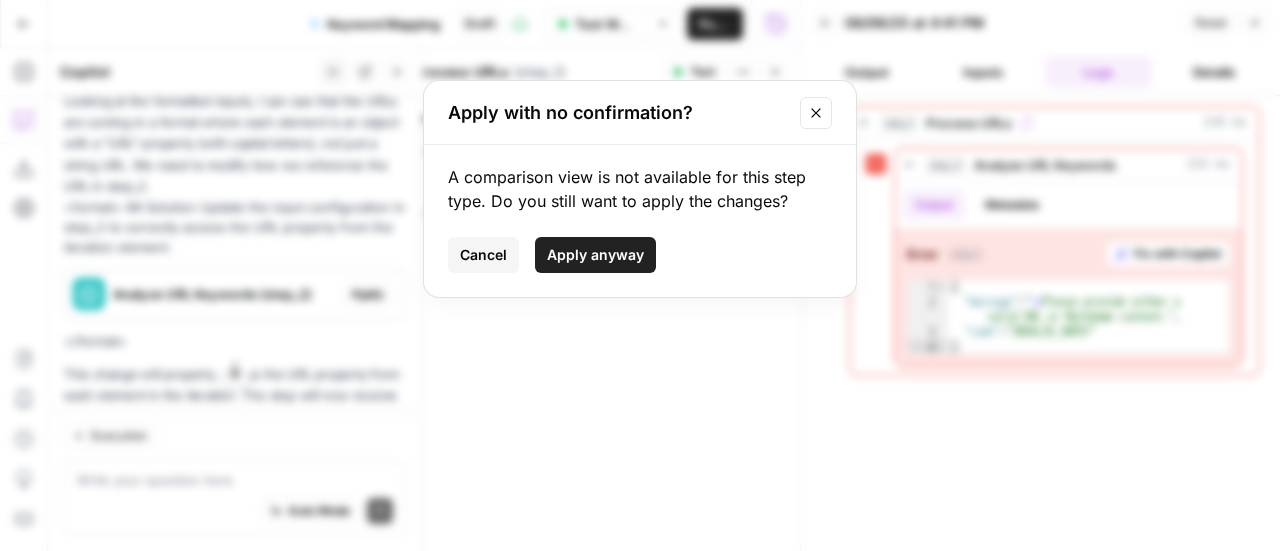click on "Apply anyway" at bounding box center (595, 255) 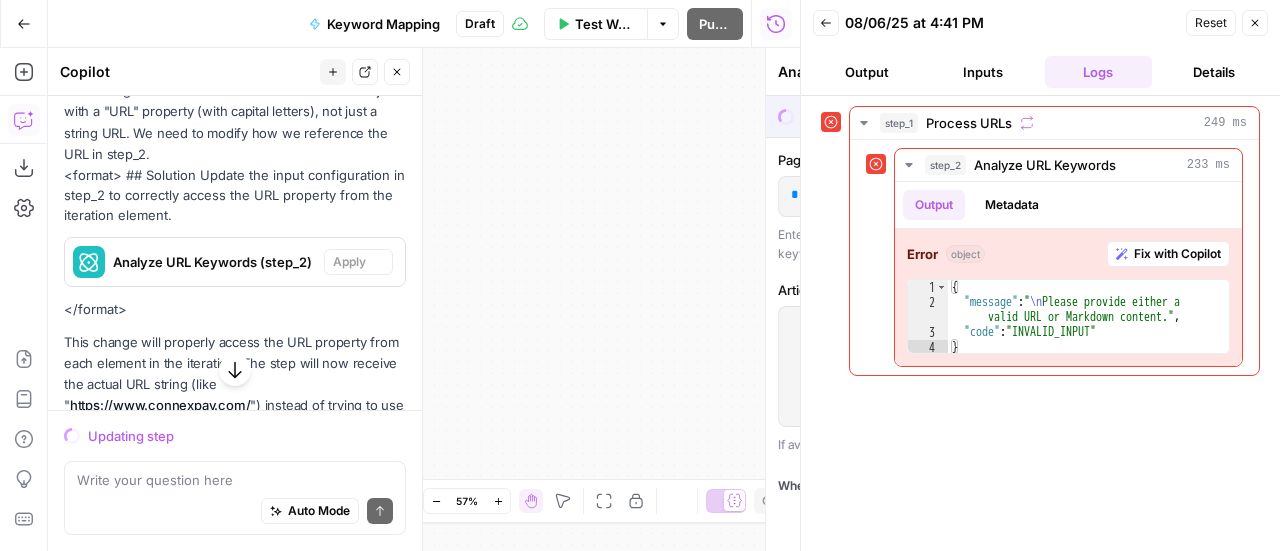 scroll, scrollTop: 881, scrollLeft: 0, axis: vertical 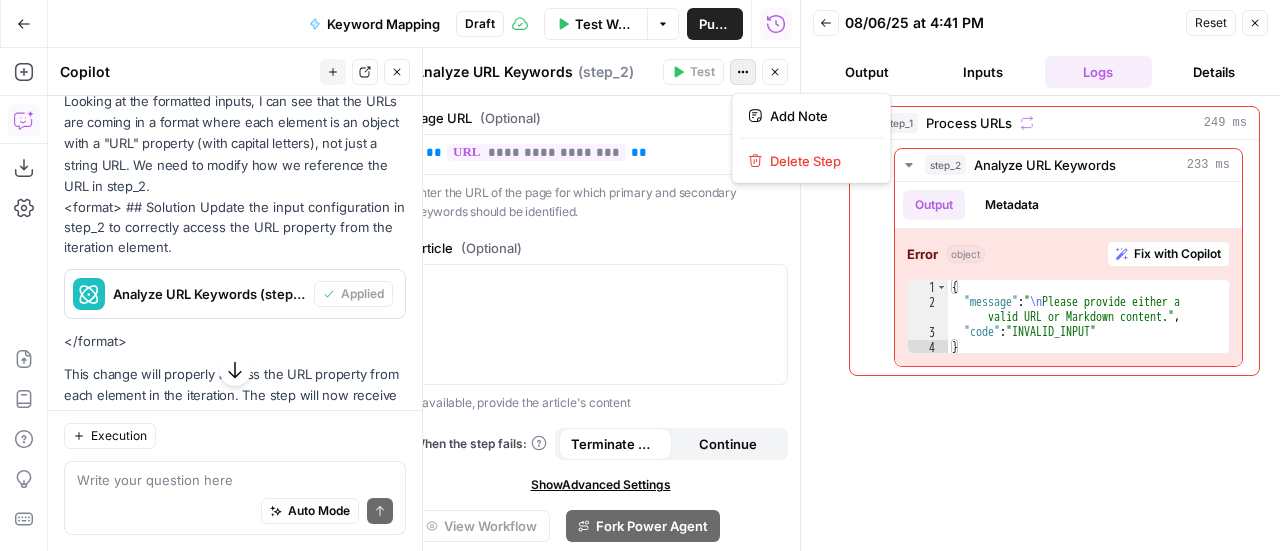 click on "Actions" at bounding box center (743, 72) 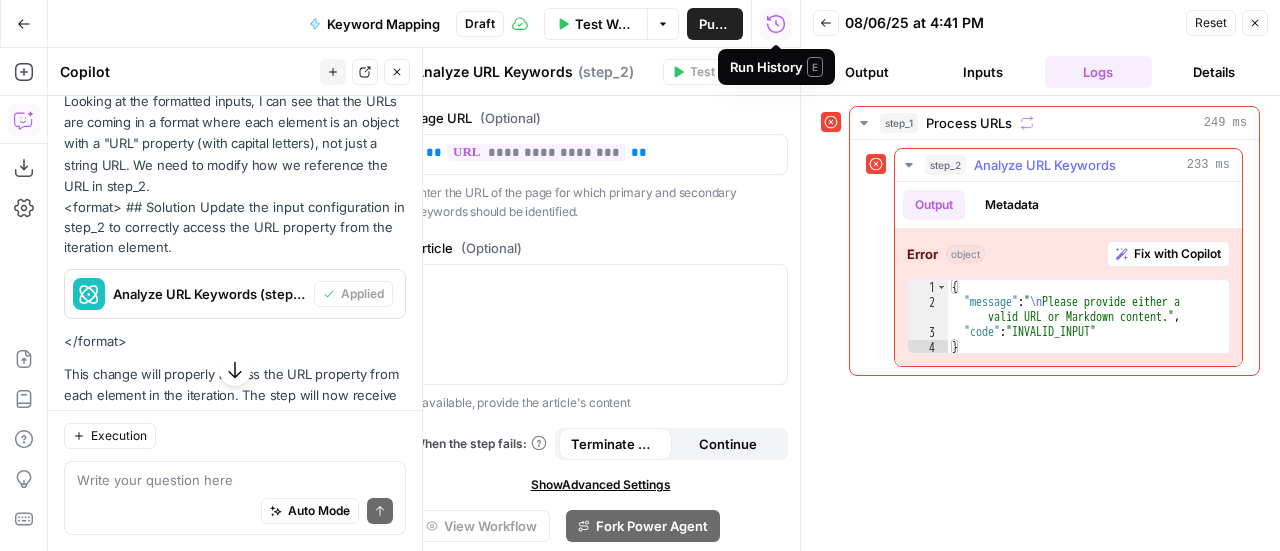 click on "step_2 Analyze URL Keywords 233 ms" at bounding box center [1077, 165] 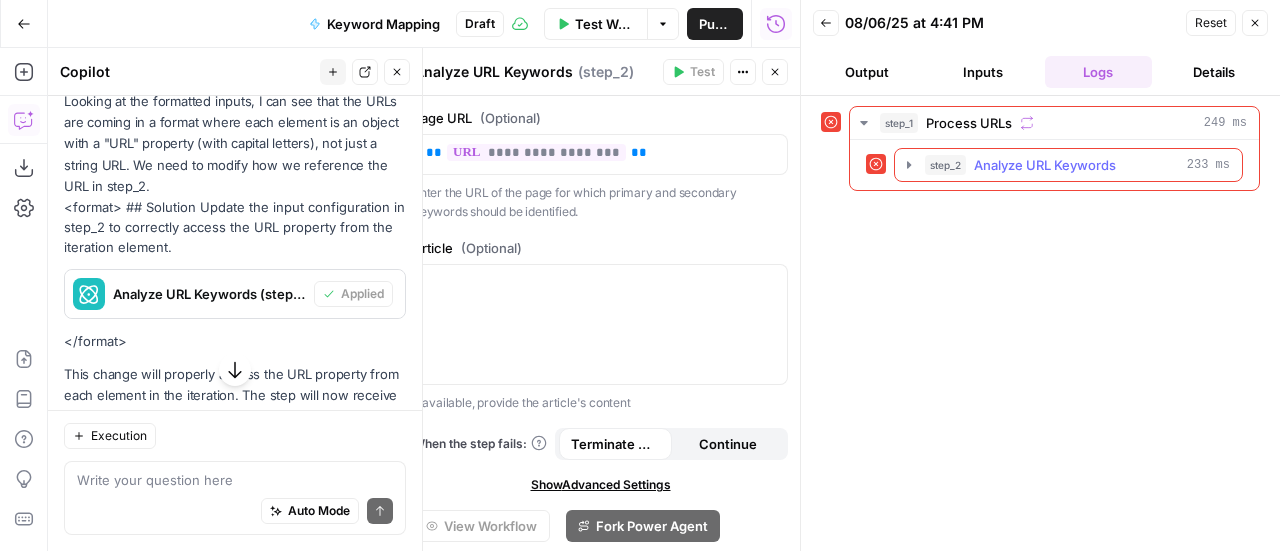 click on "step_2 Analyze URL Keywords 233 ms" at bounding box center (1077, 165) 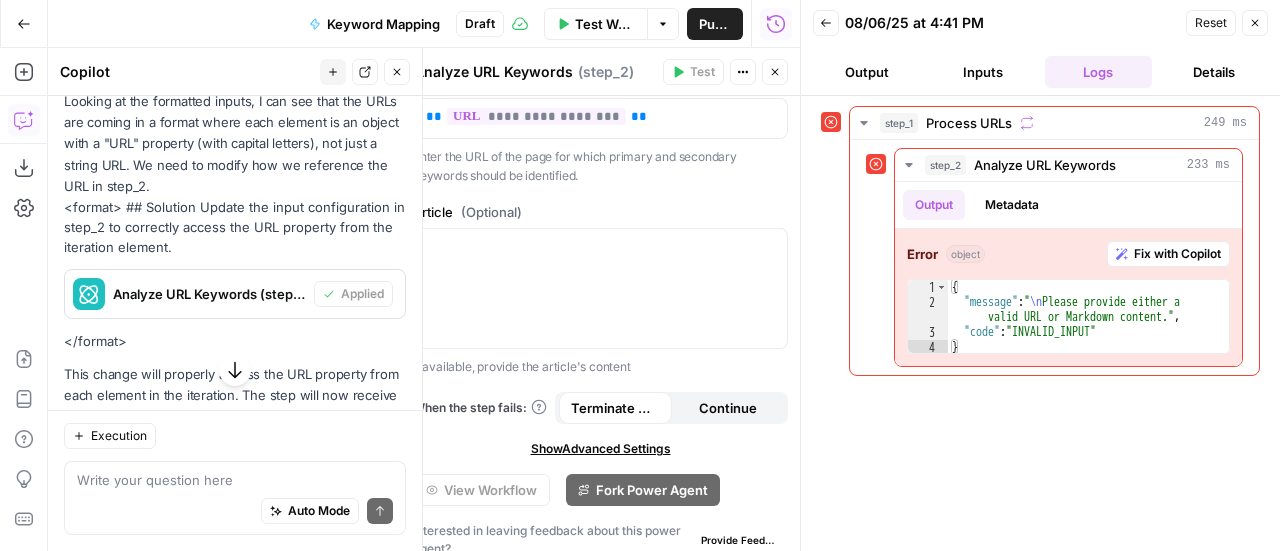scroll, scrollTop: 53, scrollLeft: 0, axis: vertical 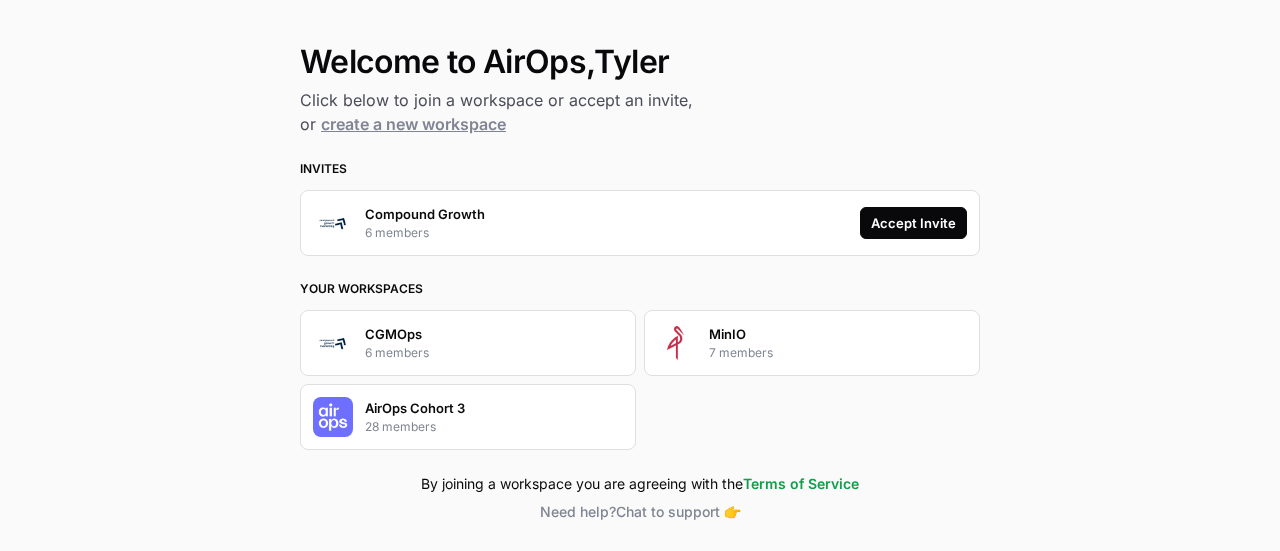 click on "Accept Invite" at bounding box center (913, 223) 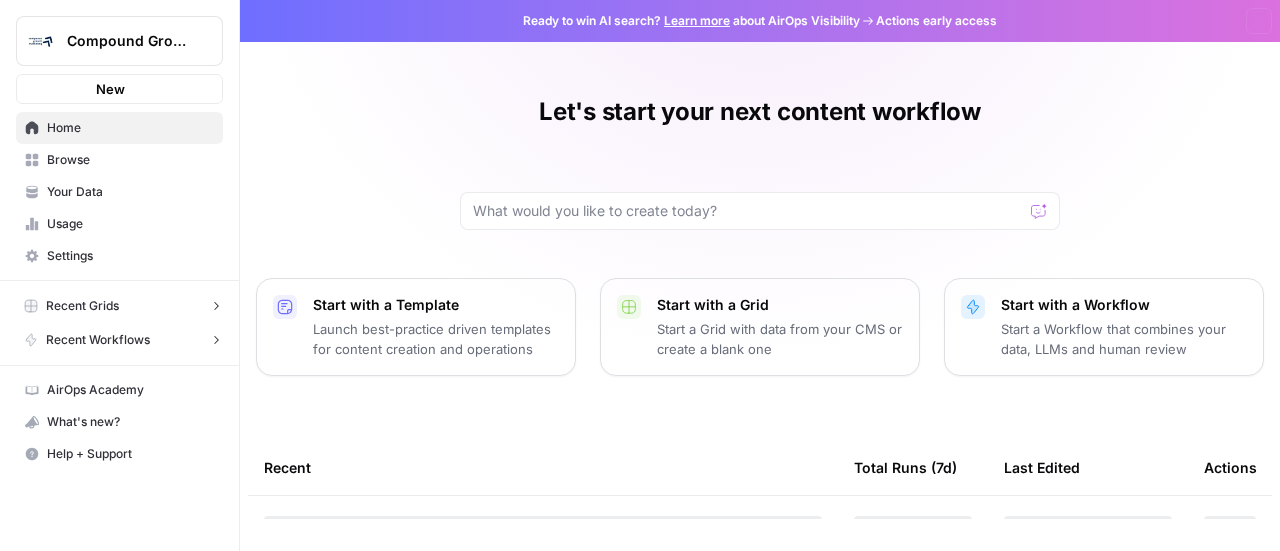 scroll, scrollTop: 0, scrollLeft: 0, axis: both 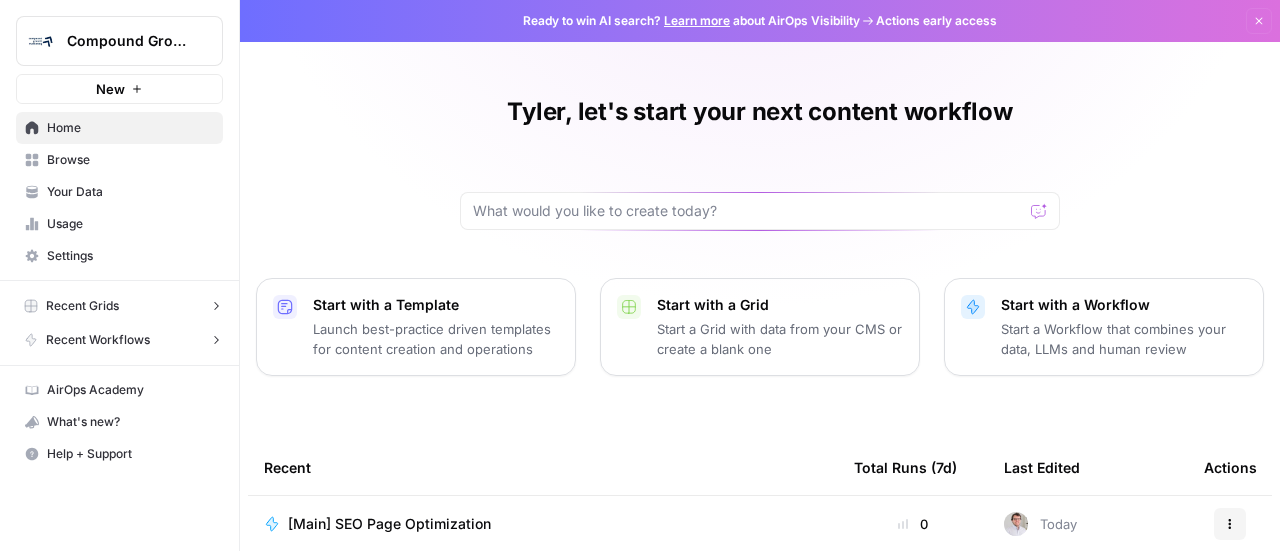 click on "Compound Growth" at bounding box center (127, 41) 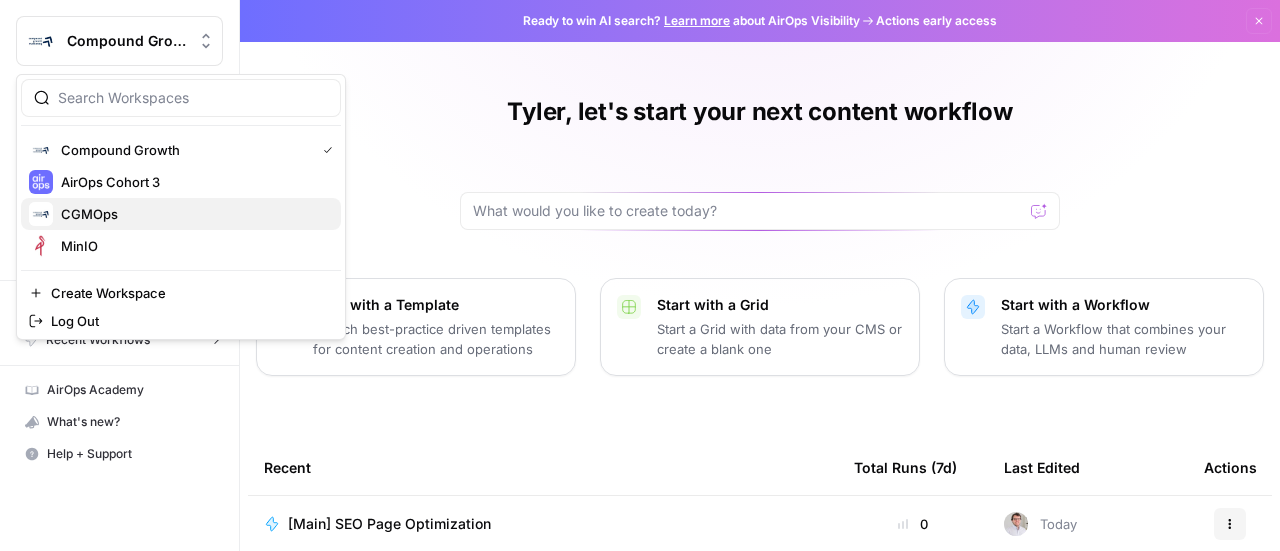 click on "CGMOps" at bounding box center [193, 214] 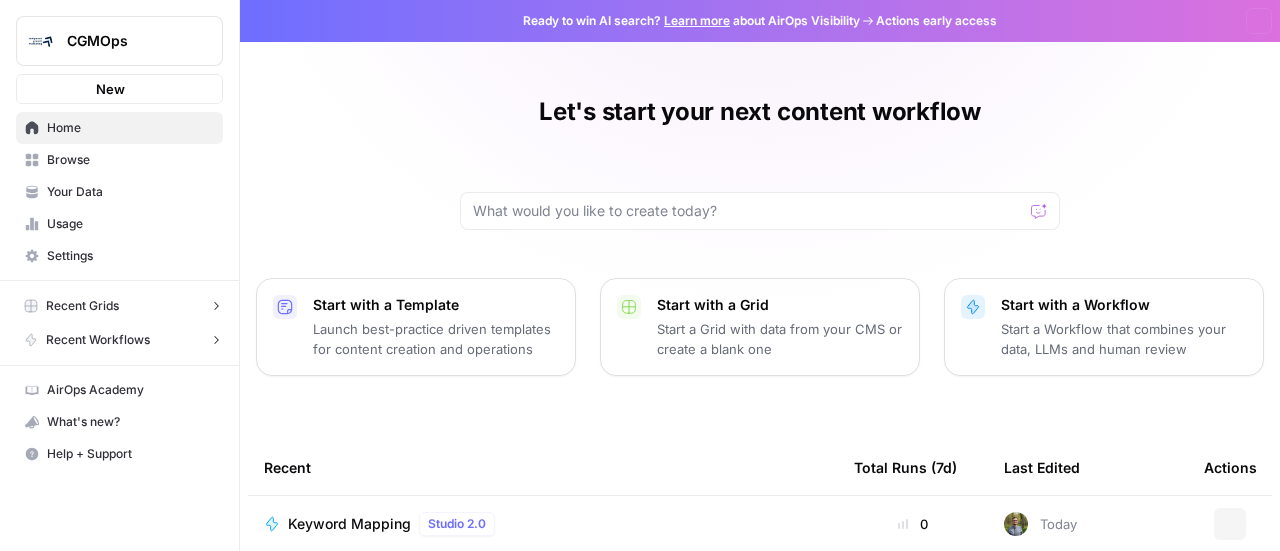 scroll, scrollTop: 0, scrollLeft: 0, axis: both 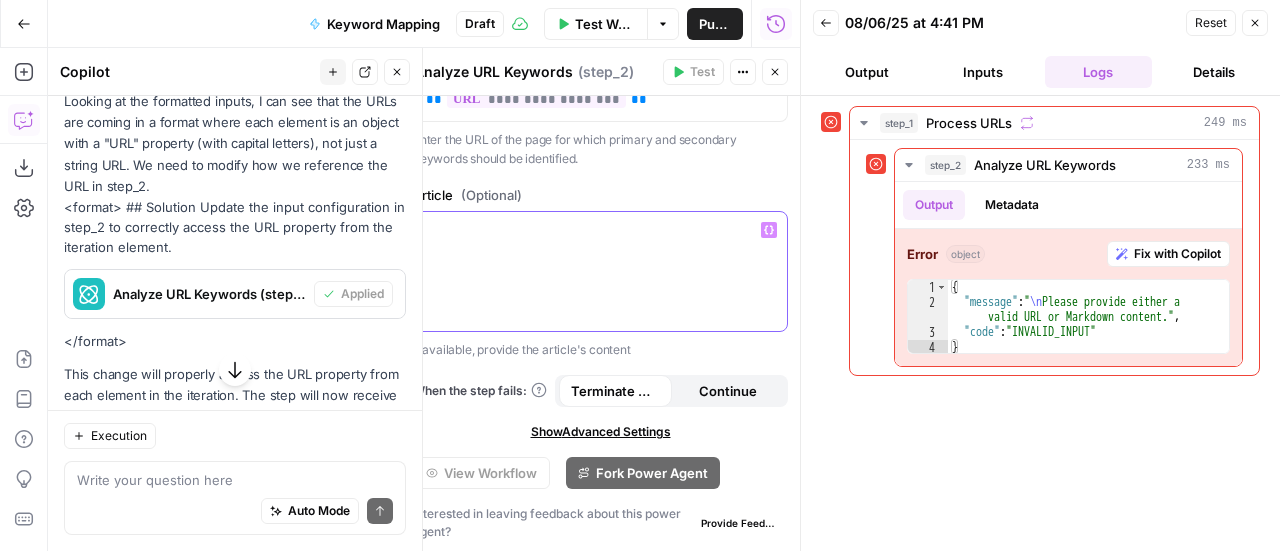 click at bounding box center (600, 271) 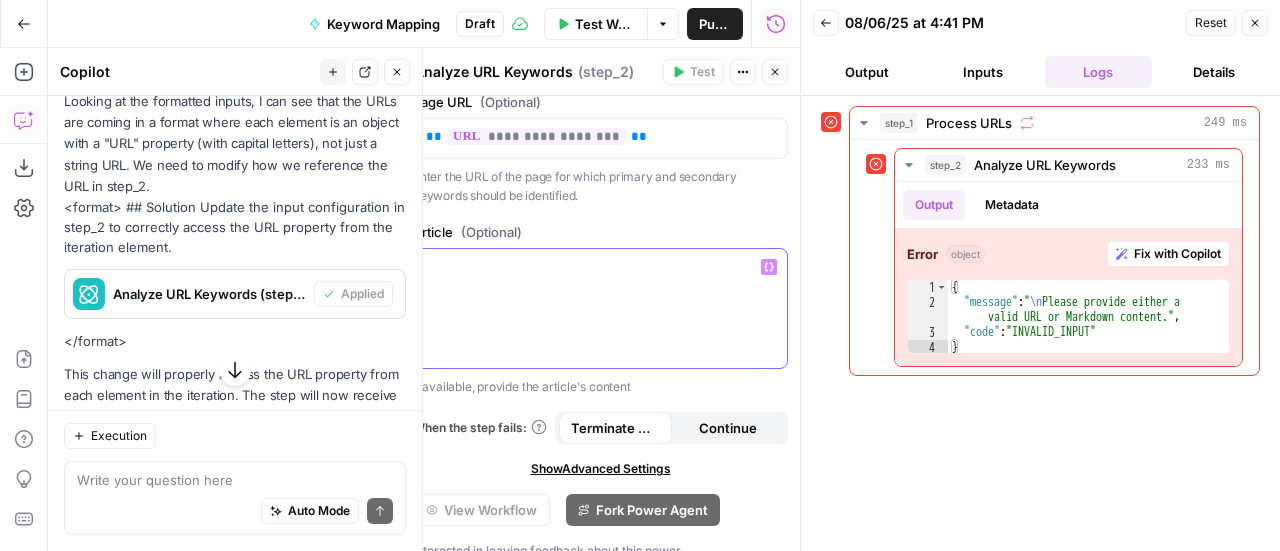 scroll, scrollTop: 0, scrollLeft: 0, axis: both 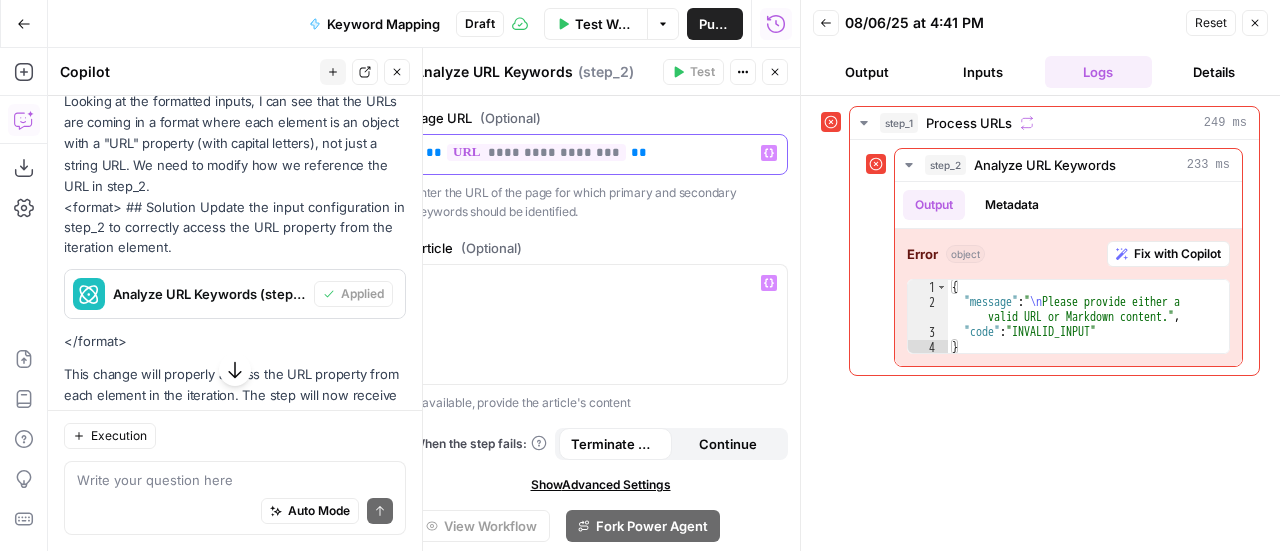 click on "**********" at bounding box center (536, 152) 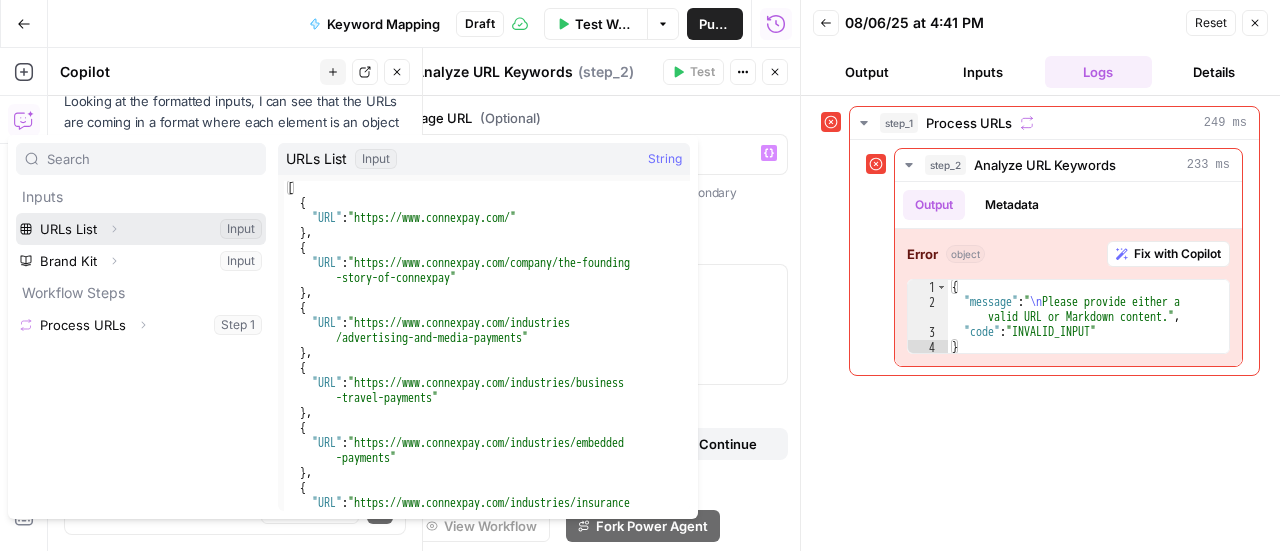 click at bounding box center [141, 229] 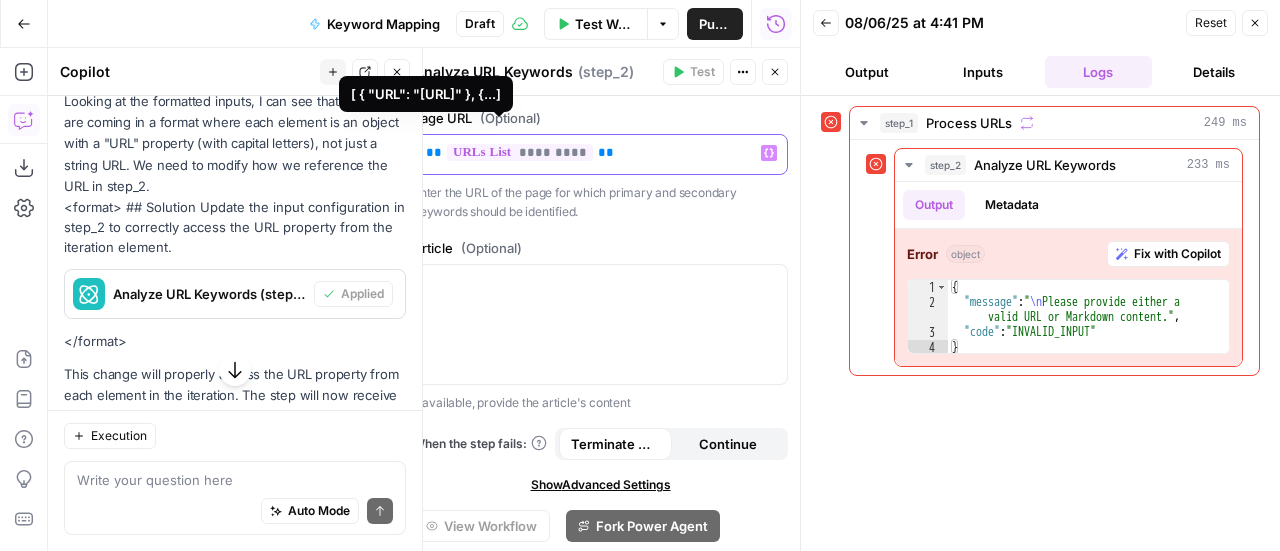 click on "*********" at bounding box center (520, 152) 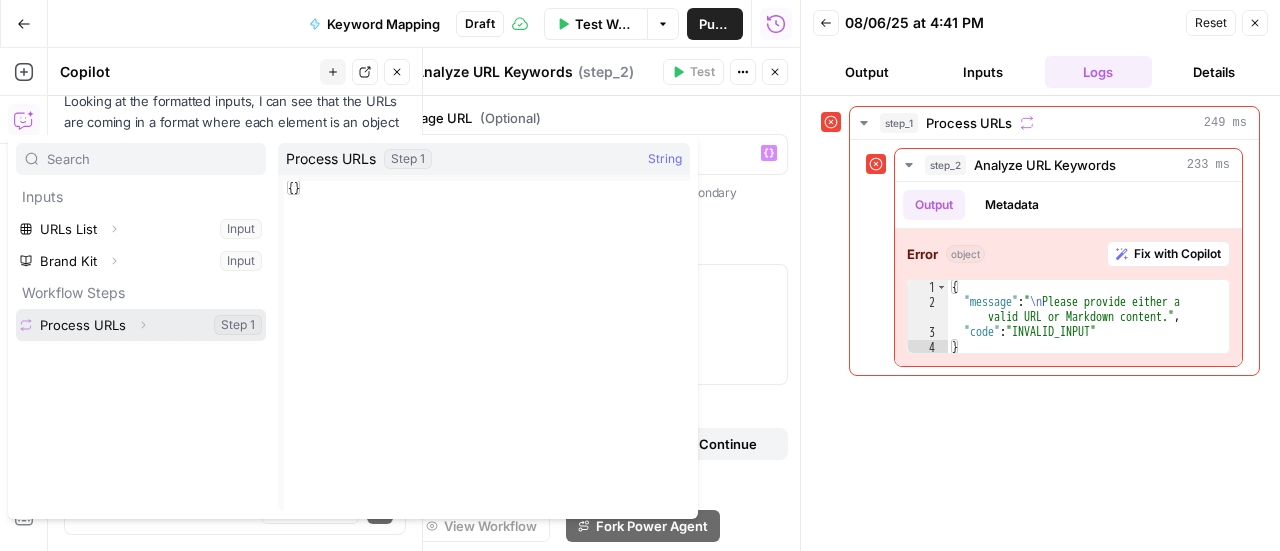 click at bounding box center [141, 325] 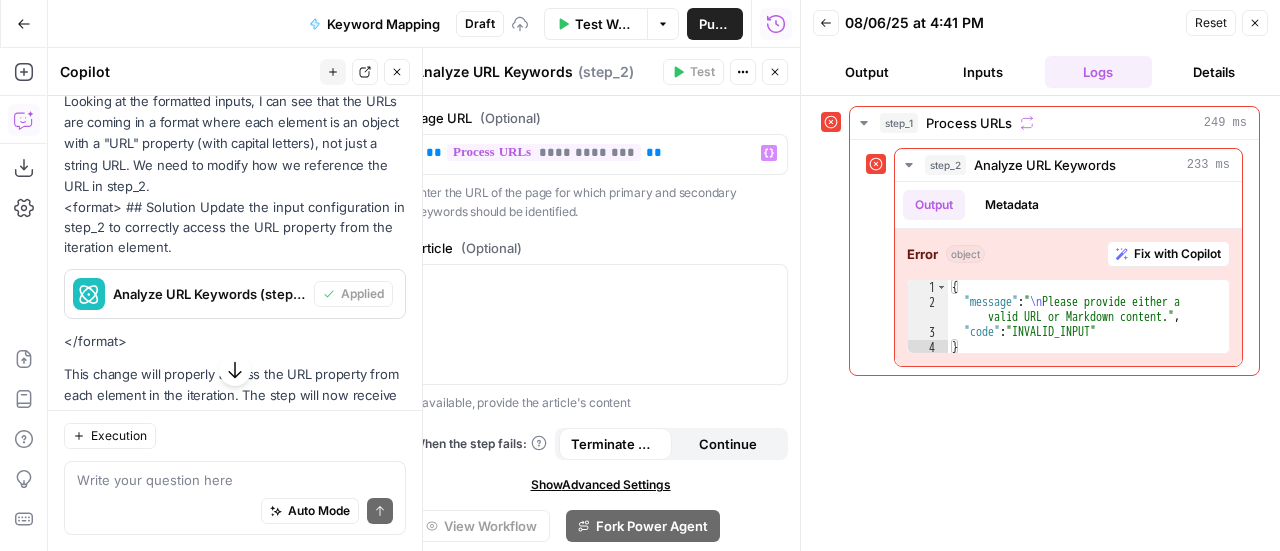 click on "Enter the URL of the page for which primary and secondary keywords should be identified." at bounding box center (600, 202) 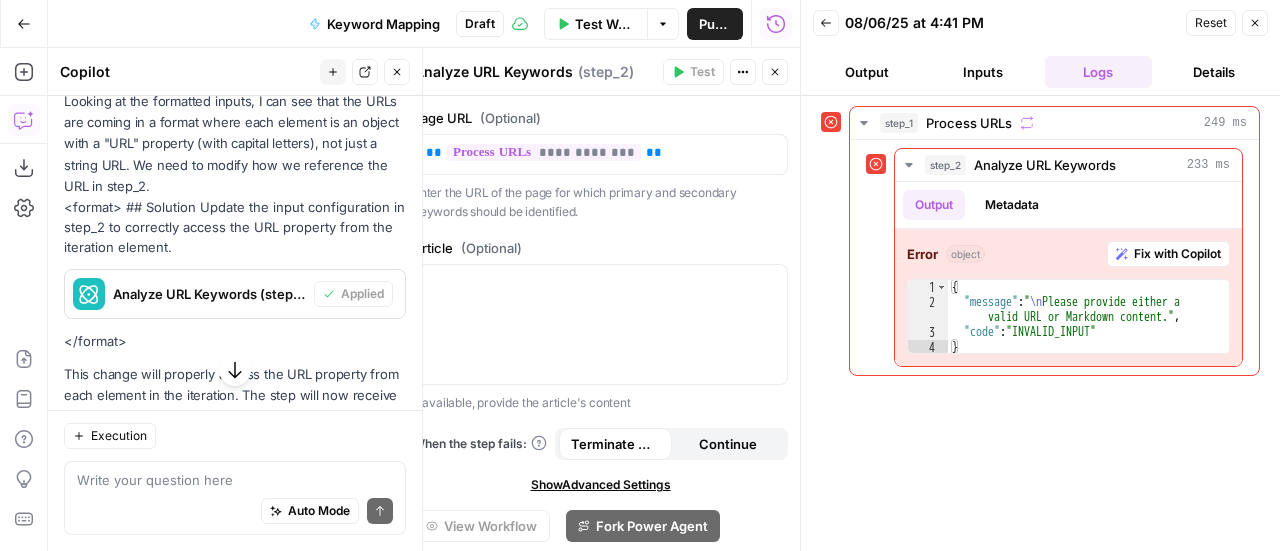 scroll, scrollTop: 53, scrollLeft: 0, axis: vertical 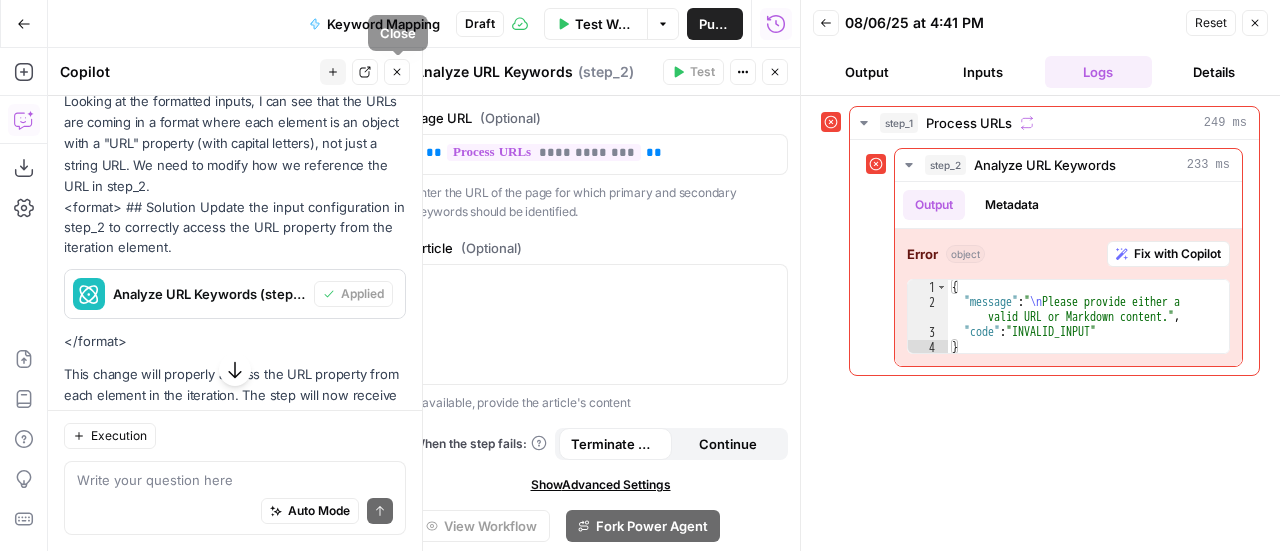 click on "Close" at bounding box center (397, 72) 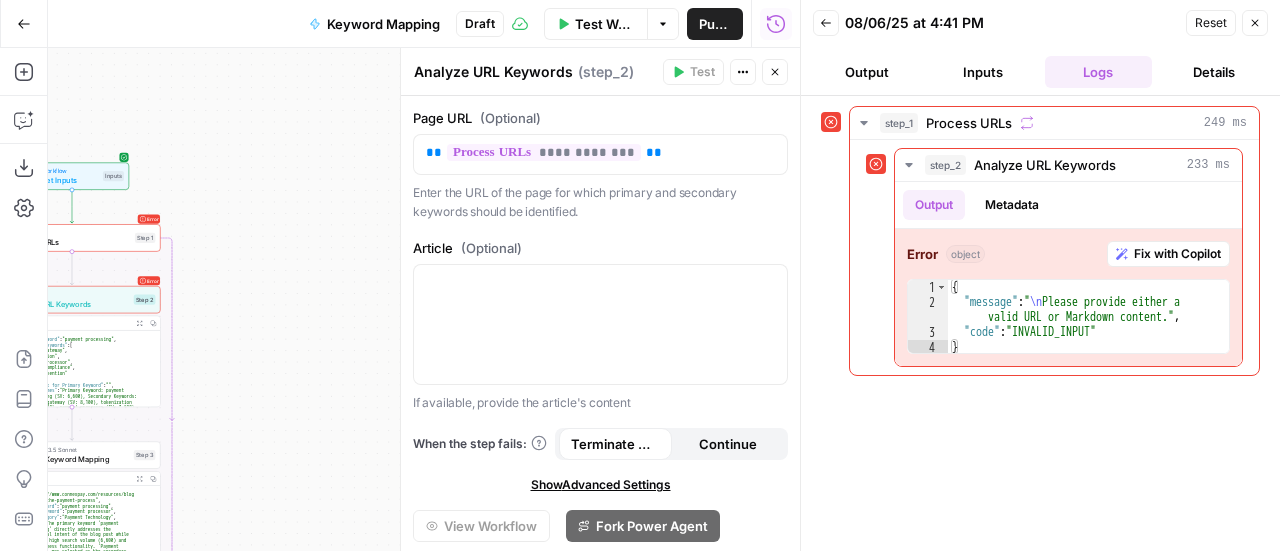 click 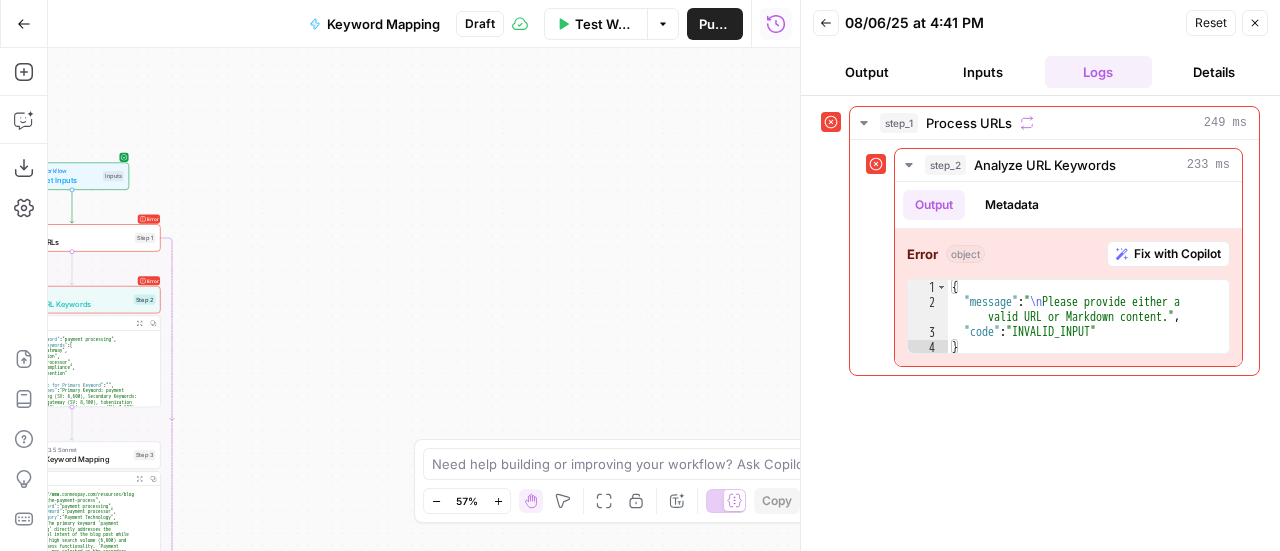 click 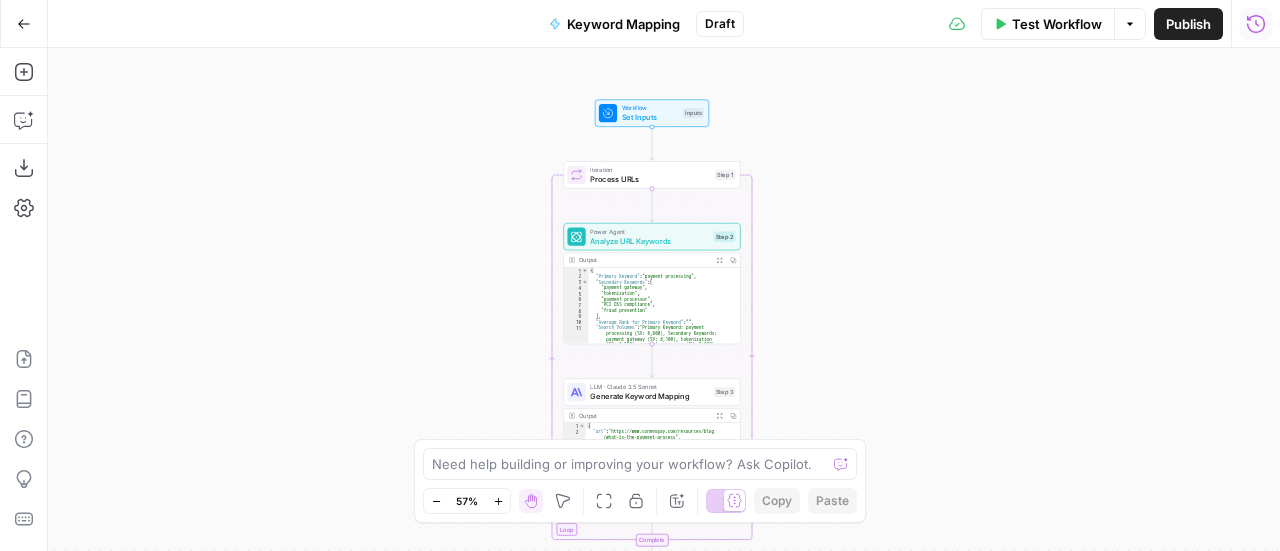 drag, startPoint x: 408, startPoint y: 344, endPoint x: 988, endPoint y: 281, distance: 583.4115 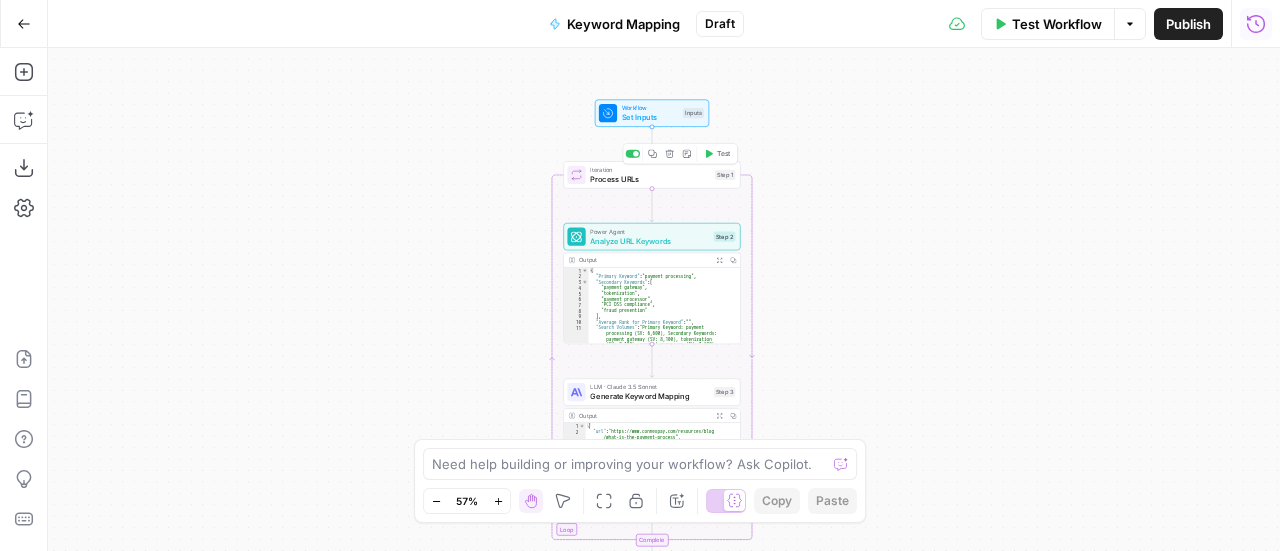 click on "Test" at bounding box center (724, 154) 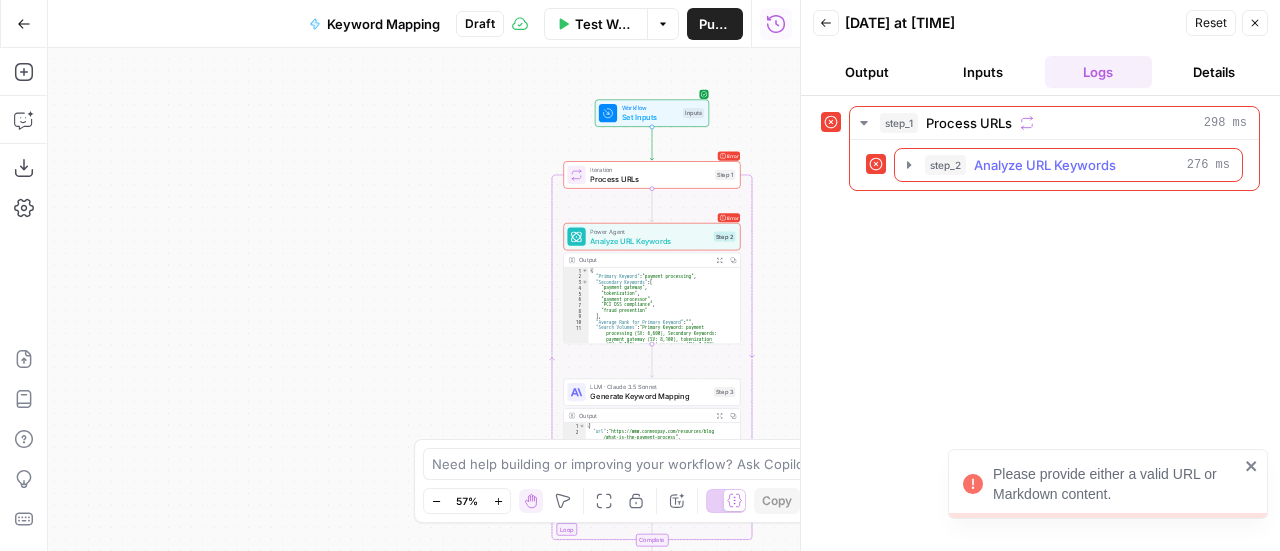 click 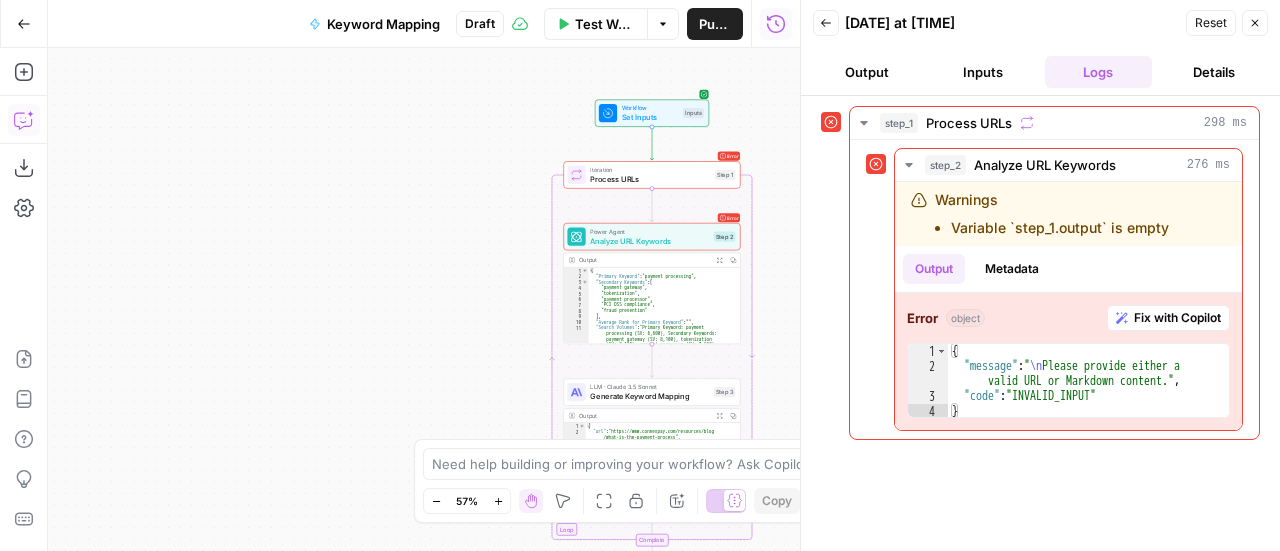 drag, startPoint x: 15, startPoint y: 63, endPoint x: 211, endPoint y: 187, distance: 231.93103 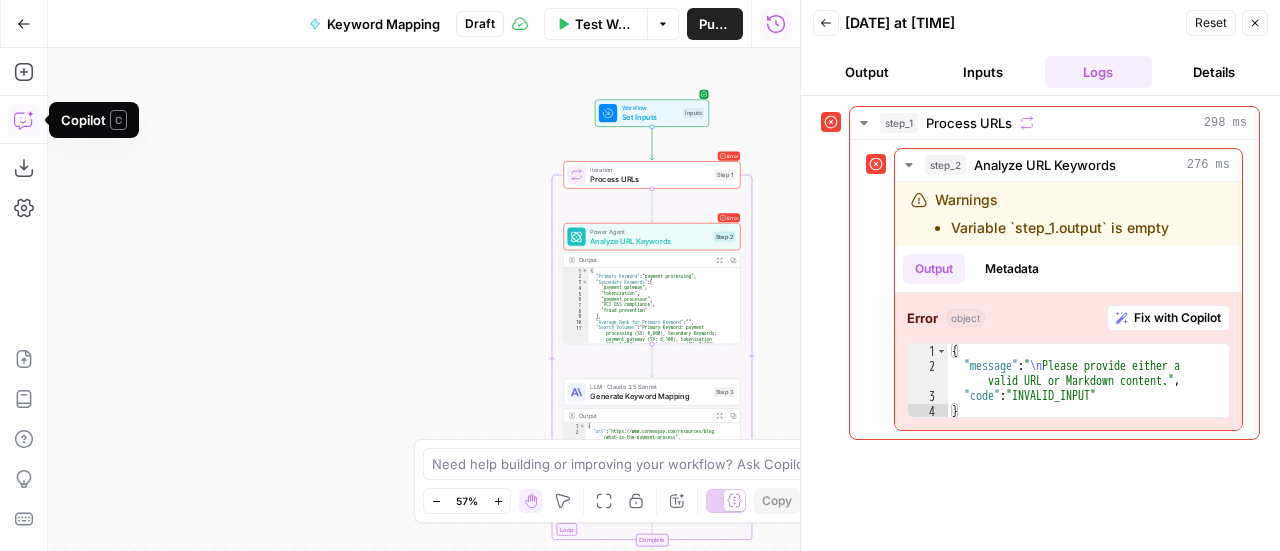 click 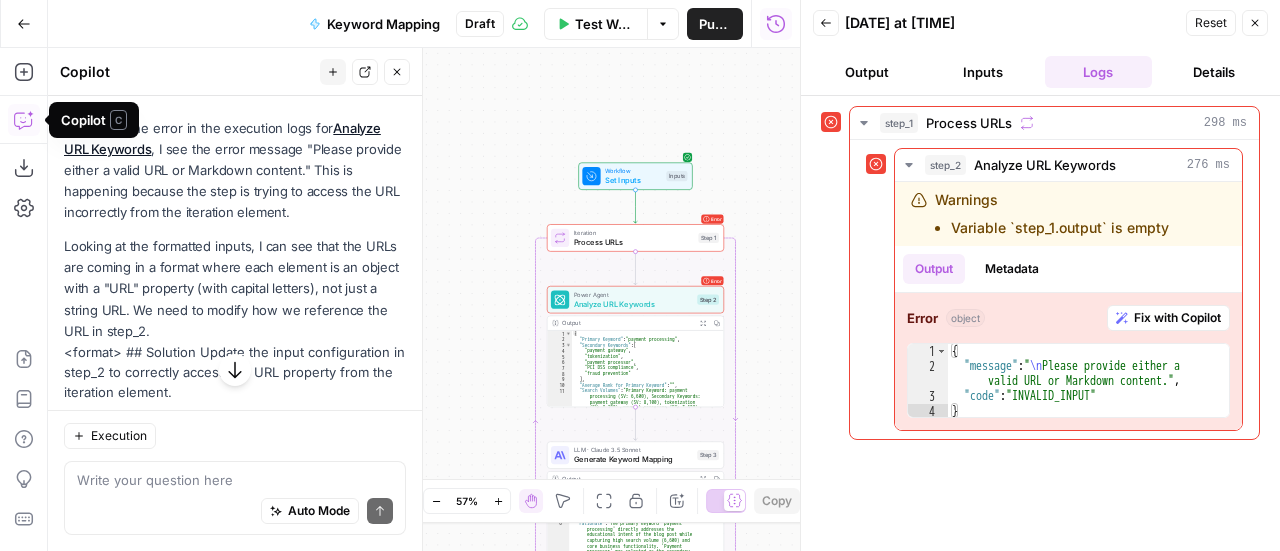 scroll, scrollTop: 1145, scrollLeft: 0, axis: vertical 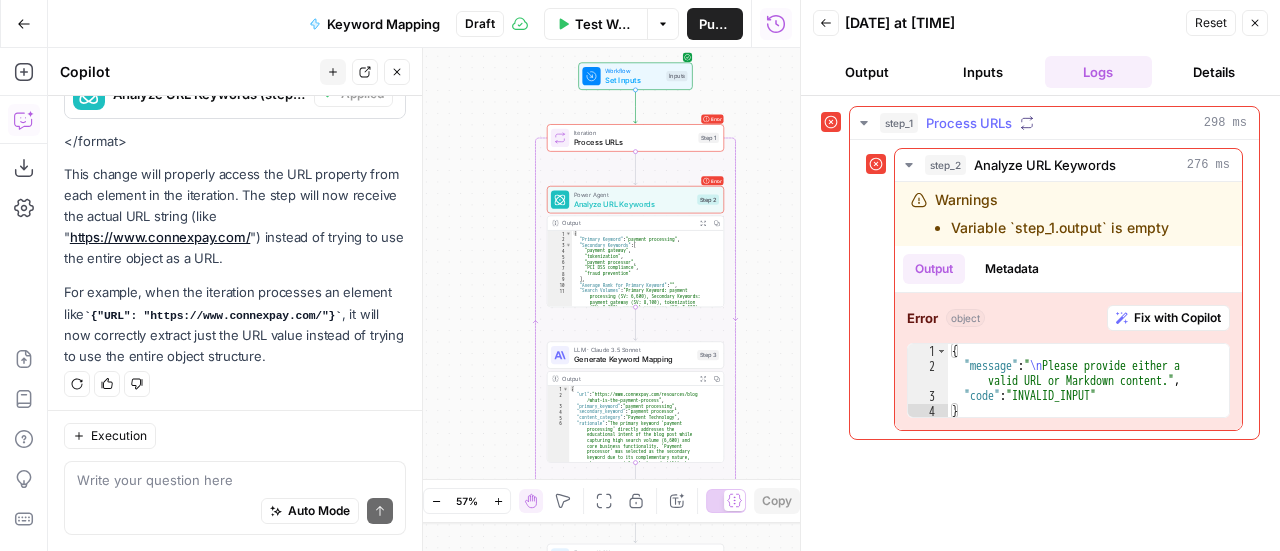 click on "step_1 Process URLs 298 ms" at bounding box center (1063, 123) 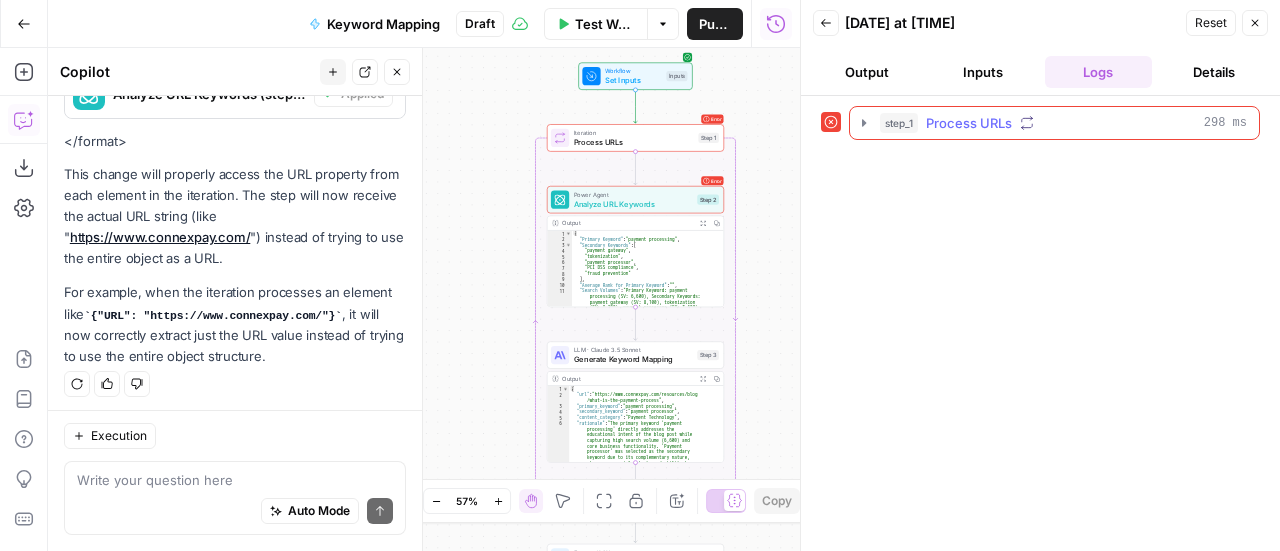 click on "step_1 Process URLs 298 ms" at bounding box center [1063, 123] 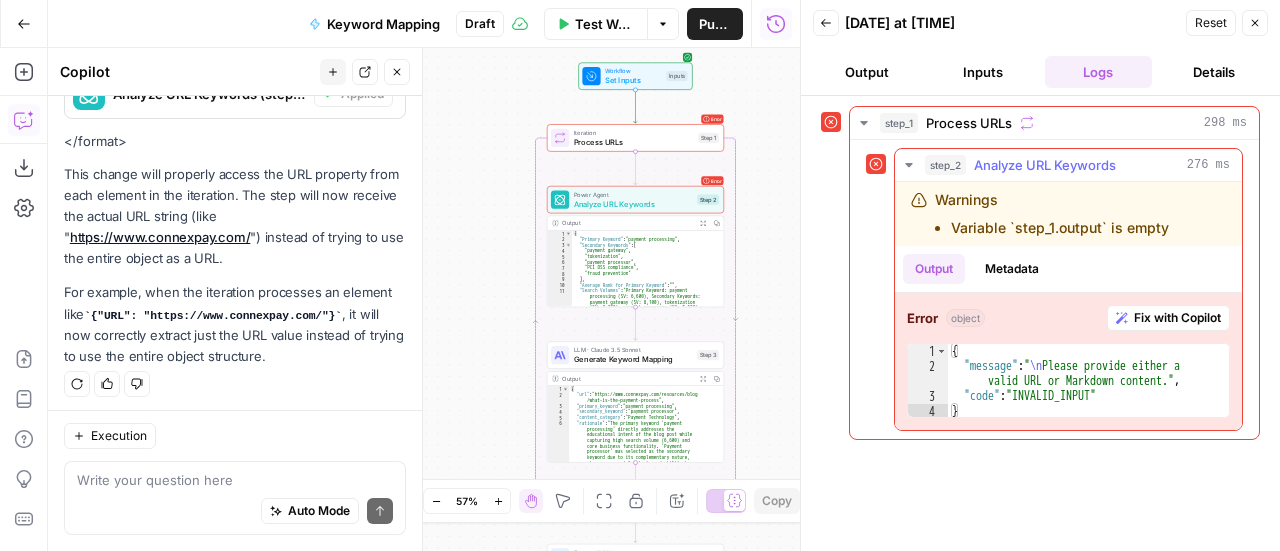 click on "step_2 Analyze URL Keywords 276 ms" at bounding box center [1077, 165] 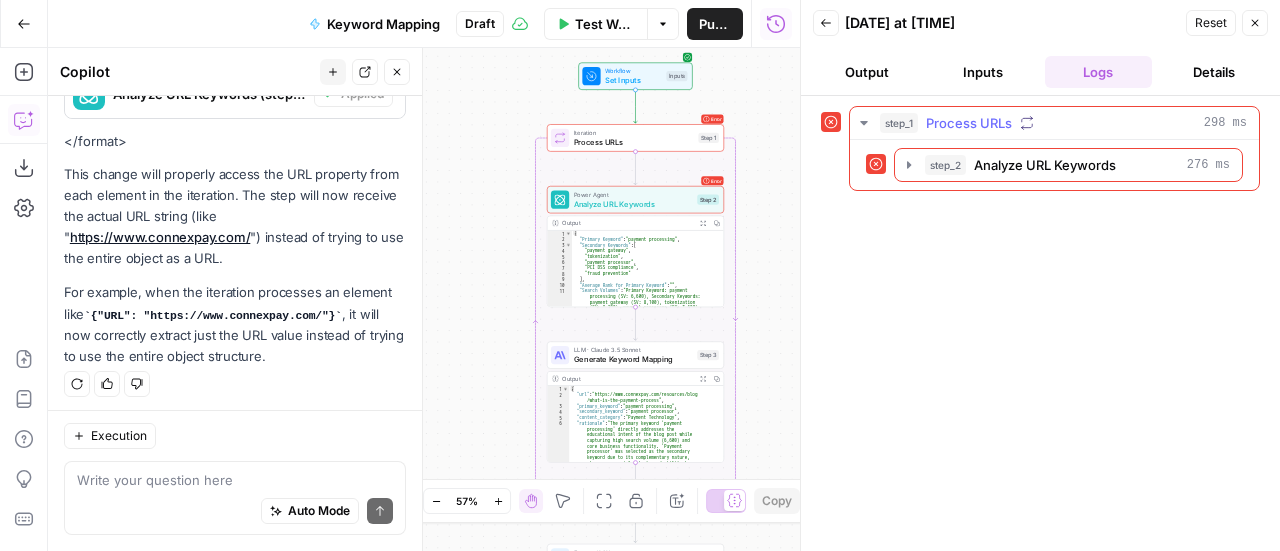 click on "step_1 Process URLs 298 ms" at bounding box center [1063, 123] 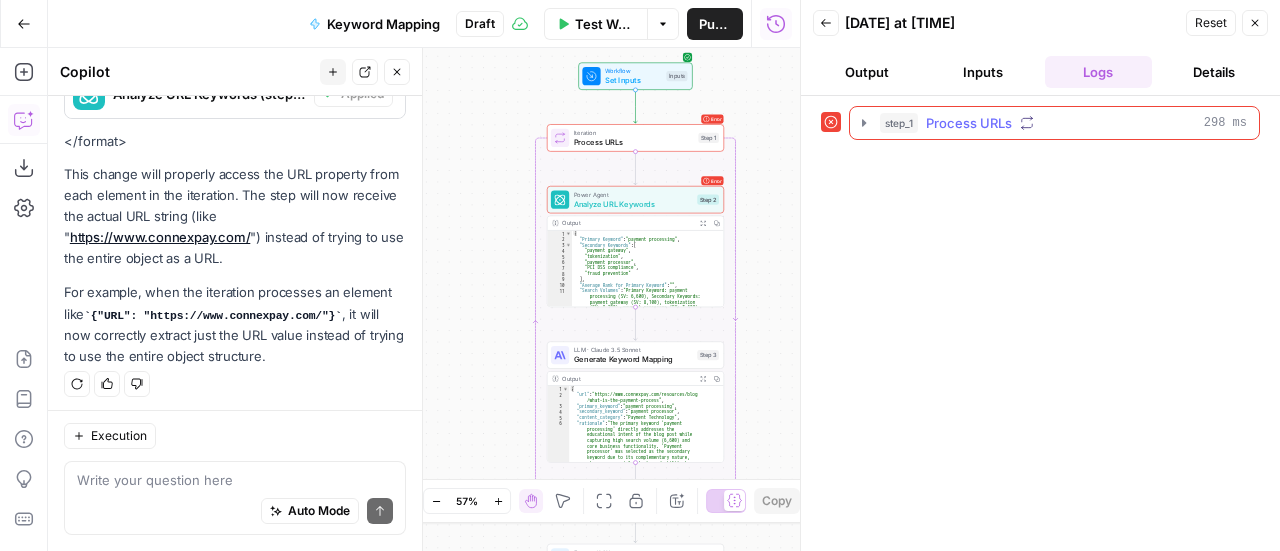 click on "step_1 Process URLs 298 ms" at bounding box center [1063, 123] 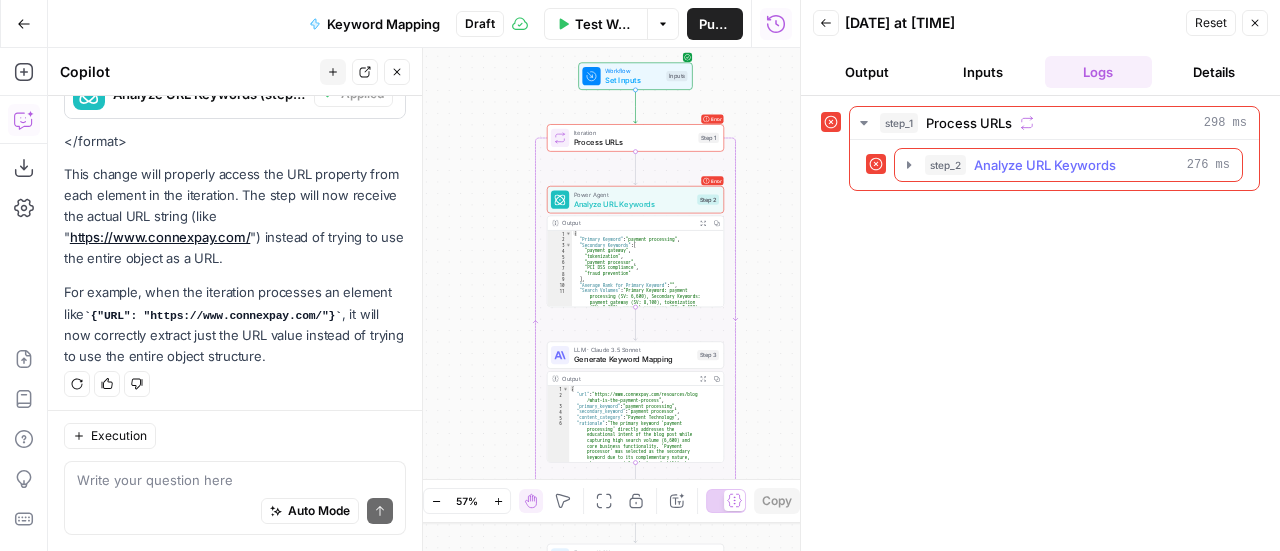 click on "step_2 Analyze URL Keywords 276 ms" at bounding box center [1077, 165] 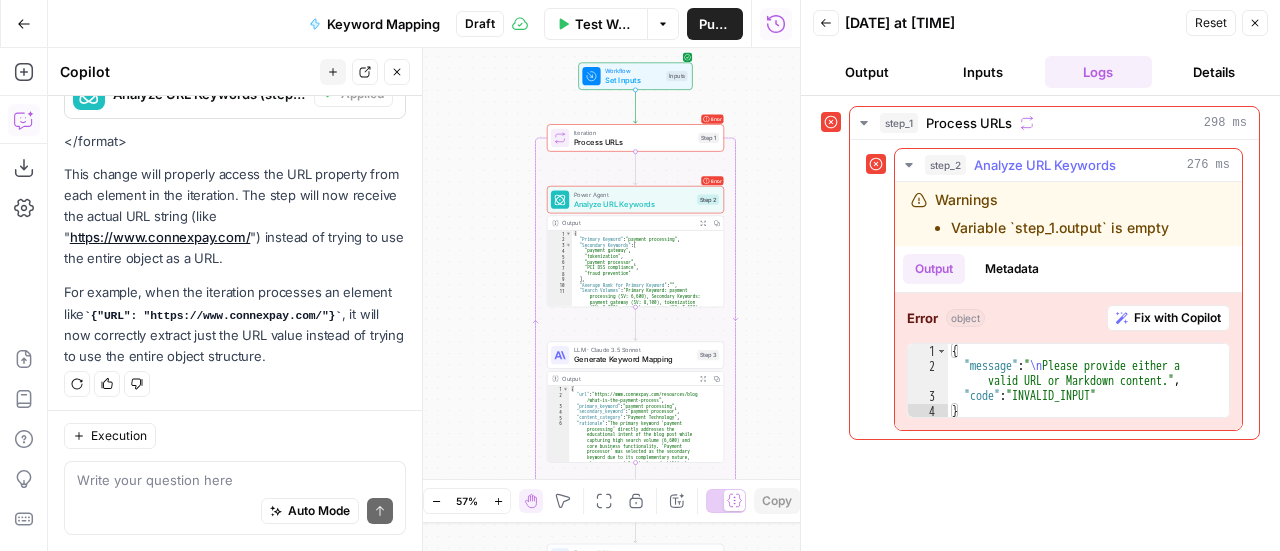 click on "Fix with Copilot" at bounding box center (1177, 318) 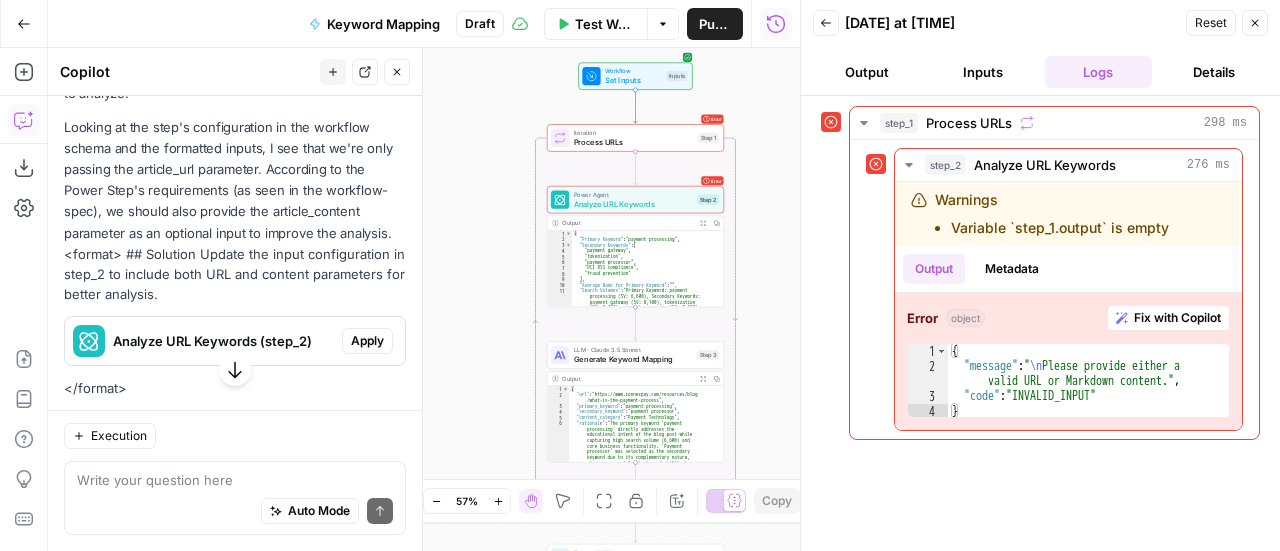 scroll, scrollTop: 1670, scrollLeft: 0, axis: vertical 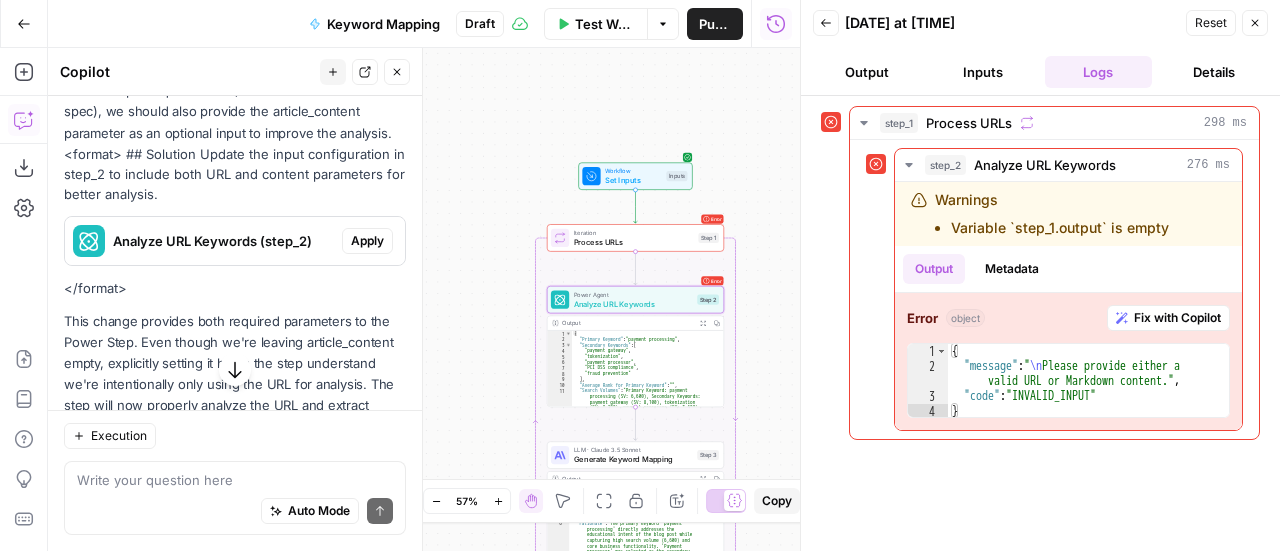 click on "Apply" at bounding box center (367, 241) 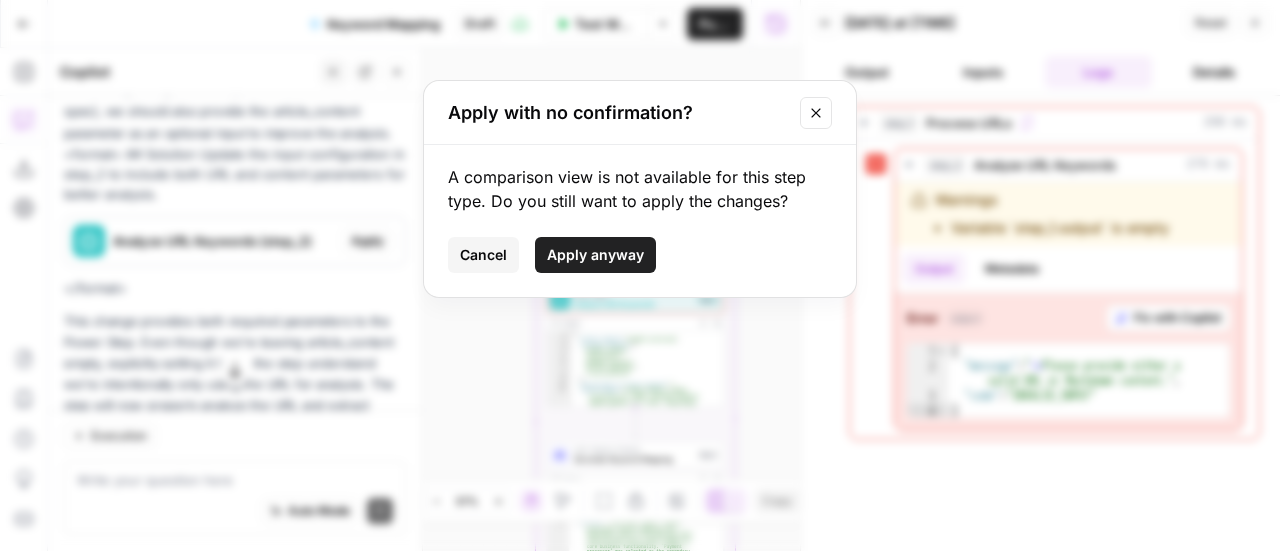 click on "Apply anyway" at bounding box center [595, 255] 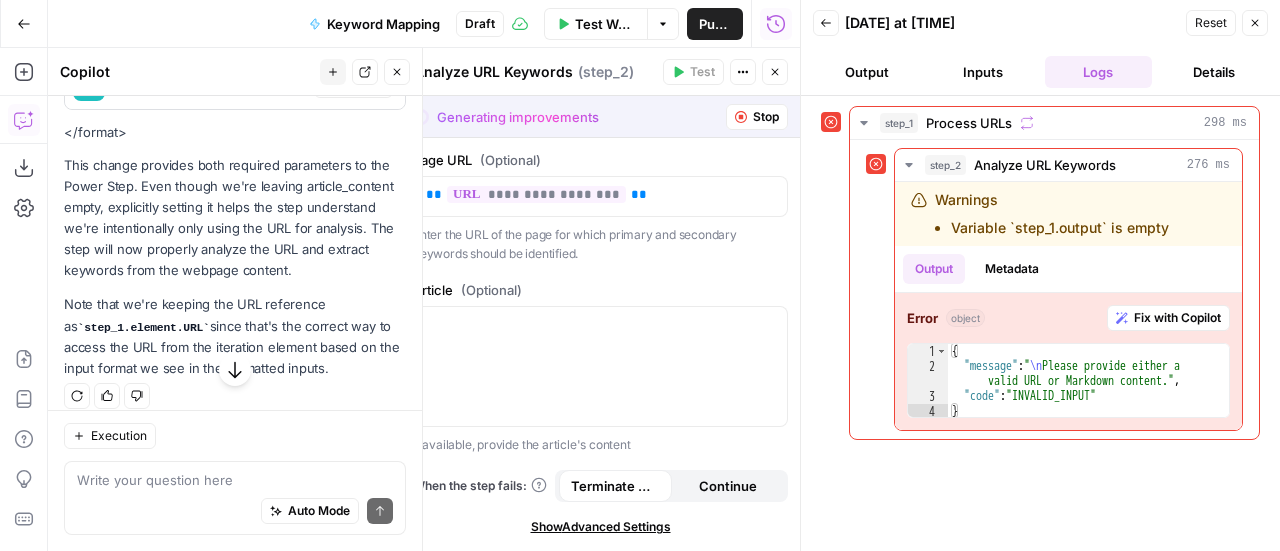 scroll, scrollTop: 1869, scrollLeft: 0, axis: vertical 